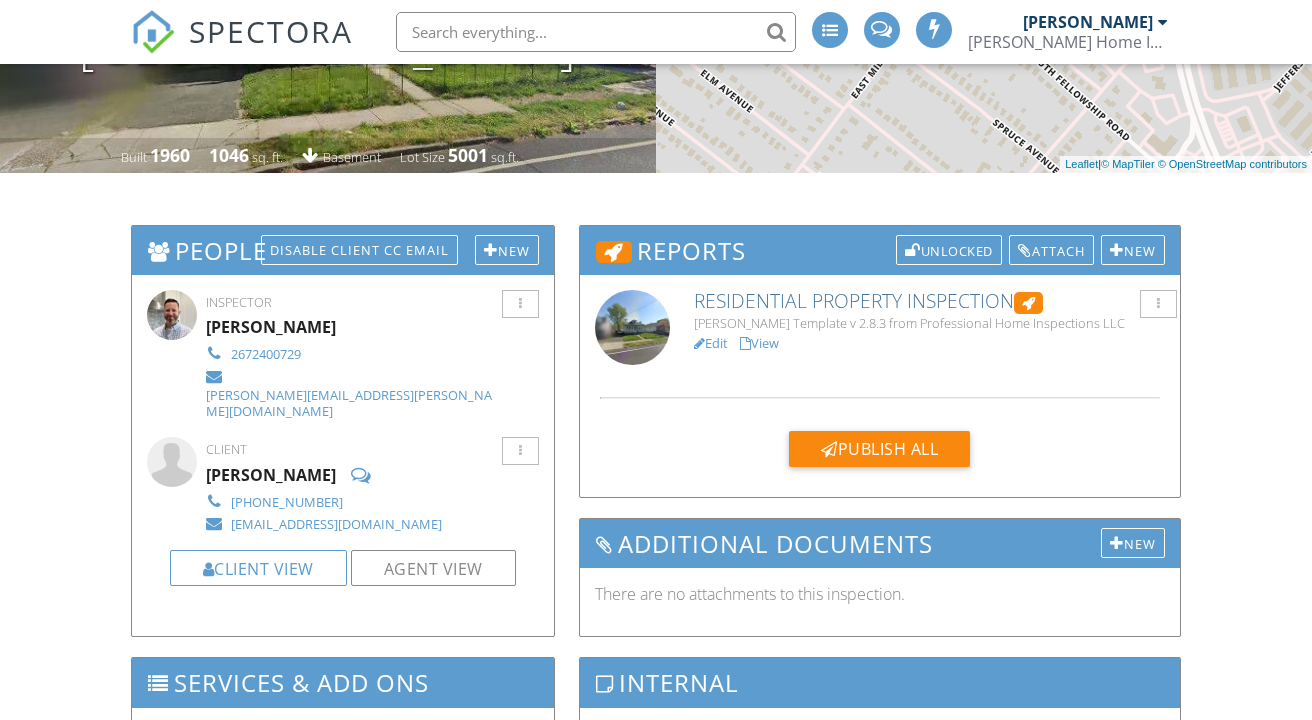 scroll, scrollTop: 40, scrollLeft: 0, axis: vertical 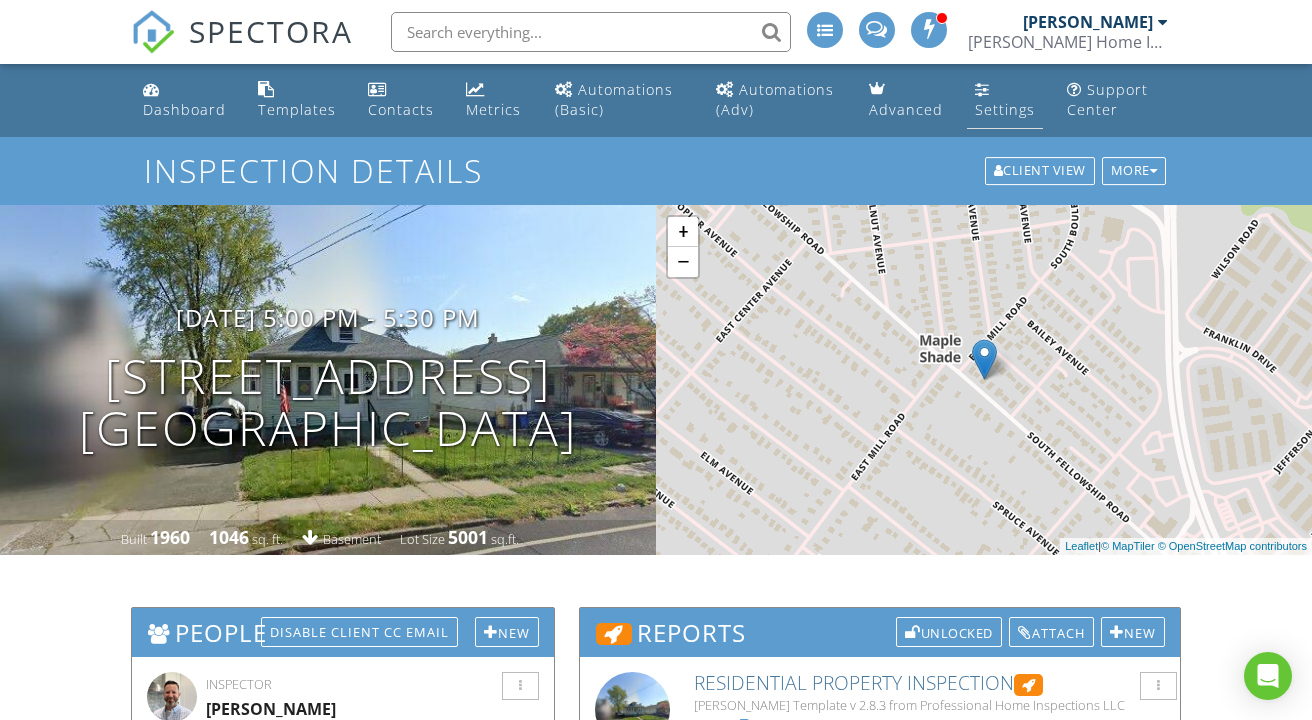 click on "Settings" at bounding box center (1005, 109) 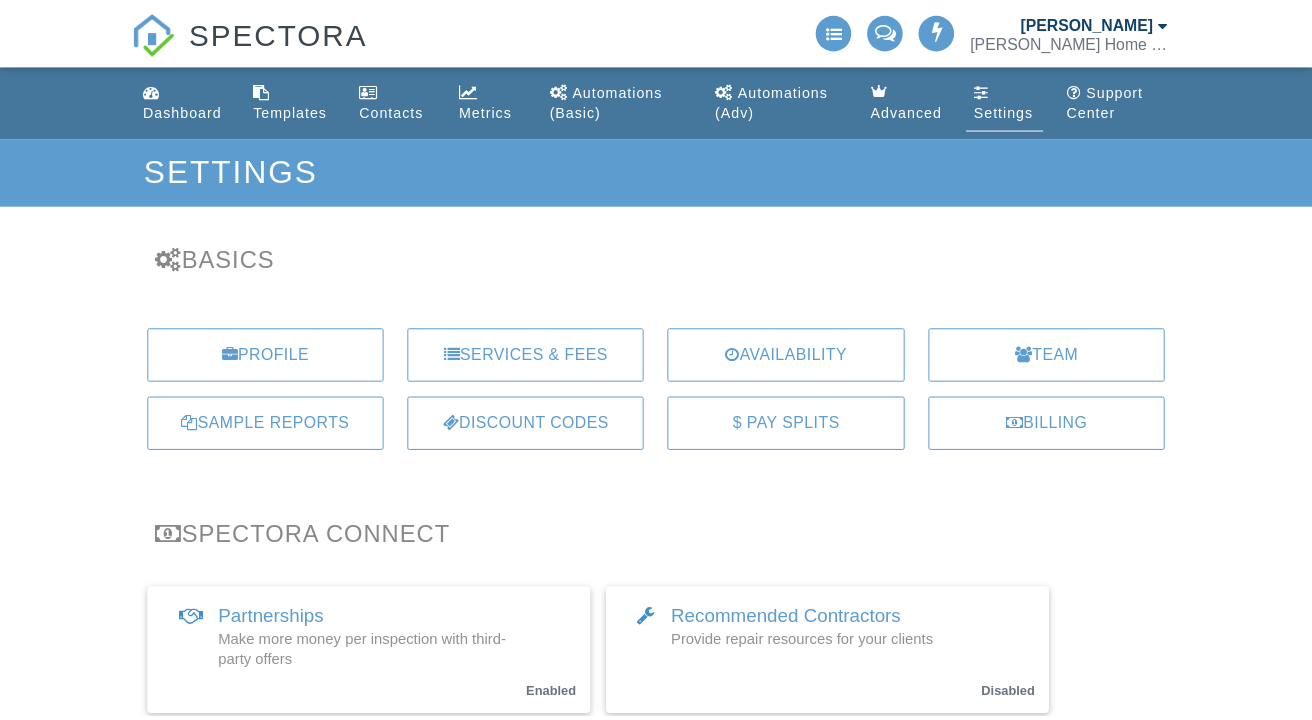 scroll, scrollTop: 0, scrollLeft: 0, axis: both 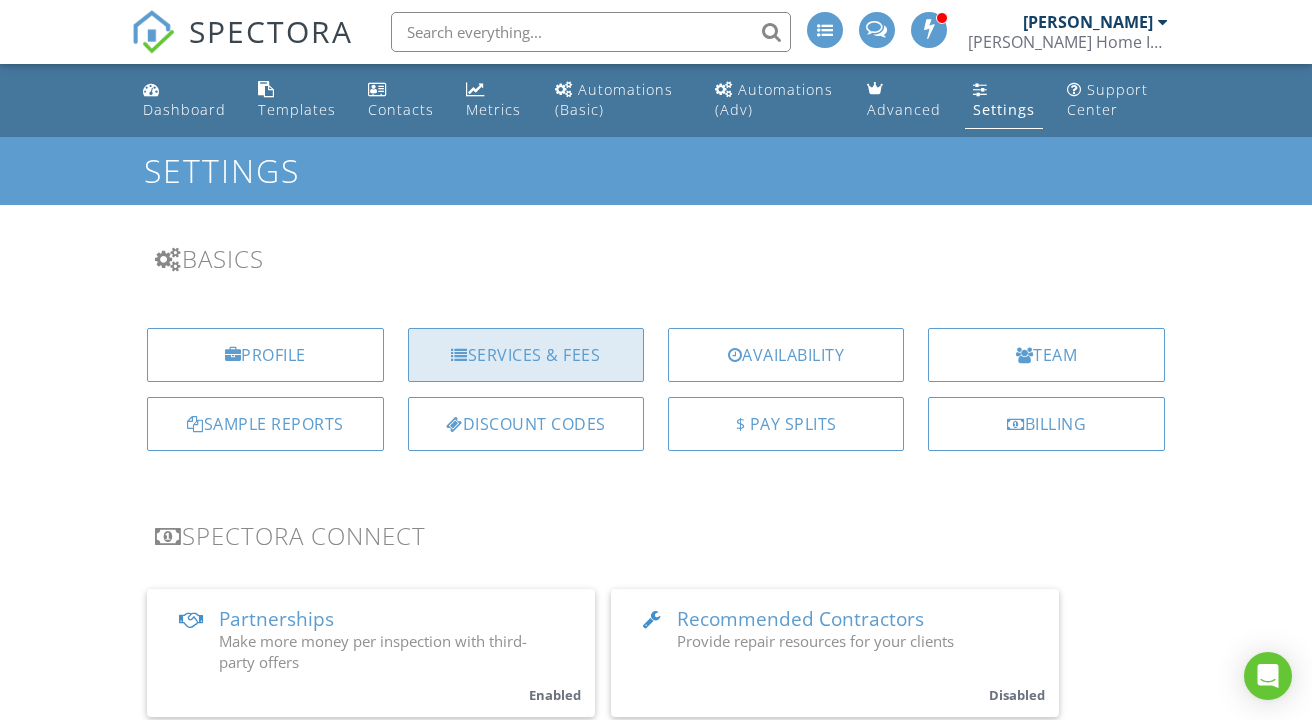 click on "Services & Fees" at bounding box center (526, 355) 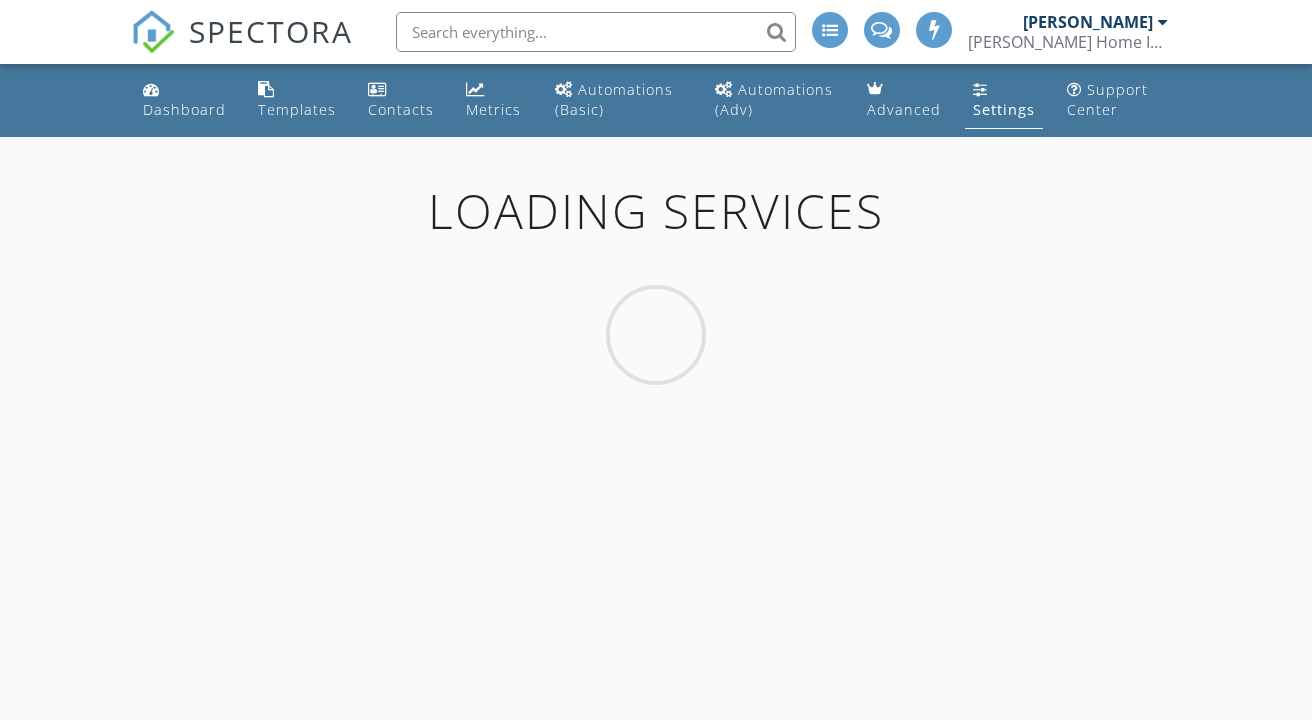 scroll, scrollTop: 0, scrollLeft: 0, axis: both 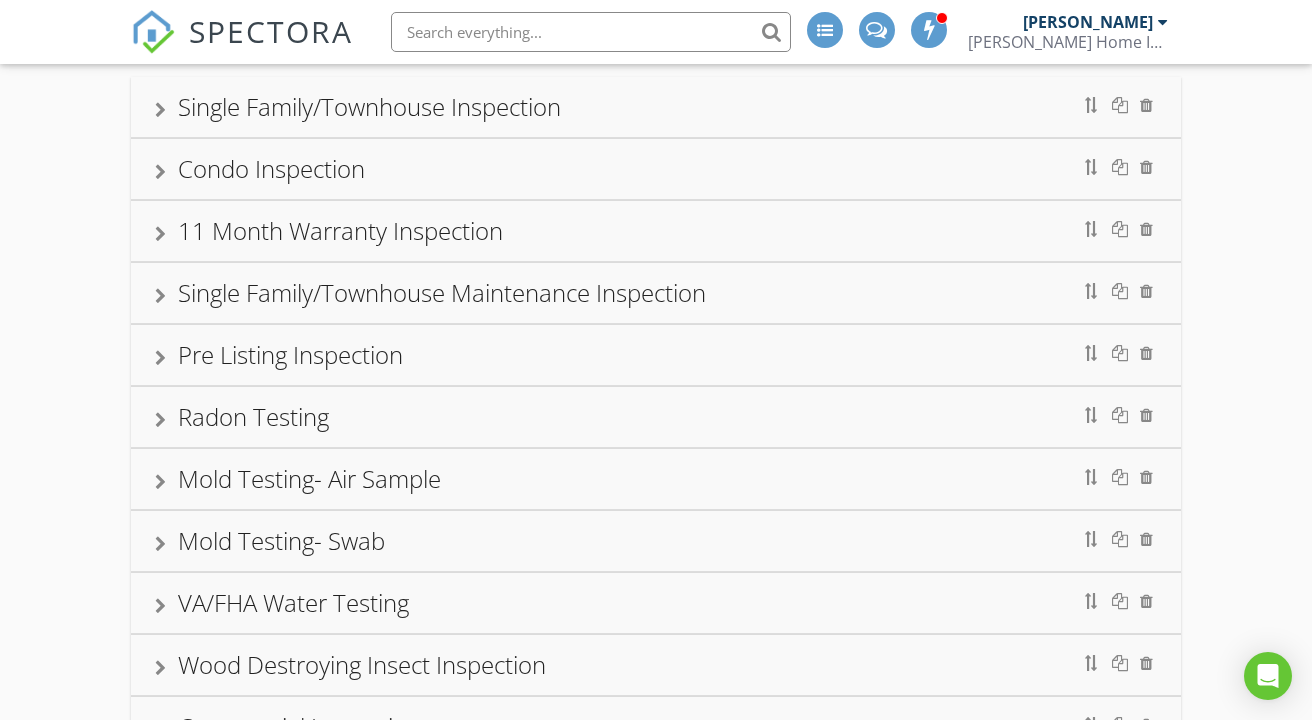 click at bounding box center [160, 482] 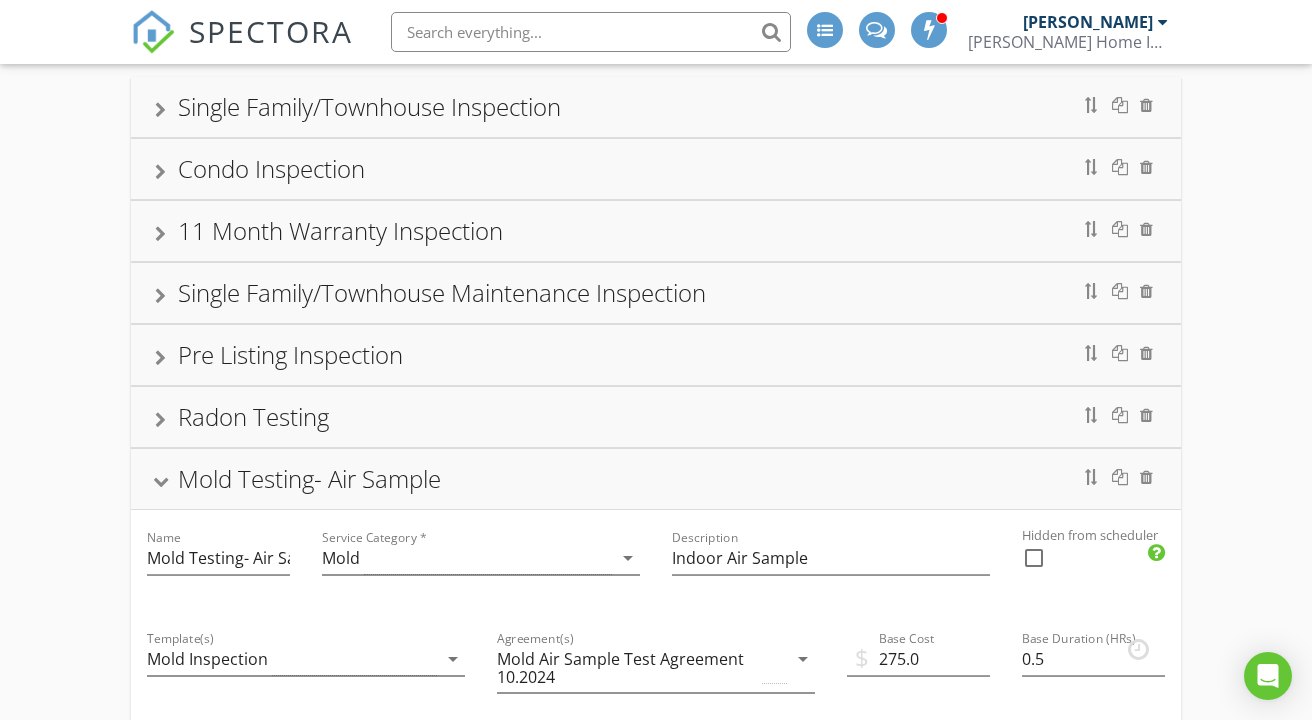 type 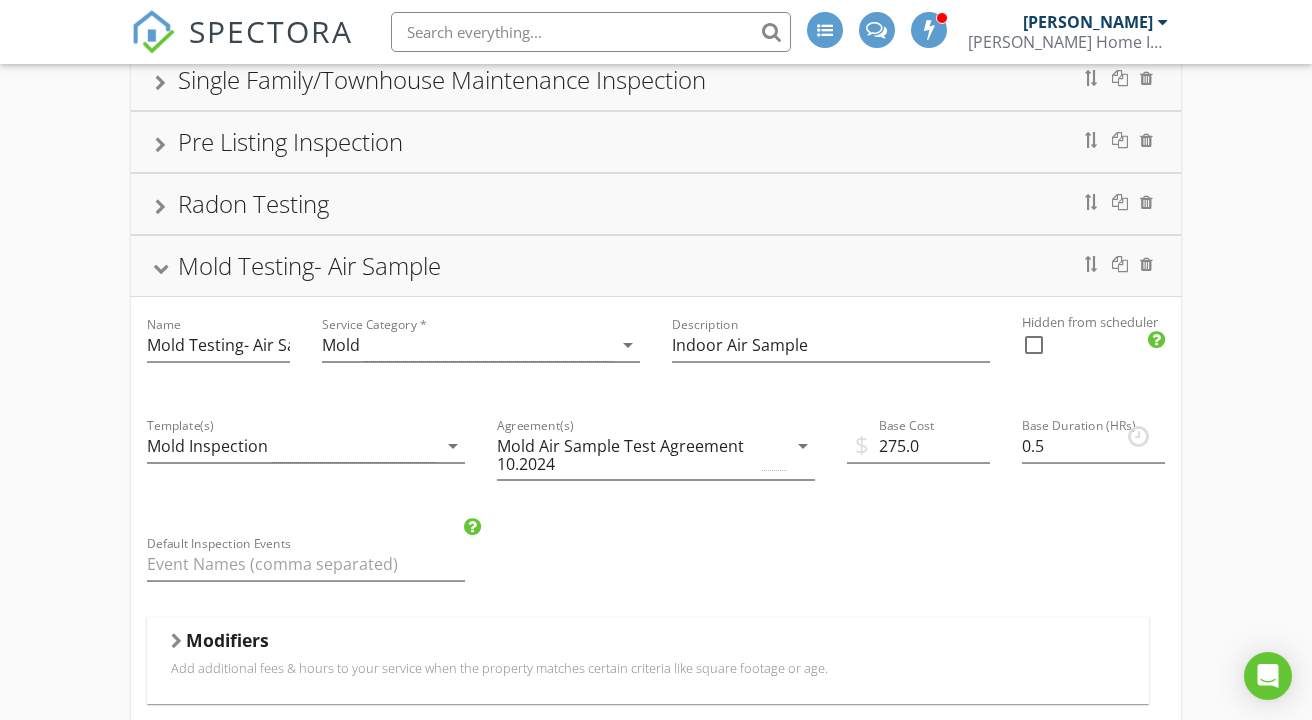 scroll, scrollTop: 400, scrollLeft: 0, axis: vertical 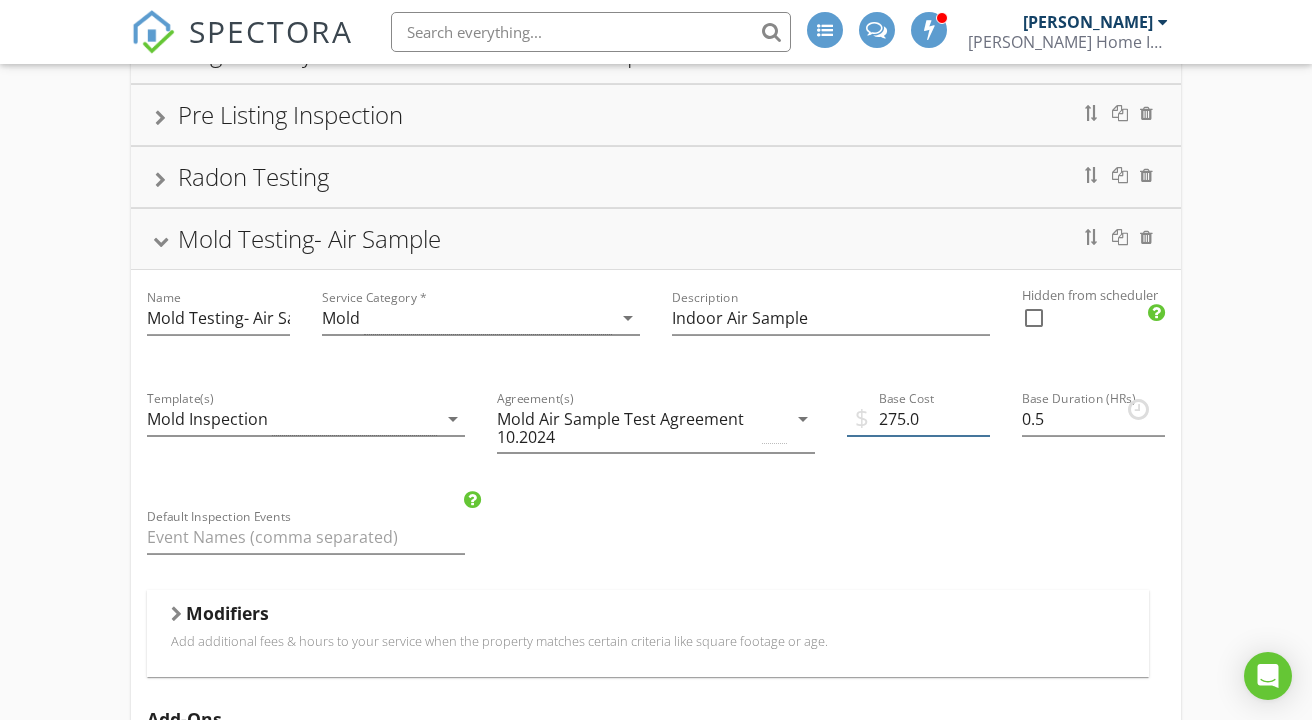 click on "275.0" at bounding box center (918, 419) 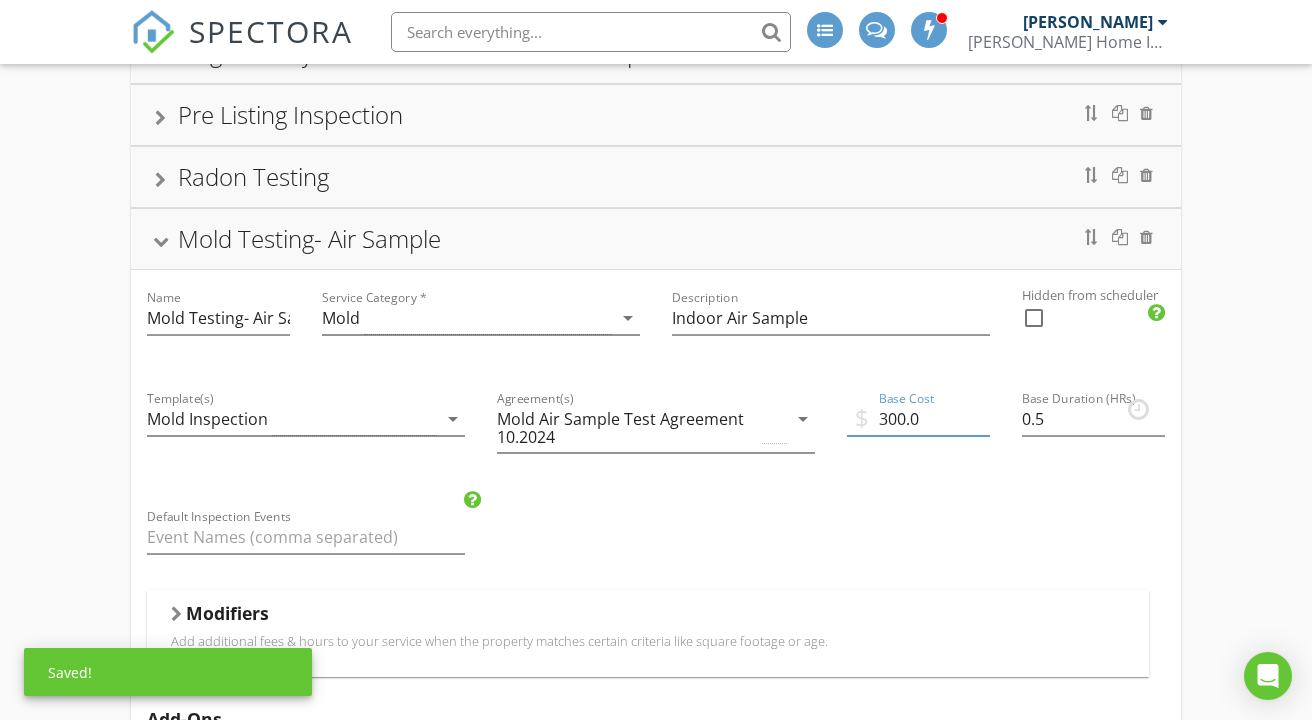 type on "300.0" 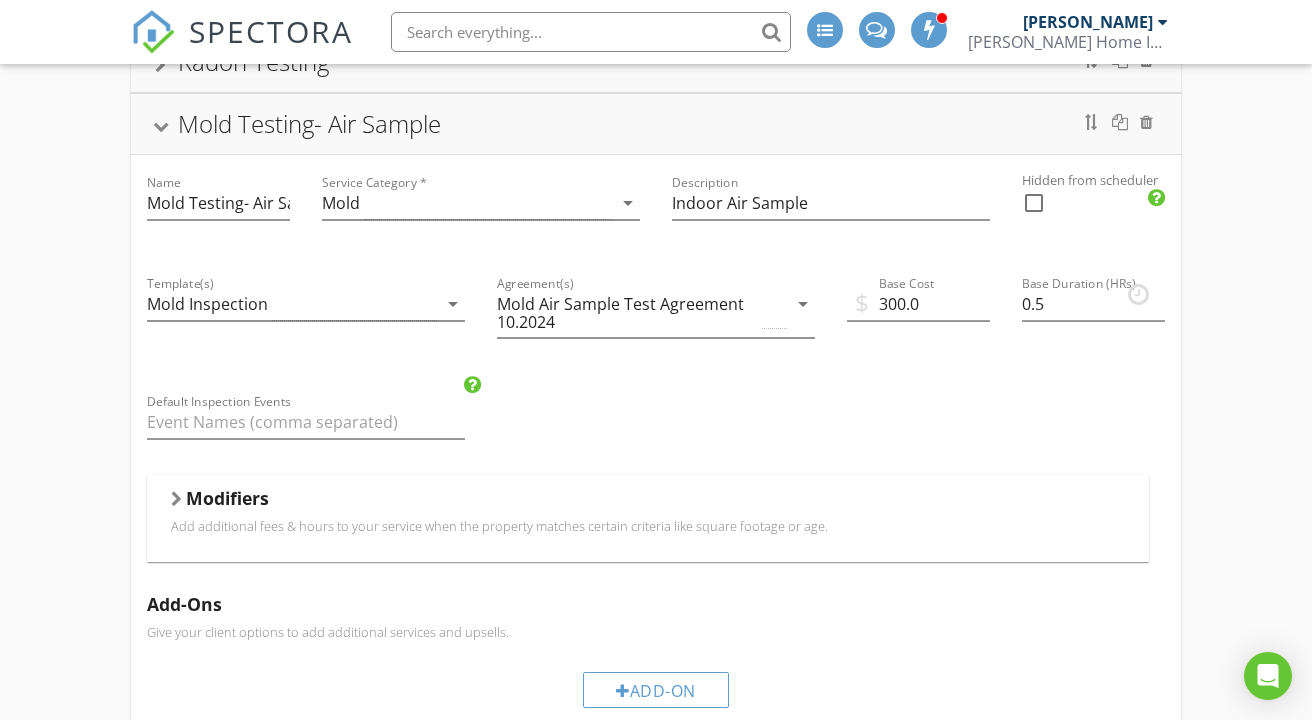 scroll, scrollTop: 520, scrollLeft: 0, axis: vertical 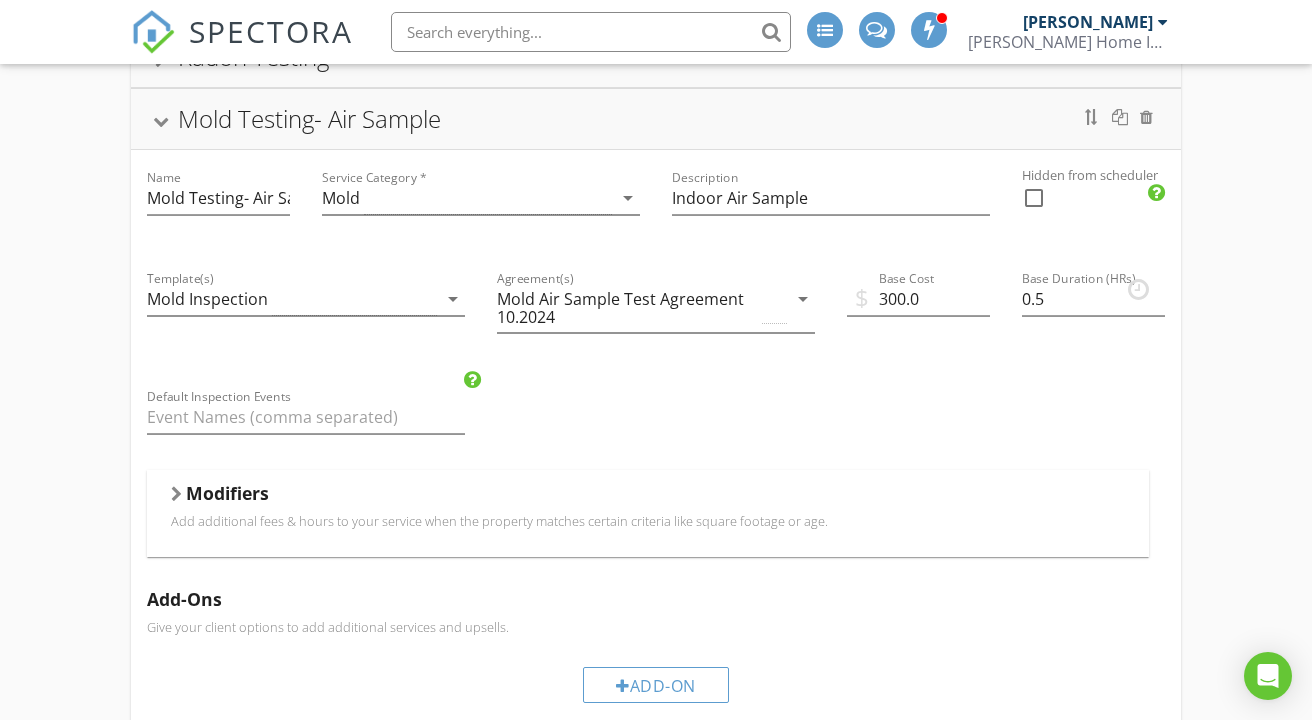 click on "Modifiers" at bounding box center (648, 497) 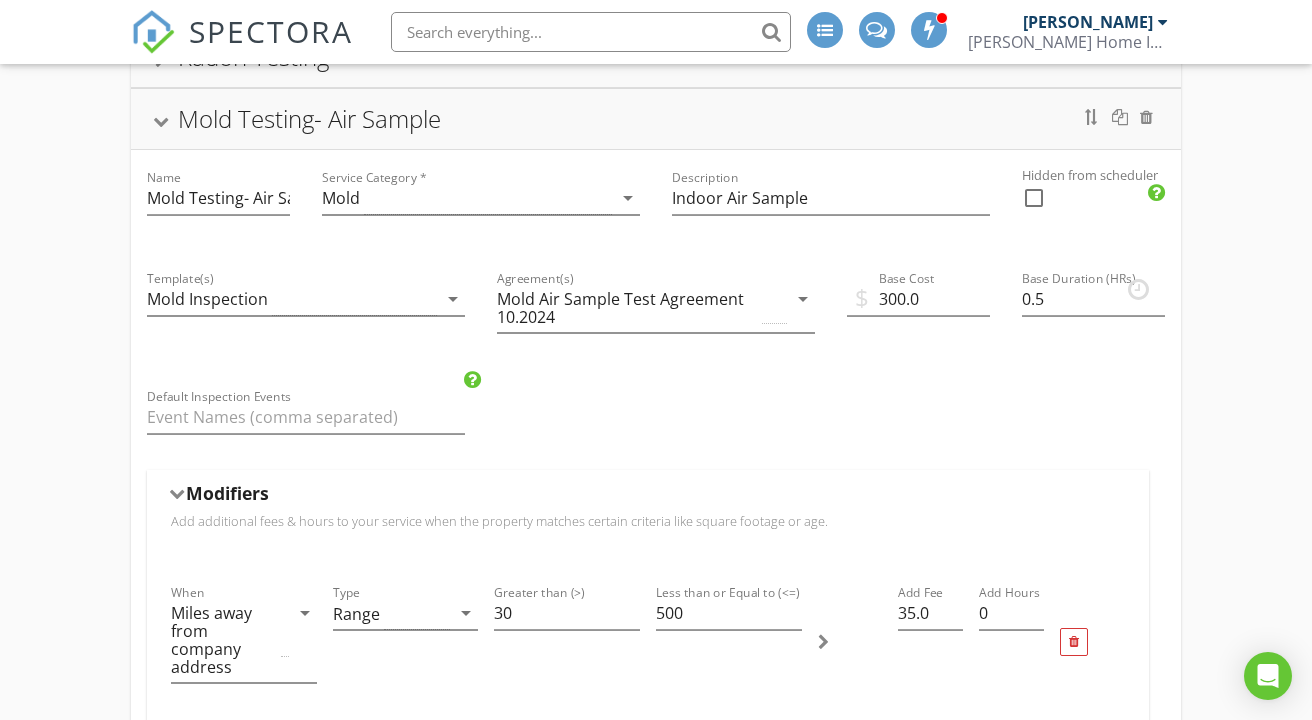 type 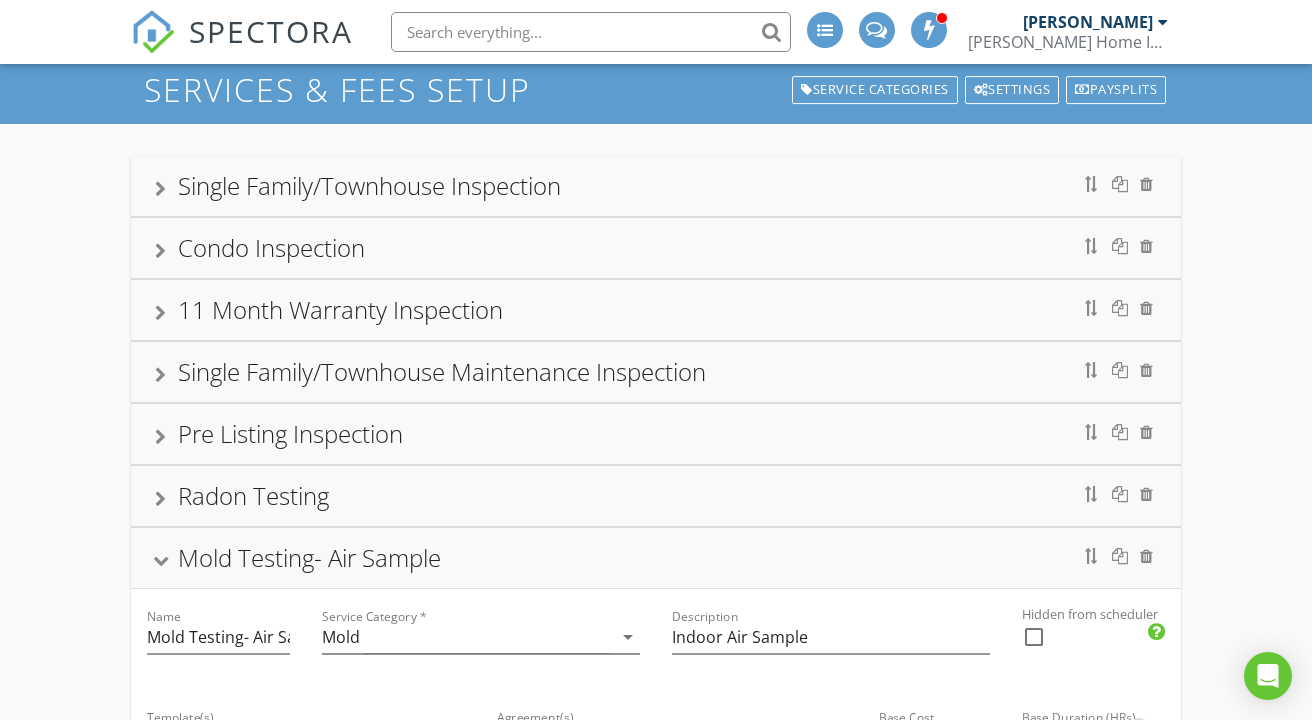scroll, scrollTop: 80, scrollLeft: 0, axis: vertical 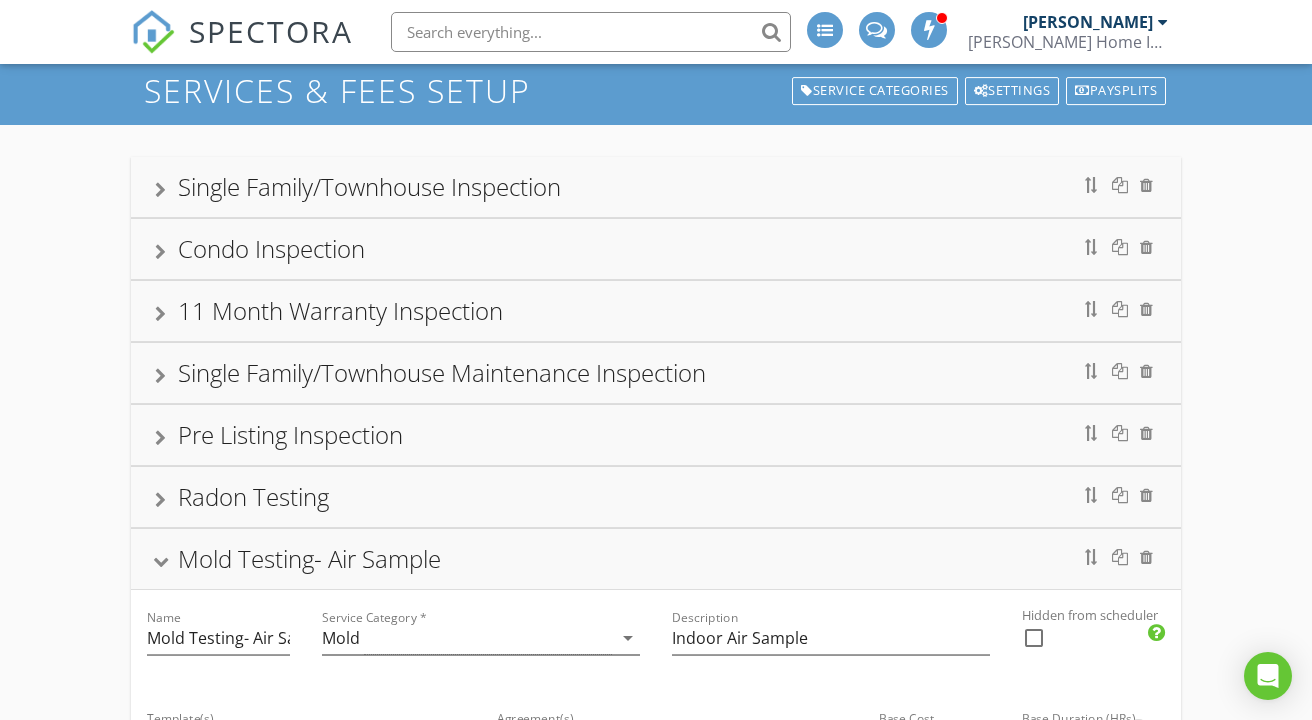 click at bounding box center [160, 190] 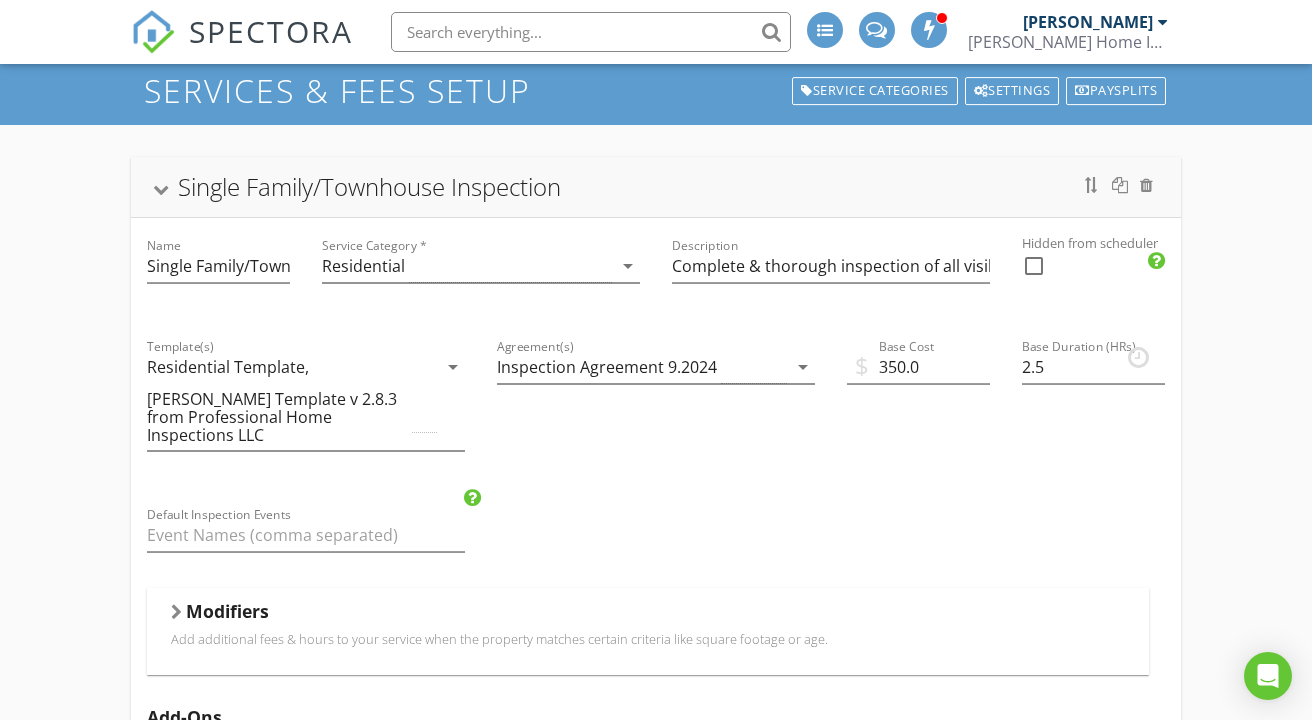 type 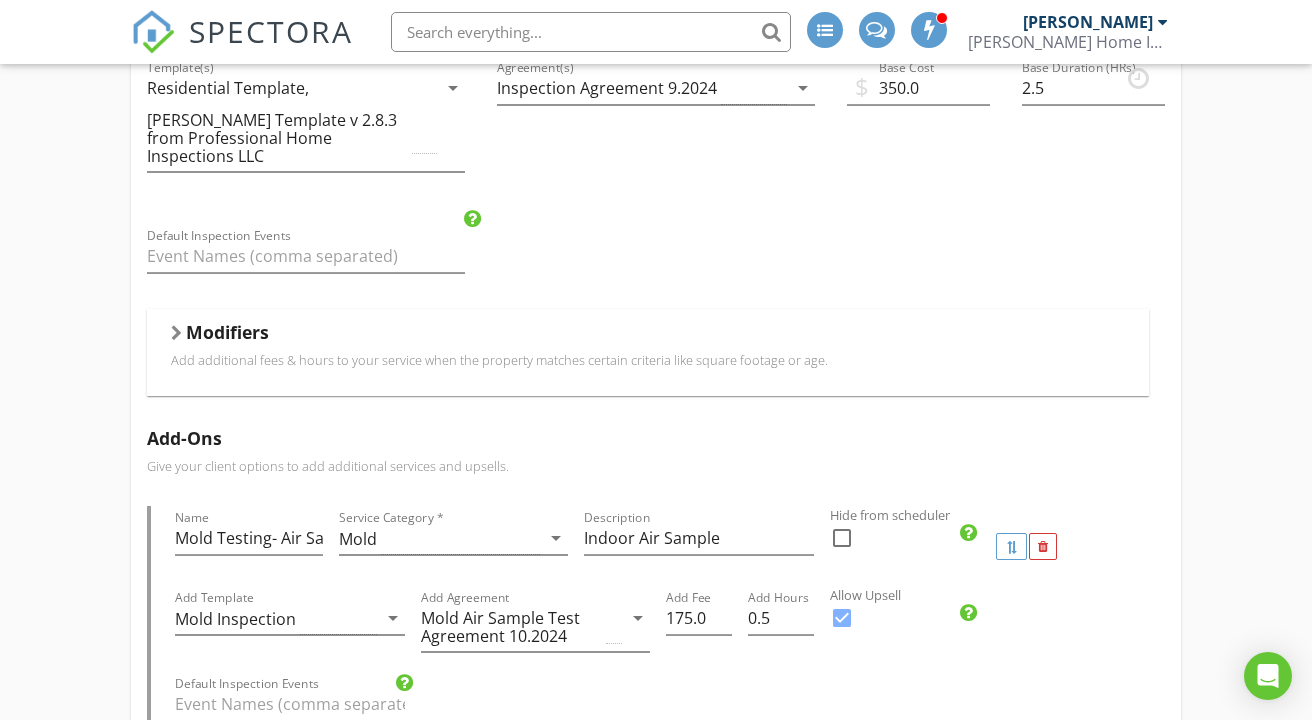 scroll, scrollTop: 360, scrollLeft: 0, axis: vertical 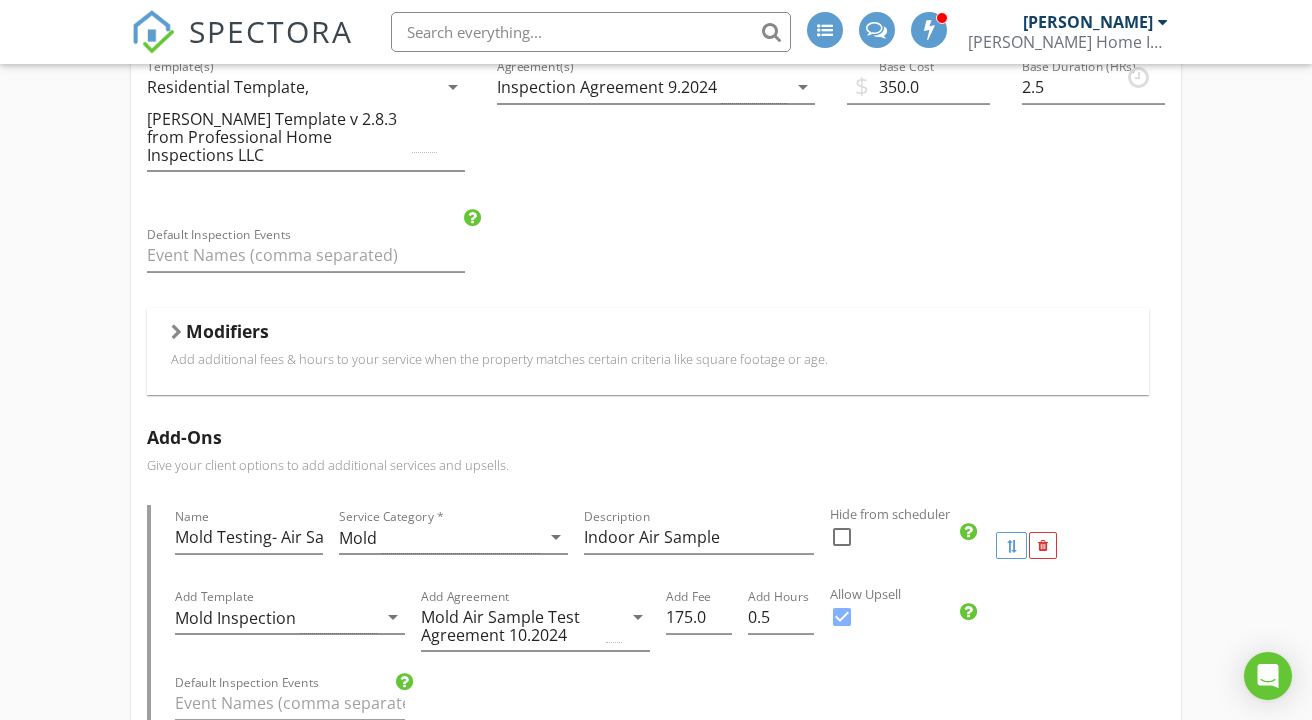 click on "Modifiers
Add additional fees & hours to your service when the
property matches certain criteria like square footage or age." at bounding box center [648, 351] 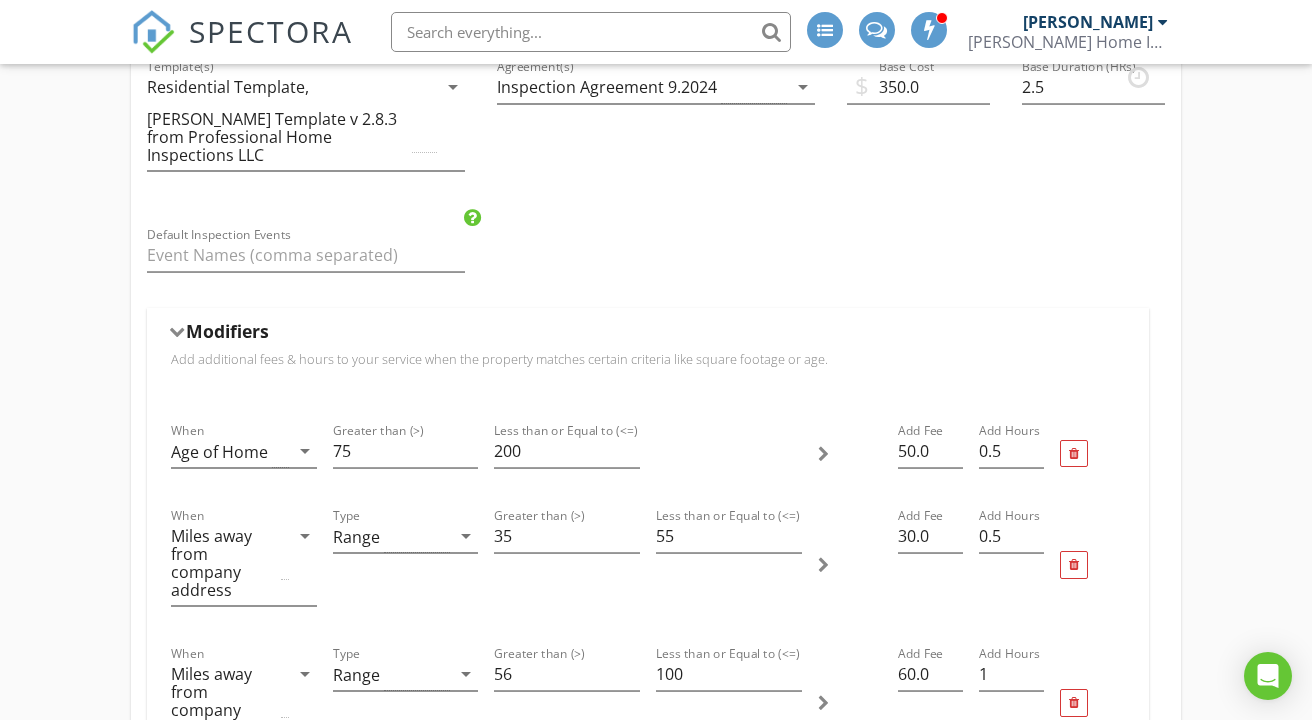 type 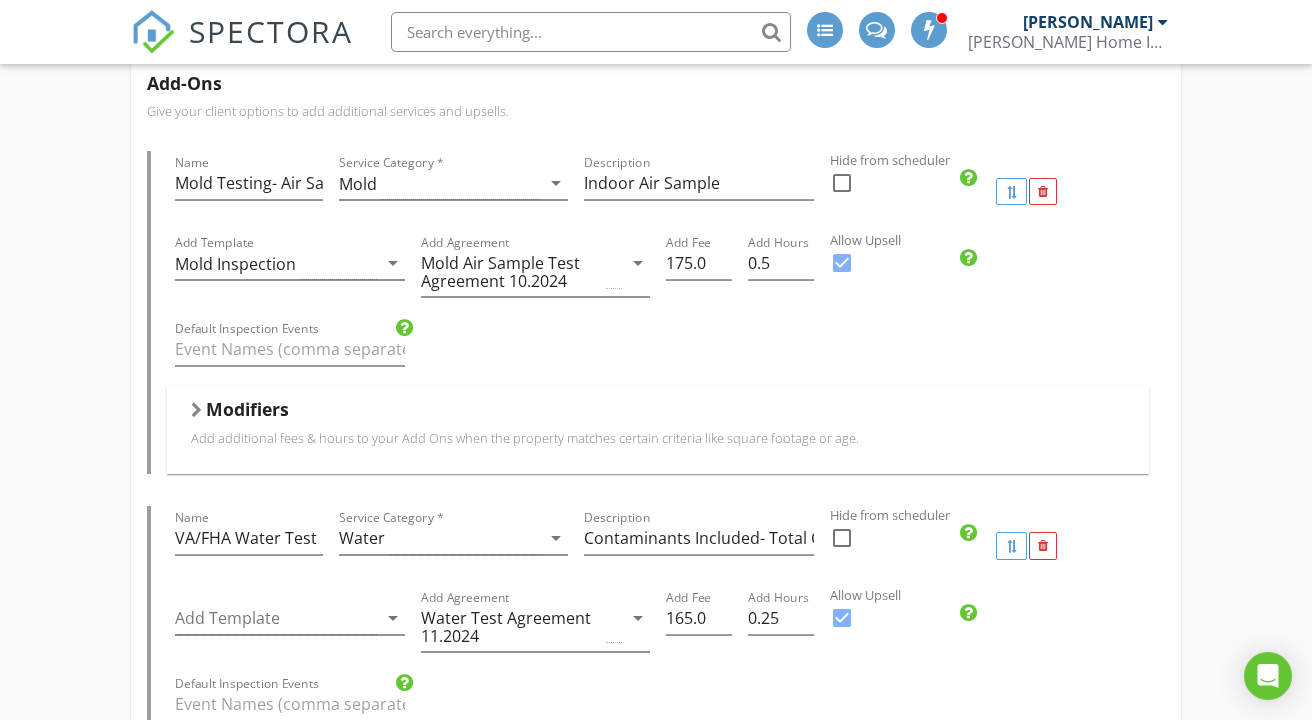 scroll, scrollTop: 2160, scrollLeft: 0, axis: vertical 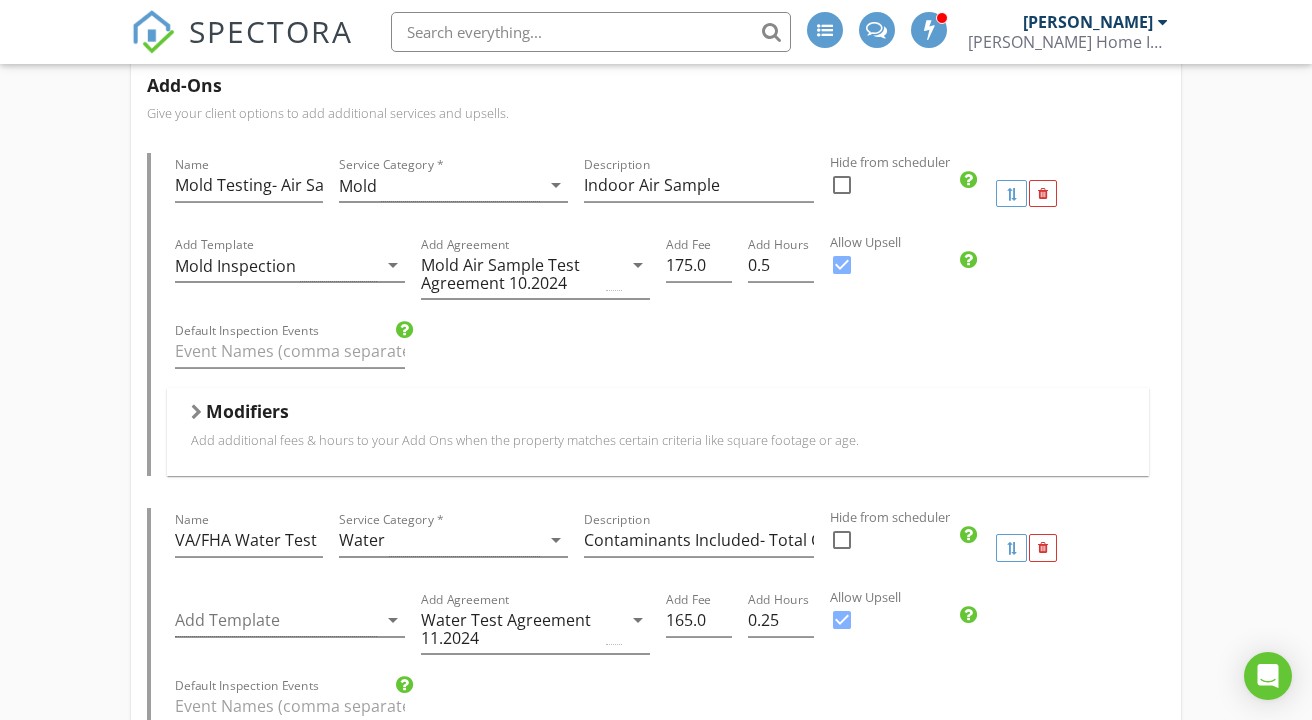 click on "Modifiers" at bounding box center [658, 415] 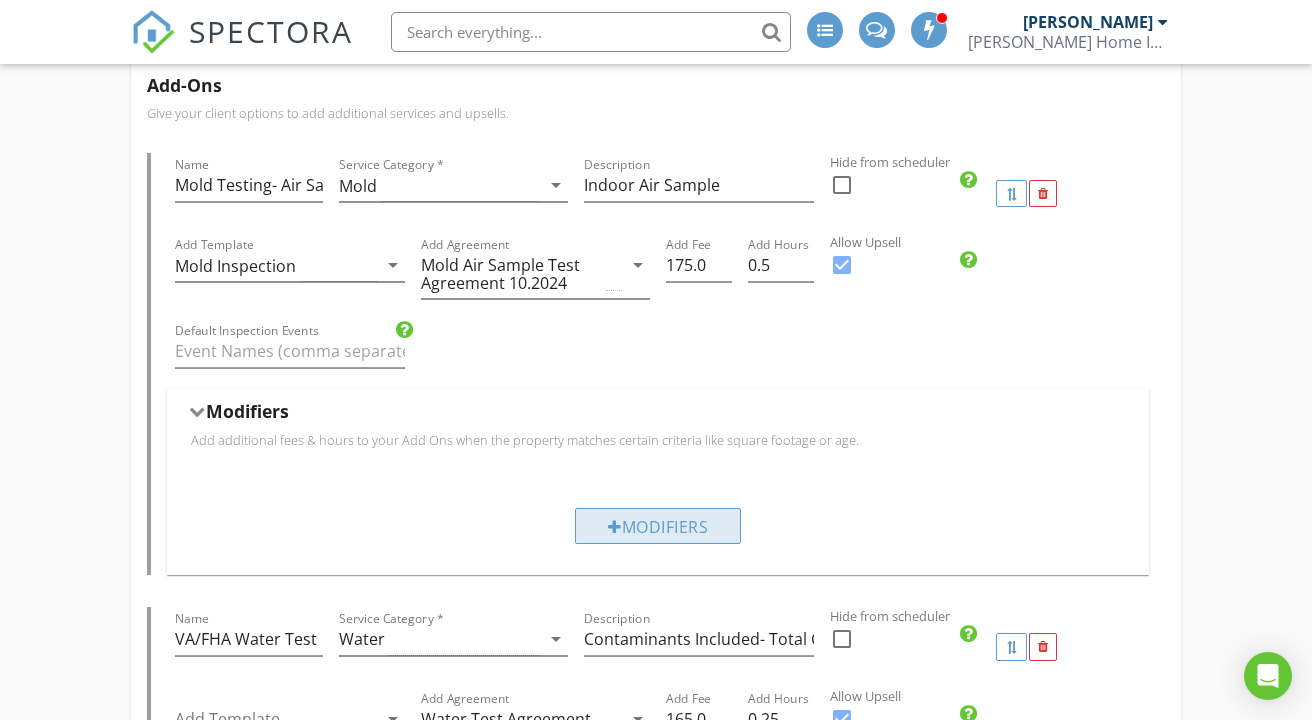 click on "Modifiers" at bounding box center (658, 526) 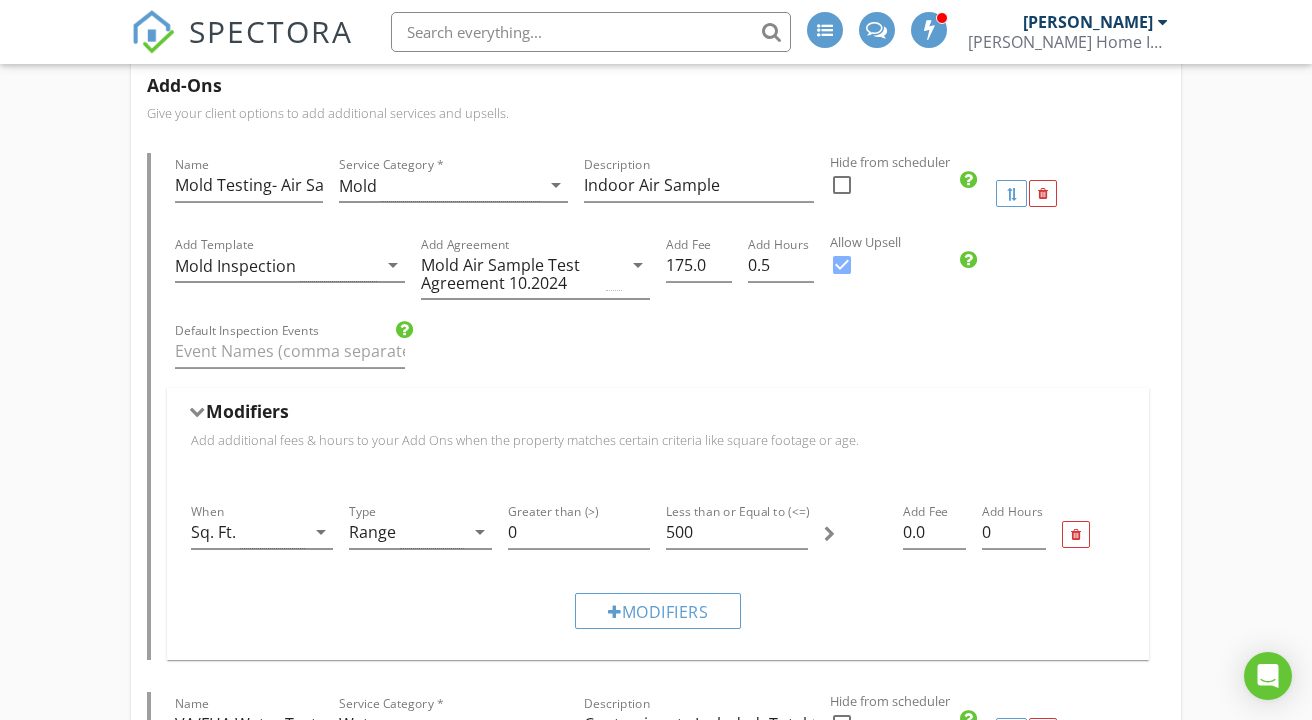 click on "Single Family/Townhouse Inspection   Name Single Family/Townhouse Inspection   Service Category * Residential arrow_drop_down   Description Complete & thorough inspection of all visible components and systems of the roof, exterior, interior, doors & windows, attic, crawlspace, basement, structure, foundation, plumbing, electrical, HVAC, insulation/ventilation, built in appliances.  All items inspected will be described and photographed in your report.   Hidden from scheduler   check_box_outline_blank     Template(s) Residential Template,  KC Bartley Template v 2.8.3 from Professional Home Inspections LLC arrow_drop_down   Agreement(s) Inspection Agreement 9.2024 arrow_drop_down   $   Base Cost 350.0   Base Duration (HRs) 2.5   Default Inspection Events               Modifiers
Add additional fees & hours to your service when the
property matches certain criteria like square footage or age.
When Age of Home arrow_drop_down     Greater than (>) 75   200" at bounding box center [656, 1007] 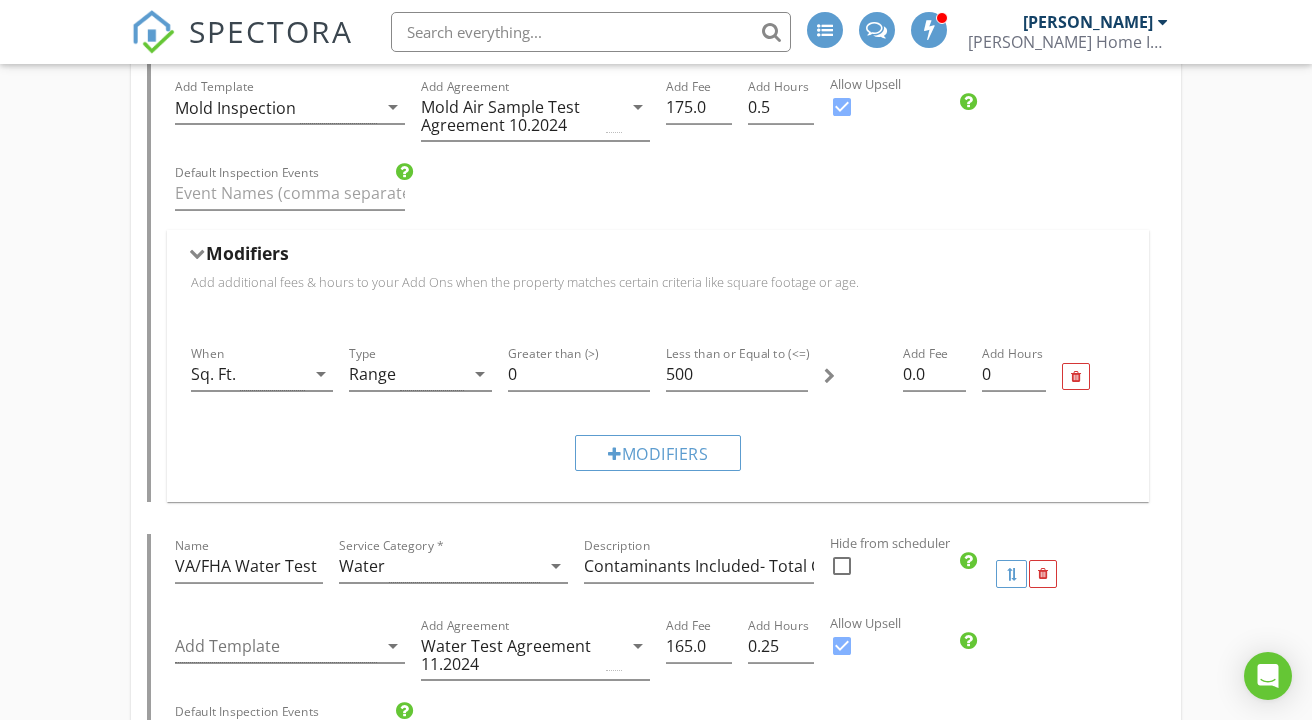 scroll, scrollTop: 2320, scrollLeft: 0, axis: vertical 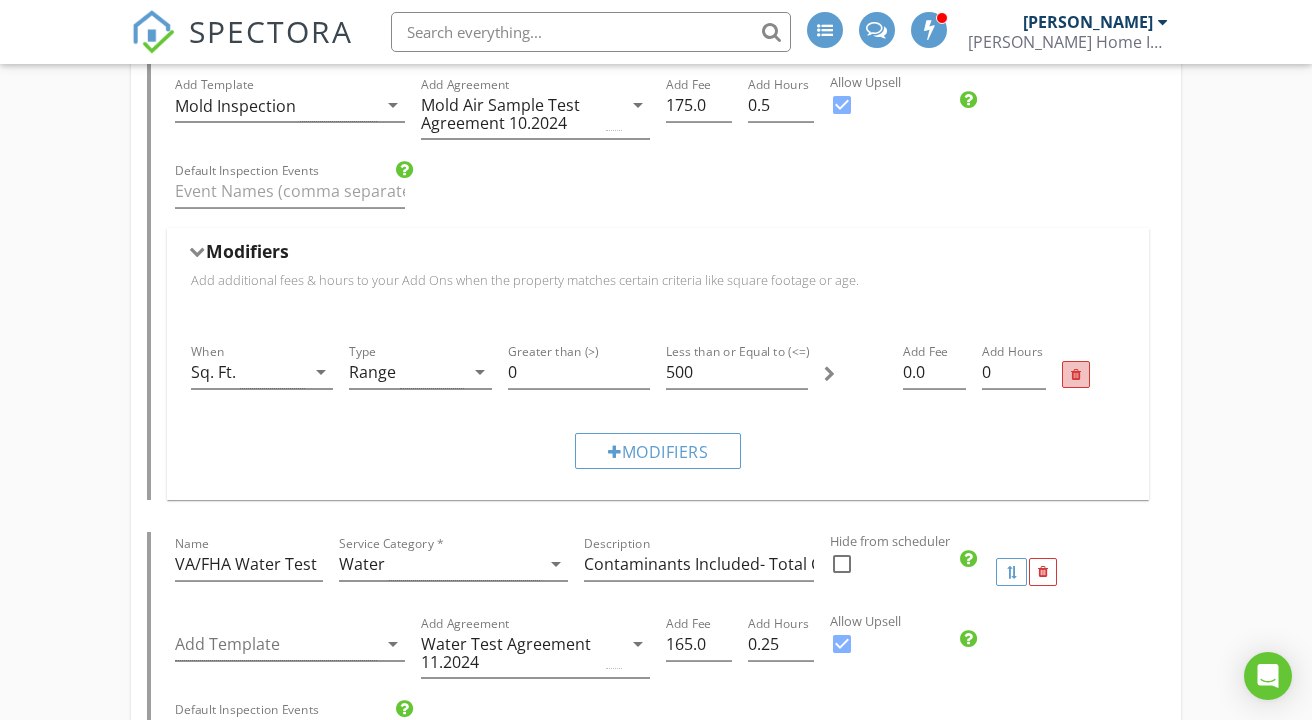 click at bounding box center (1076, 375) 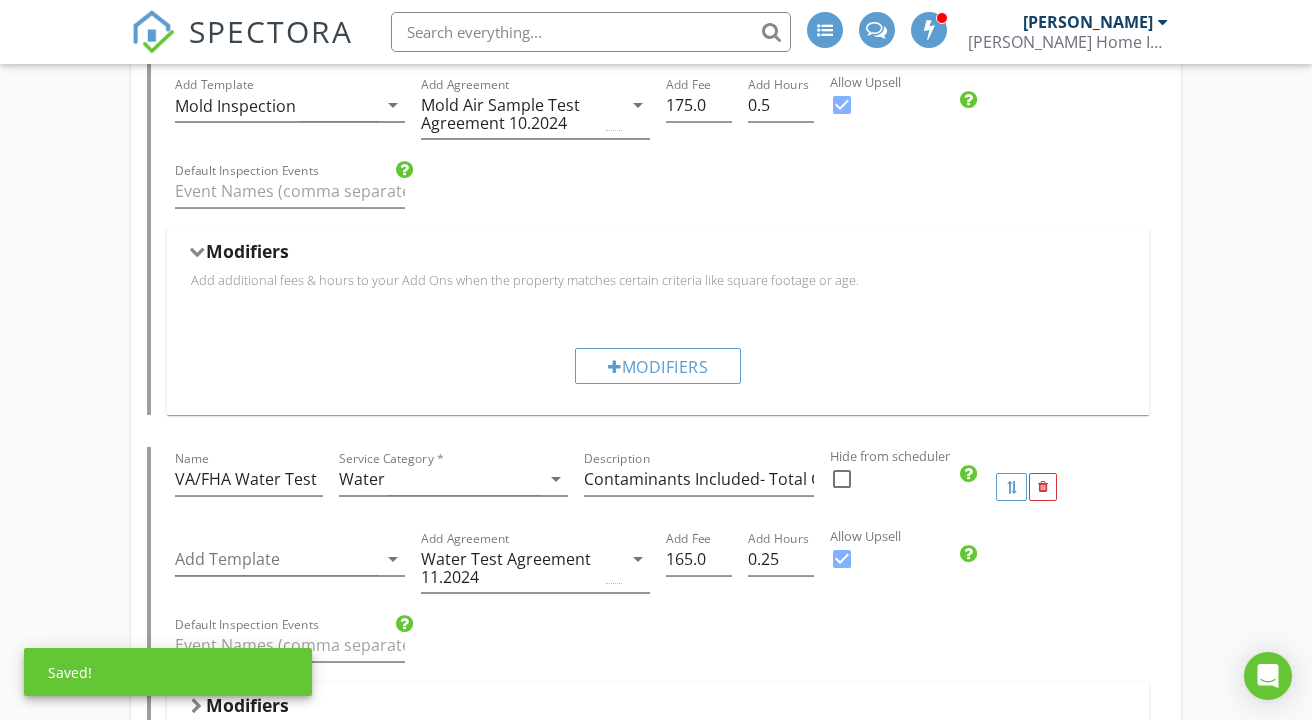 type 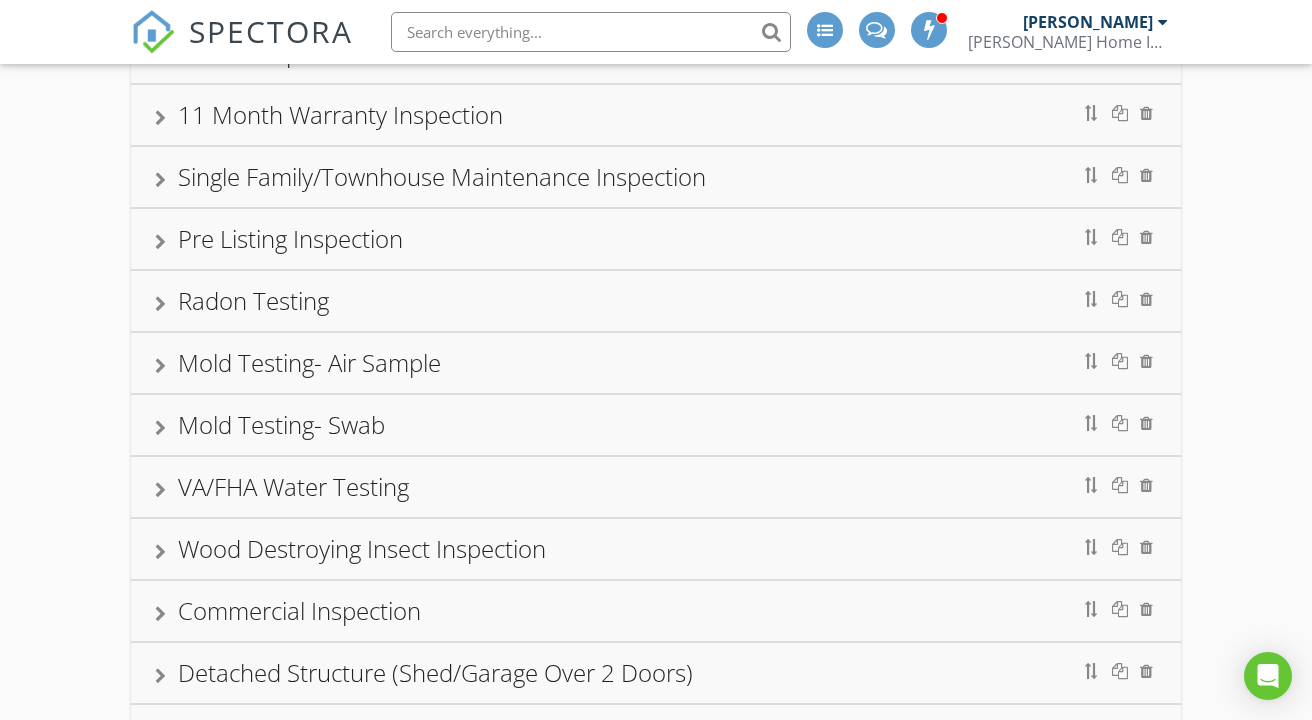 scroll, scrollTop: 4920, scrollLeft: 0, axis: vertical 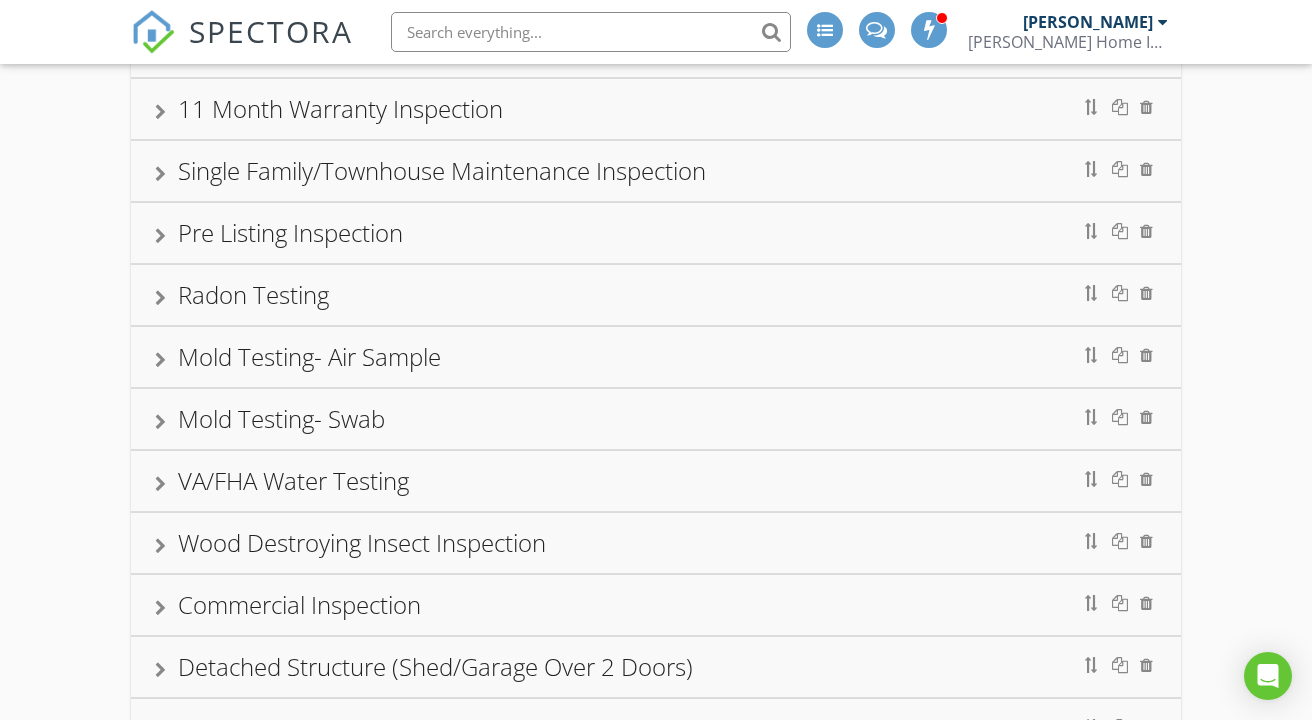 click on "Mold Testing- Air Sample" at bounding box center [656, 357] 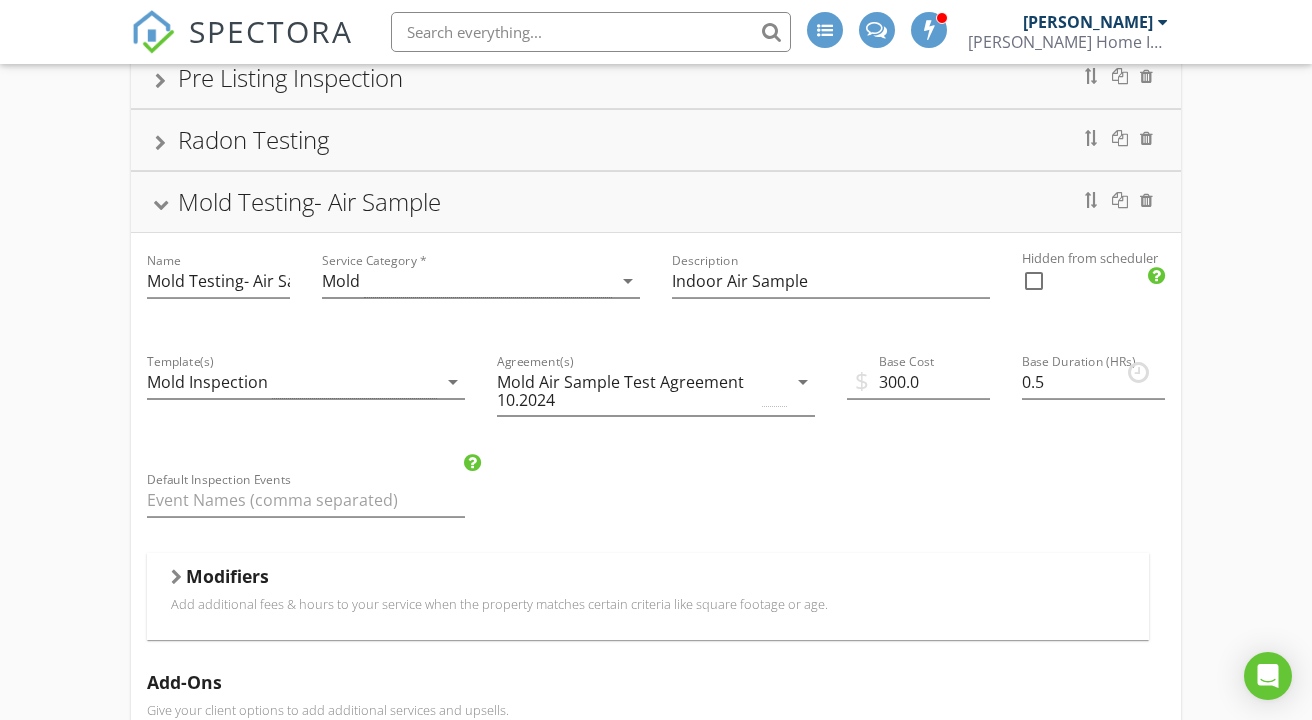 scroll, scrollTop: 434, scrollLeft: 0, axis: vertical 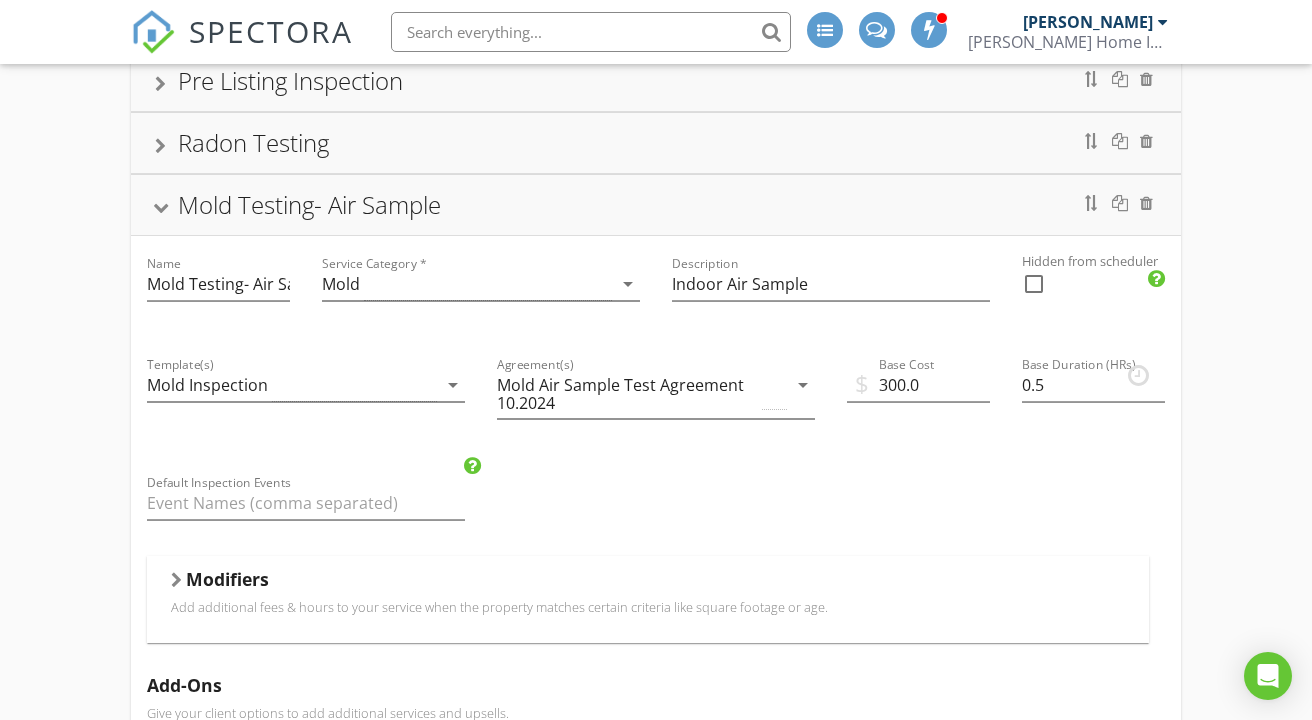 click on "Modifiers" at bounding box center (648, 583) 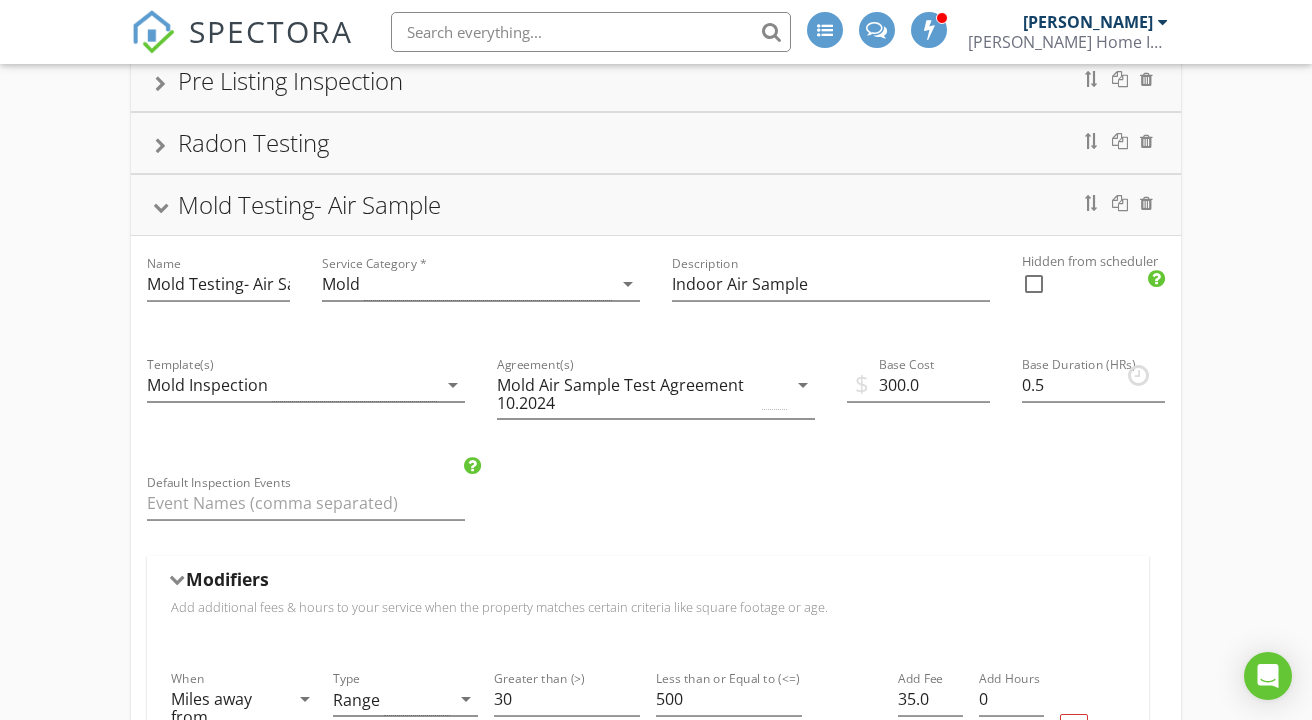 type 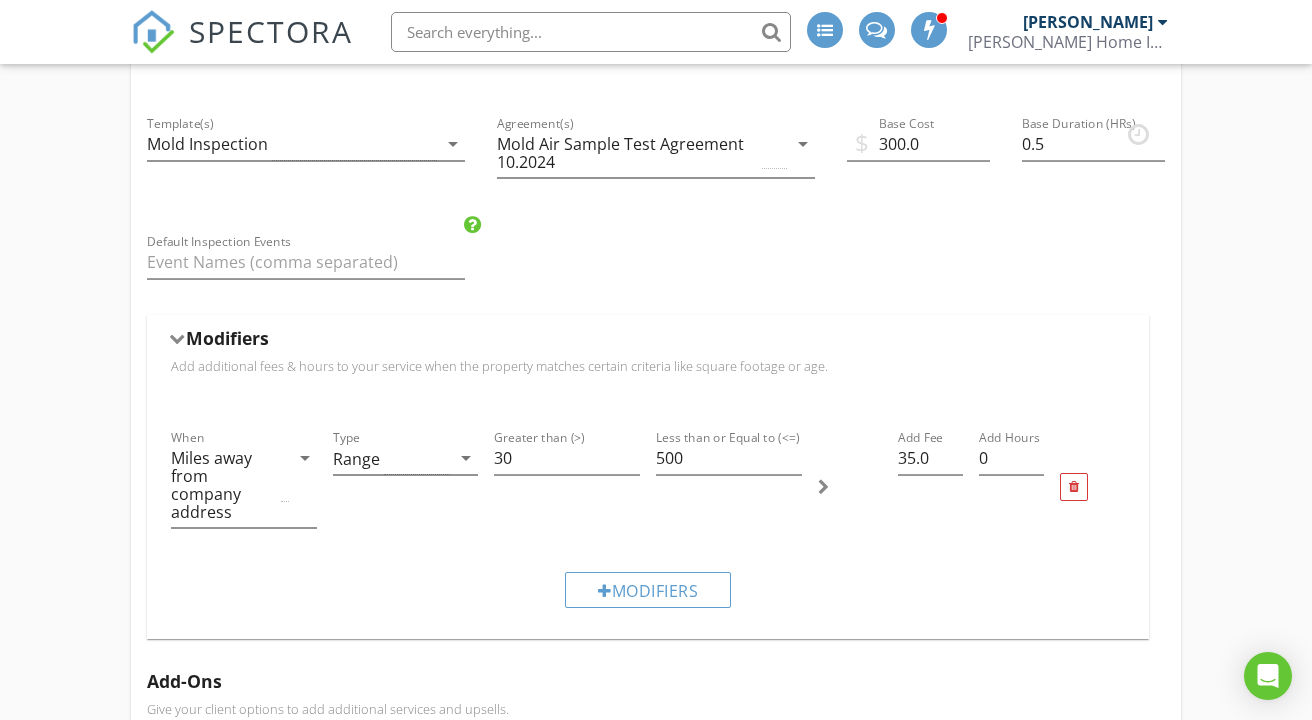 scroll, scrollTop: 754, scrollLeft: 0, axis: vertical 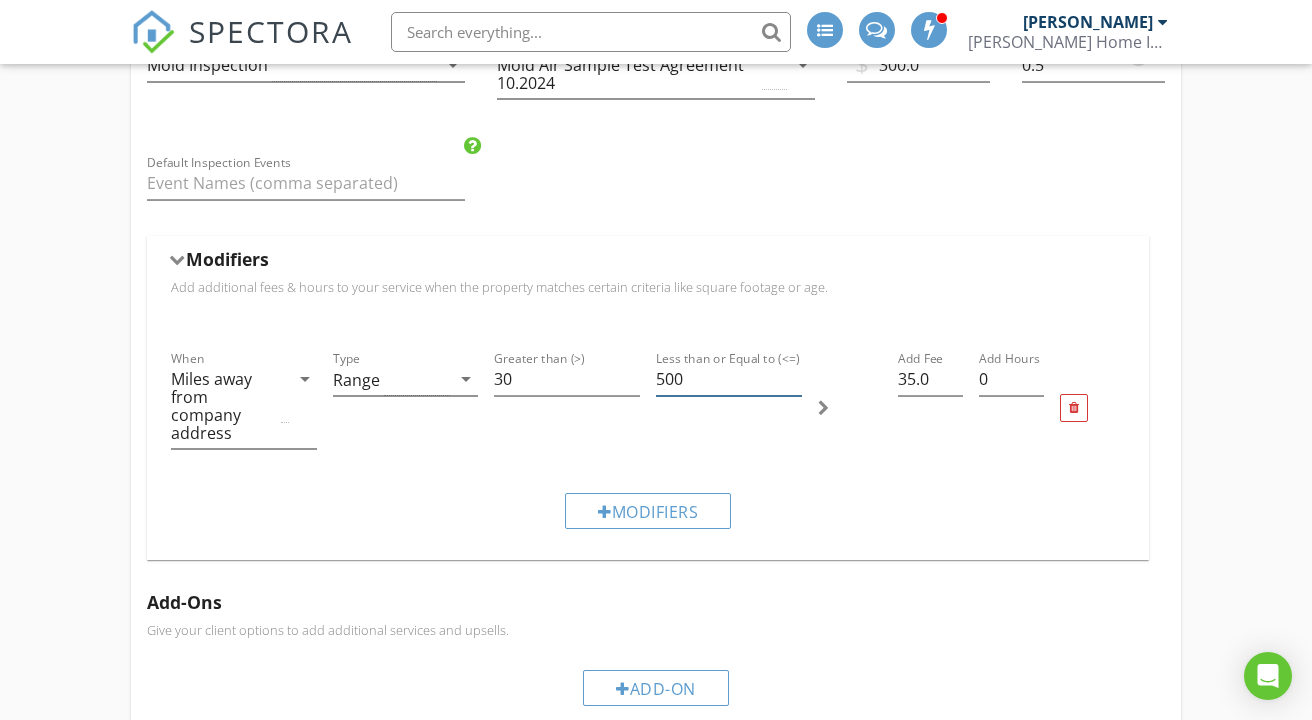 click on "500" at bounding box center [729, 379] 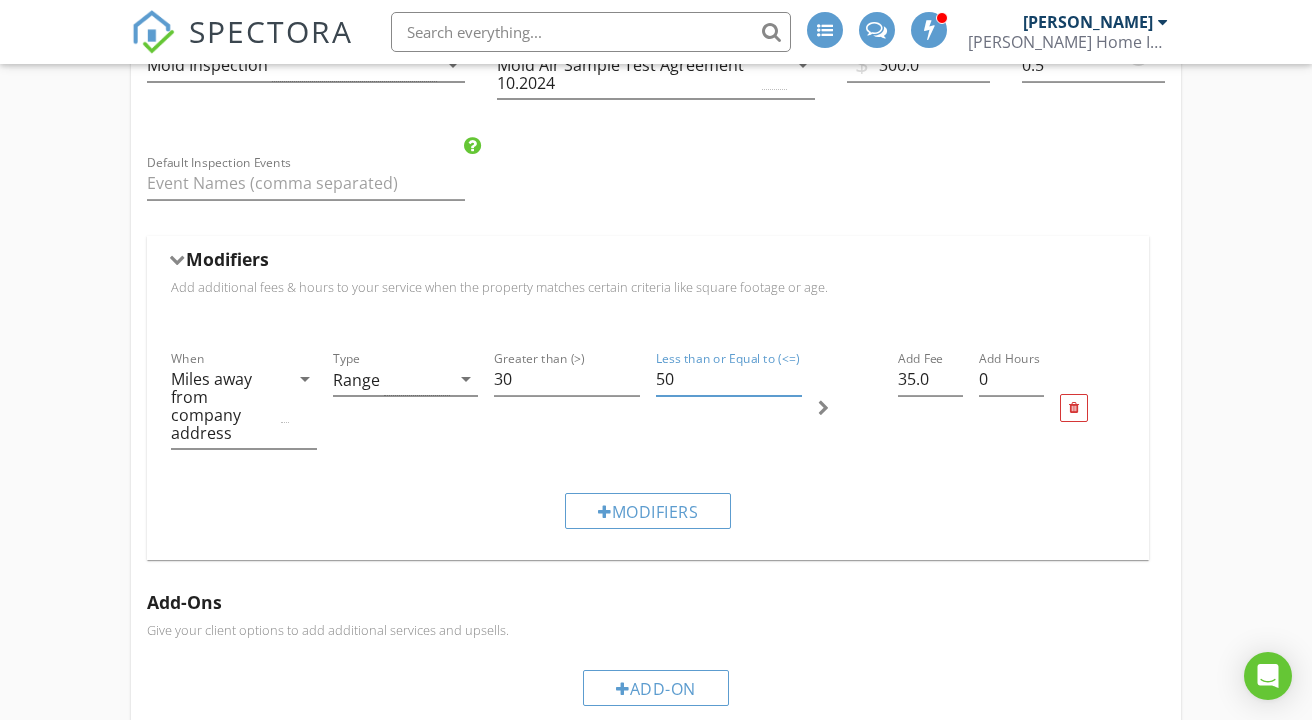 type on "5" 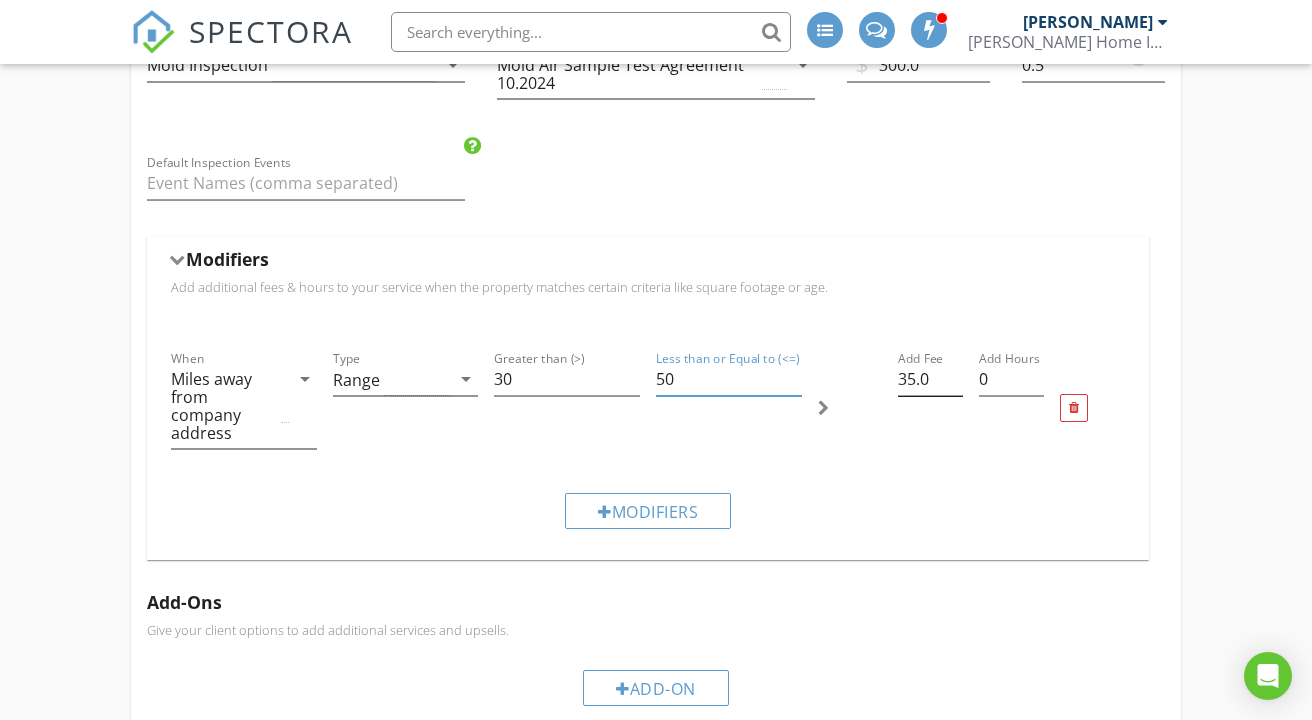 type on "50" 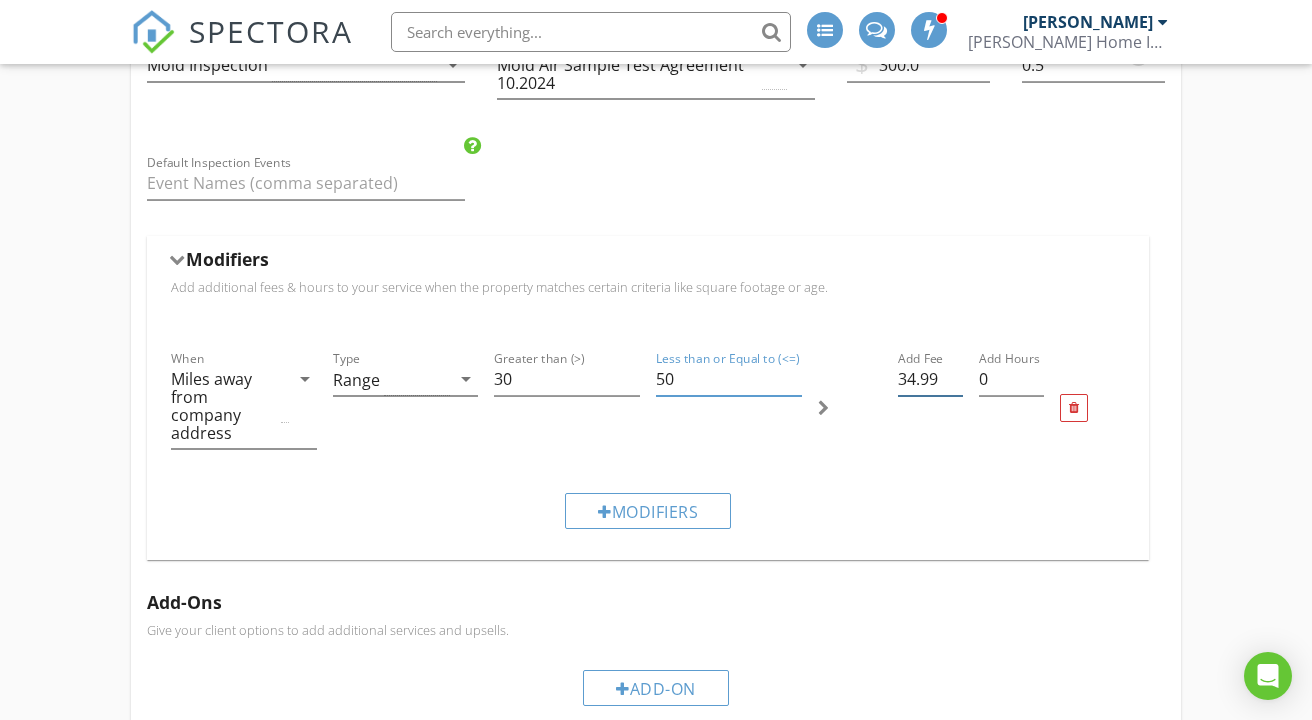 click on "34.99" at bounding box center [930, 379] 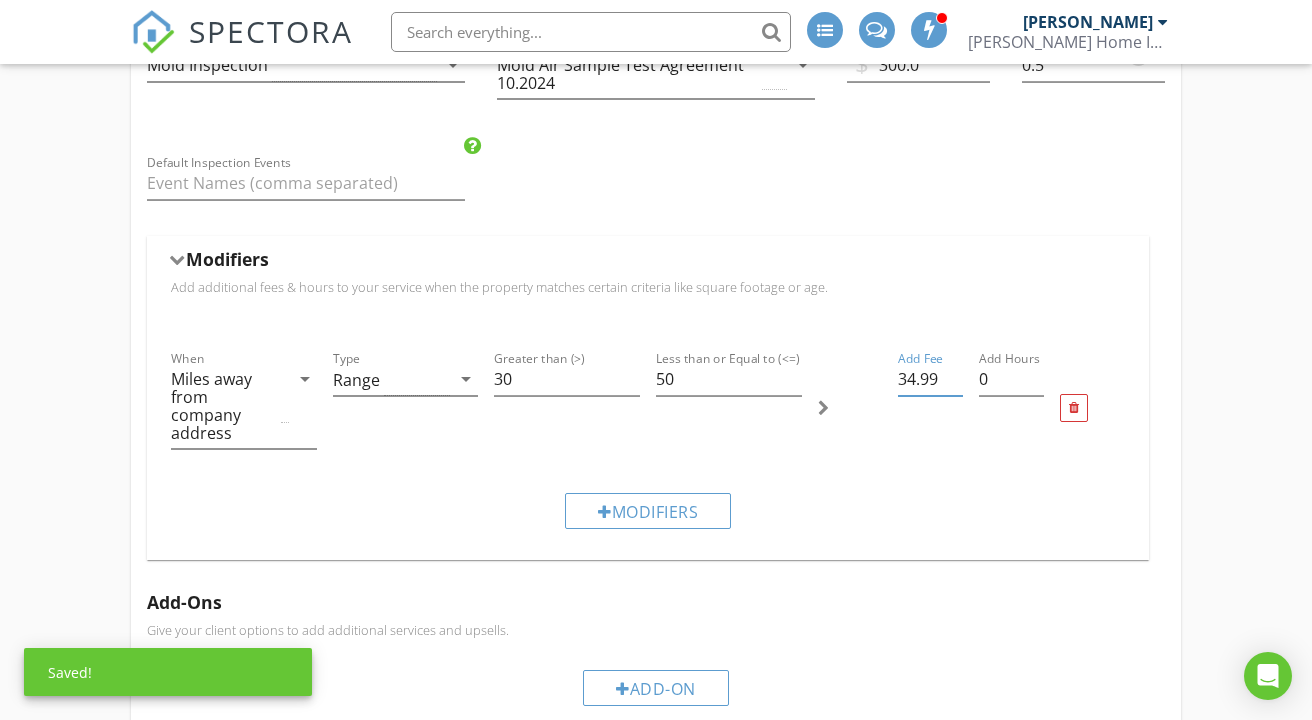 click on "34.99" at bounding box center [930, 379] 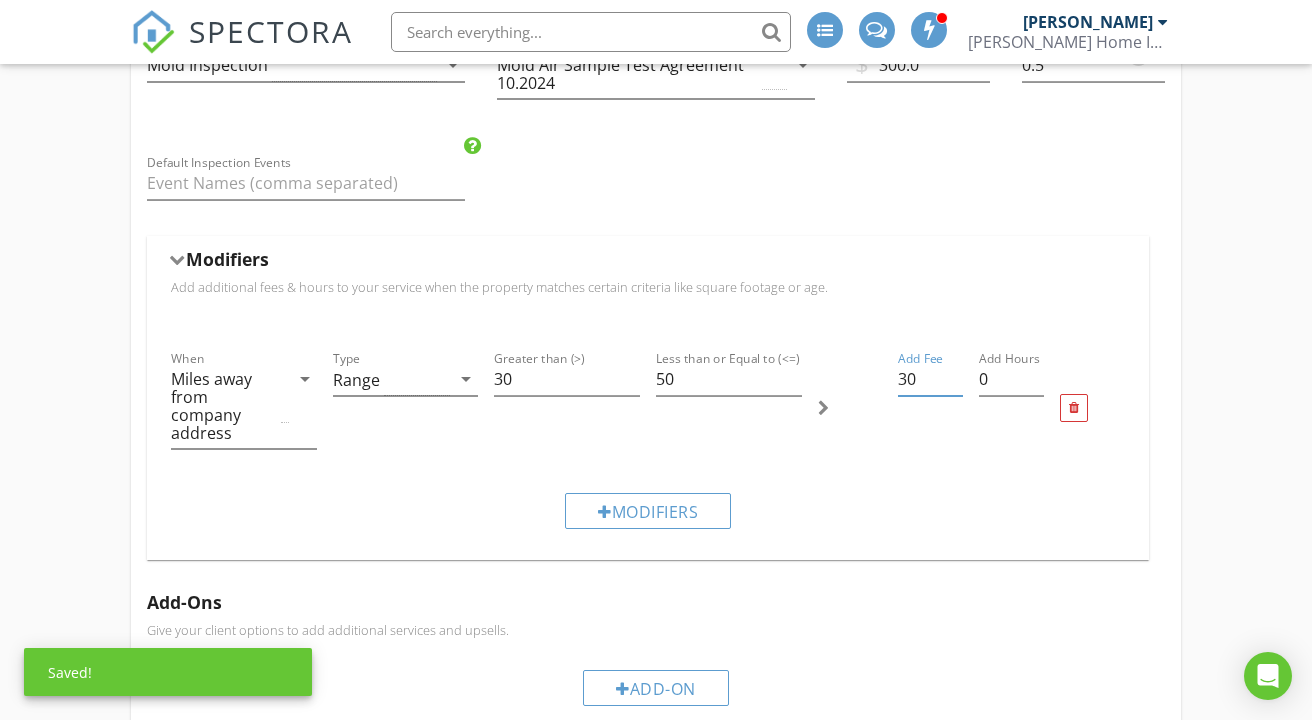 type on "30" 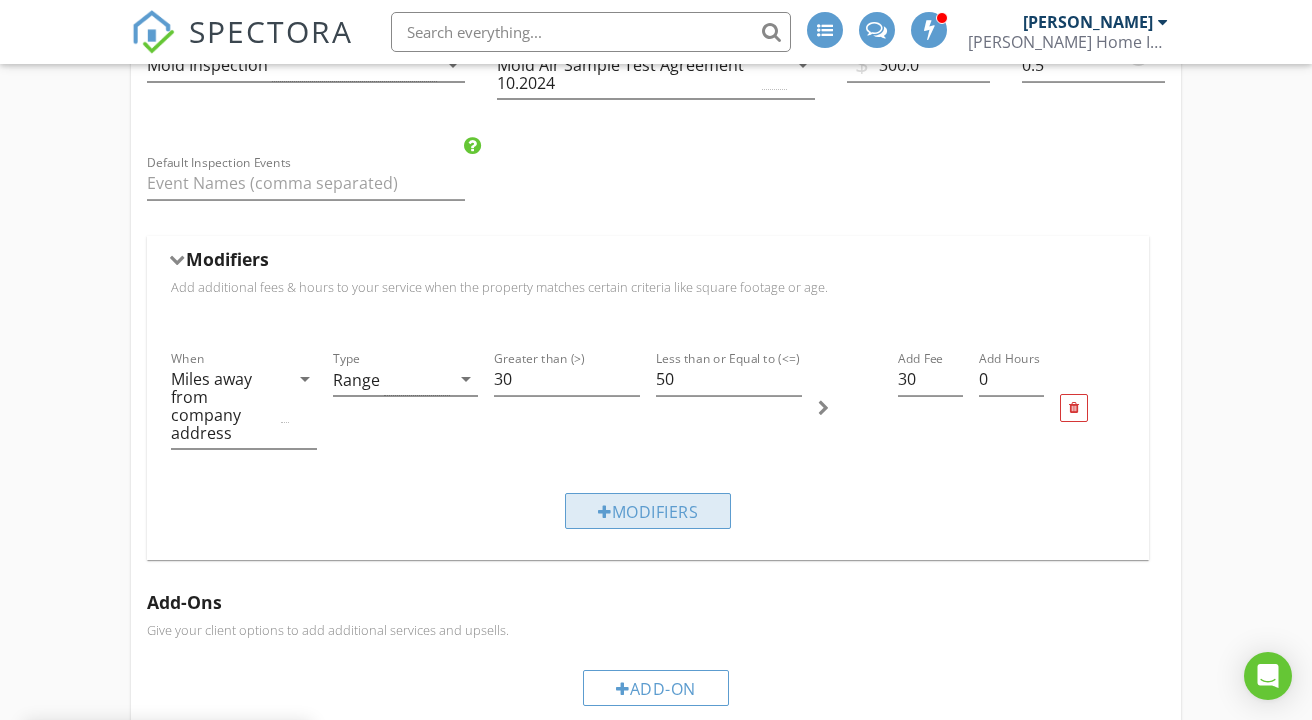 click on "Modifiers" at bounding box center [648, 511] 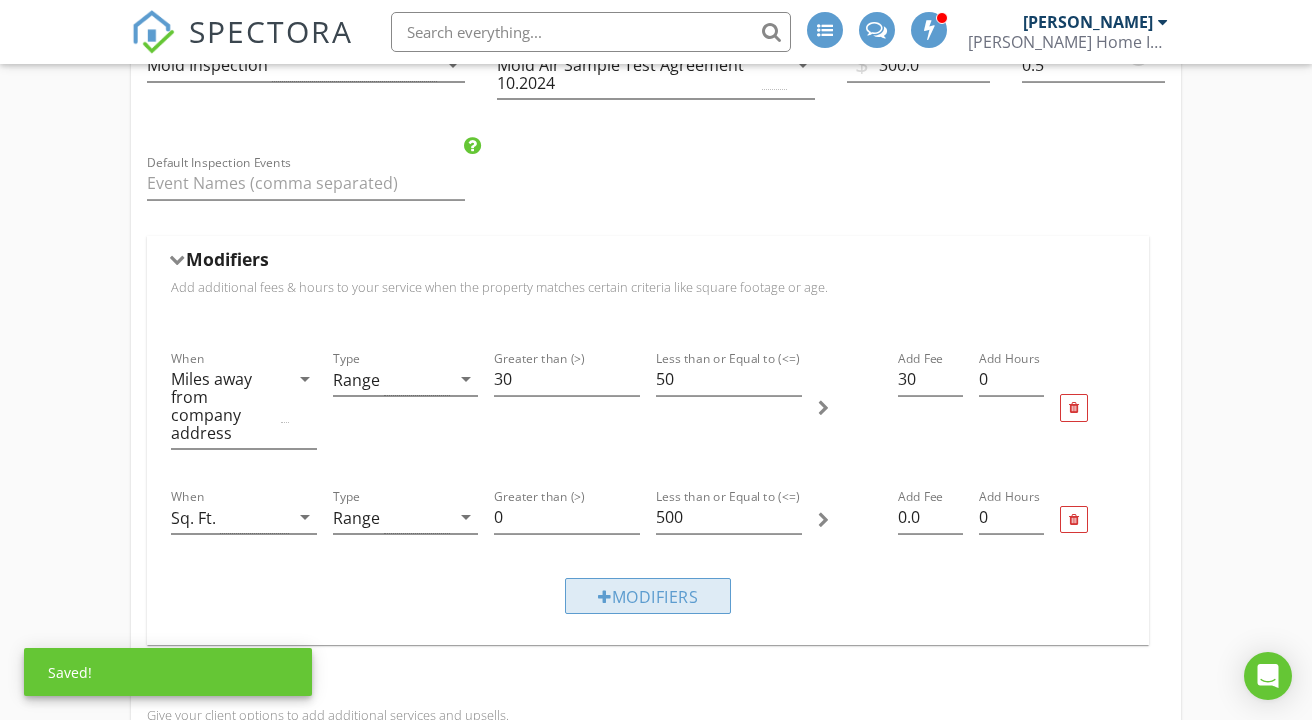 click on "Modifiers" at bounding box center (648, 596) 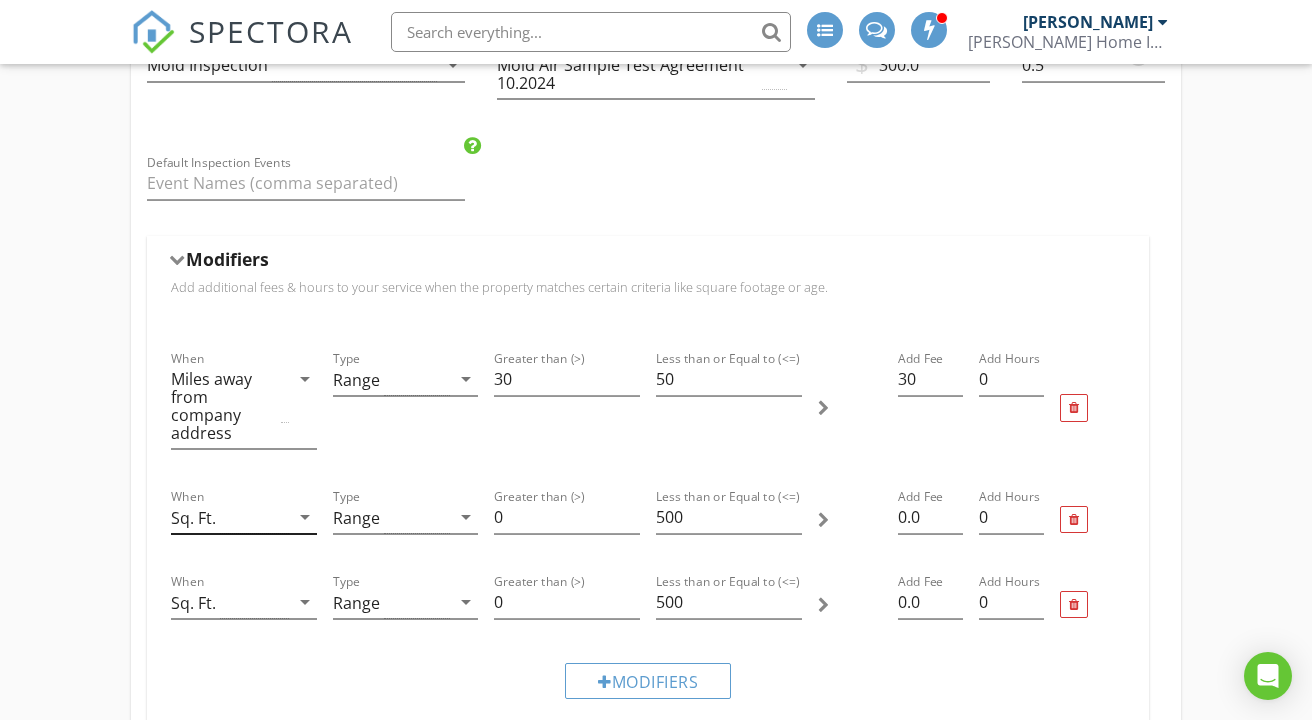 click on "Sq. Ft." at bounding box center (230, 517) 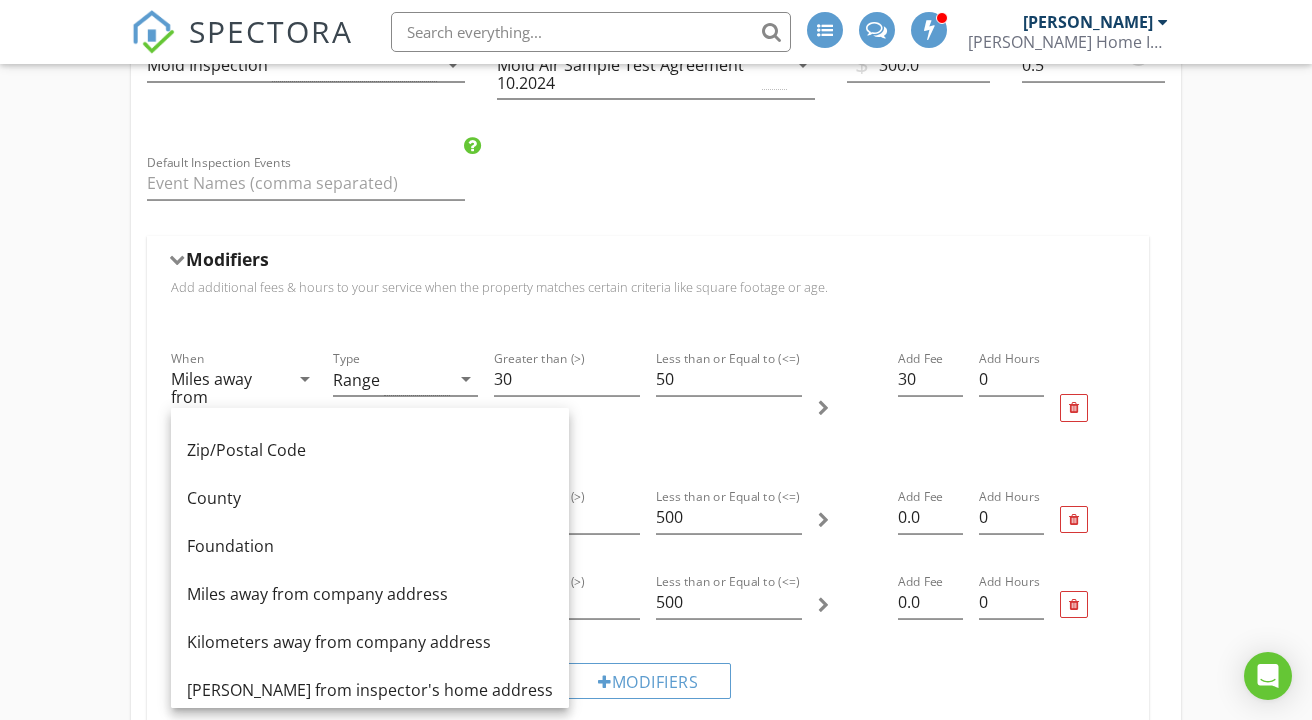 scroll, scrollTop: 186, scrollLeft: 0, axis: vertical 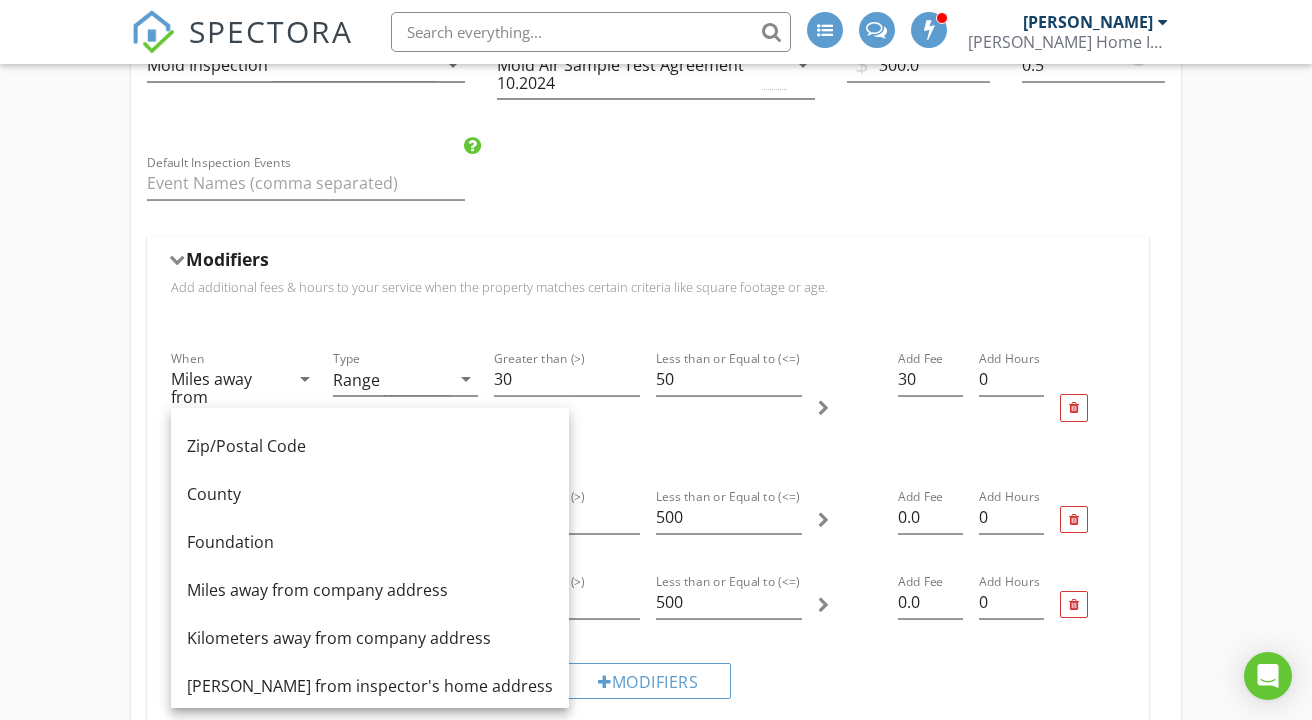 click on "Modifiers
Add additional fees & hours to your service when the
property matches certain criteria like square footage or age.
When Miles away from company address arrow_drop_down   Type Range arrow_drop_down   Greater than (>) 30   Less than or Equal to (<=) 50       Add Fee 30   Add Hours 0   When Sq. Ft. arrow_drop_down   Type Range arrow_drop_down   Greater than (>) 0   Less than or Equal to (<=) 500       Add Fee 0.0   Add Hours 0   When Sq. Ft. arrow_drop_down   Type Range arrow_drop_down   Greater than (>) 0   Less than or Equal to (<=) 500       Add Fee 0.0   Add Hours 0
Modifiers" at bounding box center (648, 491) 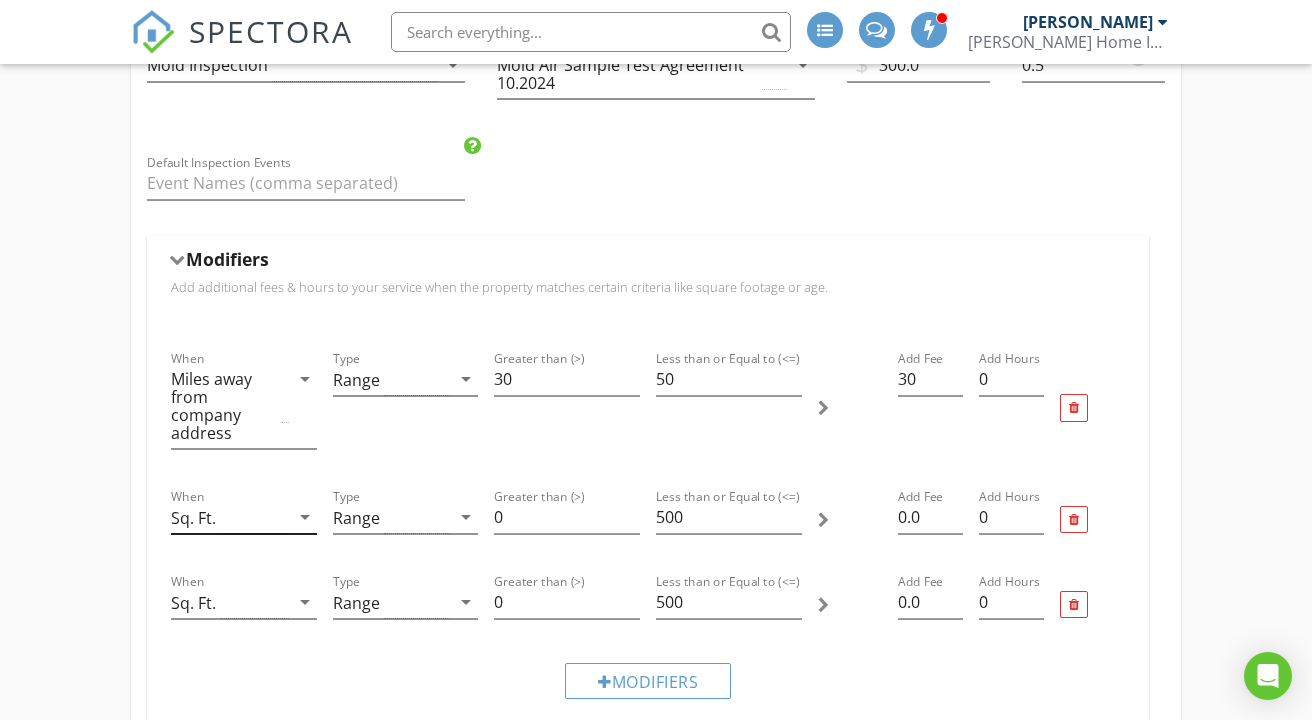 click on "Sq. Ft." at bounding box center (230, 517) 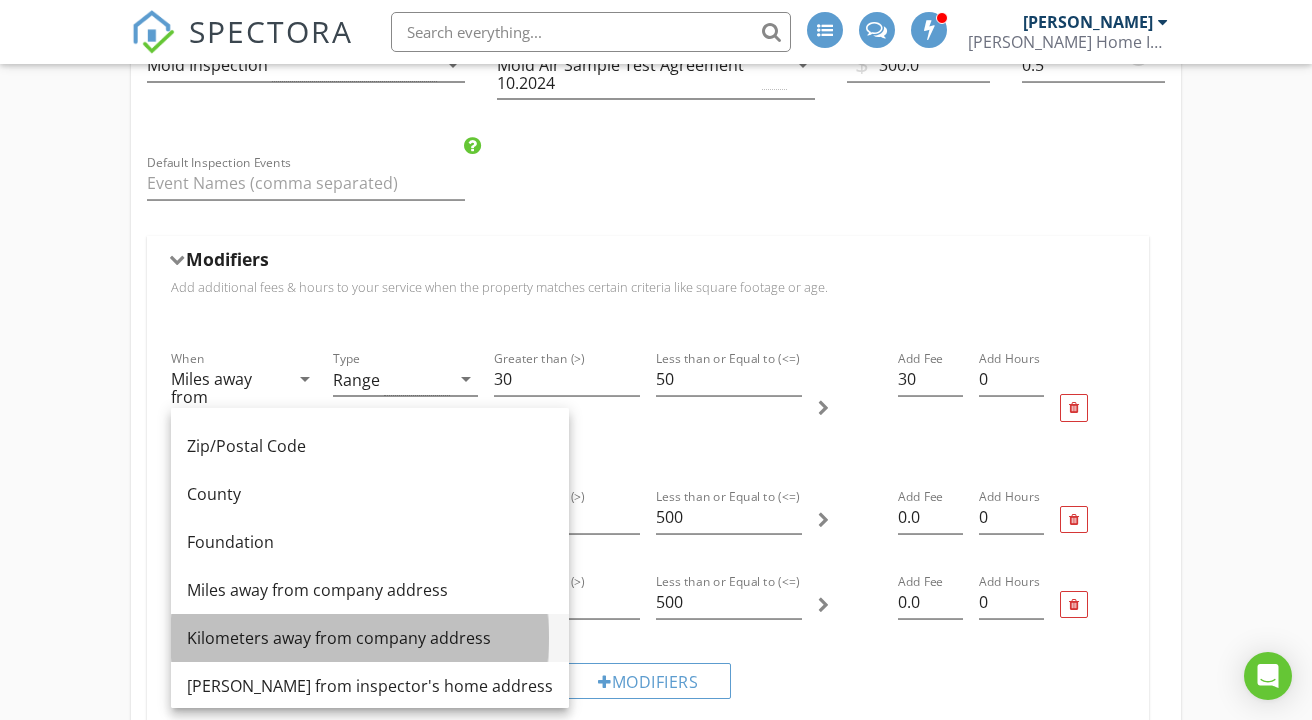 click on "Kilometers away from company address" at bounding box center (370, 638) 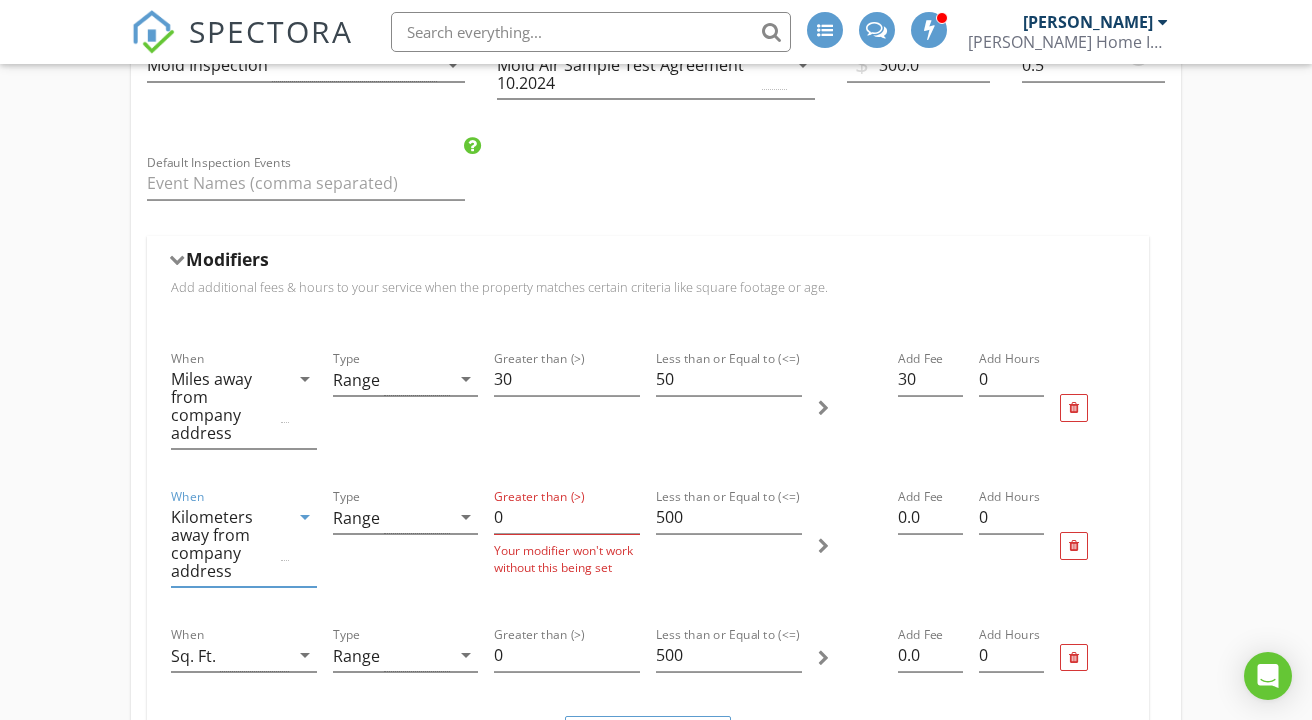 click on "Kilometers away from company address" at bounding box center [224, 544] 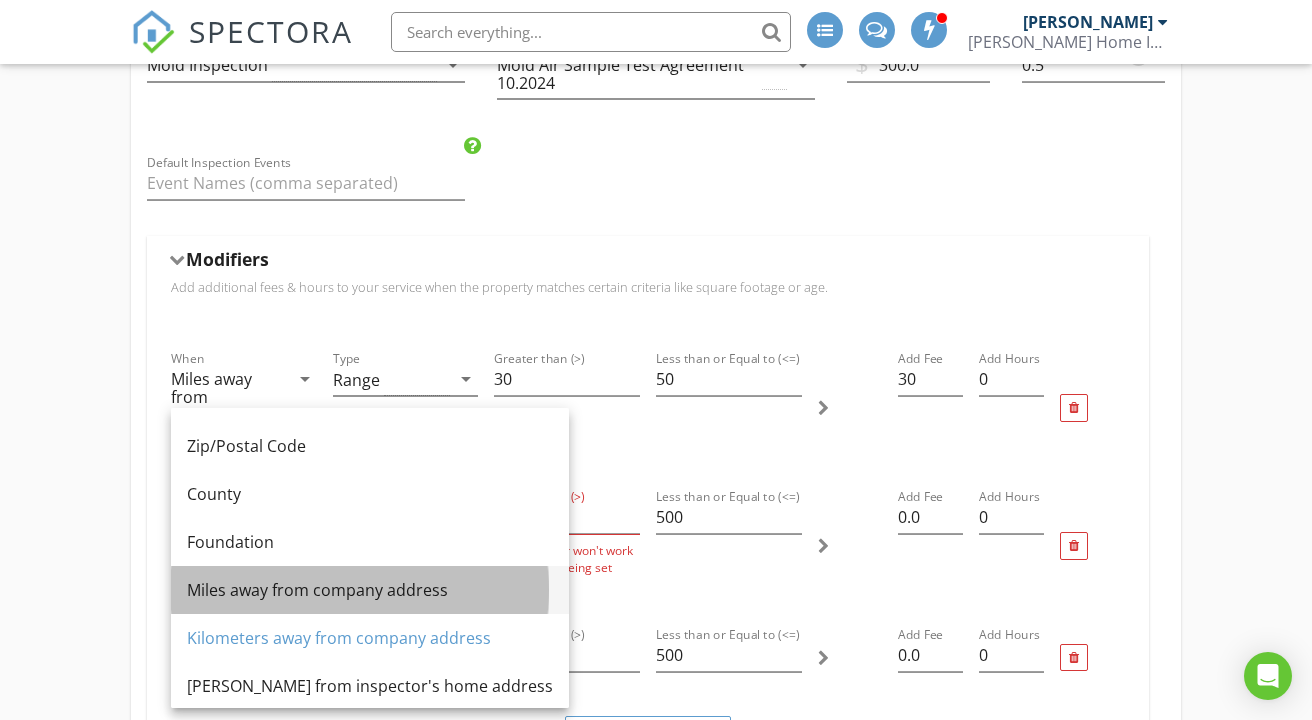 click on "Miles away from company address" at bounding box center [370, 590] 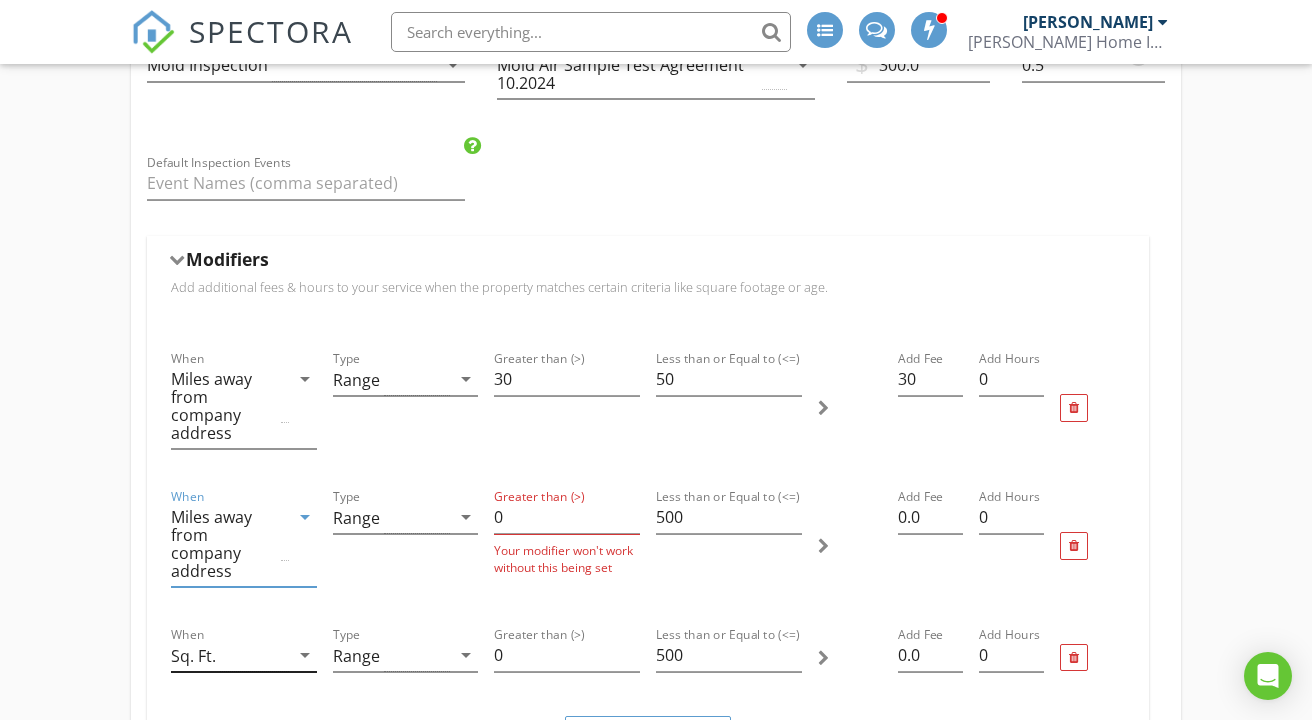click on "Sq. Ft." at bounding box center [230, 655] 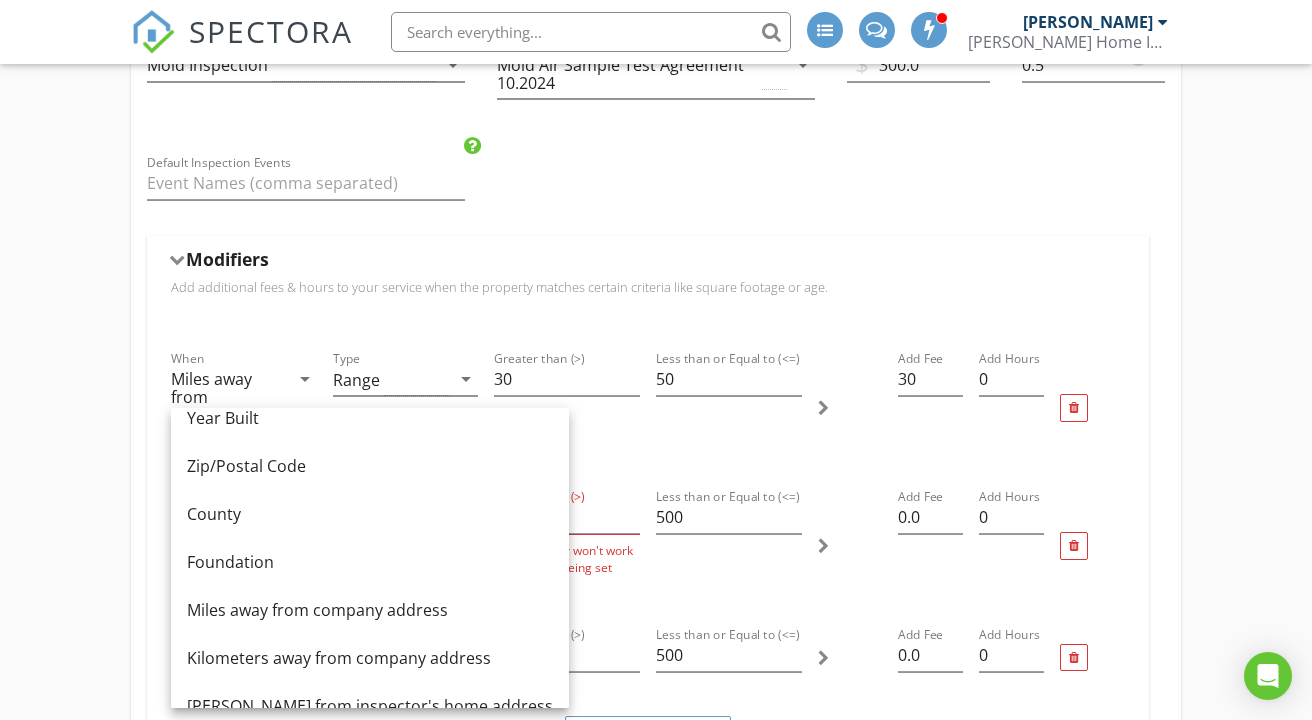 scroll, scrollTop: 186, scrollLeft: 0, axis: vertical 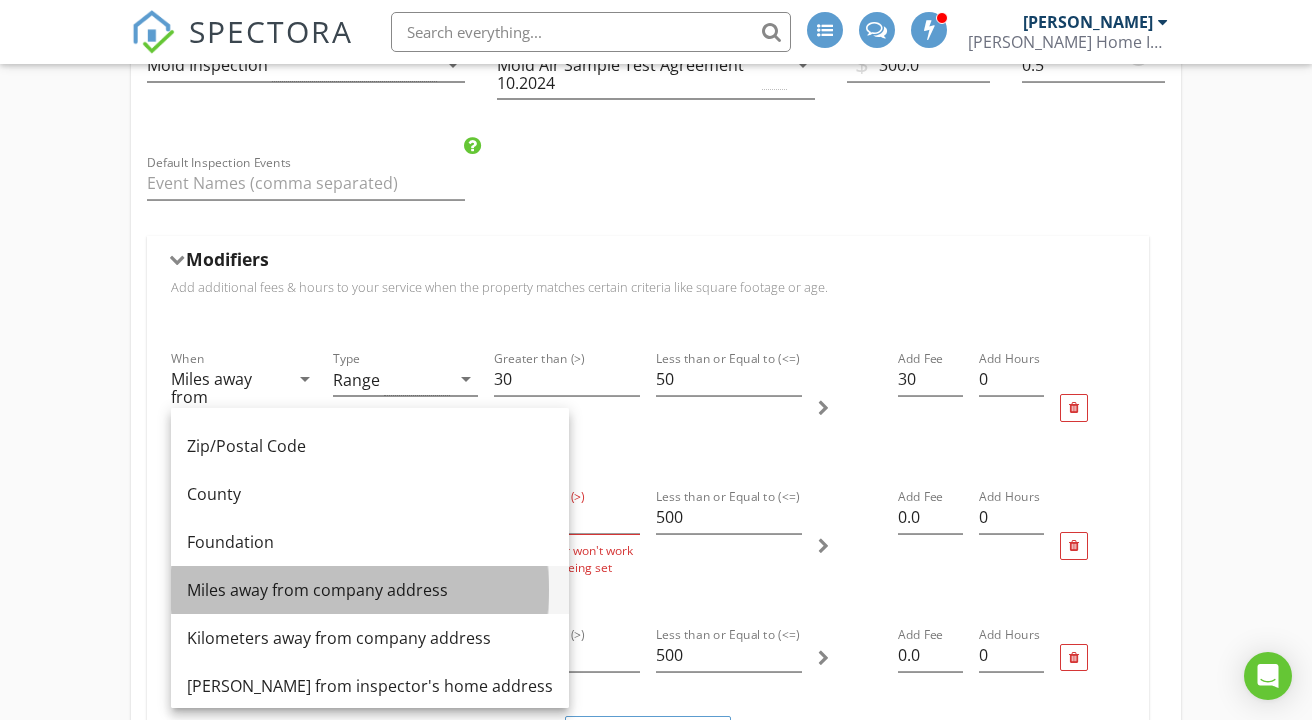 click on "Miles away from company address" at bounding box center [370, 590] 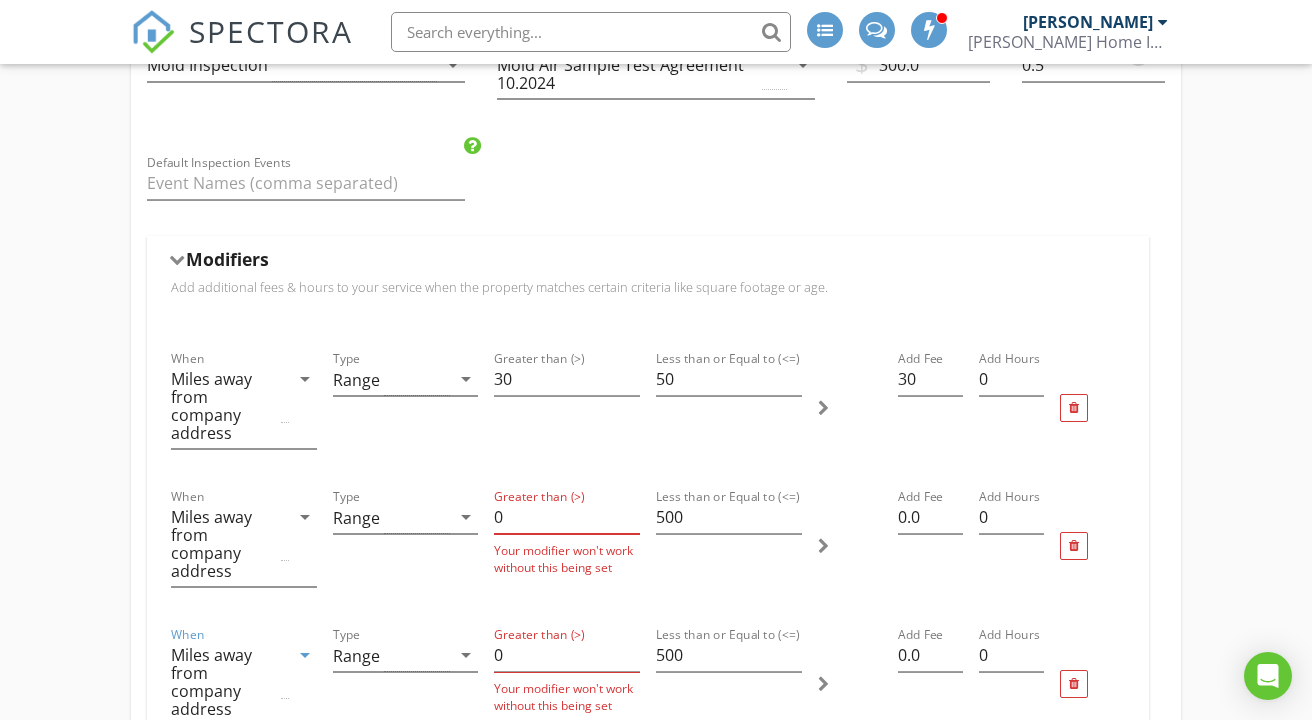 click on "0" at bounding box center [567, 517] 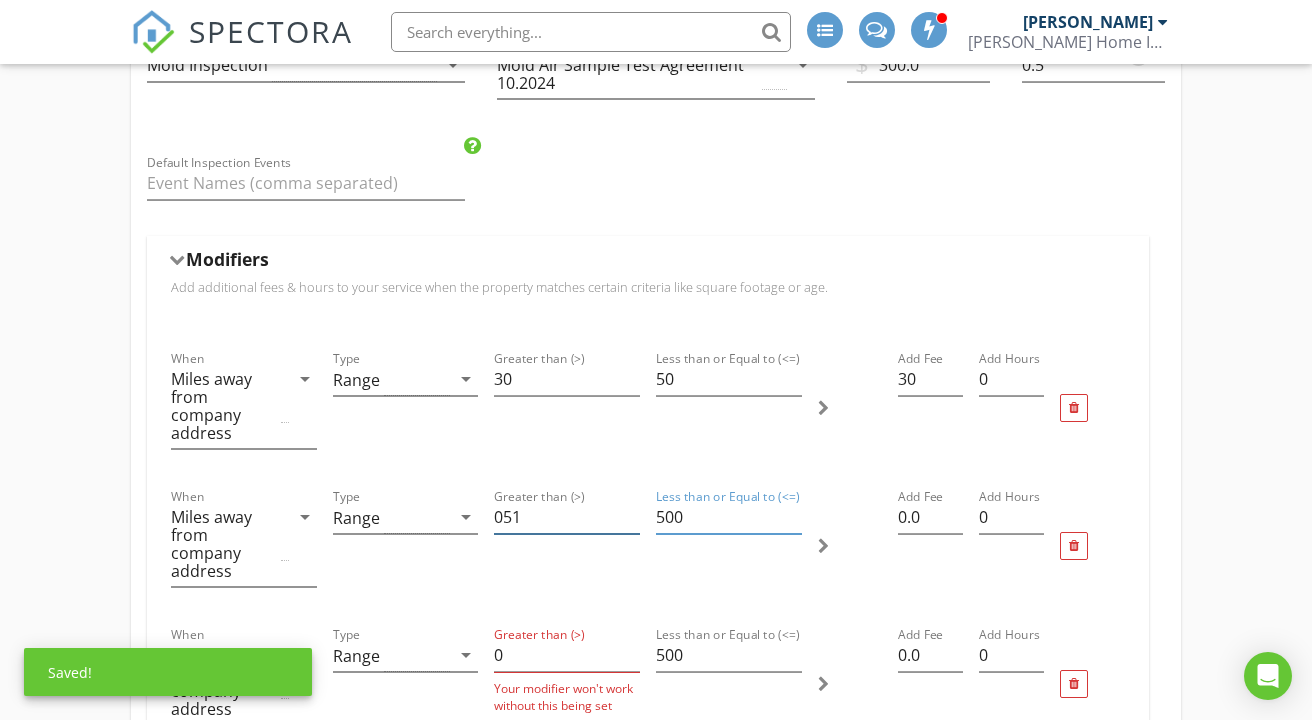click on "051" at bounding box center (567, 517) 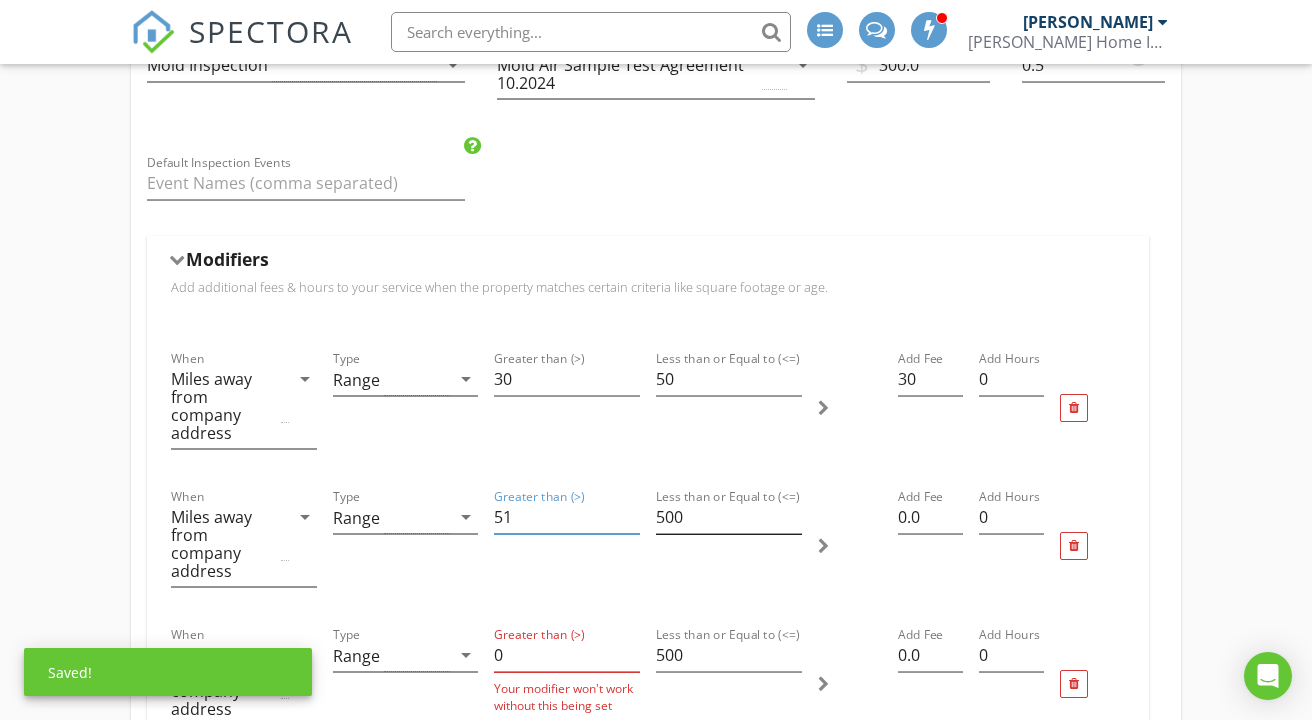 type on "51" 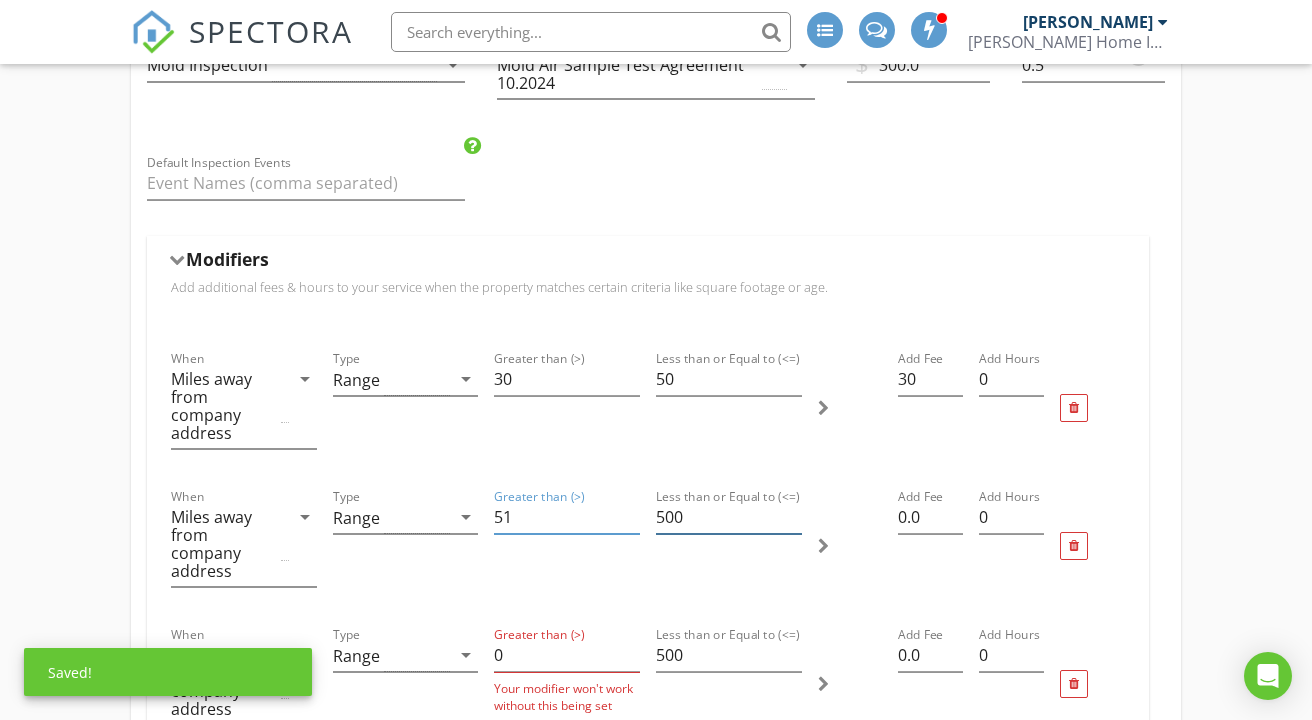 click on "500" at bounding box center [729, 517] 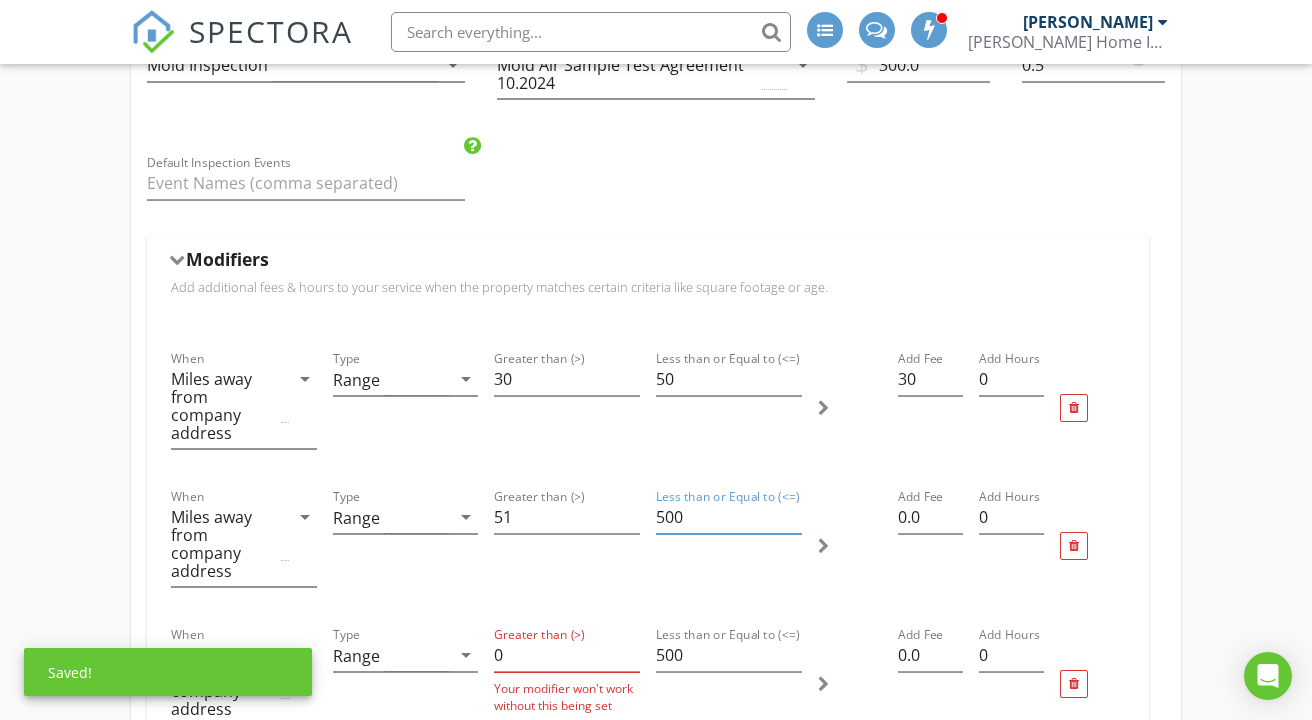 click on "500" at bounding box center (729, 517) 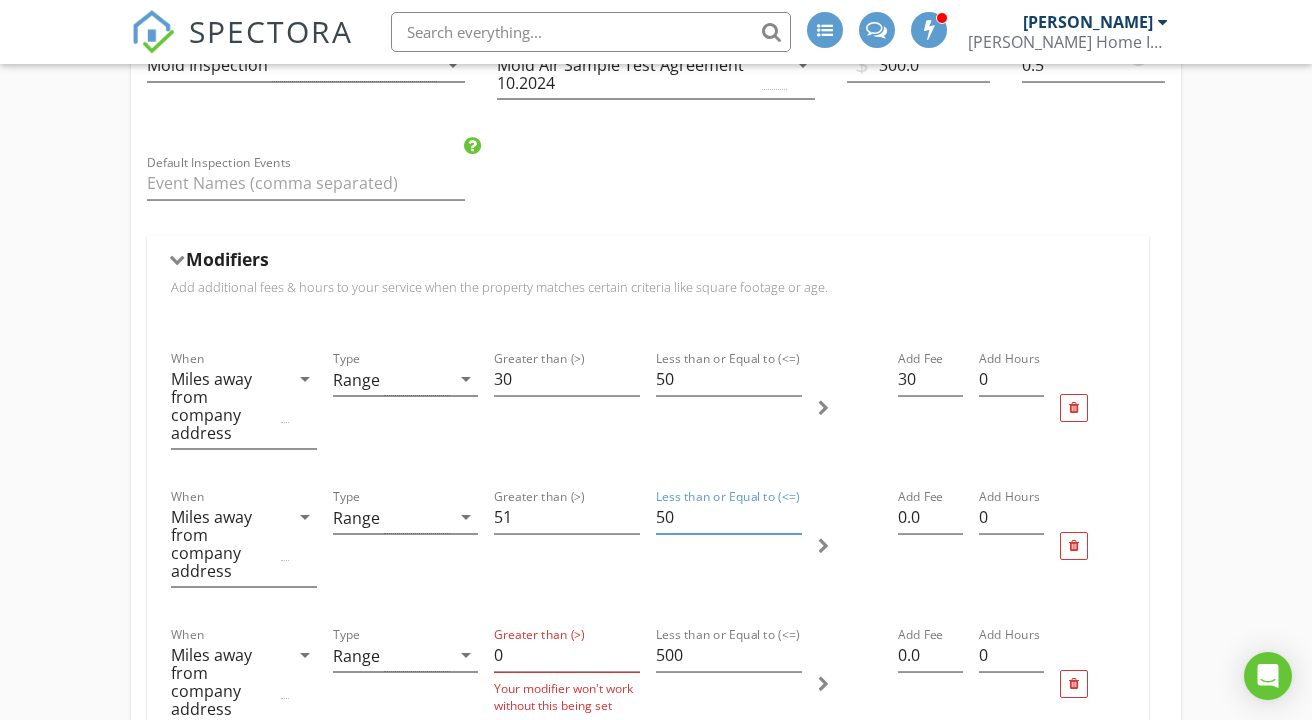 type on "5" 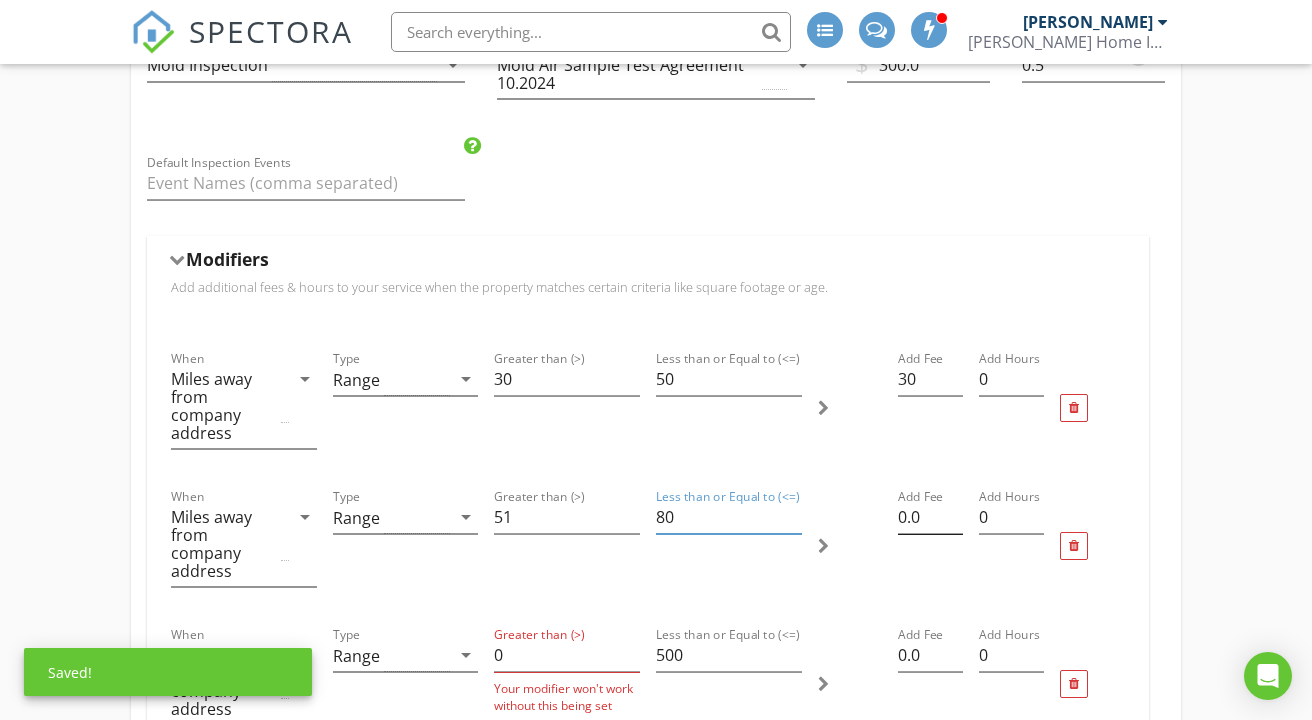 type on "80" 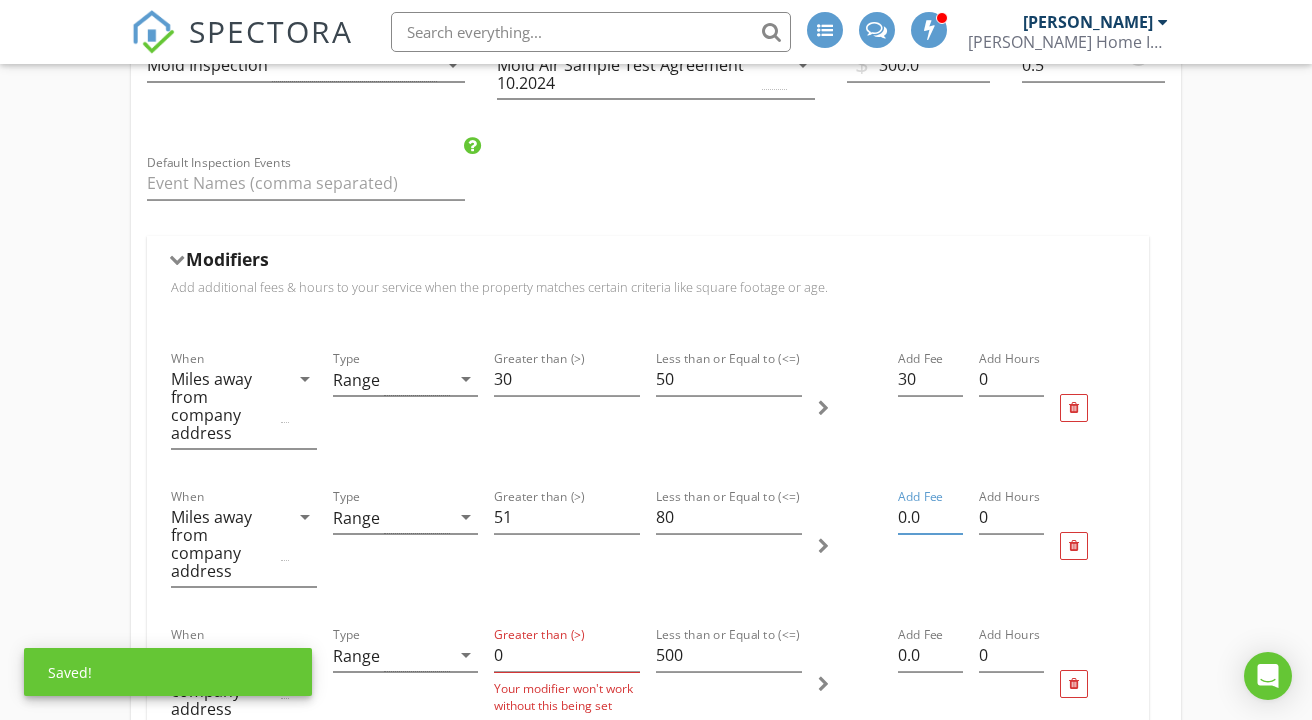 click on "0.0" at bounding box center [930, 517] 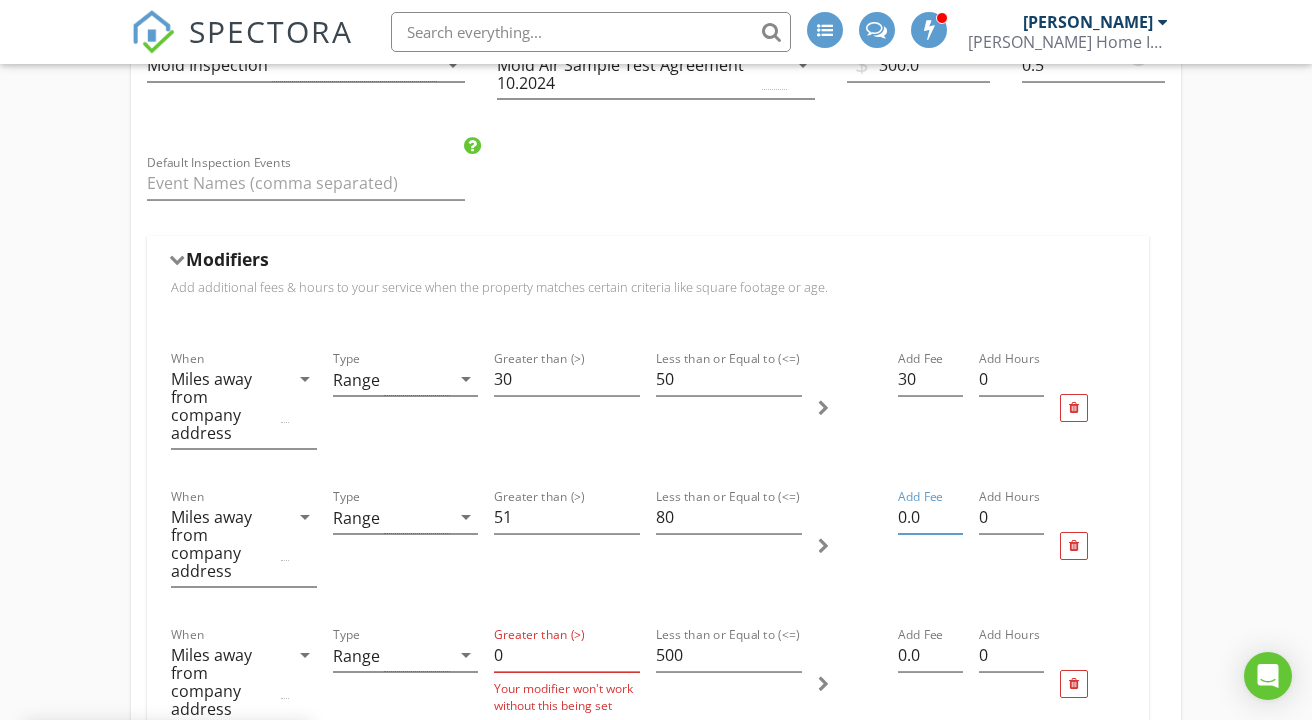click on "0.0" at bounding box center (930, 517) 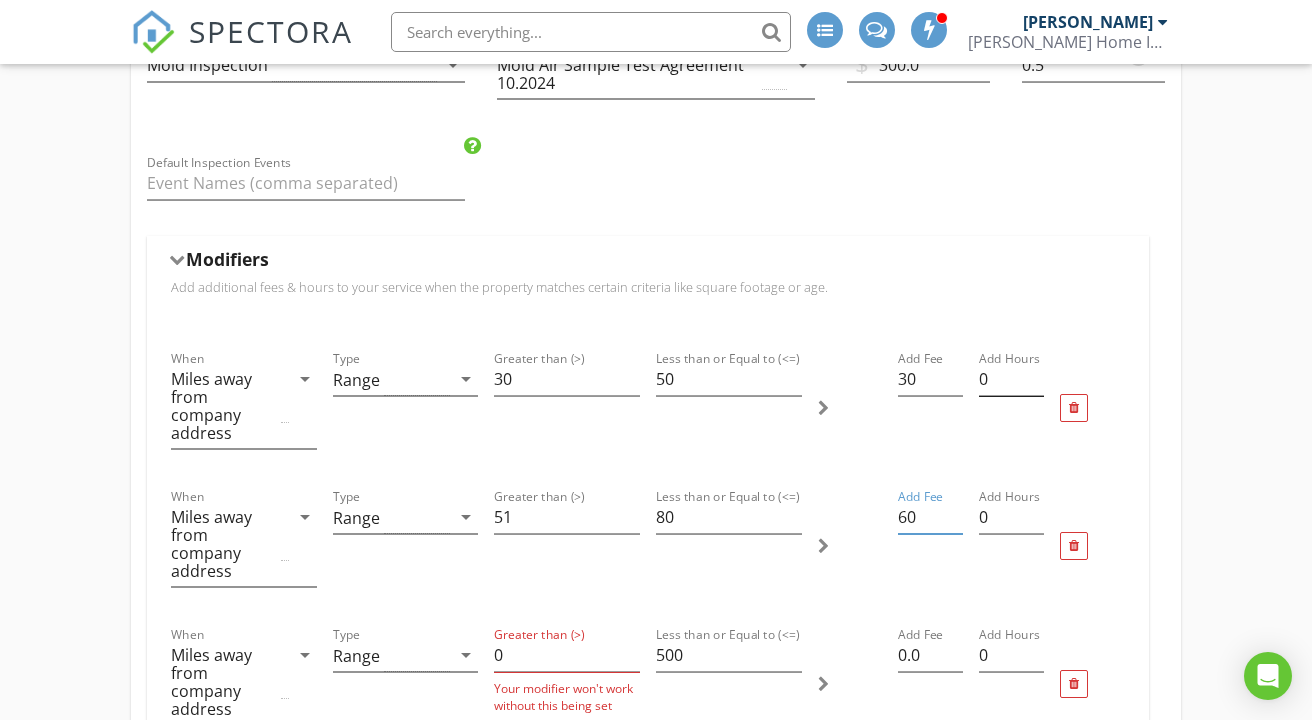 type on "60" 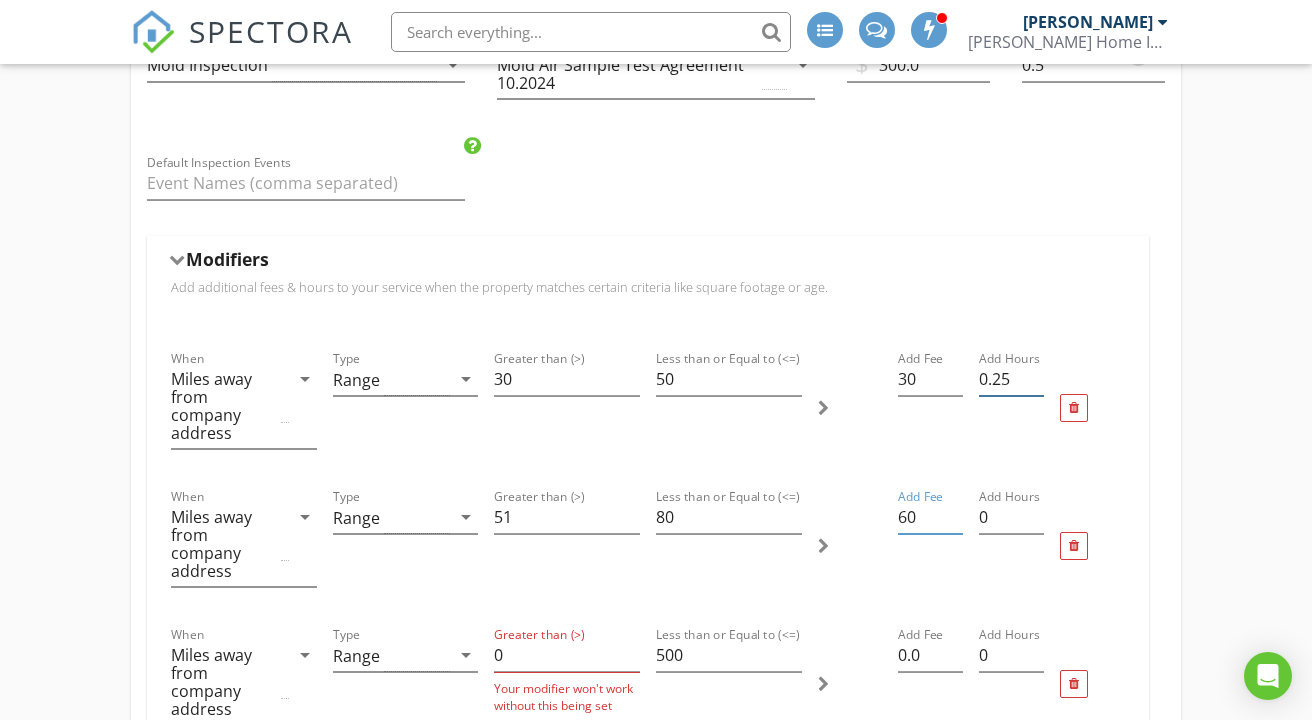 click on "0.25" at bounding box center (1011, 379) 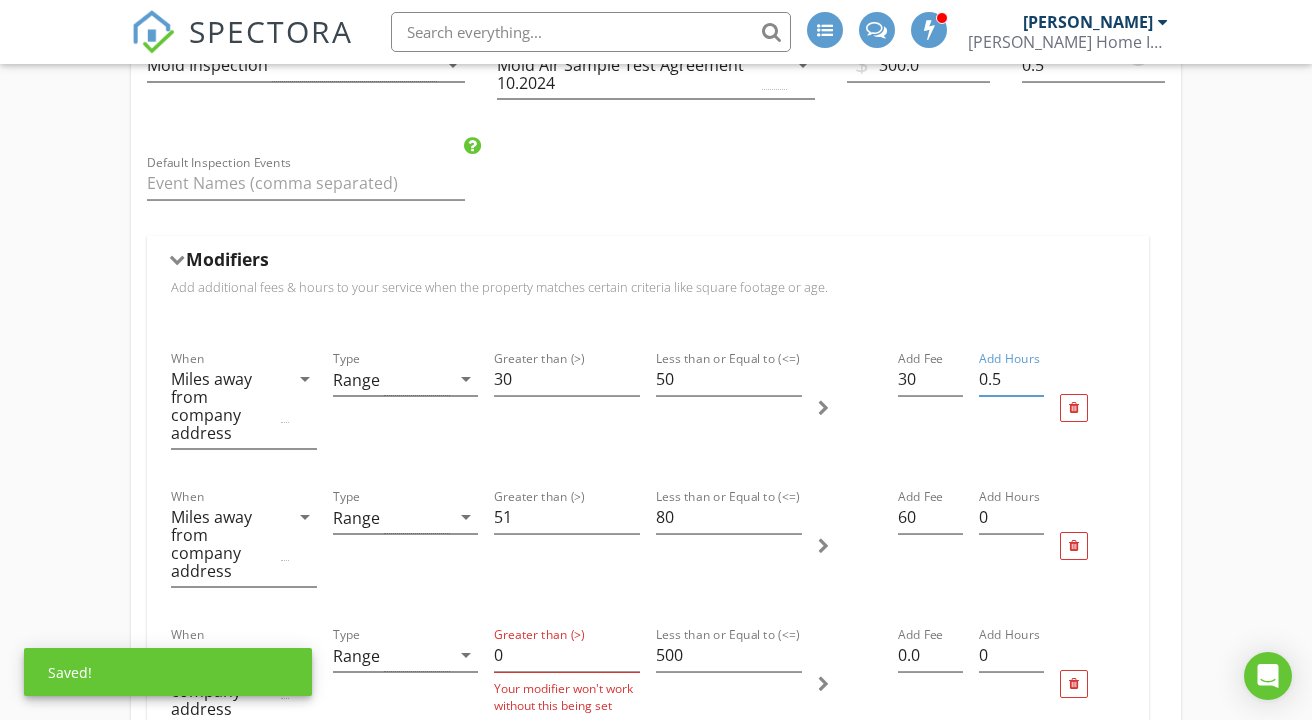 type on "0.5" 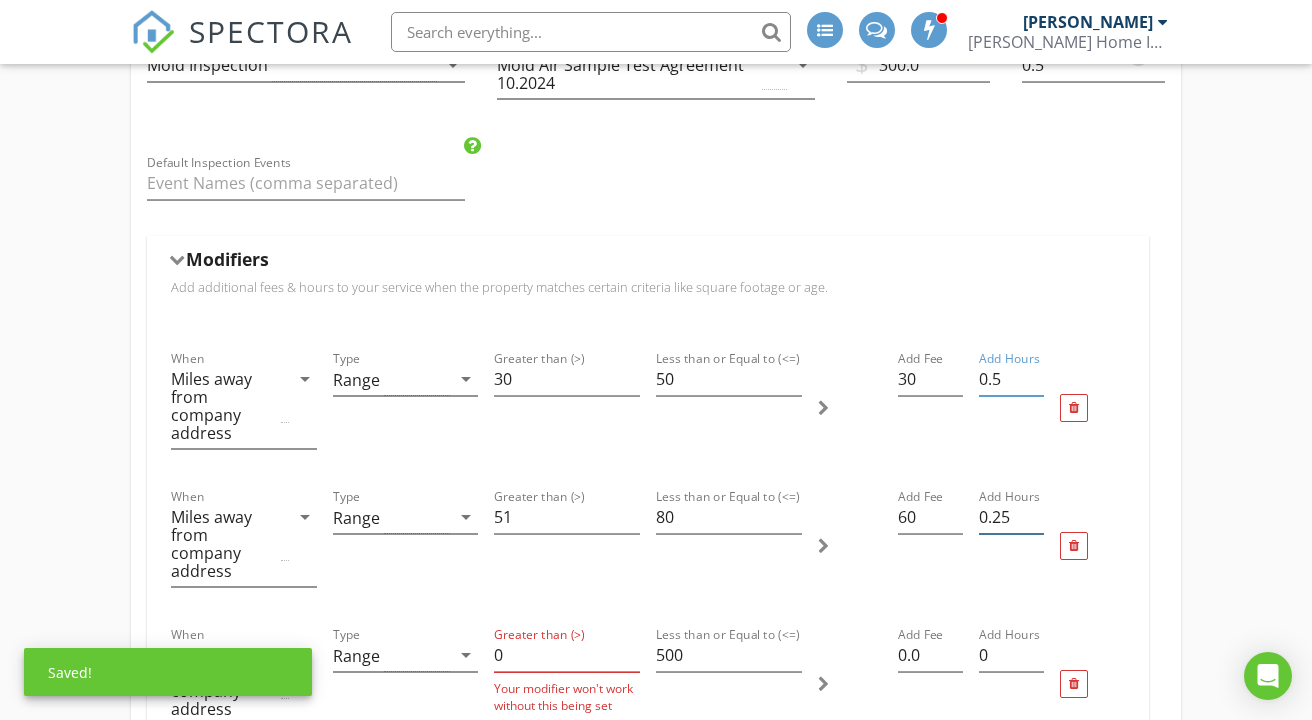 click on "0.25" at bounding box center [1011, 517] 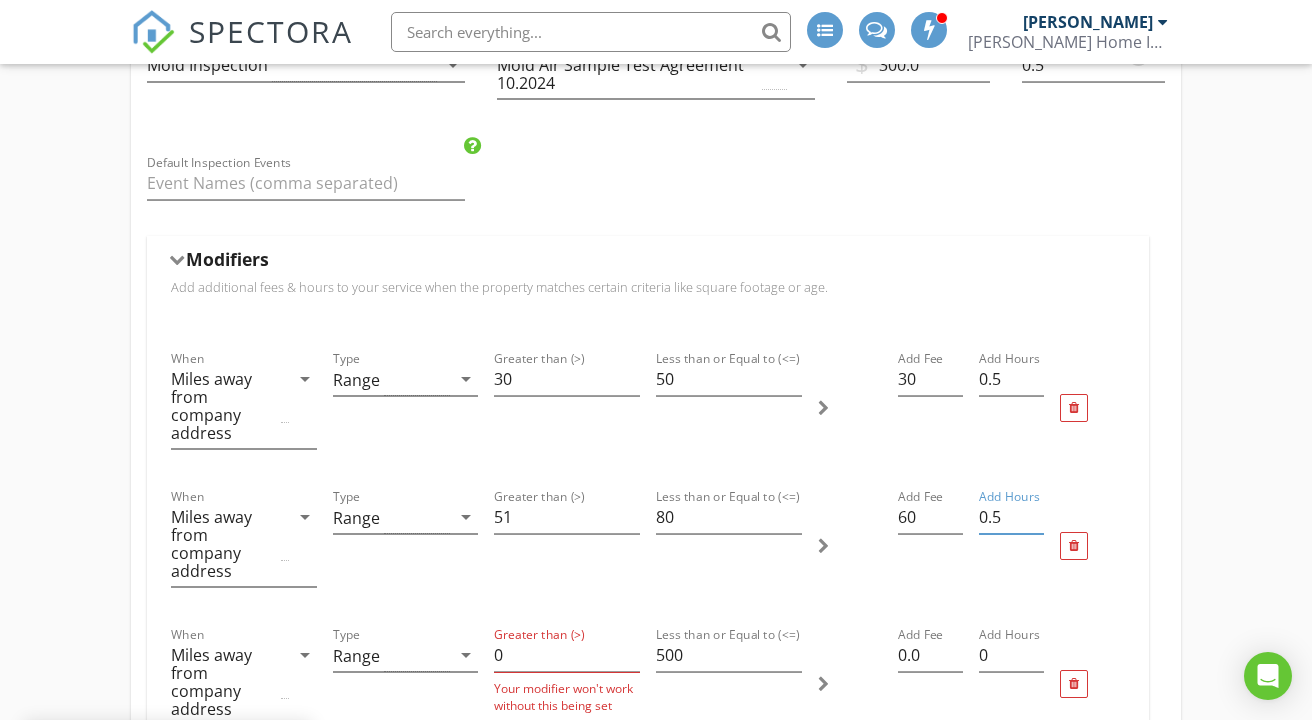 click on "0.5" at bounding box center [1011, 517] 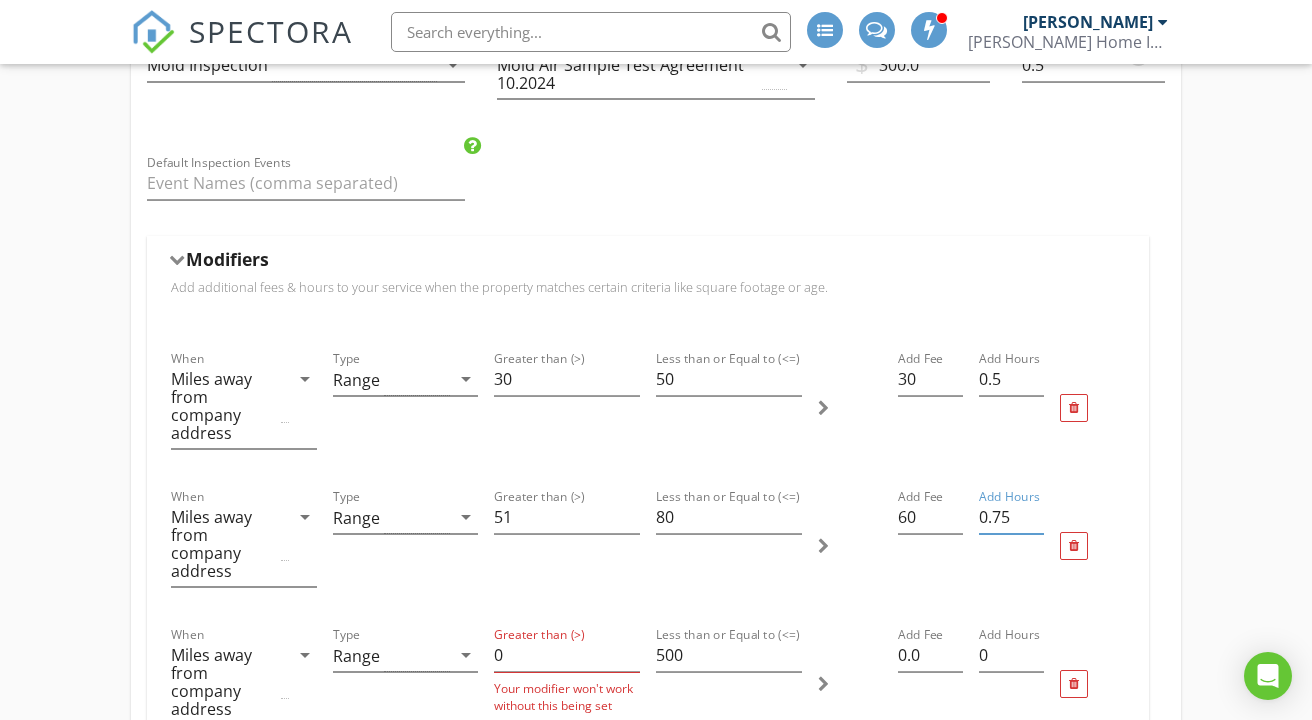 click on "0.75" at bounding box center (1011, 517) 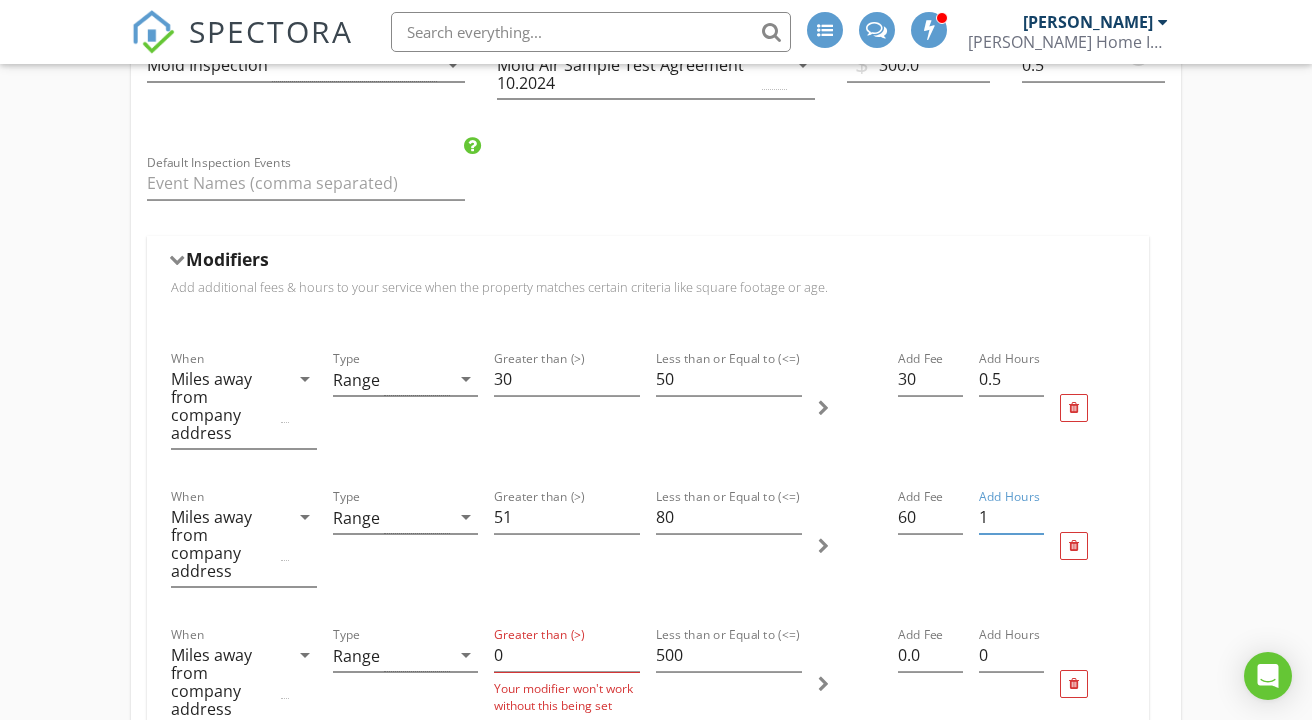 type on "1" 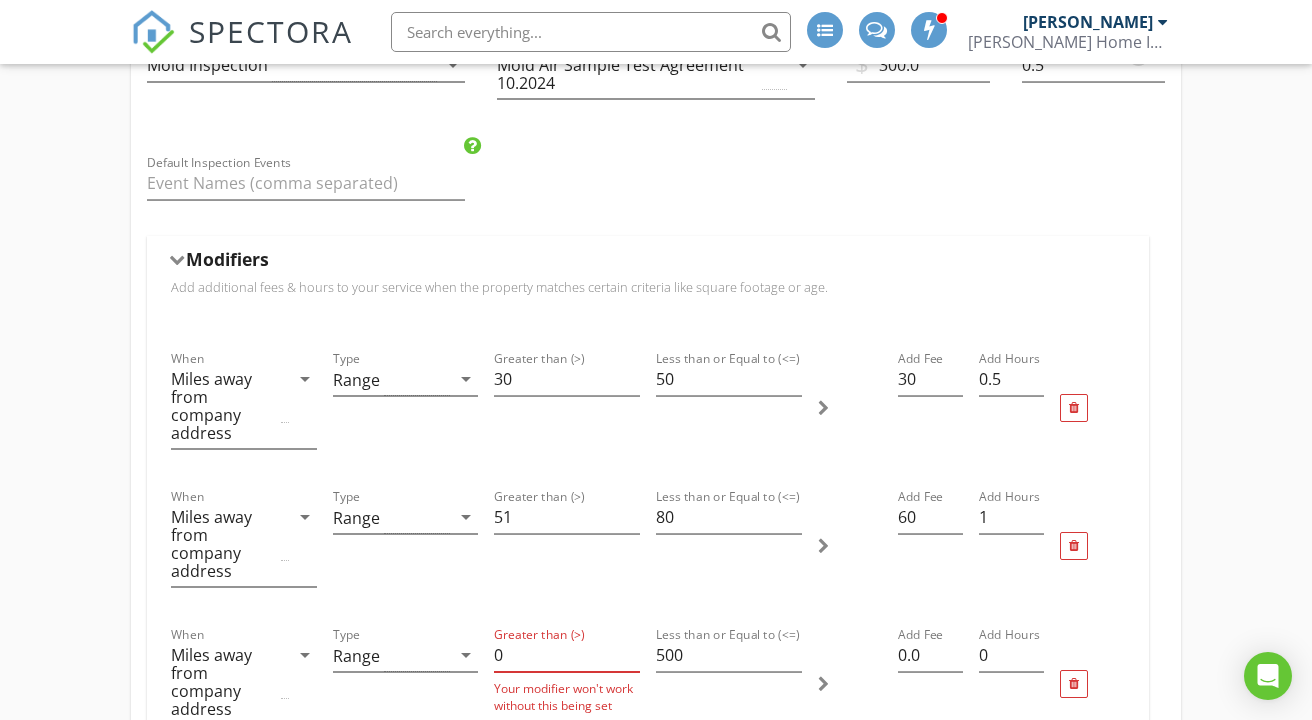 click on "0" at bounding box center (567, 655) 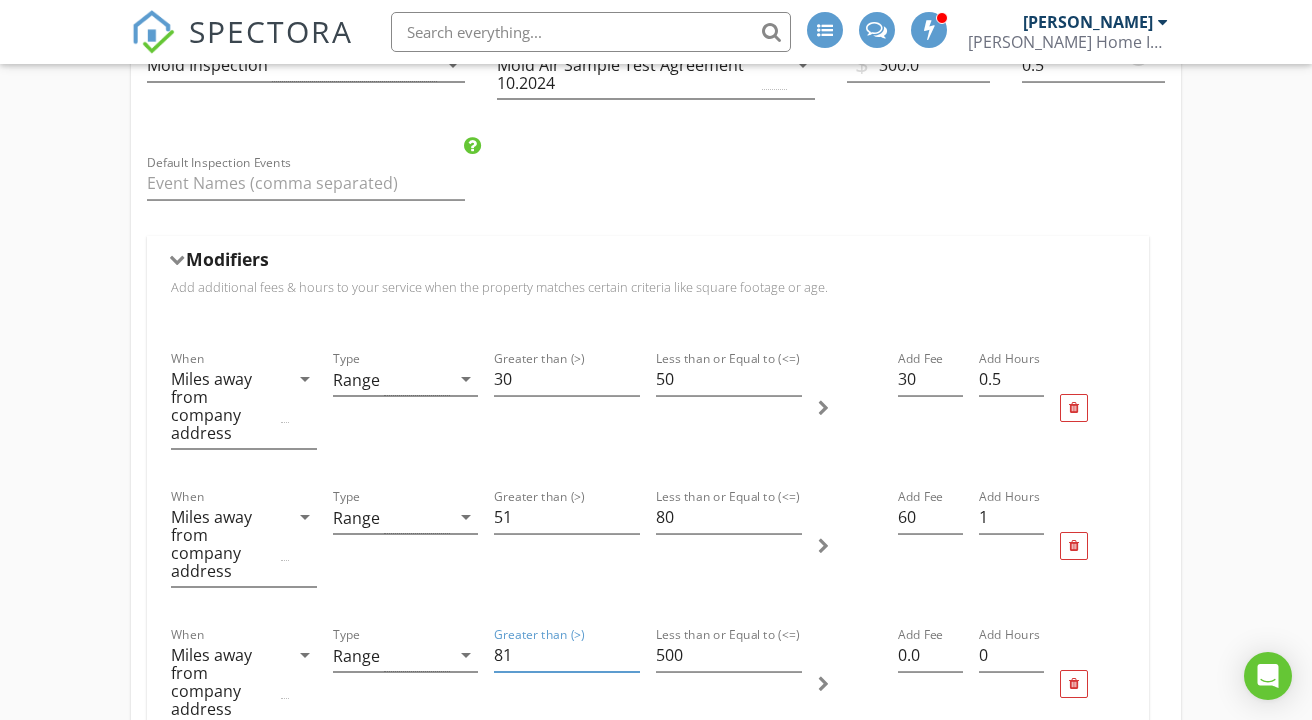 type on "81" 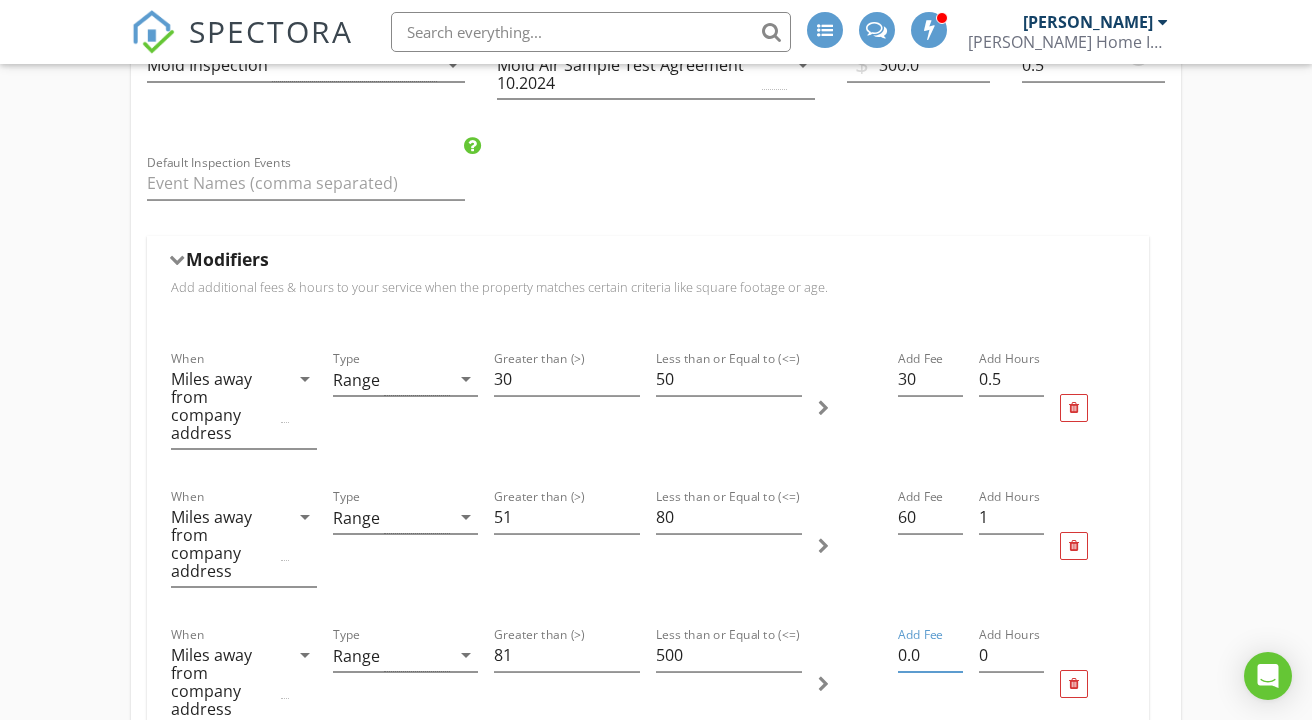 click on "0.0" at bounding box center (930, 655) 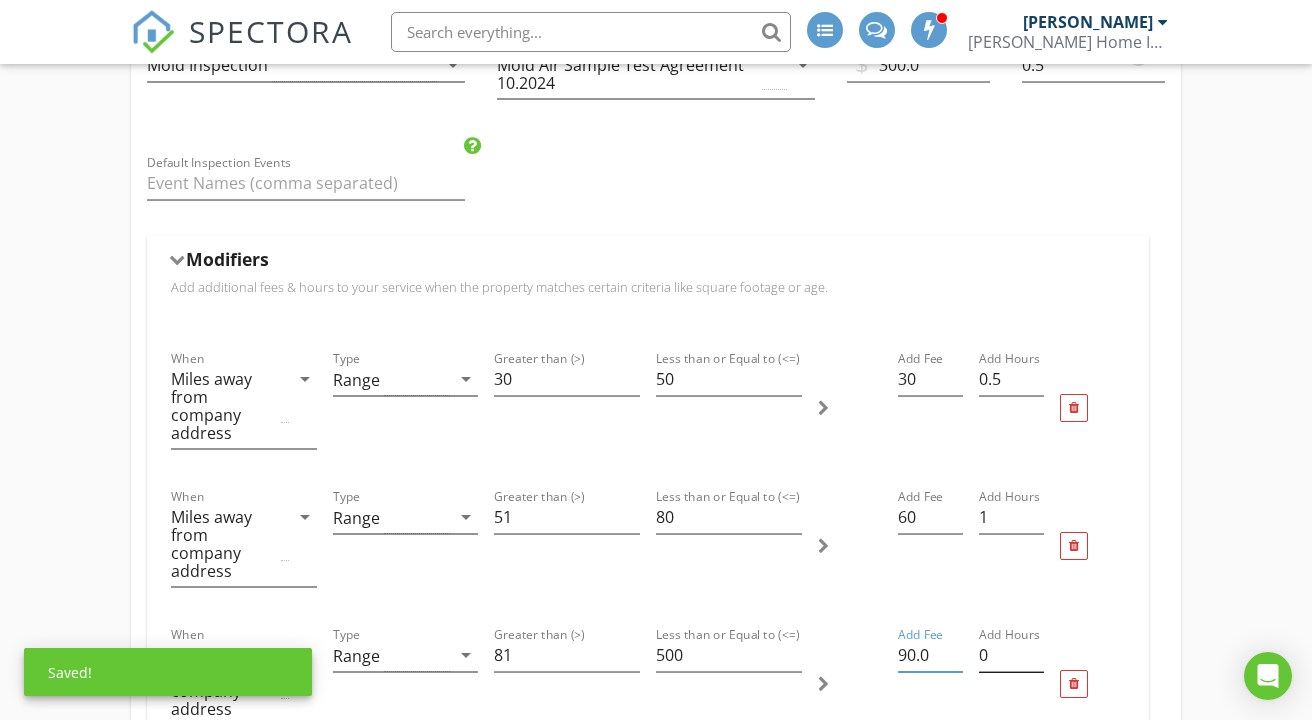 type on "90.0" 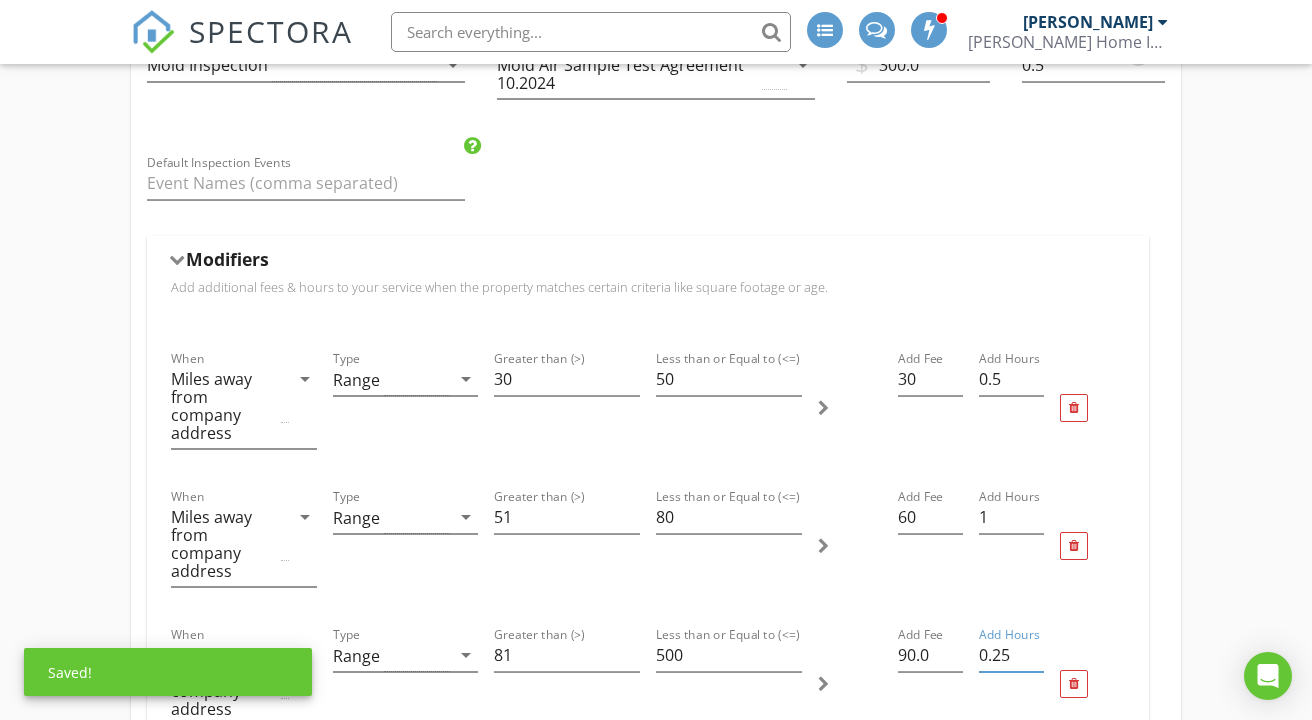 click on "0.25" at bounding box center [1011, 655] 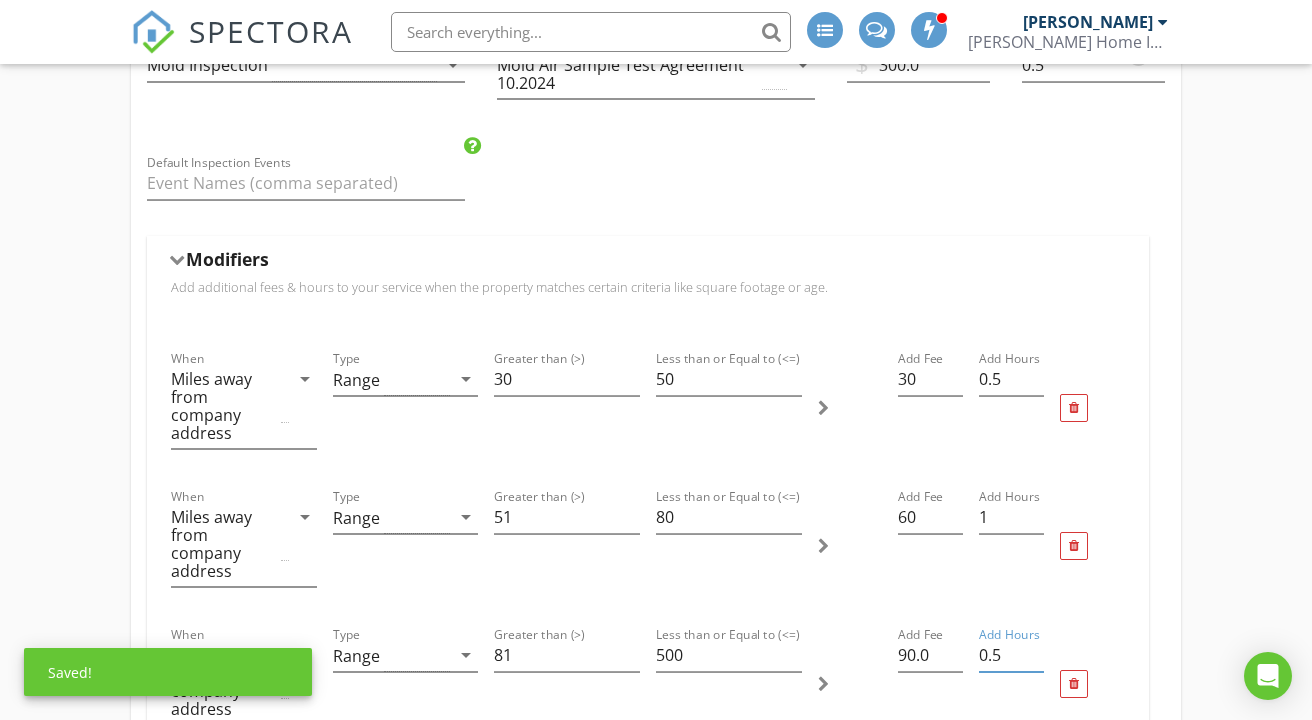 click on "0.5" at bounding box center [1011, 655] 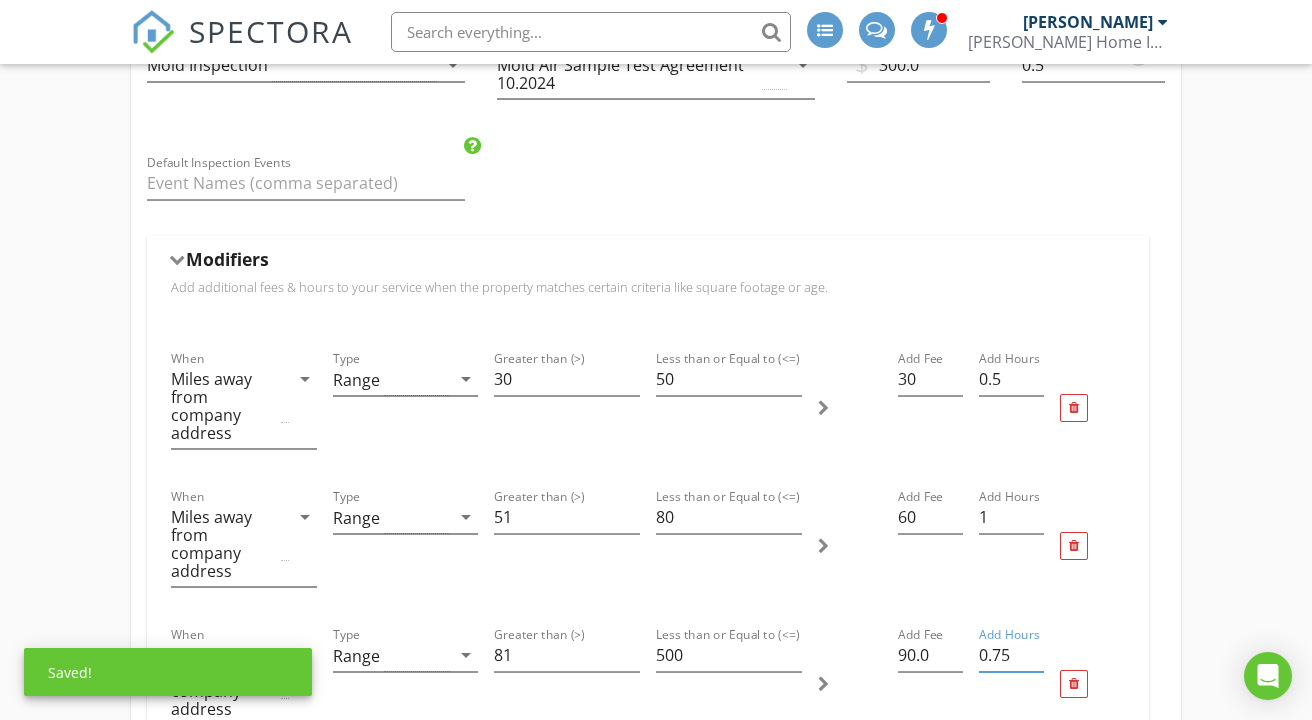 click on "0.75" at bounding box center (1011, 655) 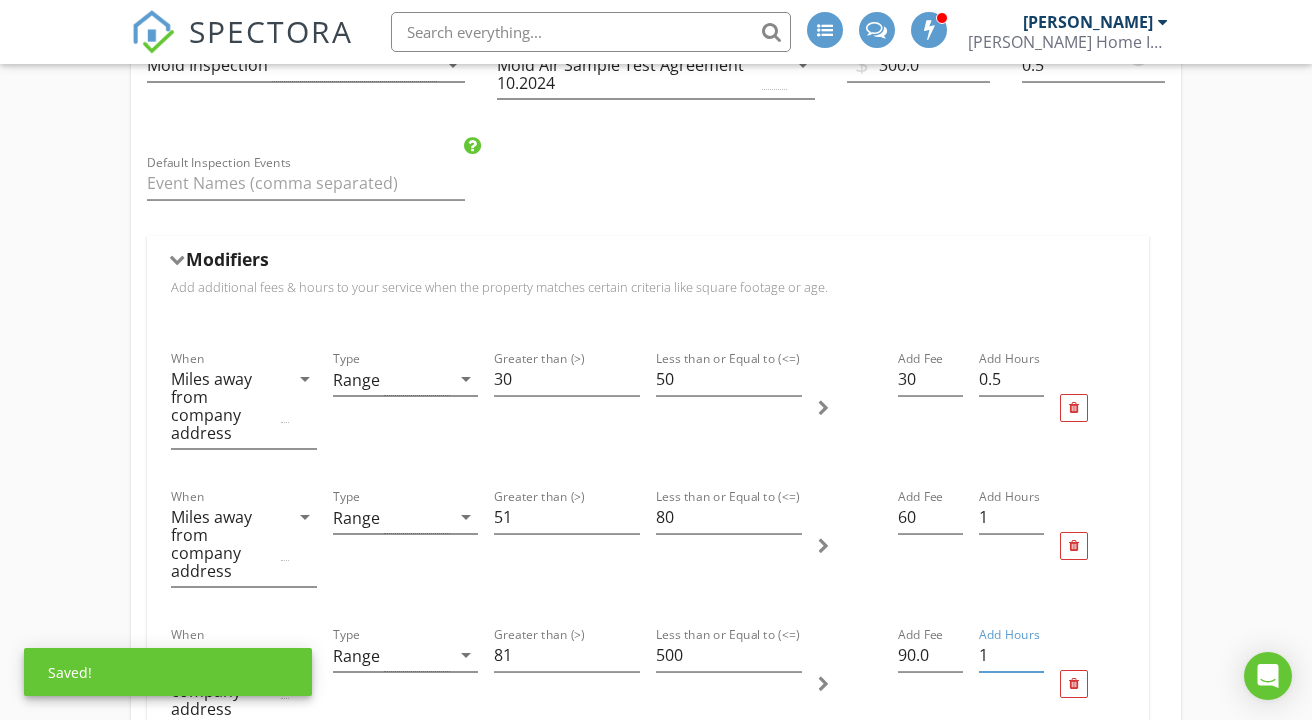 click on "1" at bounding box center [1011, 655] 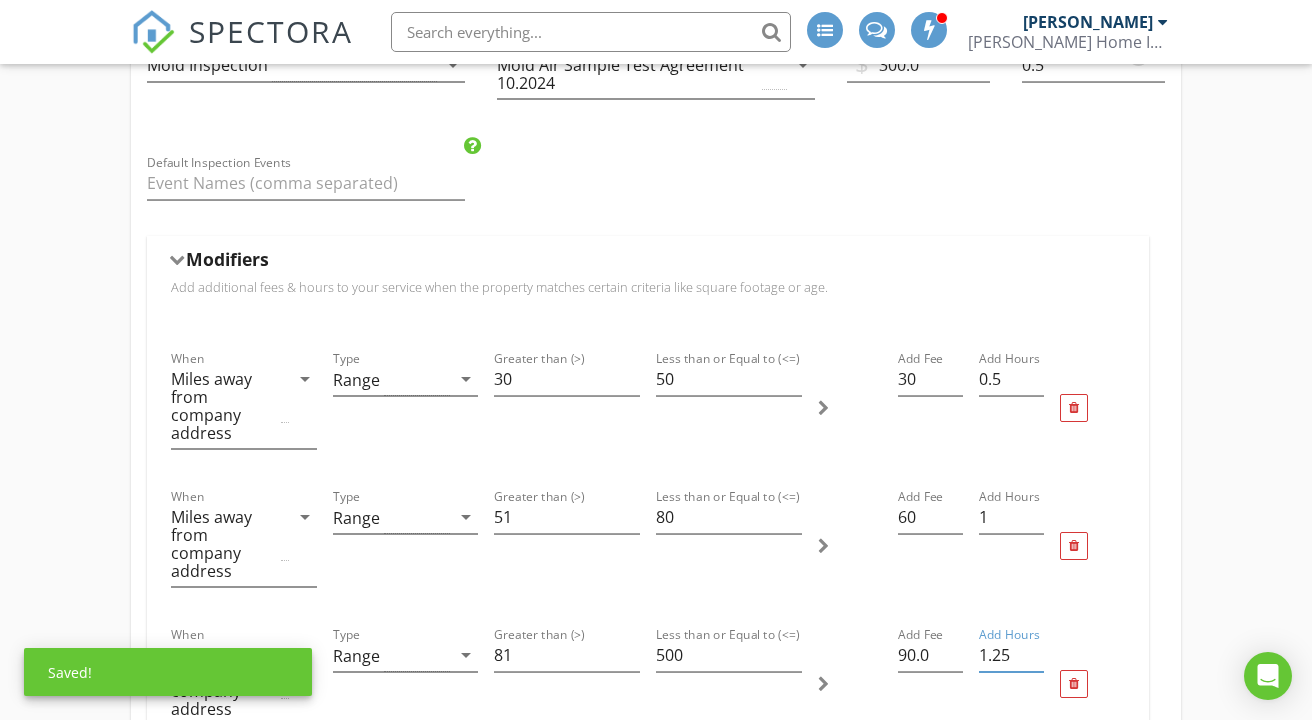 click on "1.25" at bounding box center [1011, 655] 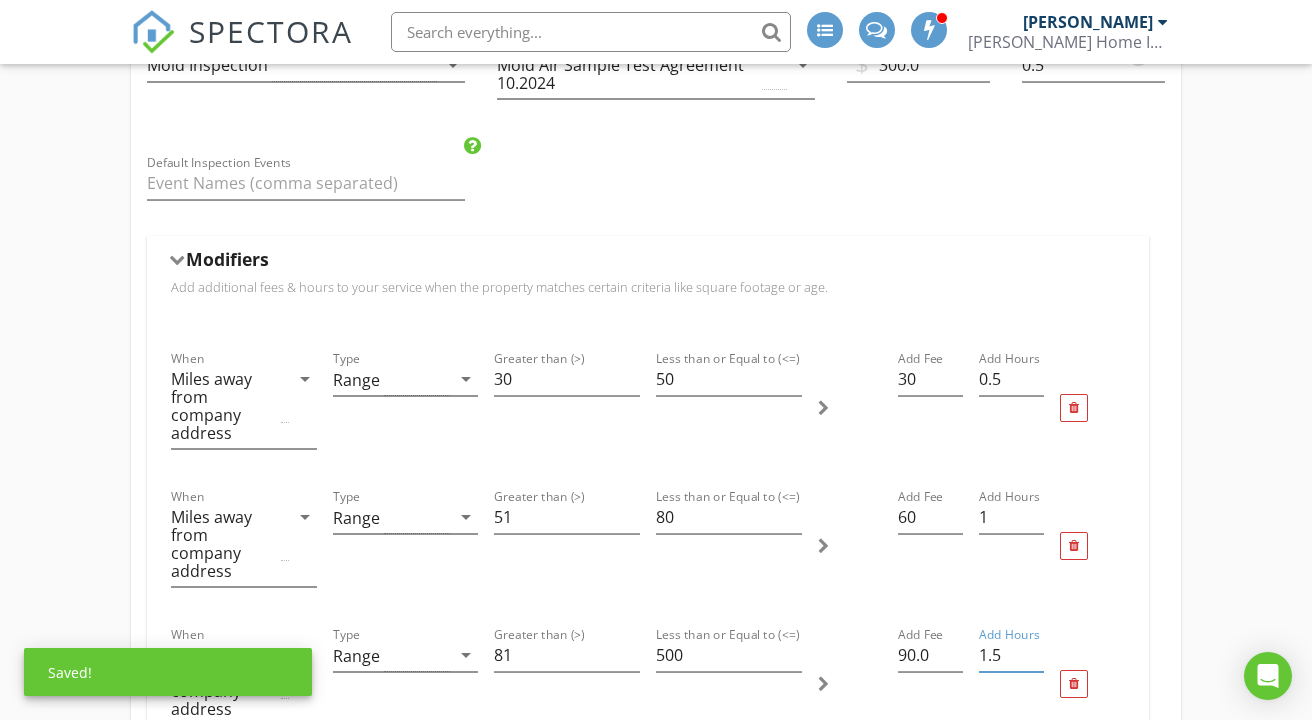 type on "1.5" 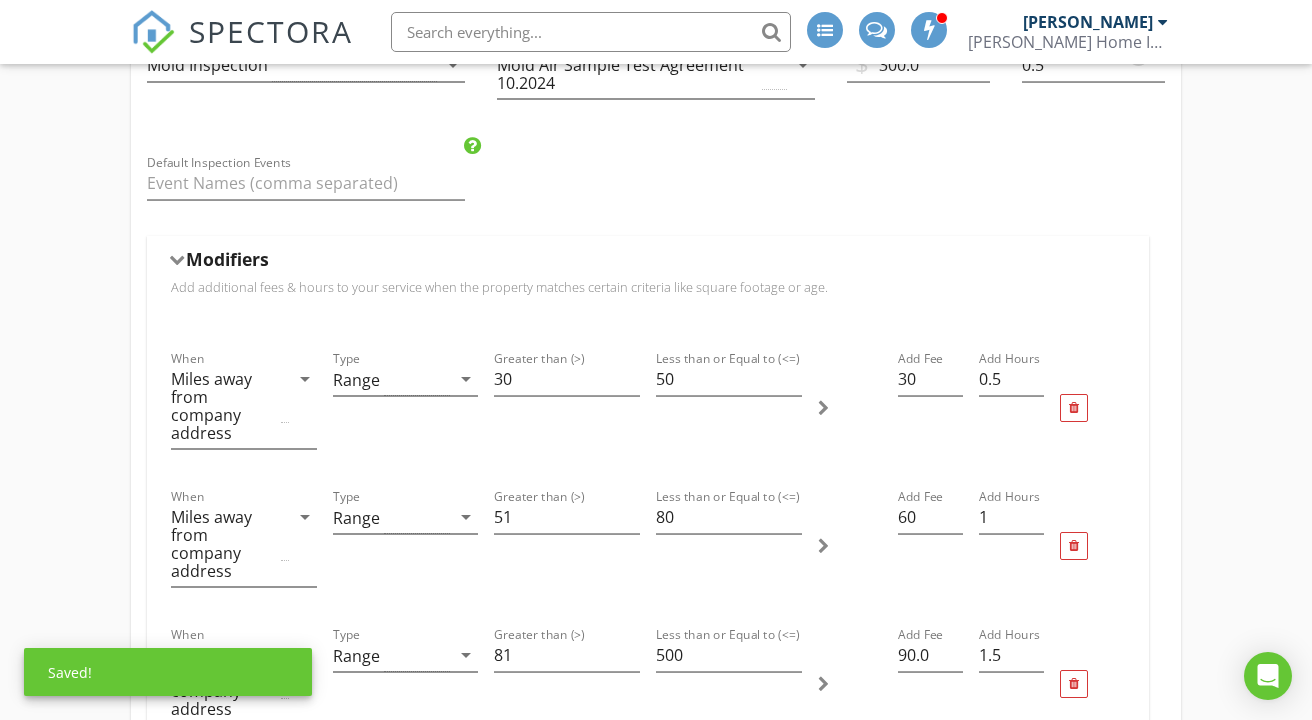 click at bounding box center (1092, 684) 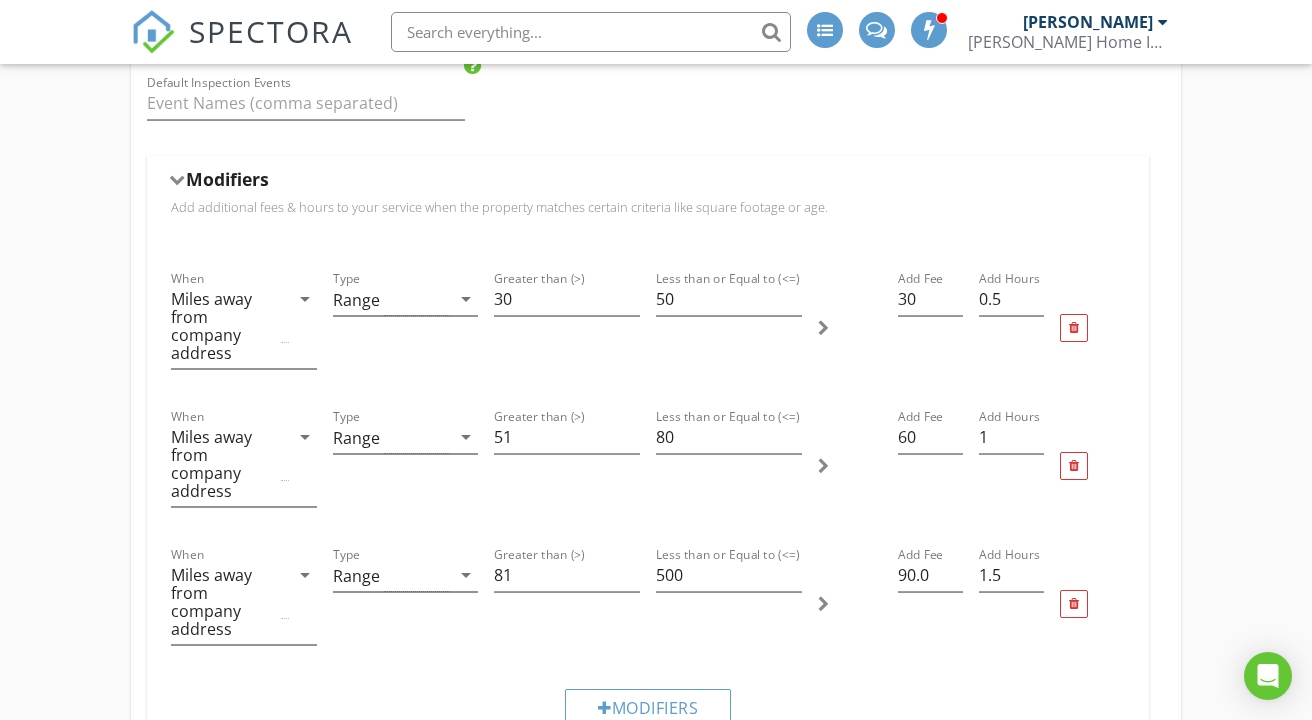 scroll, scrollTop: 914, scrollLeft: 0, axis: vertical 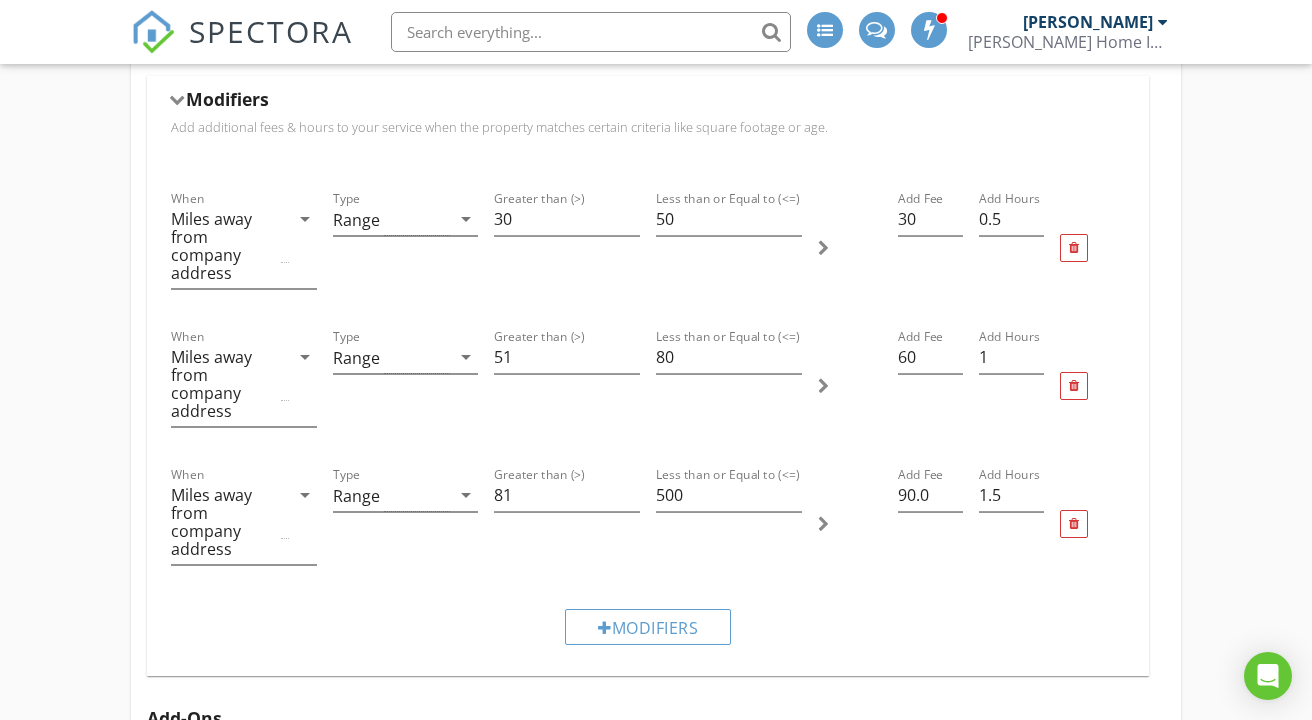 click at bounding box center [177, 99] 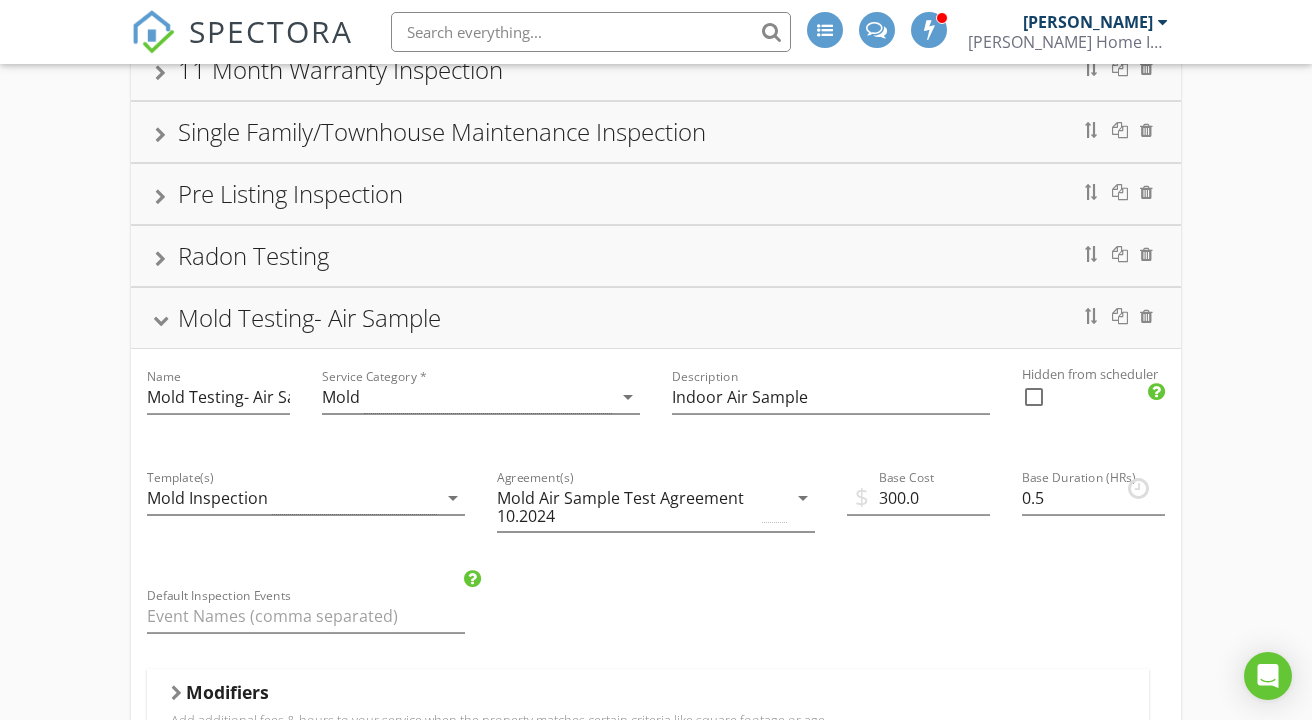 scroll, scrollTop: 354, scrollLeft: 0, axis: vertical 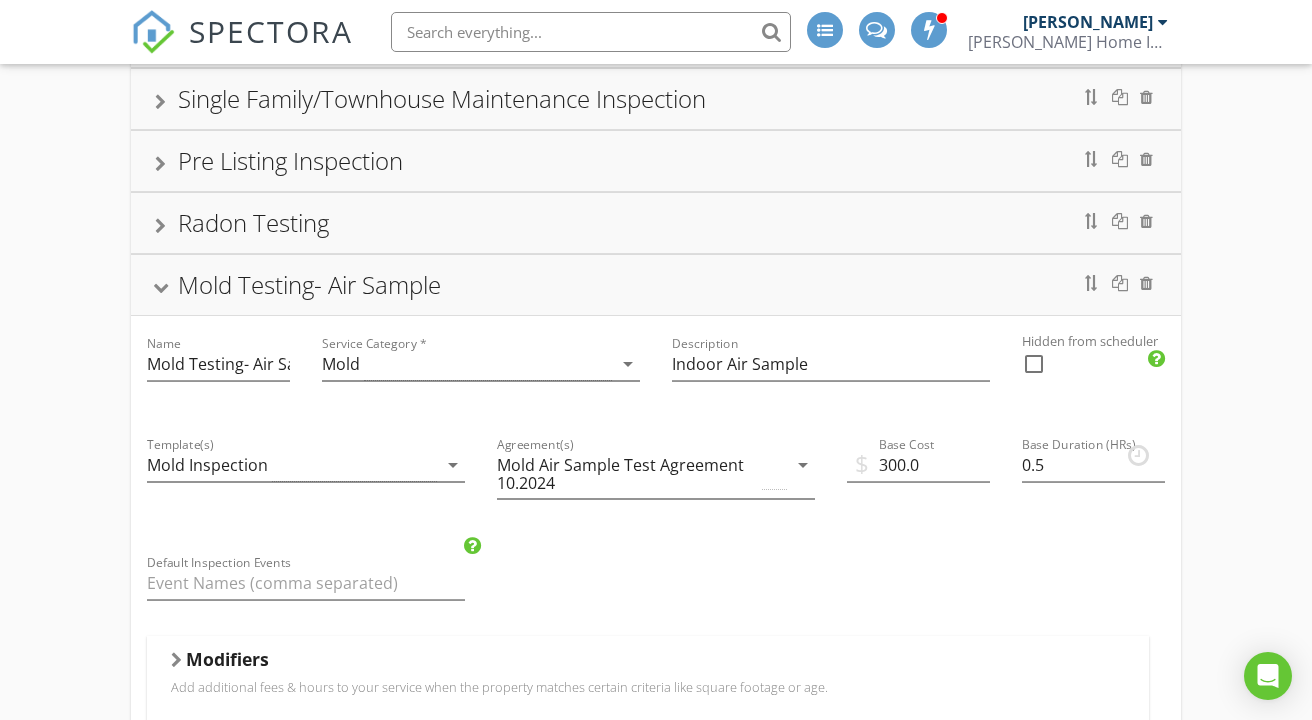 click at bounding box center (161, 287) 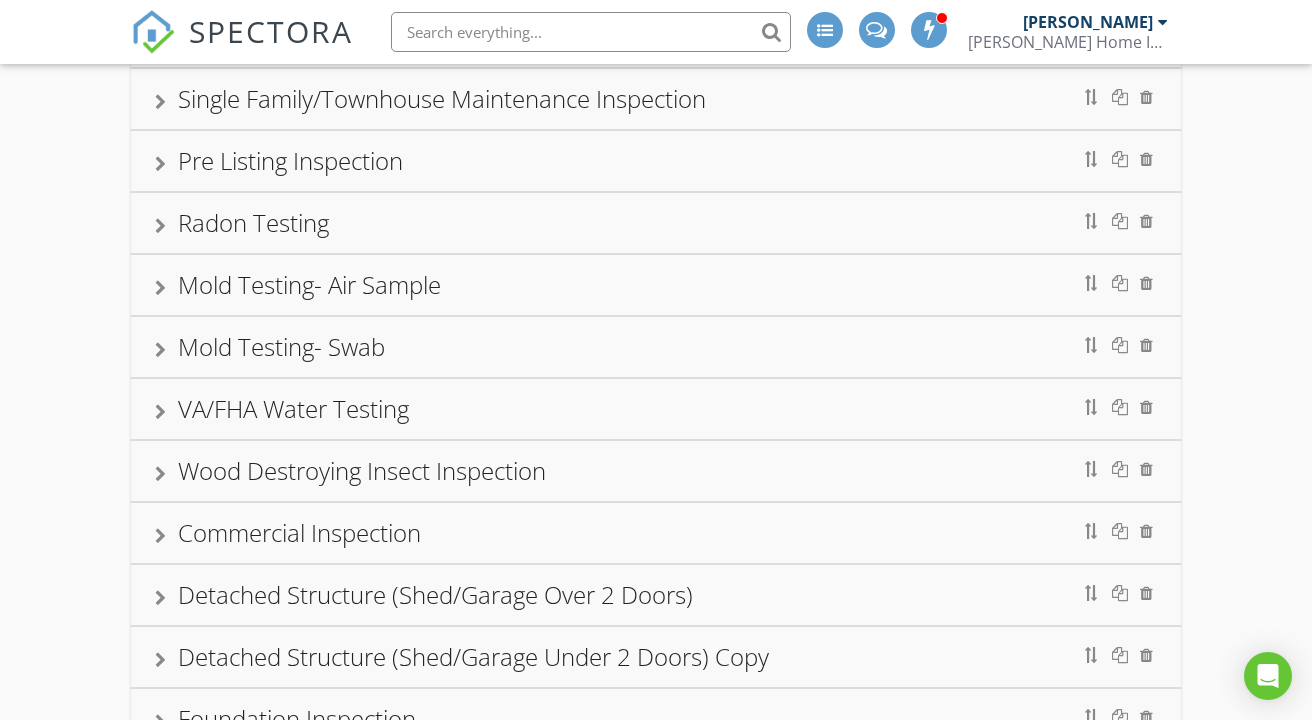 click at bounding box center [160, 226] 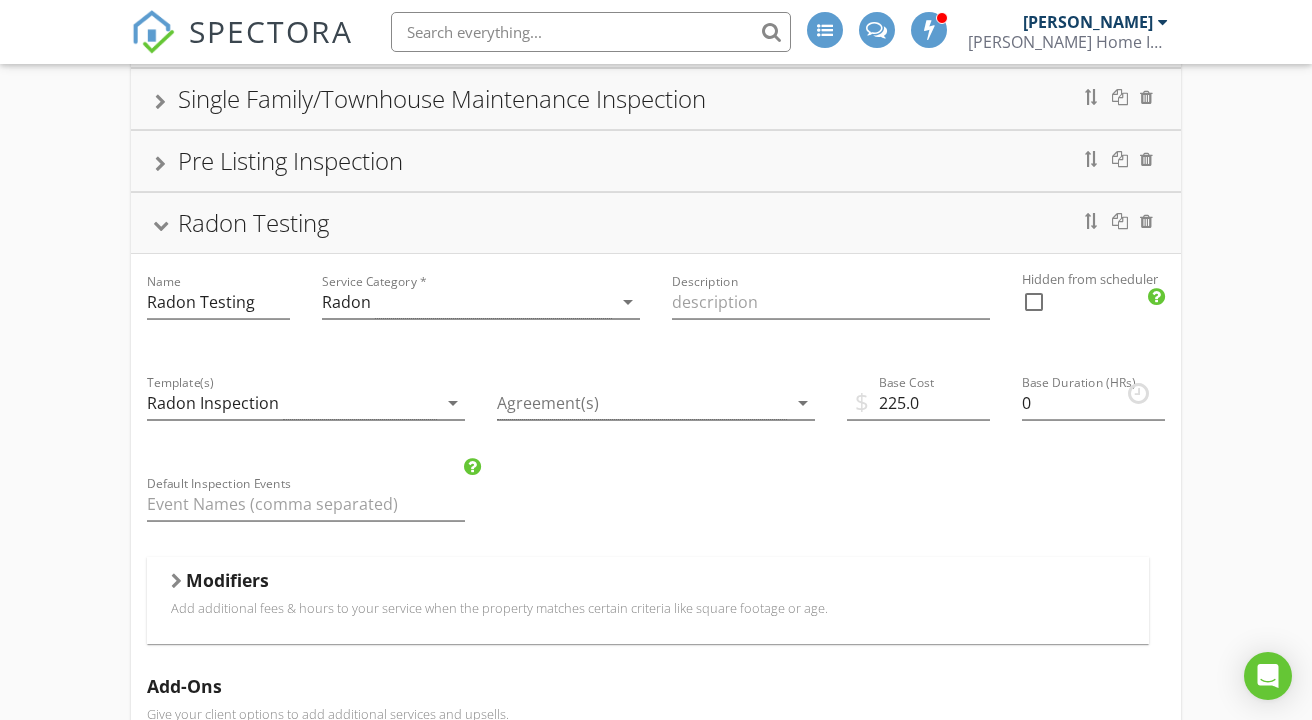 click at bounding box center (176, 581) 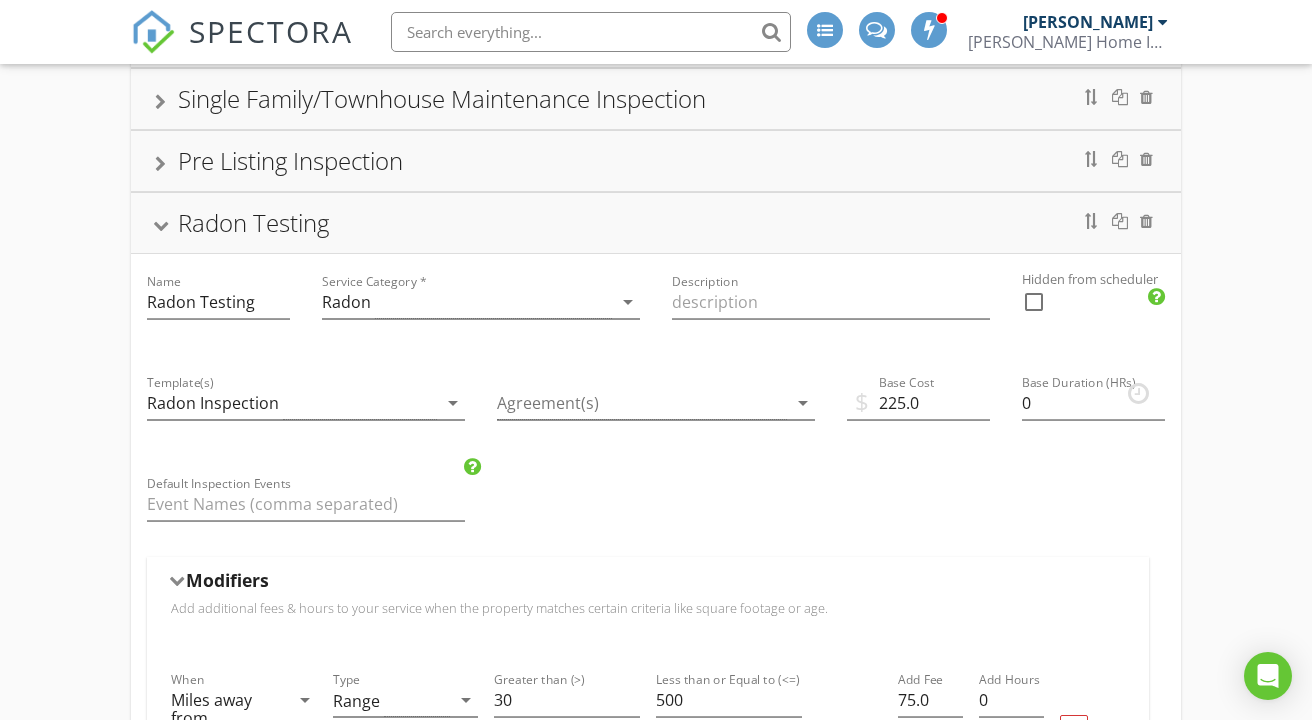 type 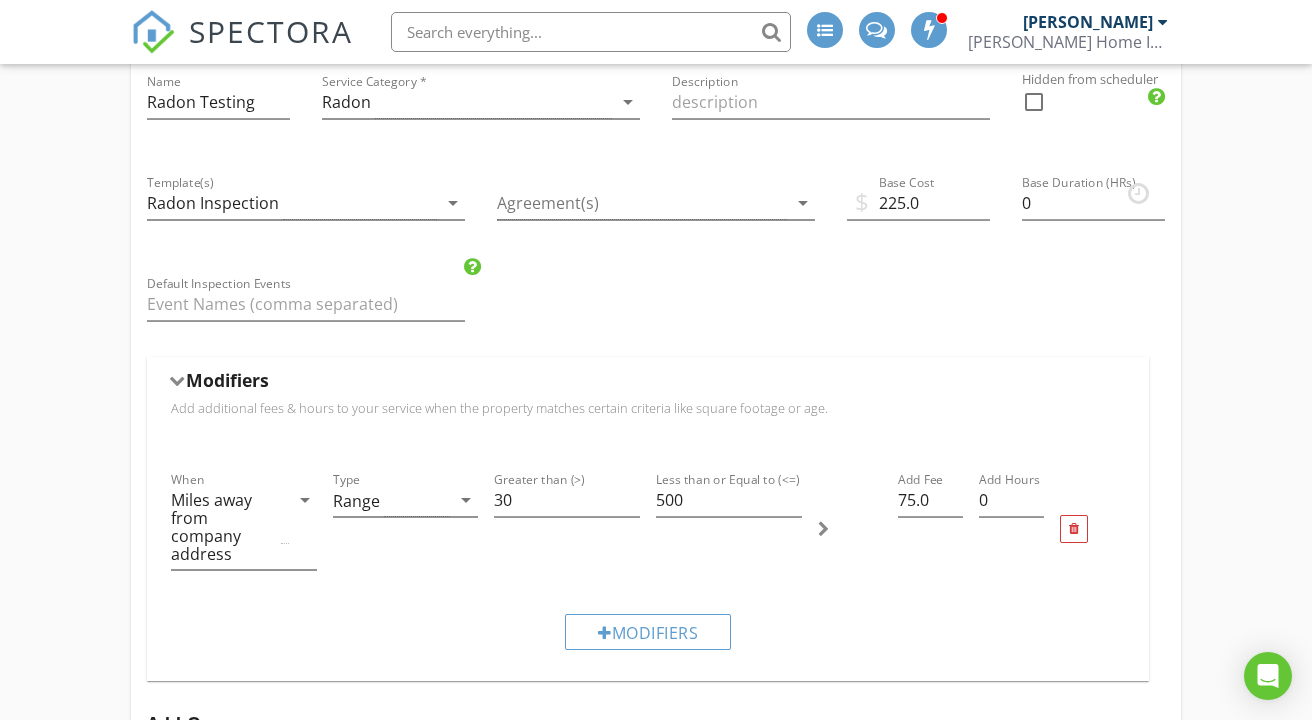 scroll, scrollTop: 594, scrollLeft: 0, axis: vertical 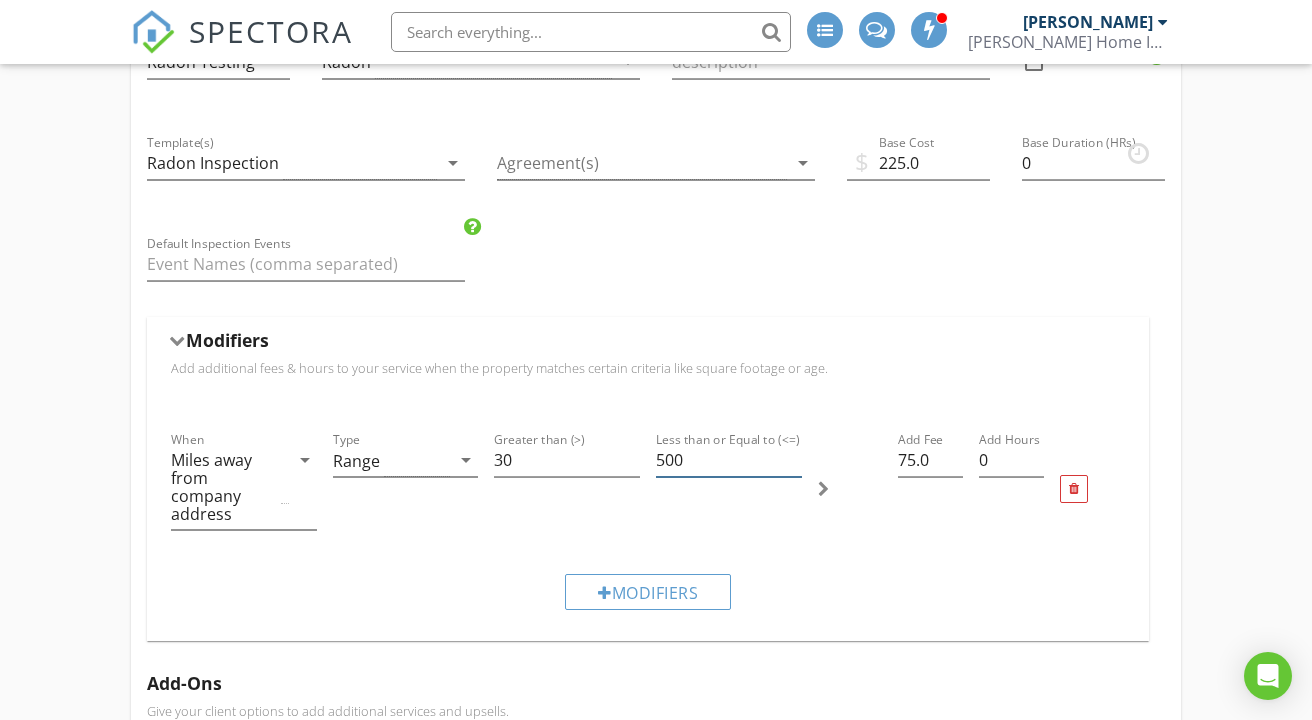 click on "500" at bounding box center [729, 460] 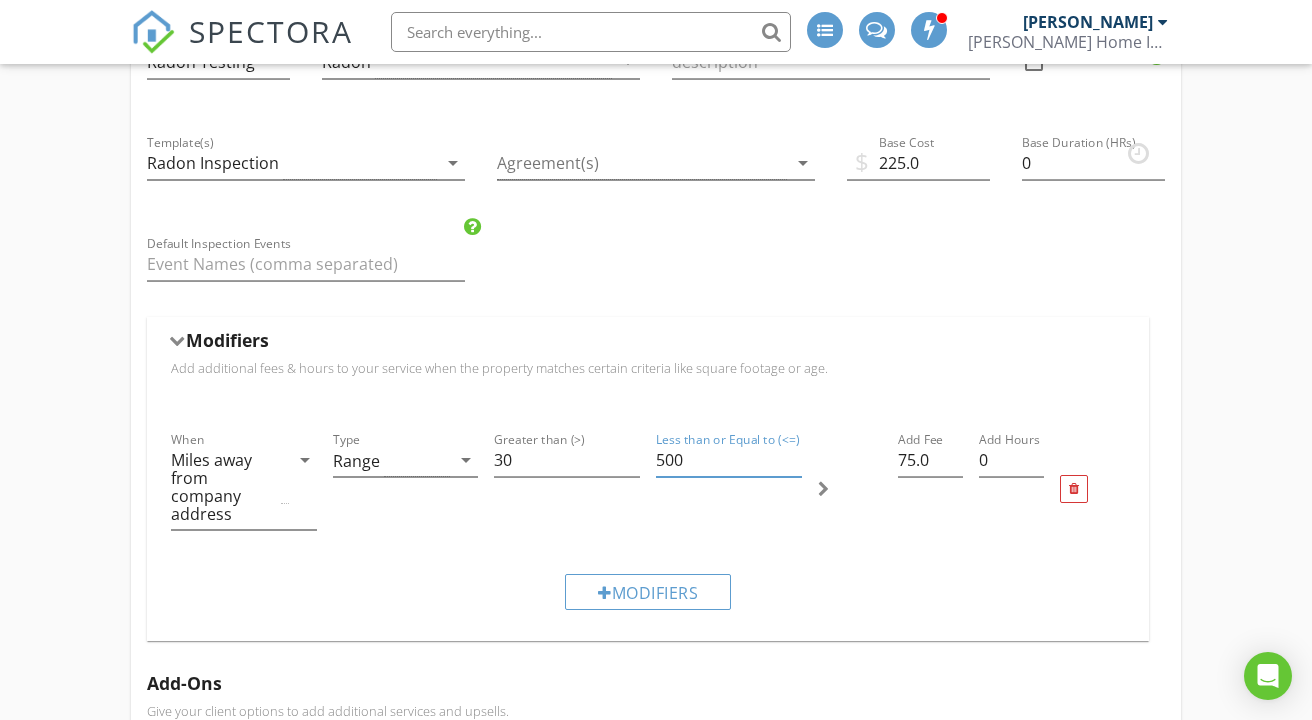 click on "500" at bounding box center [729, 460] 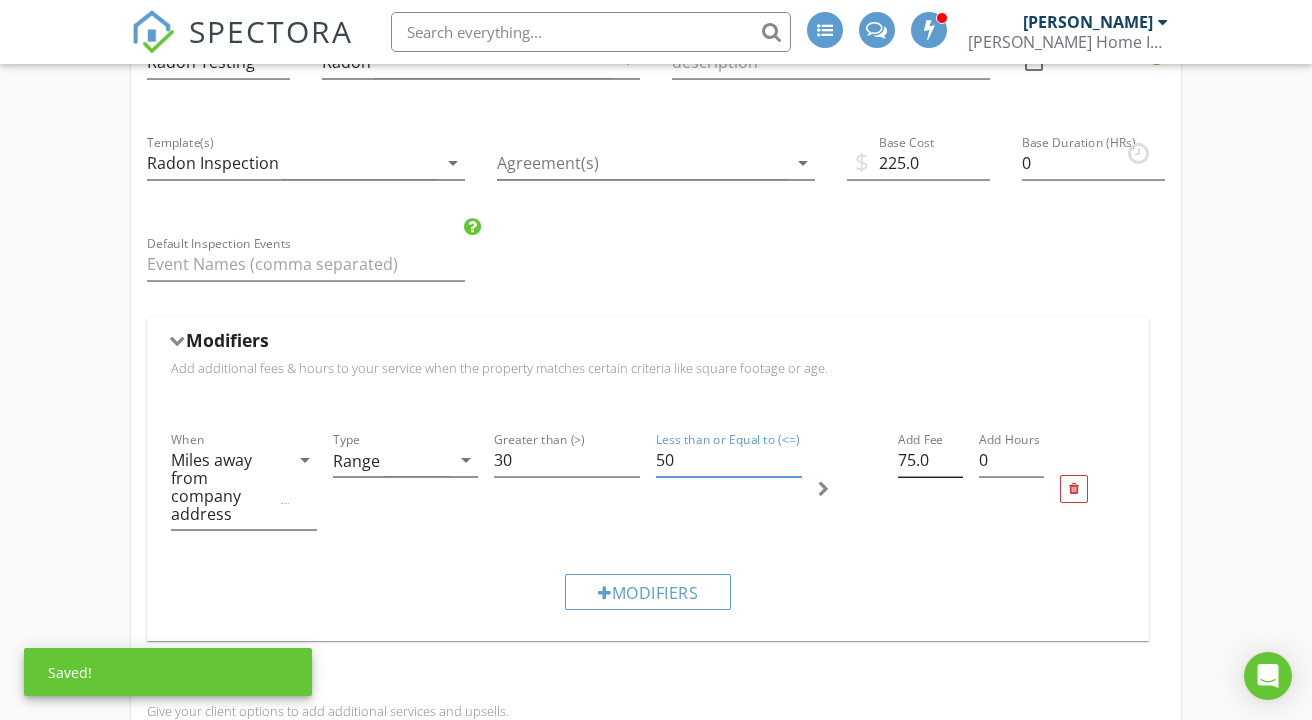 type on "50" 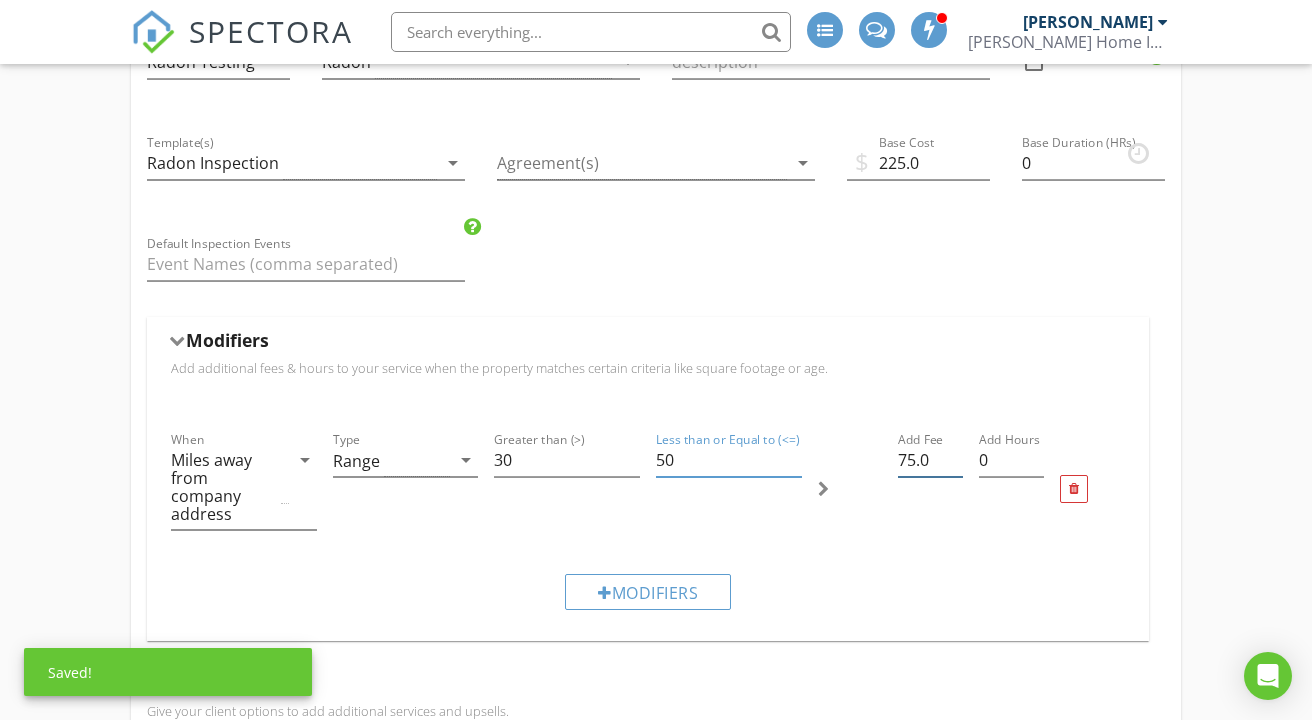 click on "75.0" at bounding box center [930, 460] 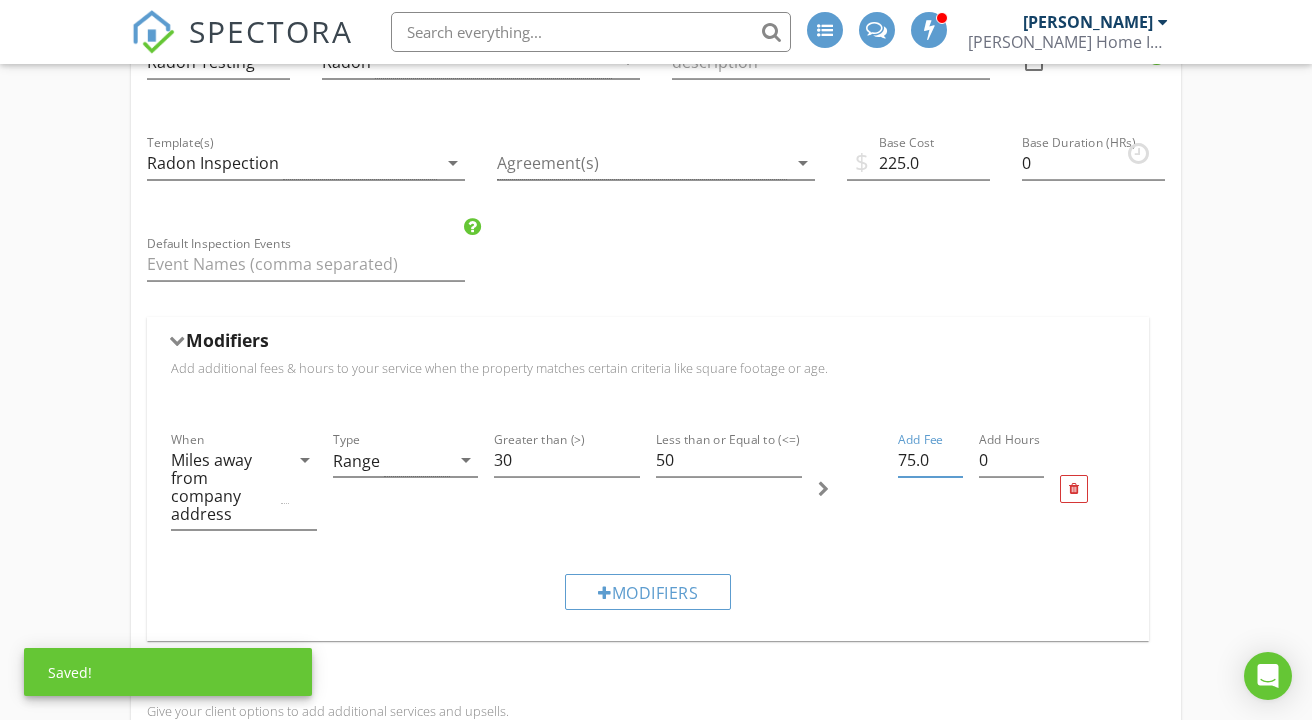 click on "75.0" at bounding box center [930, 460] 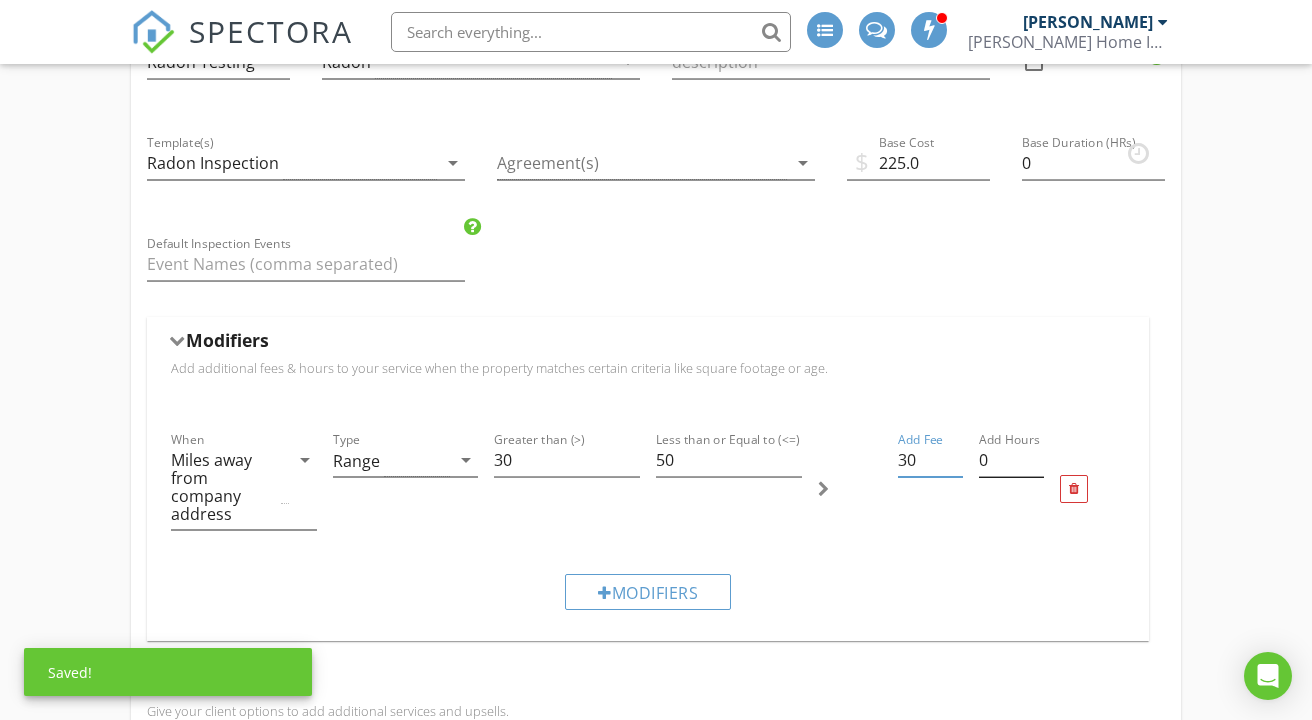 type on "30" 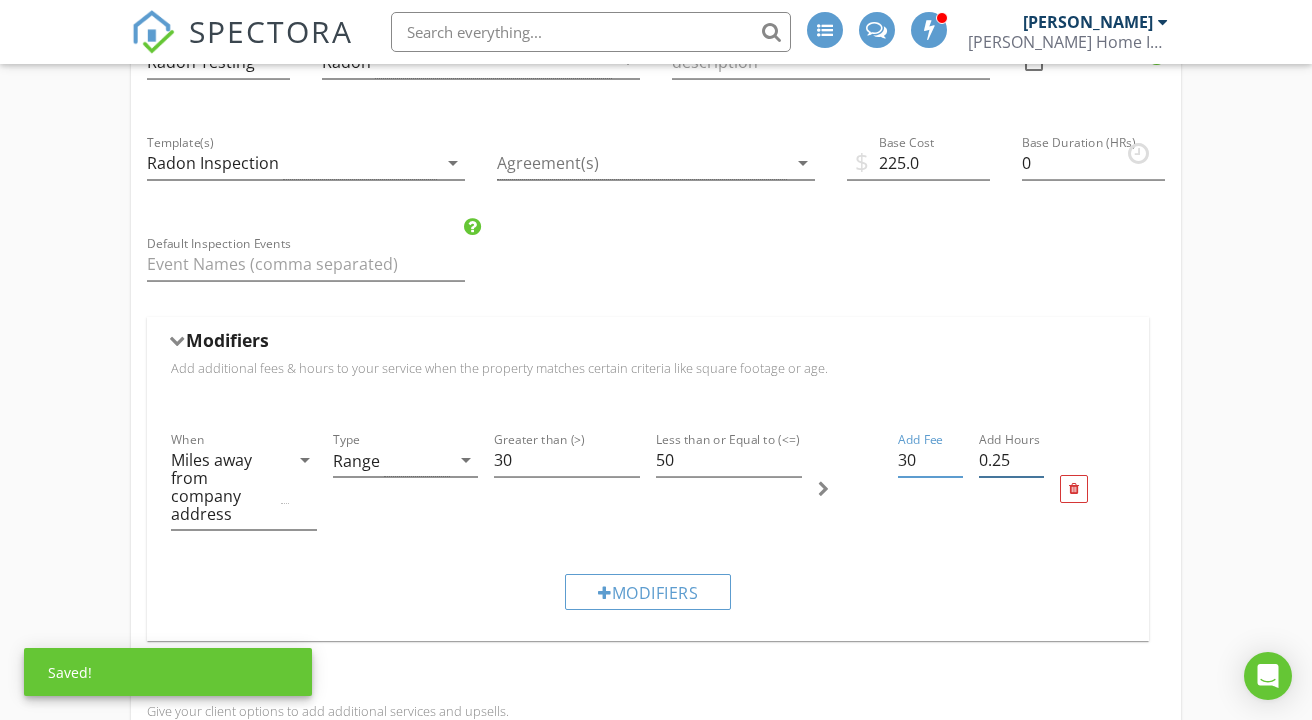type on "0.25" 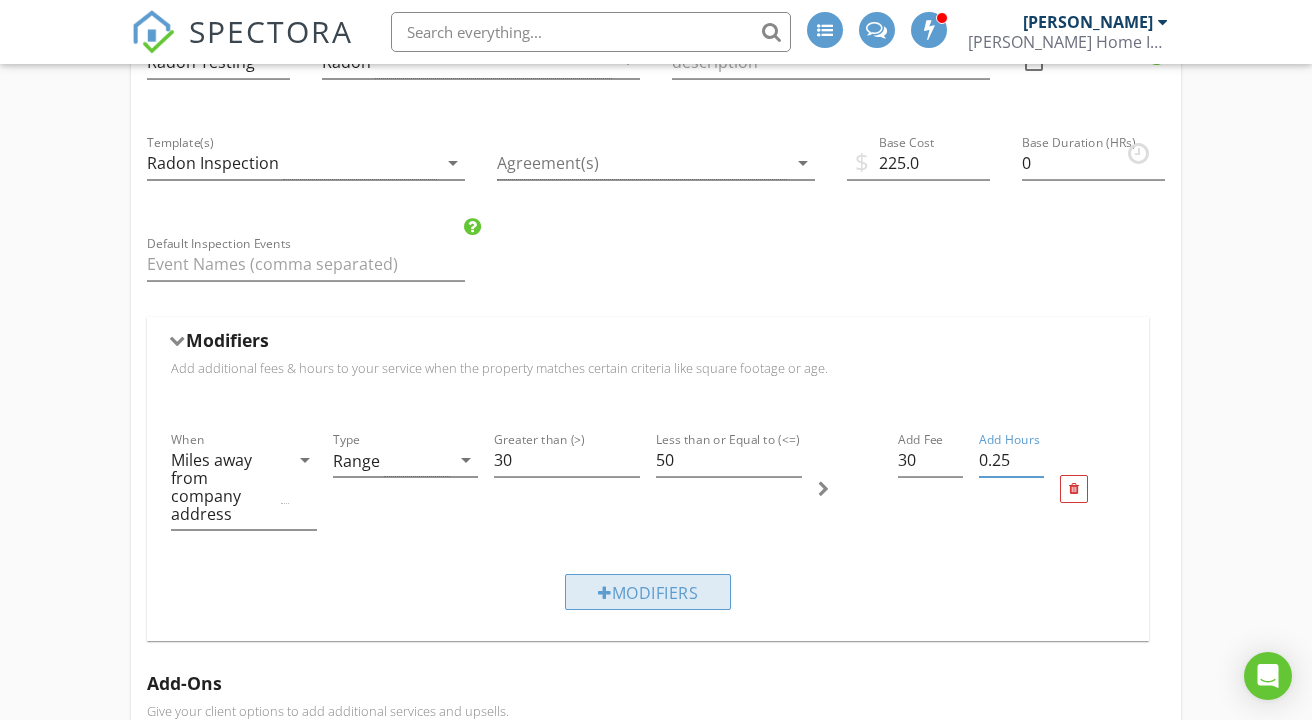 click on "Modifiers" at bounding box center (648, 592) 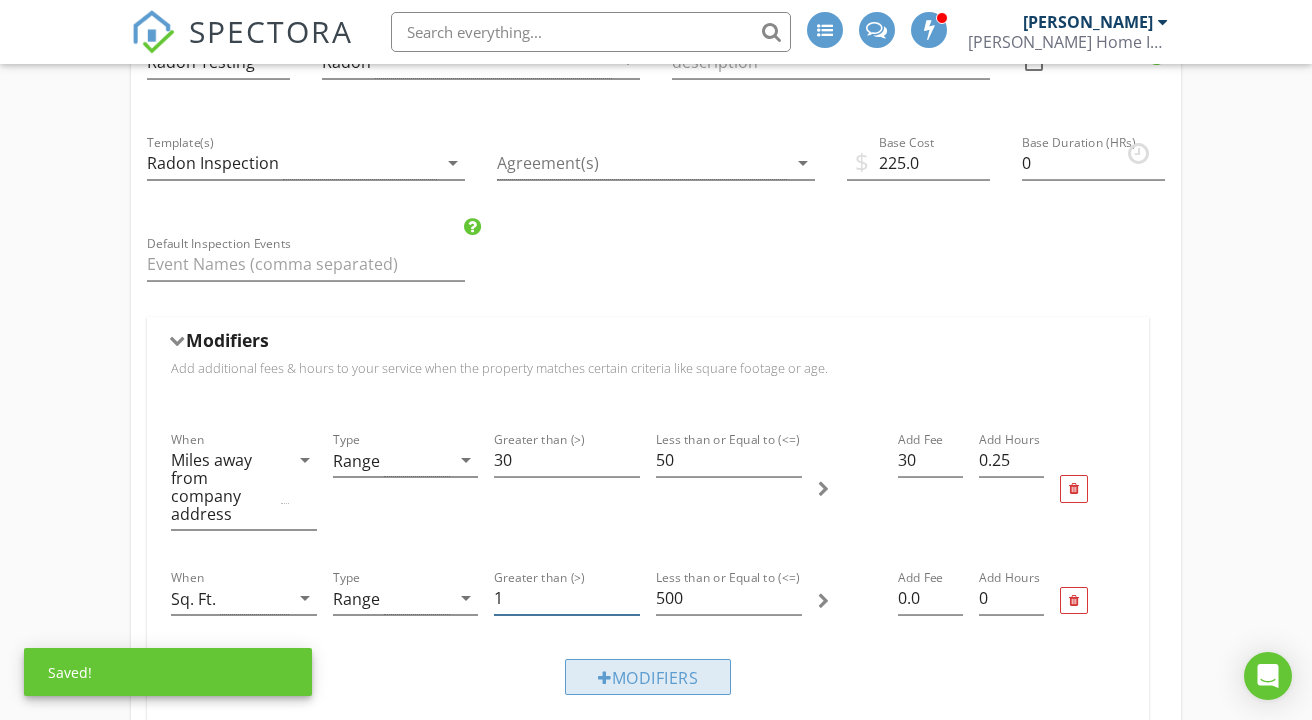 type on "1" 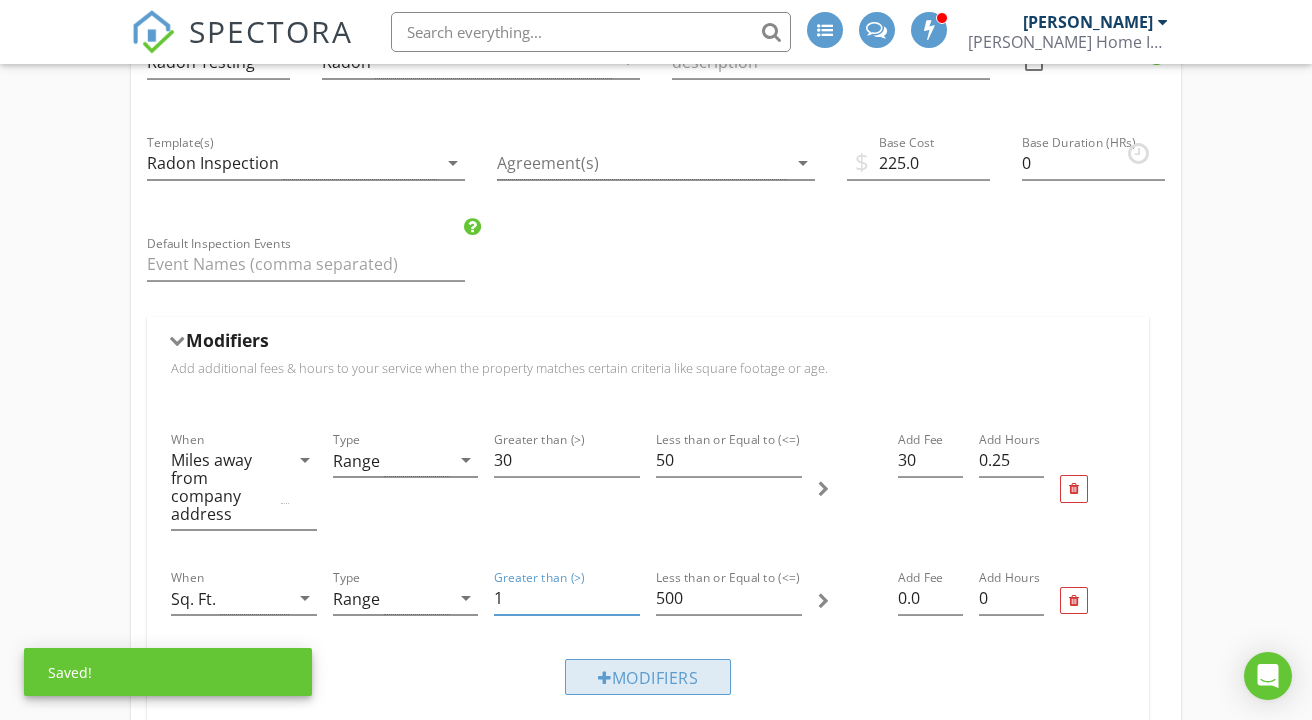 click on "Modifiers" at bounding box center [648, 677] 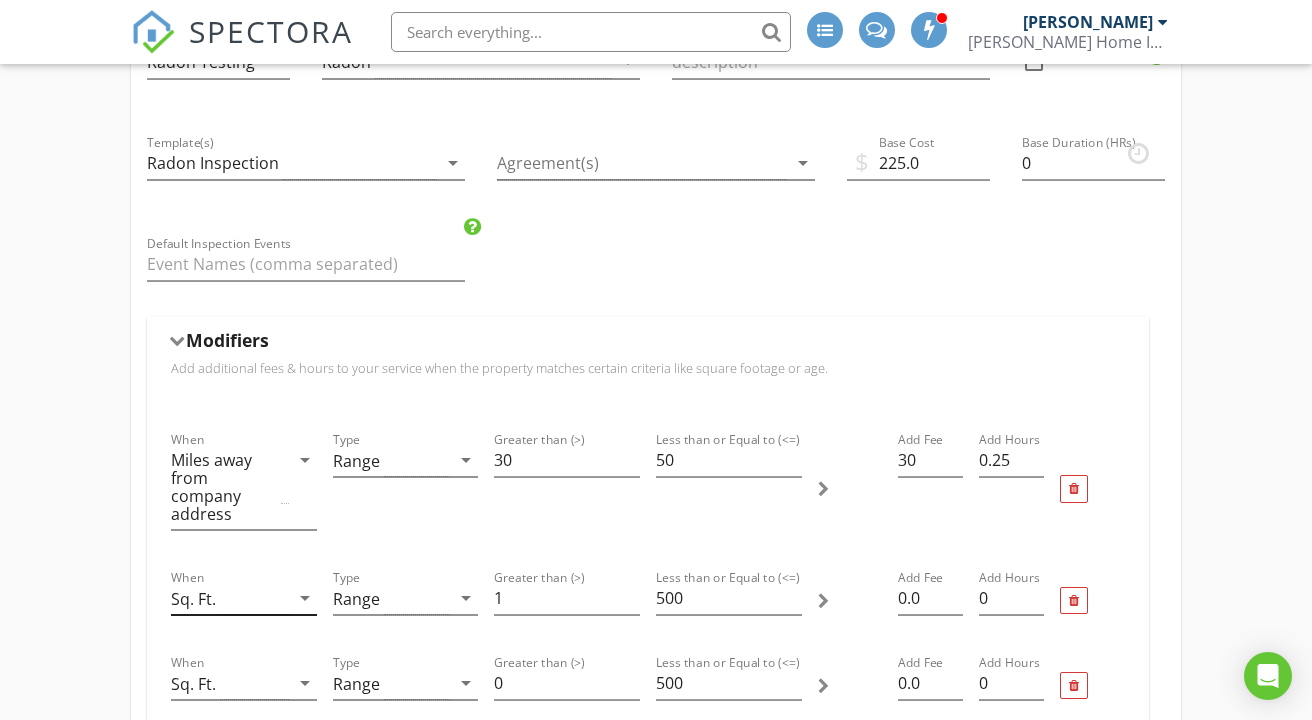 click on "Sq. Ft." at bounding box center [230, 598] 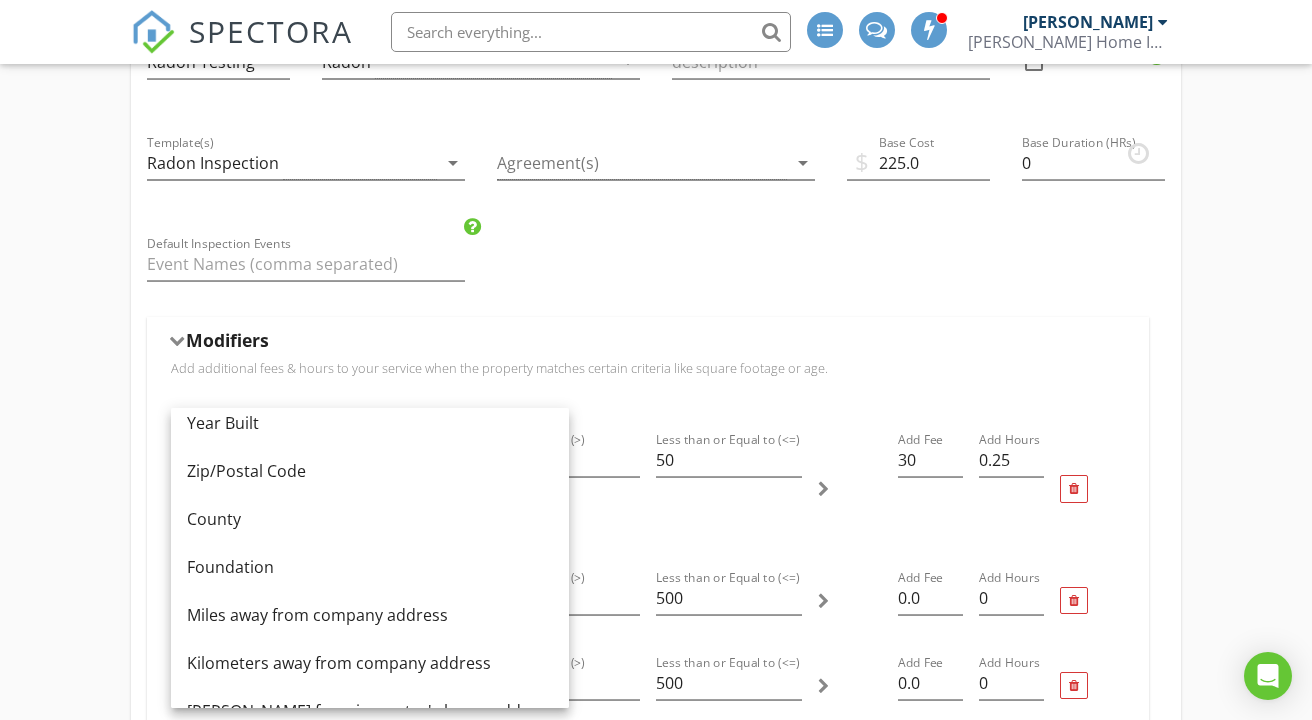 scroll, scrollTop: 163, scrollLeft: 0, axis: vertical 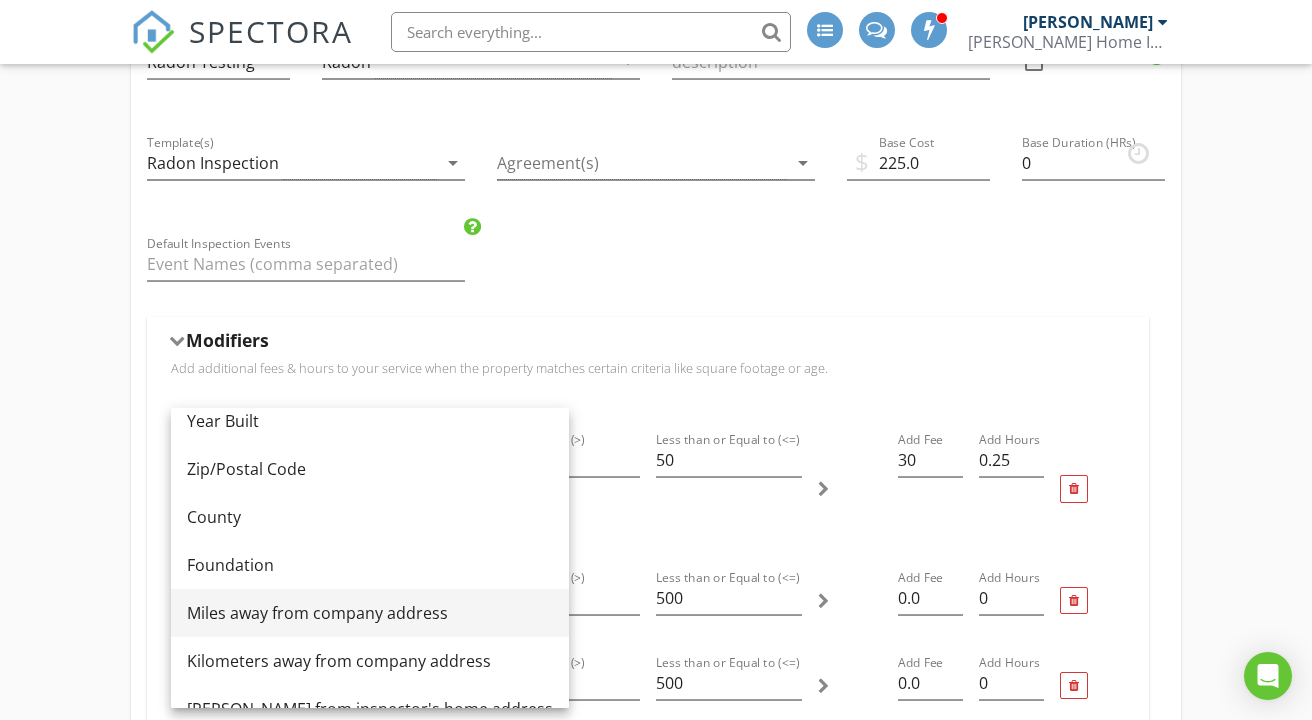click on "Miles away from company address" at bounding box center (370, 613) 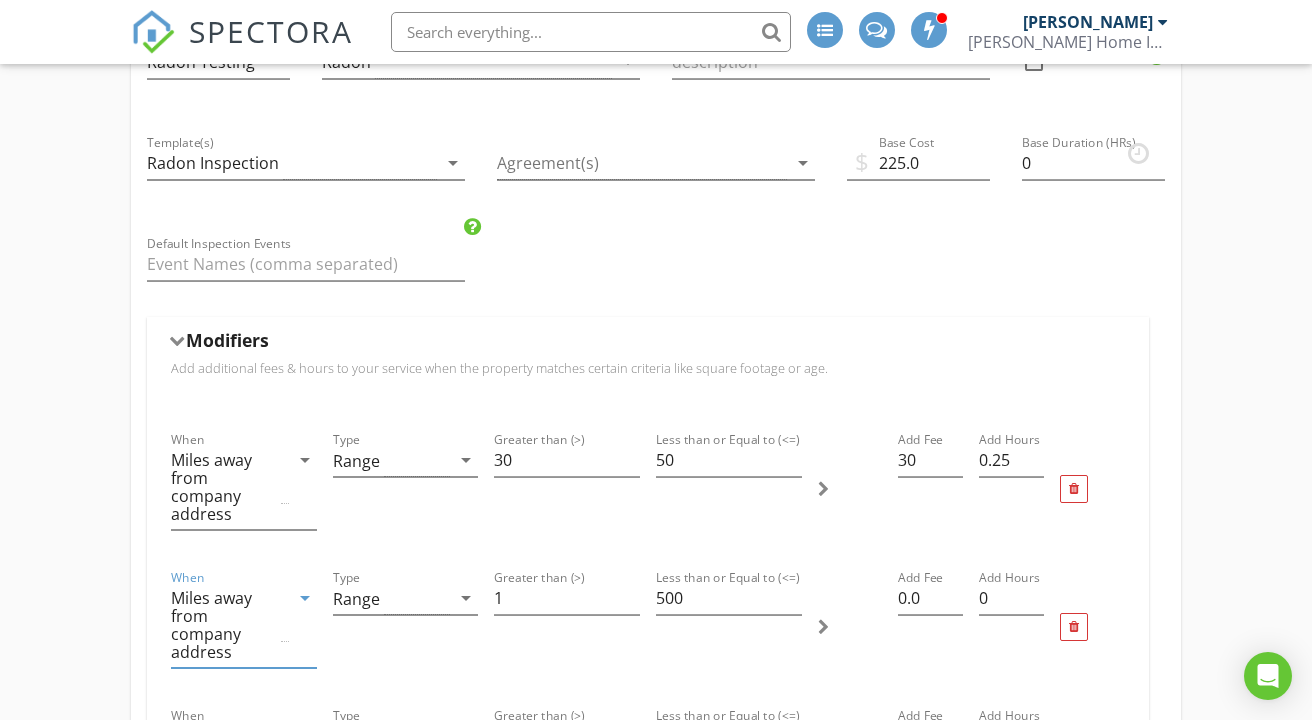 click on "Single Family/Townhouse Inspection   Name Single Family/Townhouse Inspection   Service Category * Residential arrow_drop_down   Description Complete & thorough inspection of all visible components and systems of the roof, exterior, interior, doors & windows, attic, crawlspace, basement, structure, foundation, plumbing, electrical, HVAC, insulation/ventilation, built in appliances.  All items inspected will be described and photographed in your report.   Hidden from scheduler   check_box_outline_blank             Condo Inspection         11 Month Warranty Inspection         Single Family/Townhouse Maintenance Inspection          Pre Listing Inspection         Radon Testing   Name Radon Testing   Service Category * Radon arrow_drop_down   Description   Hidden from scheduler   check_box_outline_blank     Template(s) Radon Inspection arrow_drop_down   Agreement(s) arrow_drop_down   $   Base Cost 225.0   Base Duration (HRs) 0   Default Inspection Events               Modifiers     When arrow_drop_down" at bounding box center [656, 907] 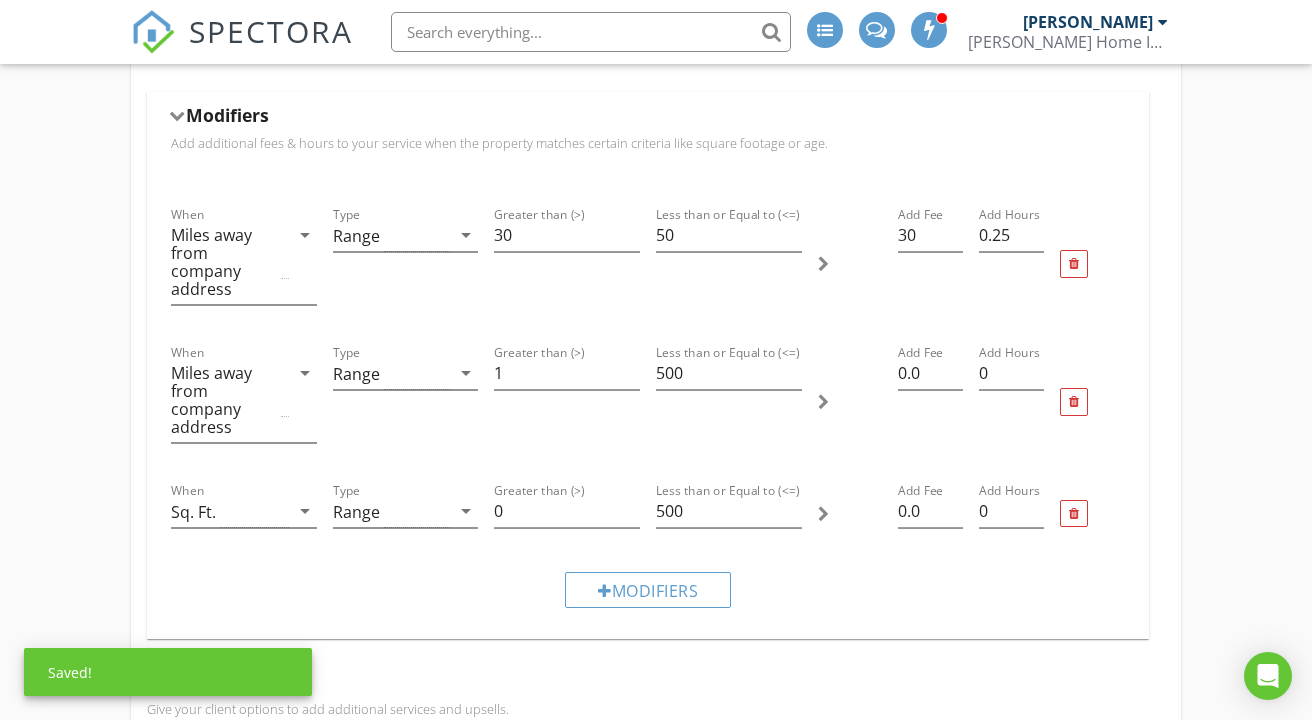 scroll, scrollTop: 834, scrollLeft: 0, axis: vertical 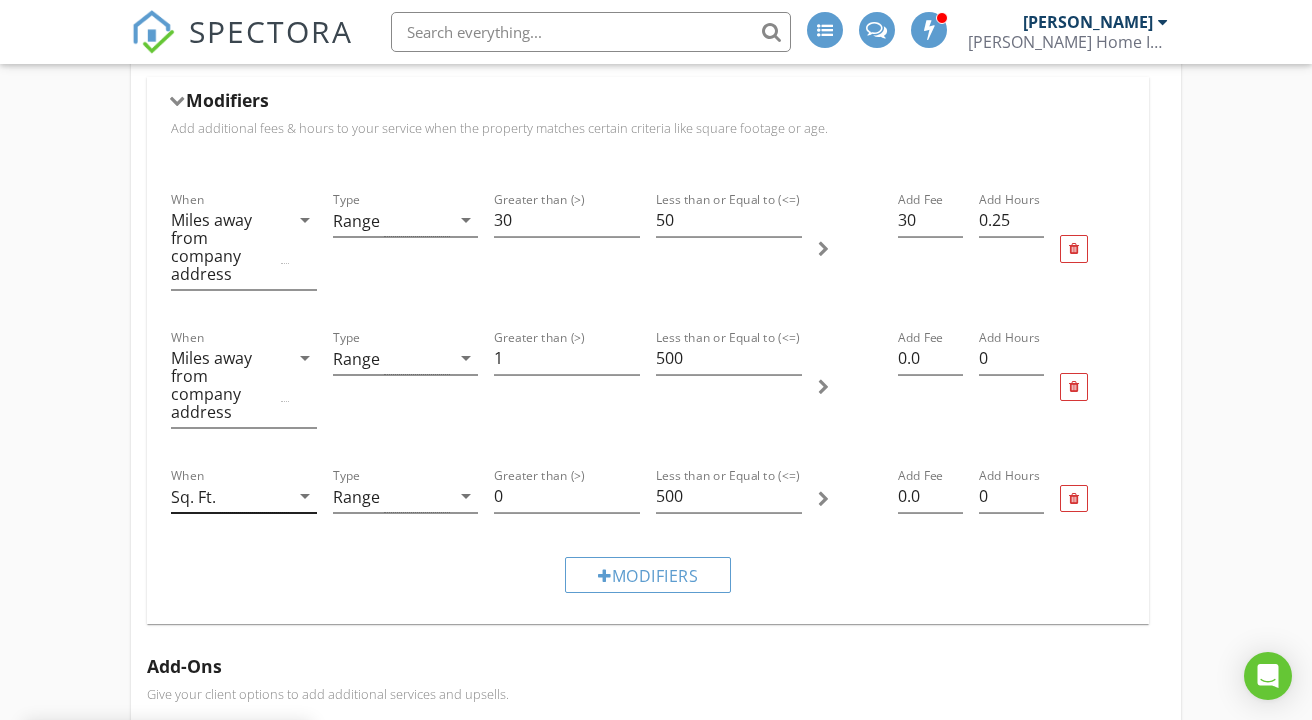 click on "Sq. Ft." at bounding box center [230, 496] 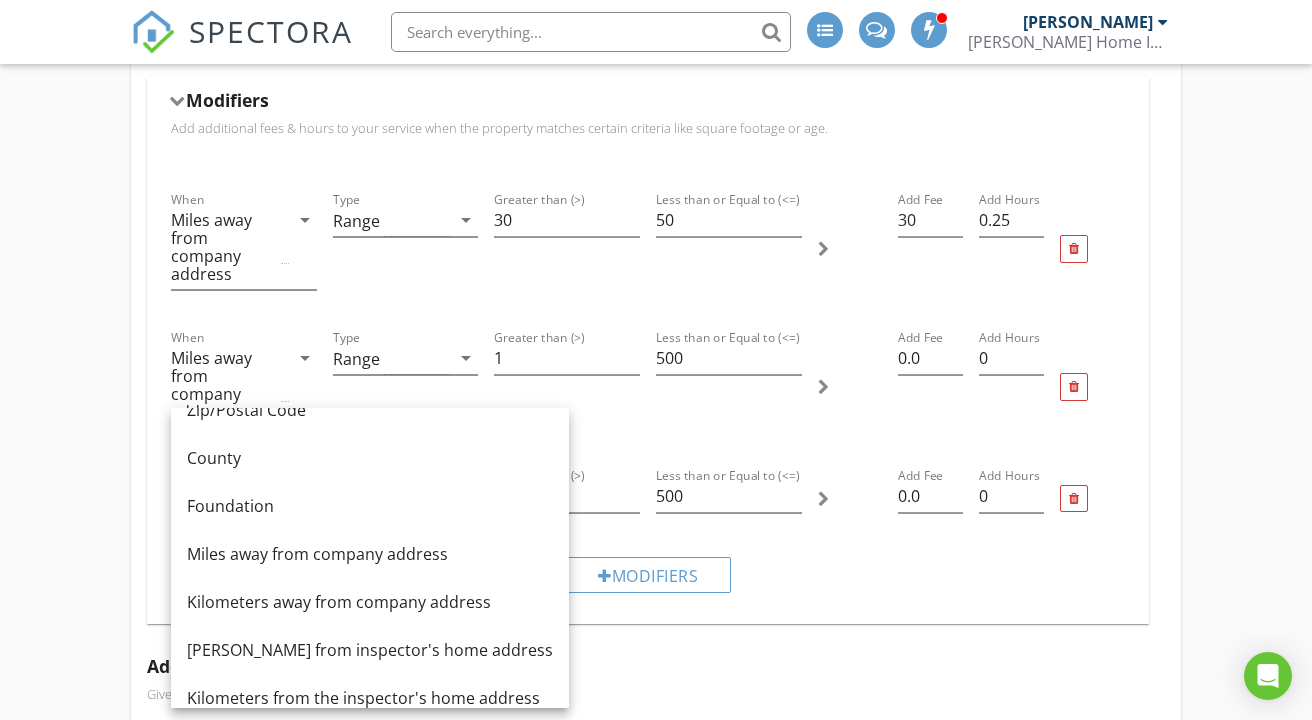 scroll, scrollTop: 244, scrollLeft: 0, axis: vertical 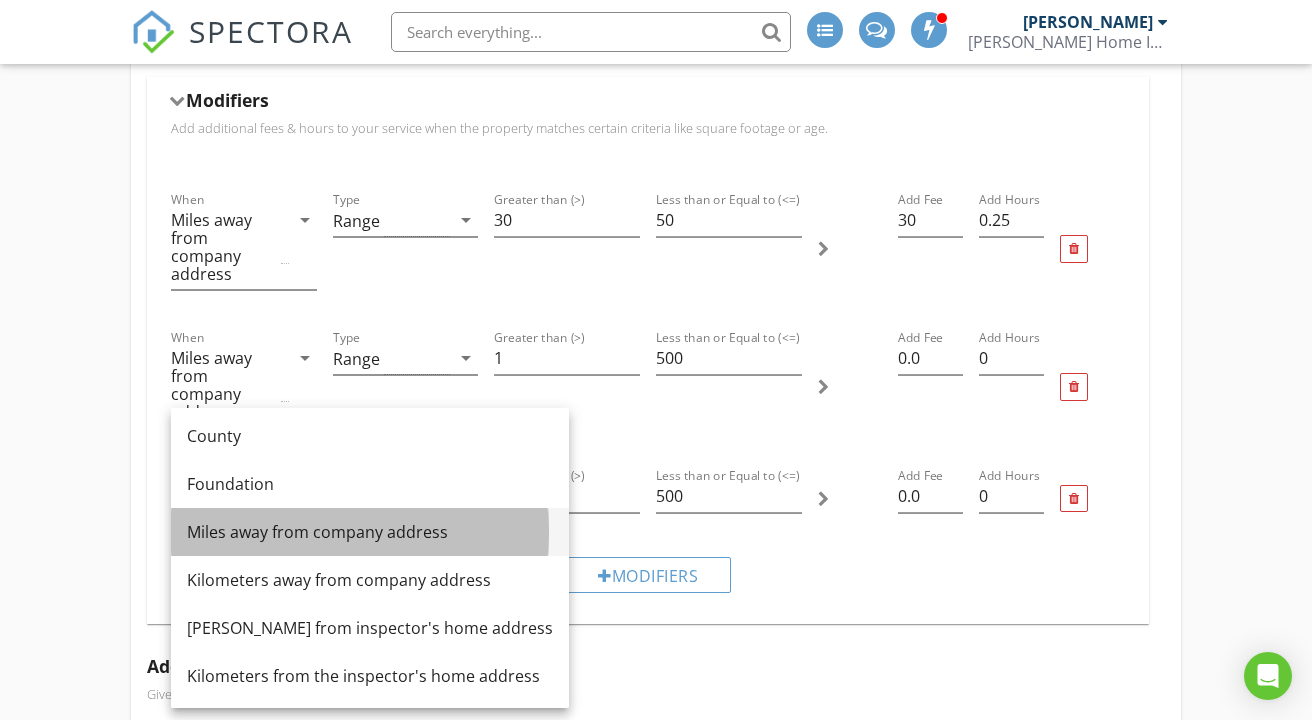 click on "Miles away from company address" at bounding box center [370, 532] 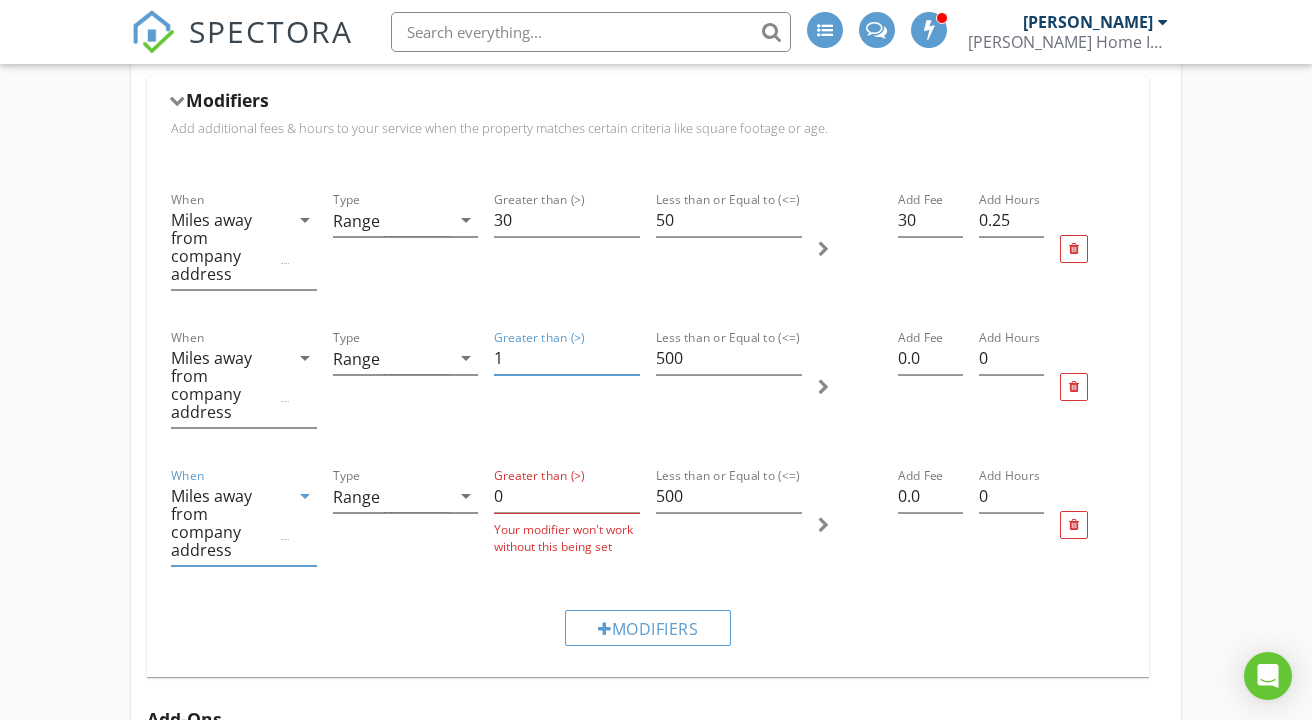 click on "1" at bounding box center [567, 358] 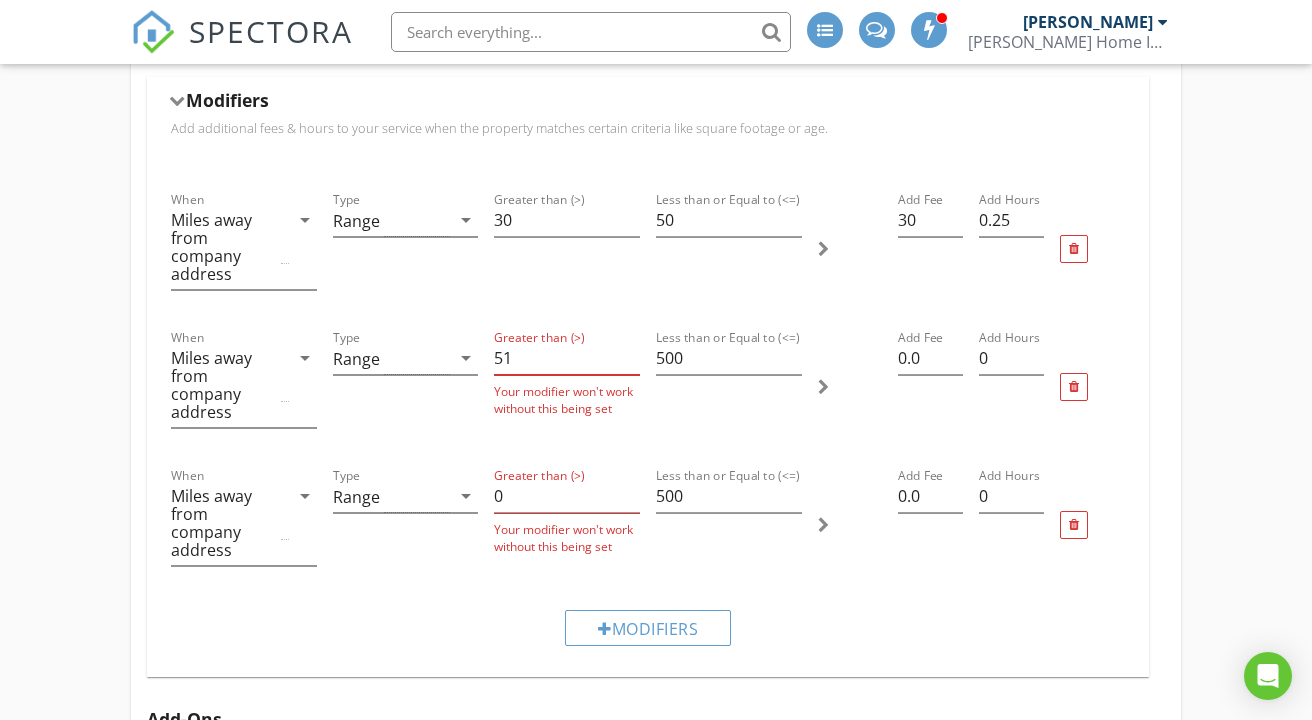 type on "51" 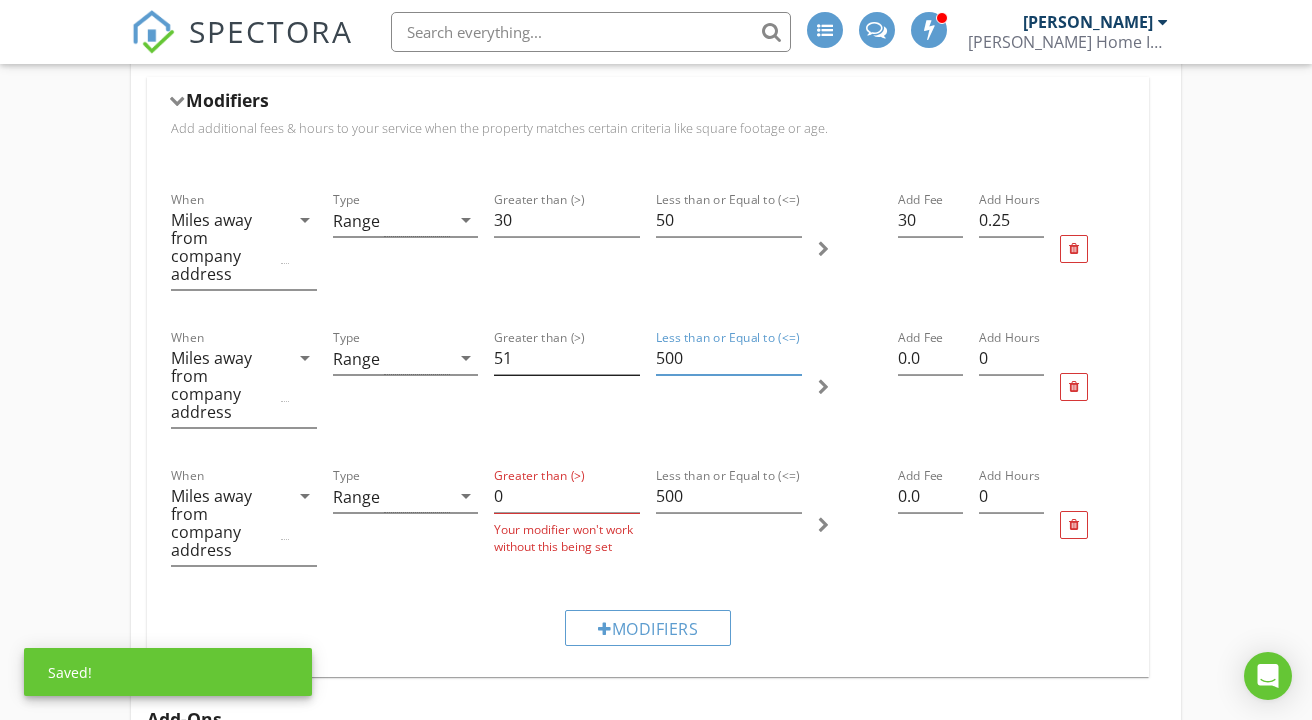type on "6" 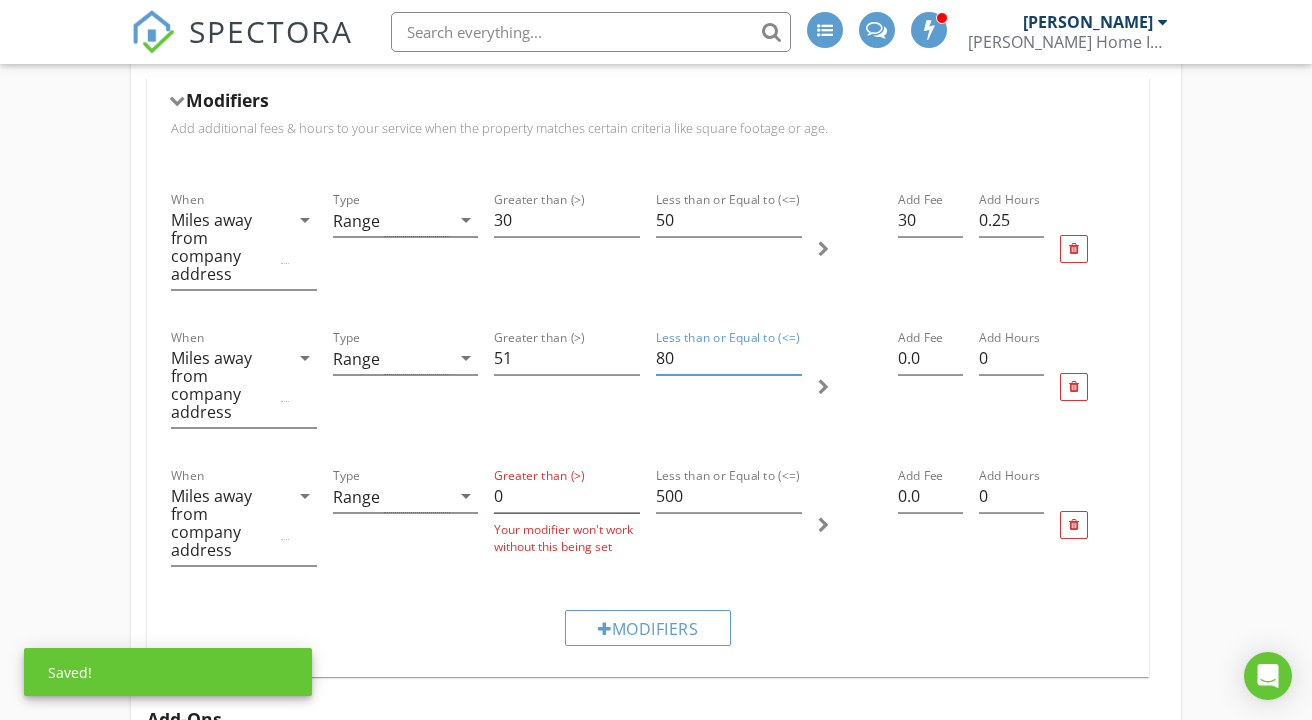 type on "80" 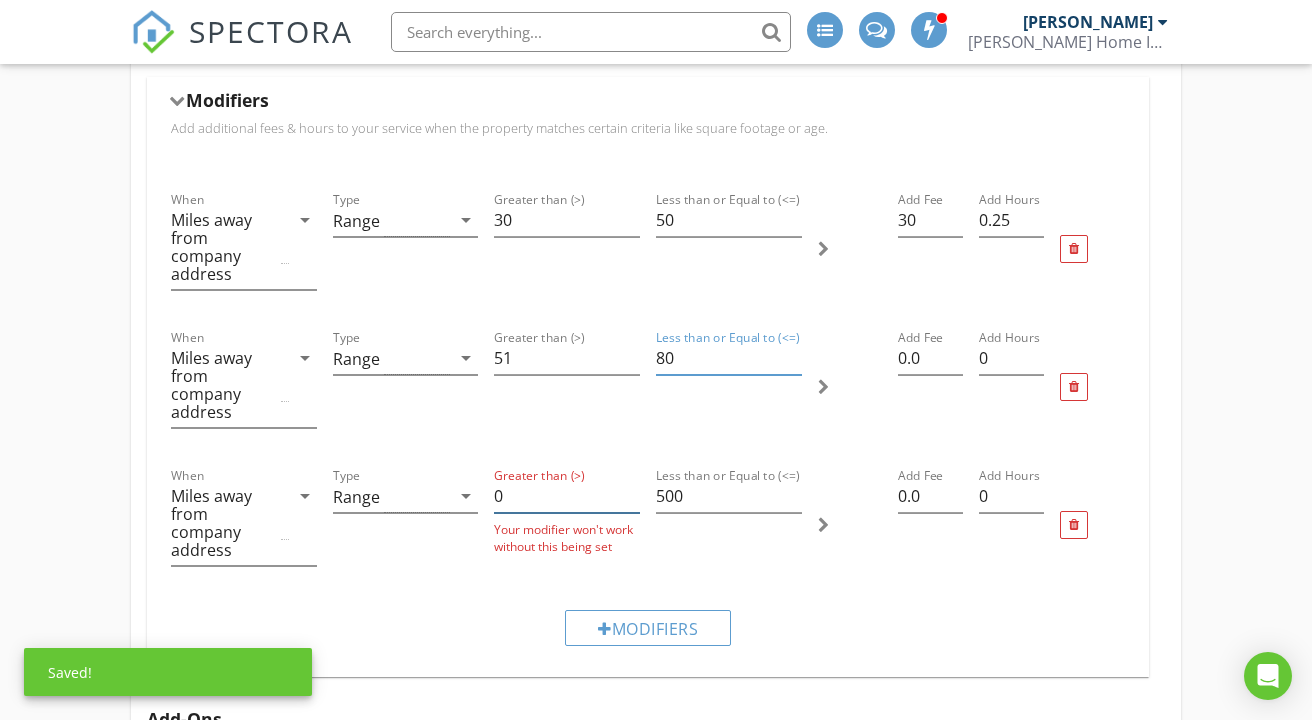 click on "0" at bounding box center [567, 496] 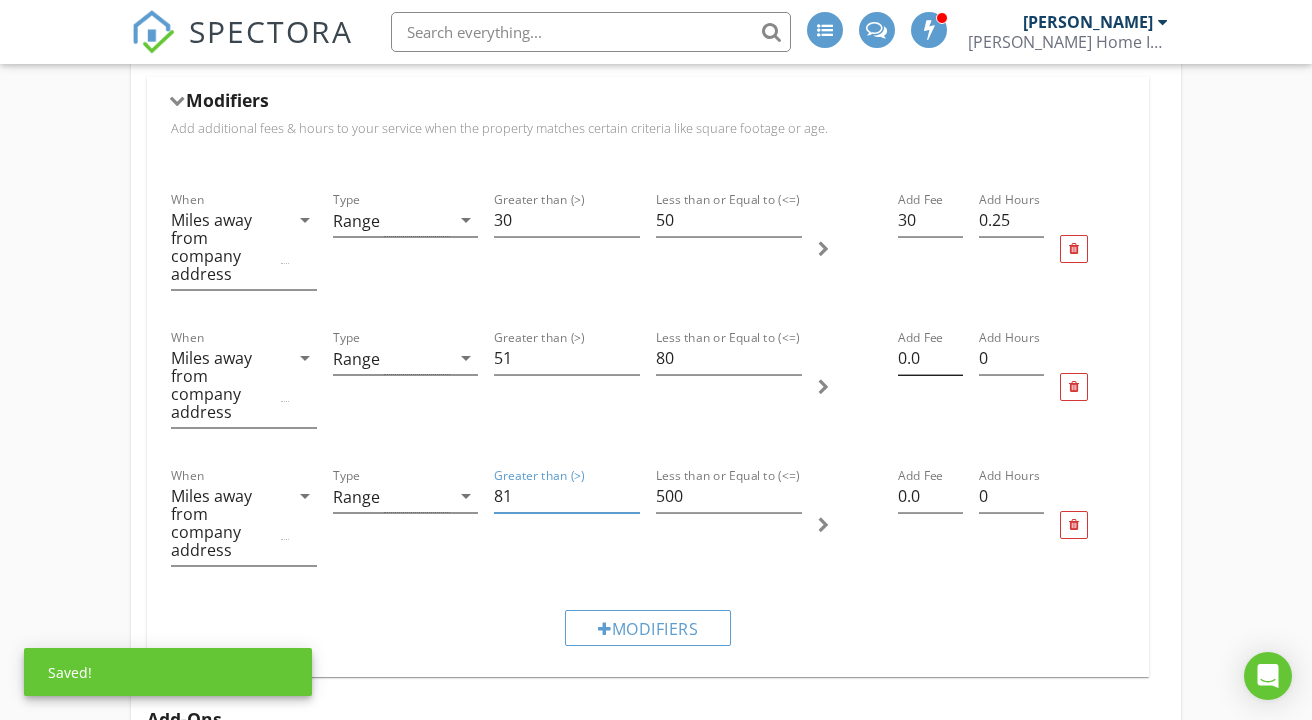 type on "81" 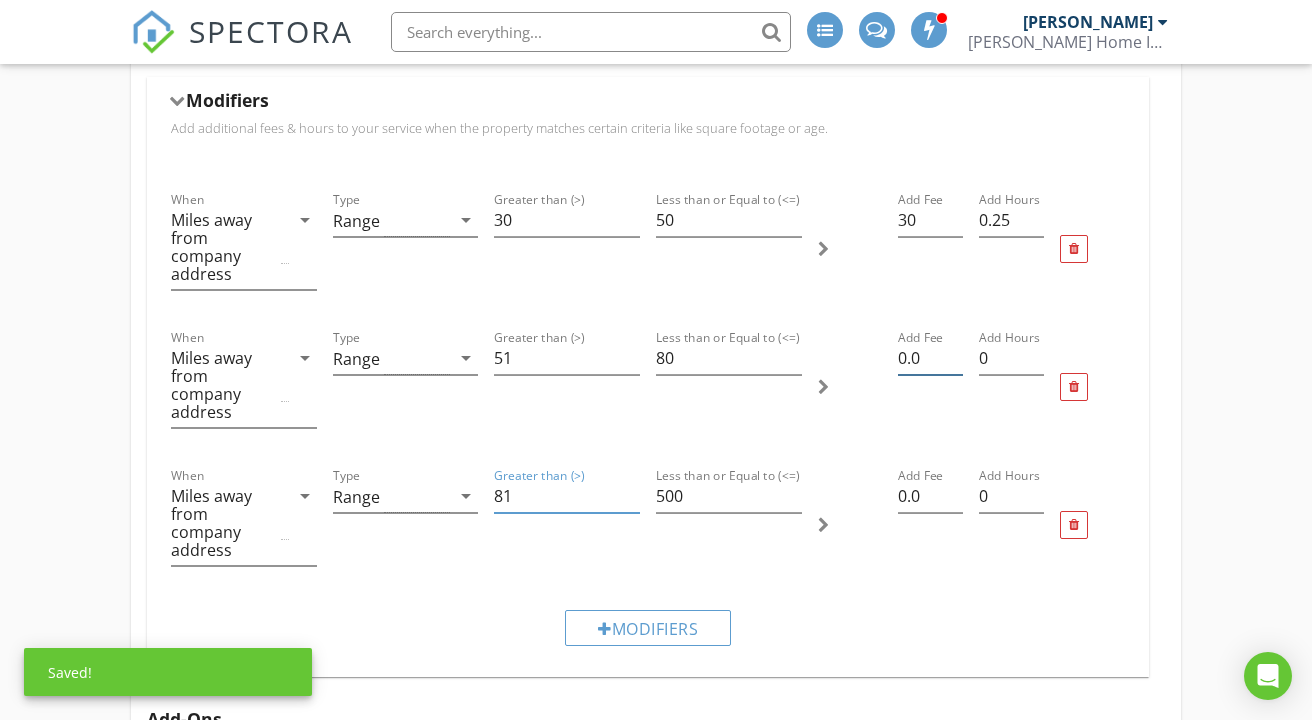 click on "0.0" at bounding box center (930, 358) 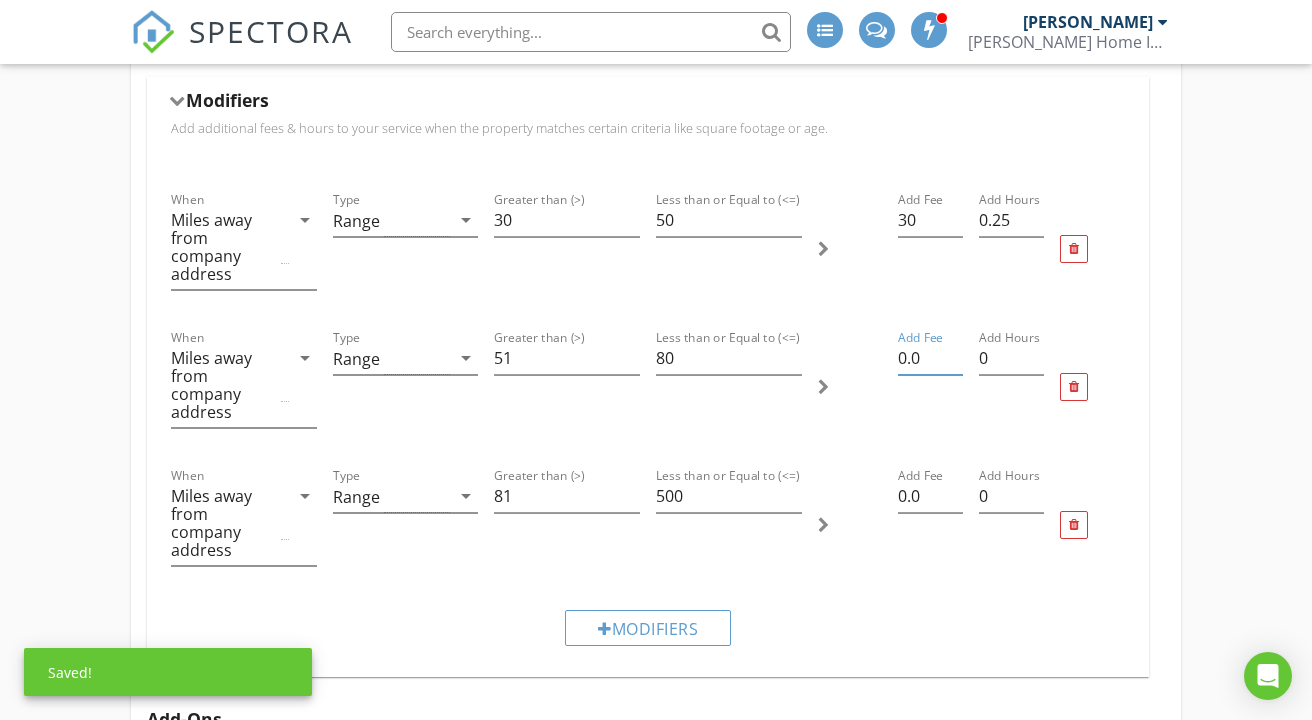 click on "0.0" at bounding box center [930, 358] 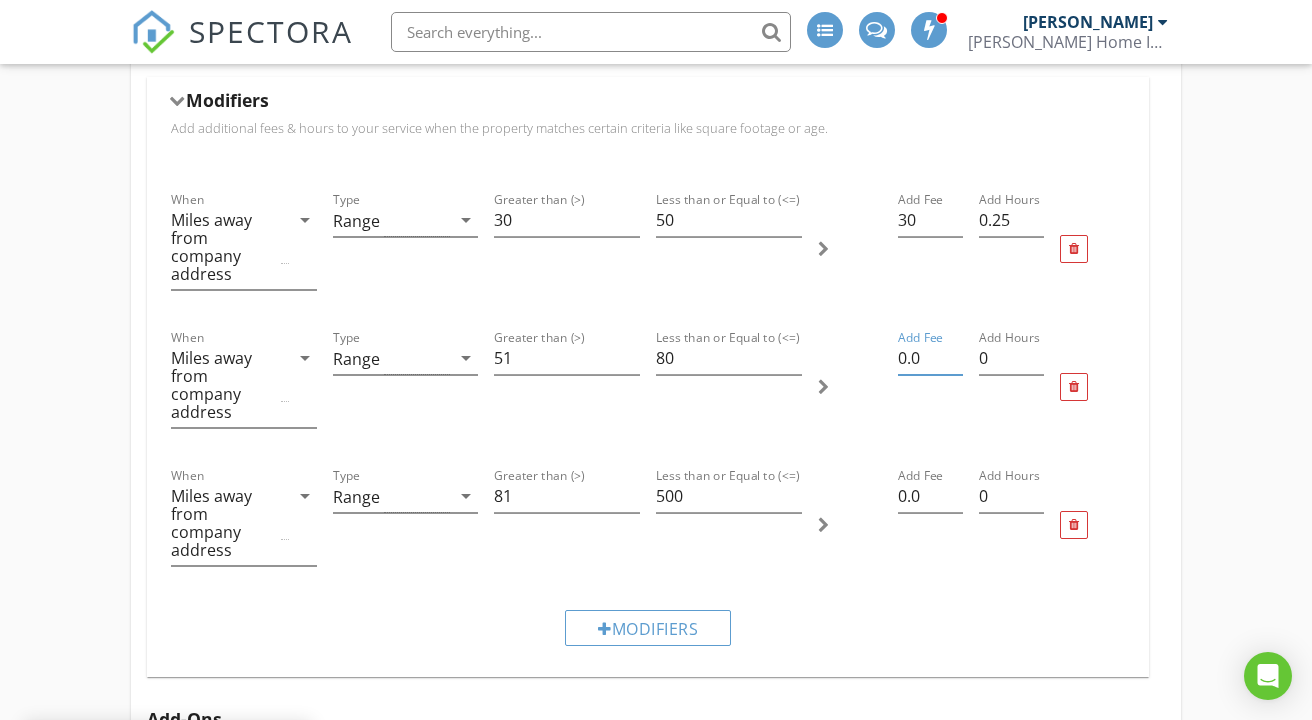 type on "8" 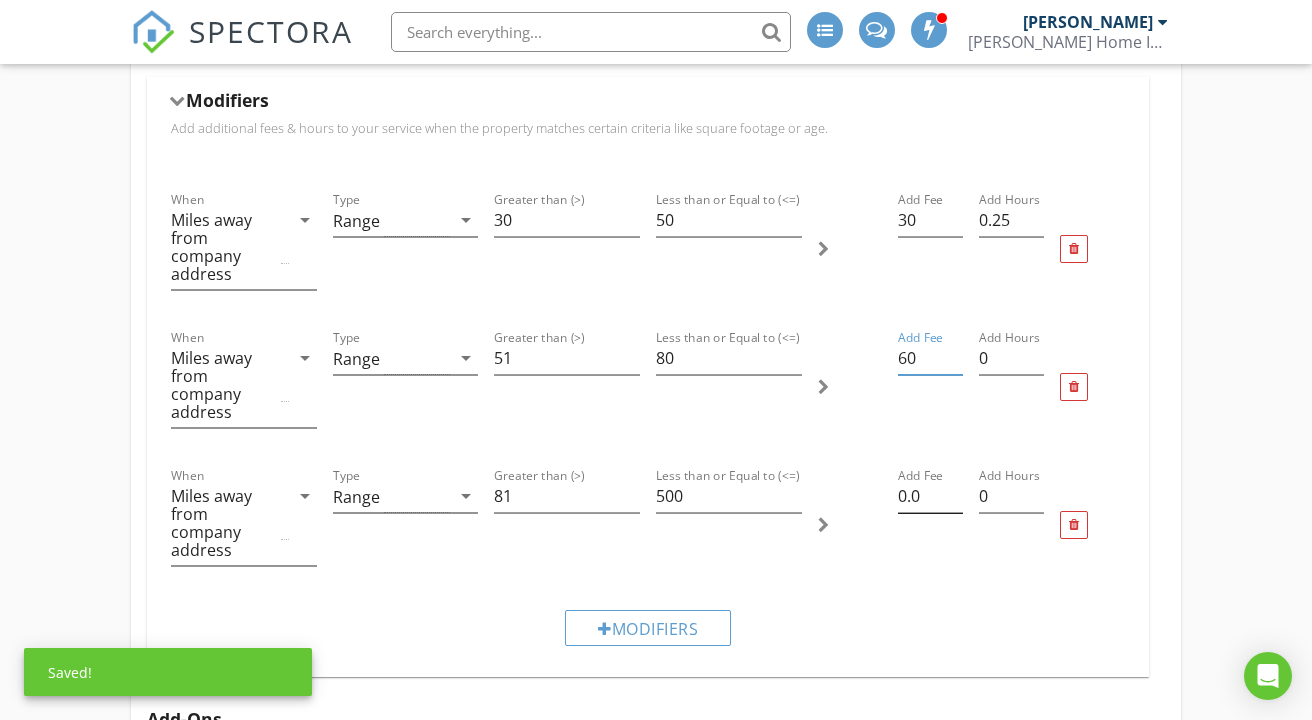 type on "60" 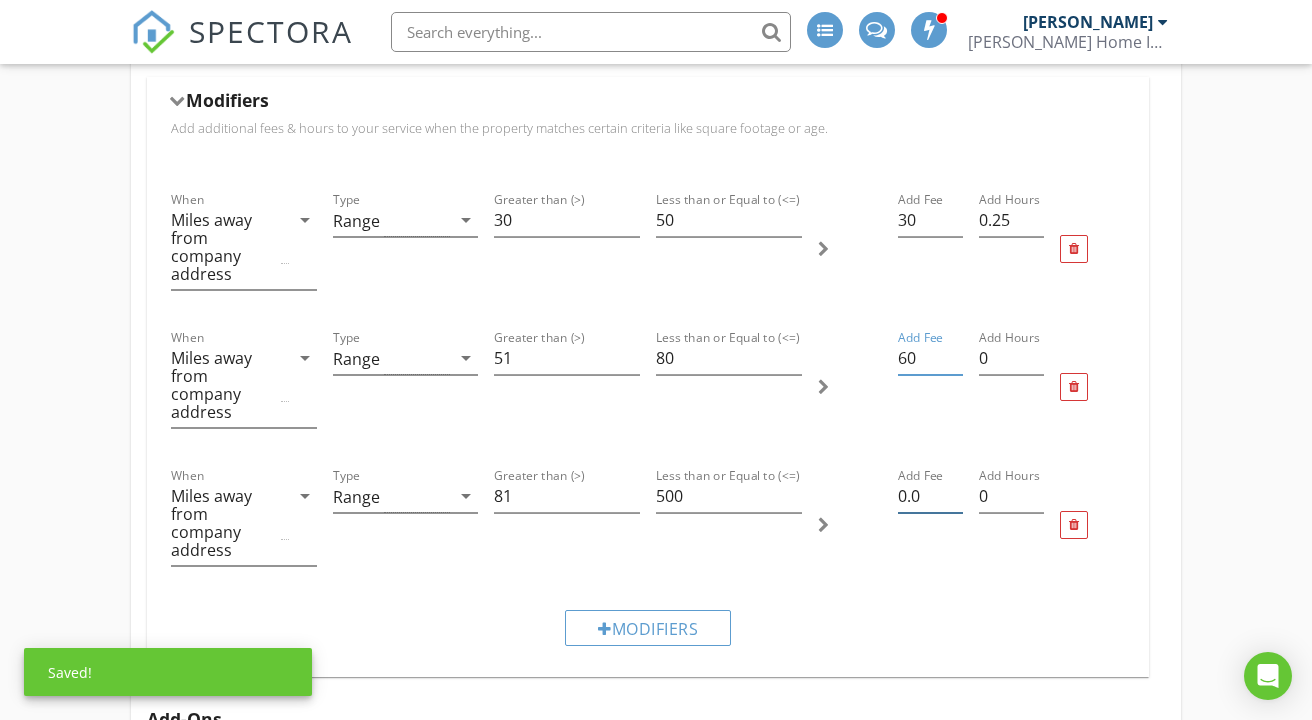 click on "0.0" at bounding box center (930, 496) 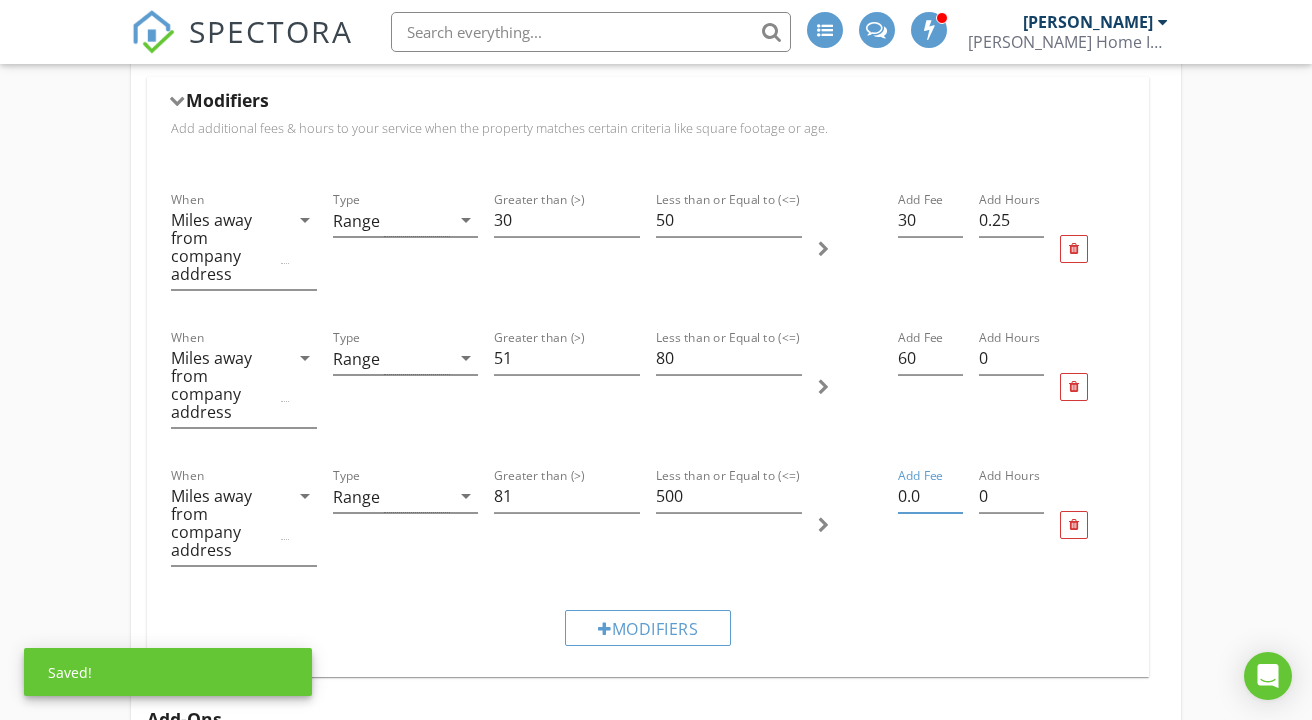 click on "0.0" at bounding box center (930, 496) 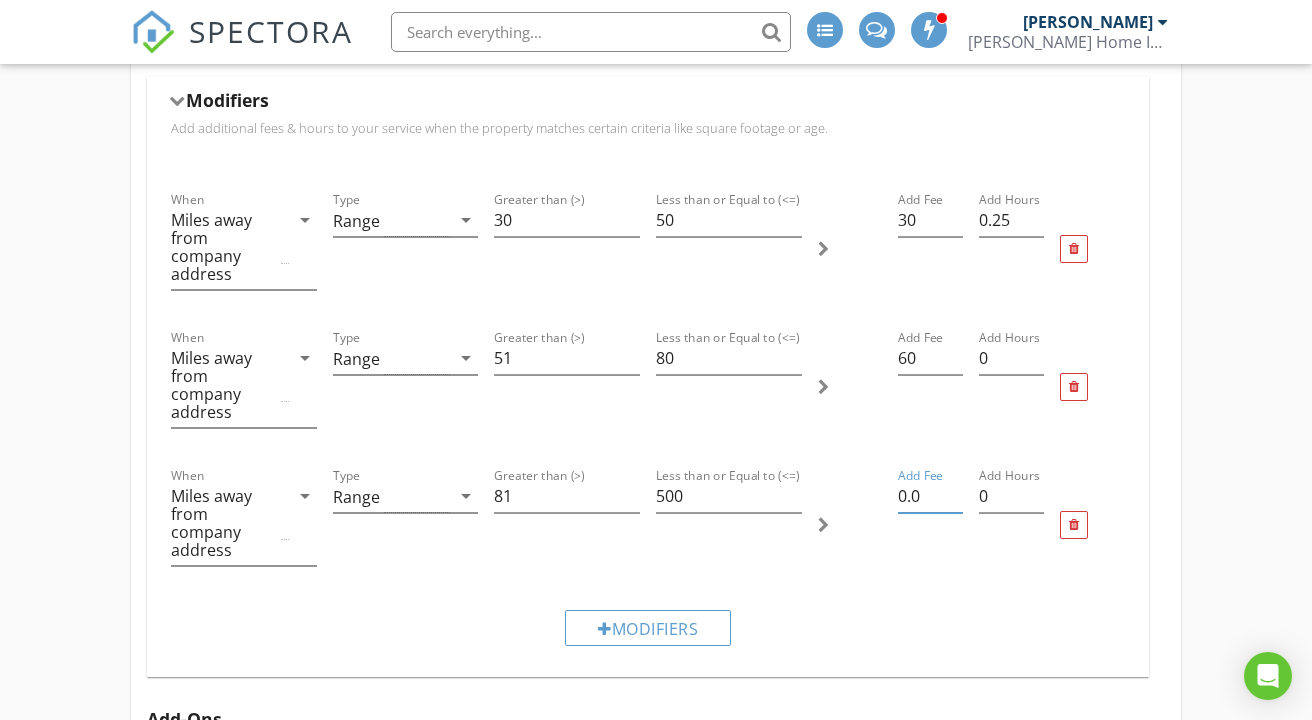 type on "0" 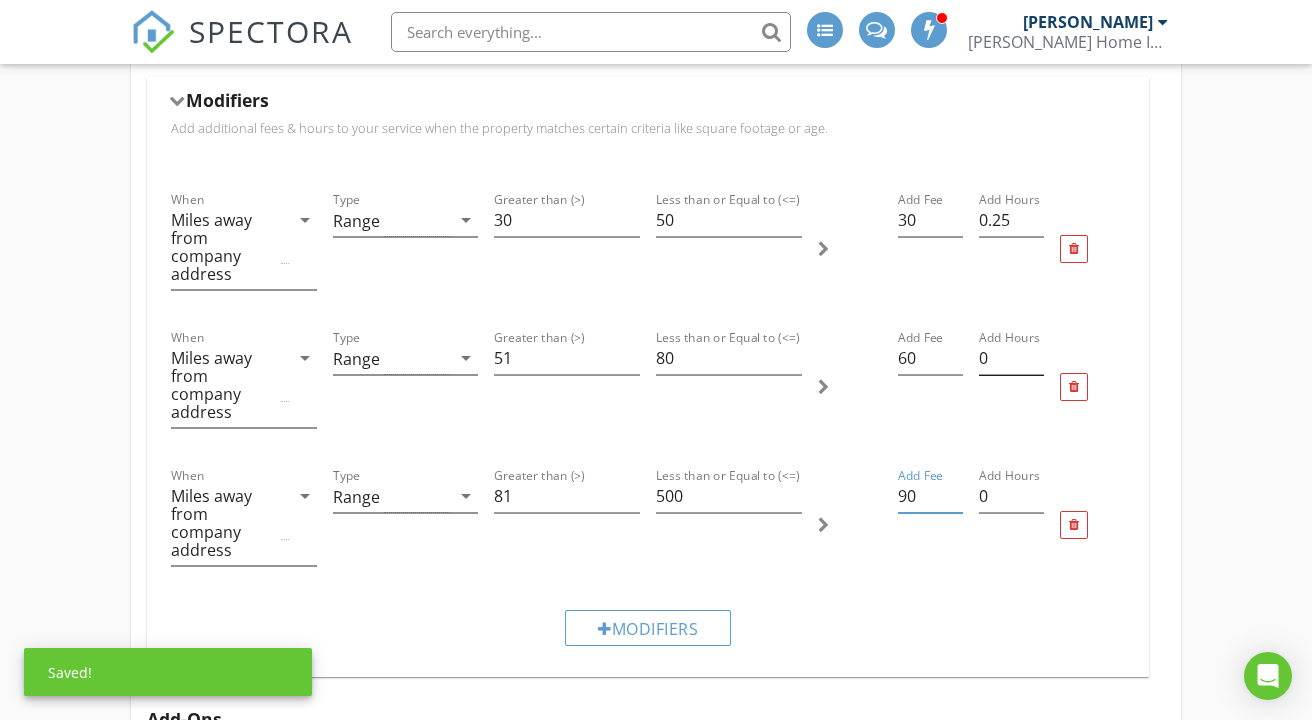 type on "90" 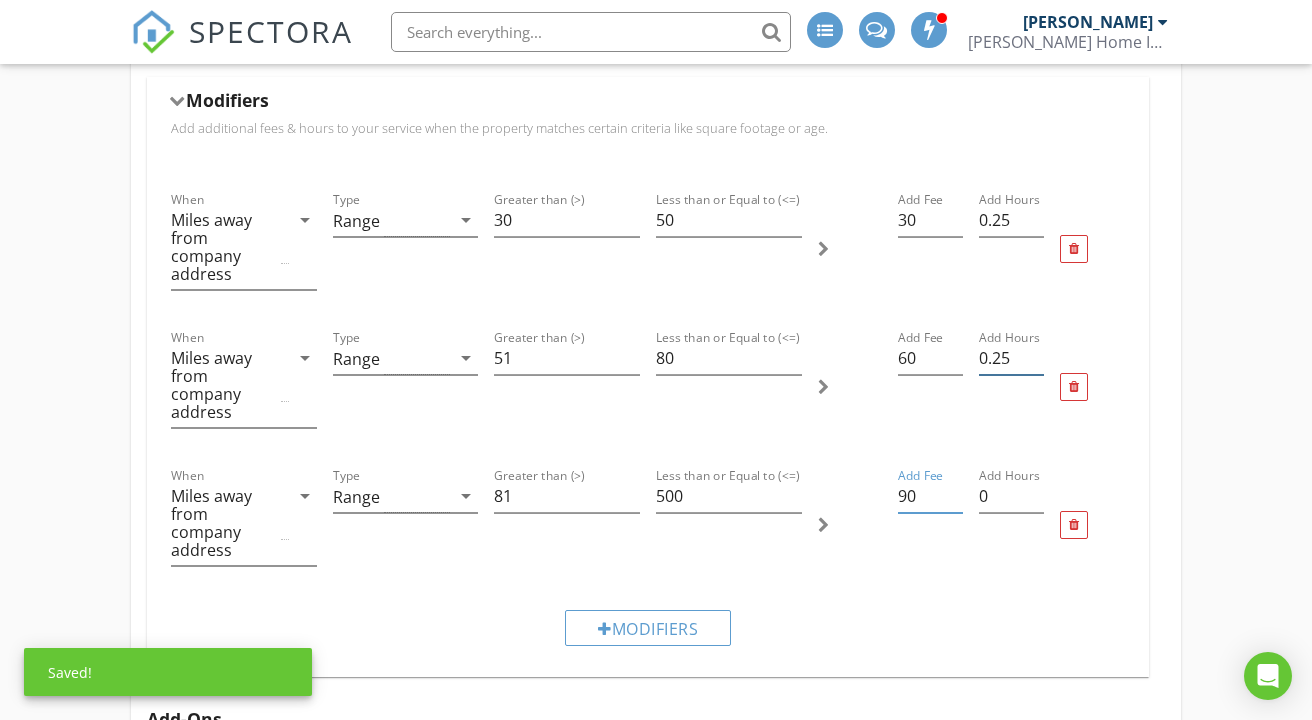 click on "0.25" at bounding box center (1011, 358) 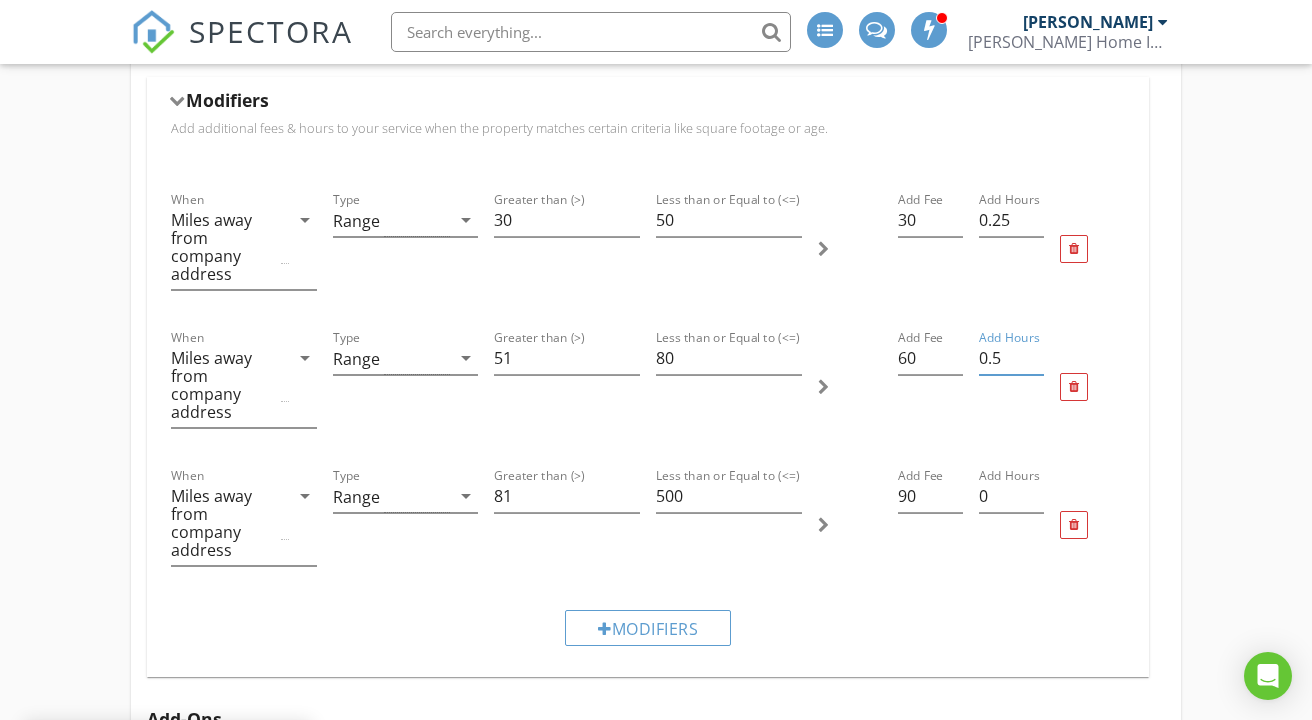 click on "0.5" at bounding box center [1011, 358] 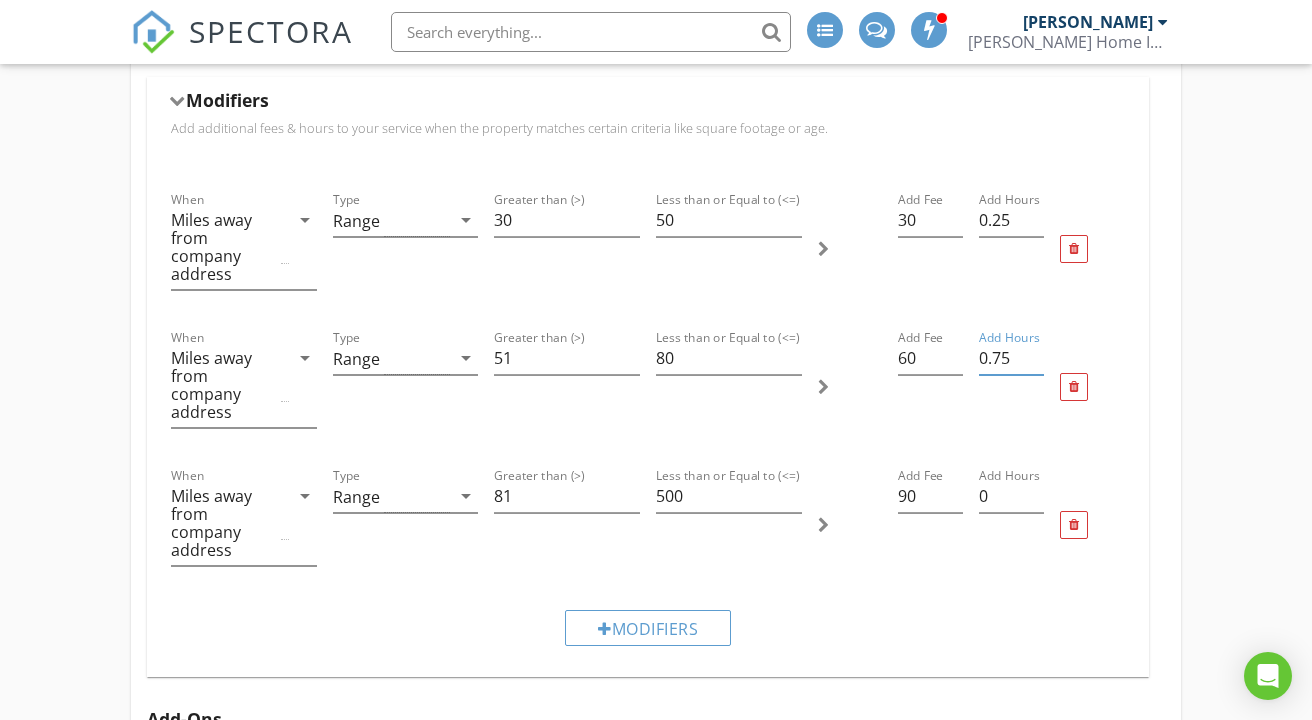 click on "0.75" at bounding box center (1011, 358) 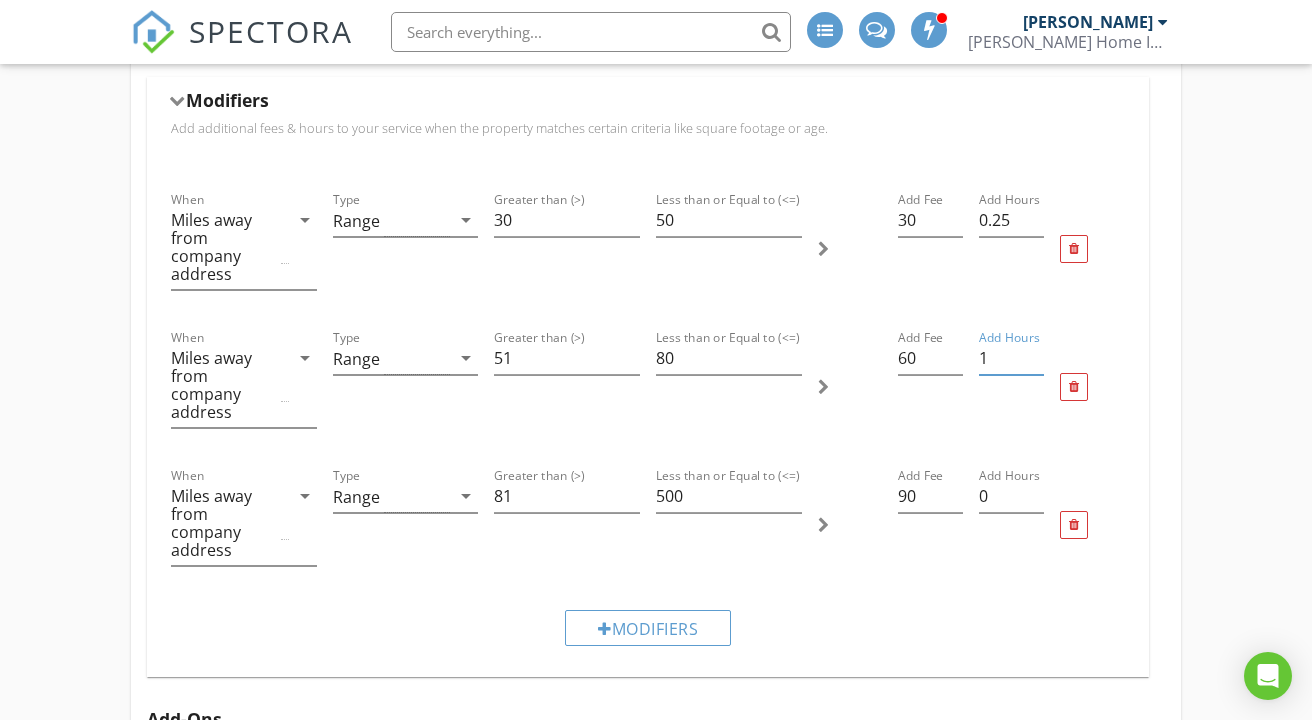 click on "1" at bounding box center (1011, 358) 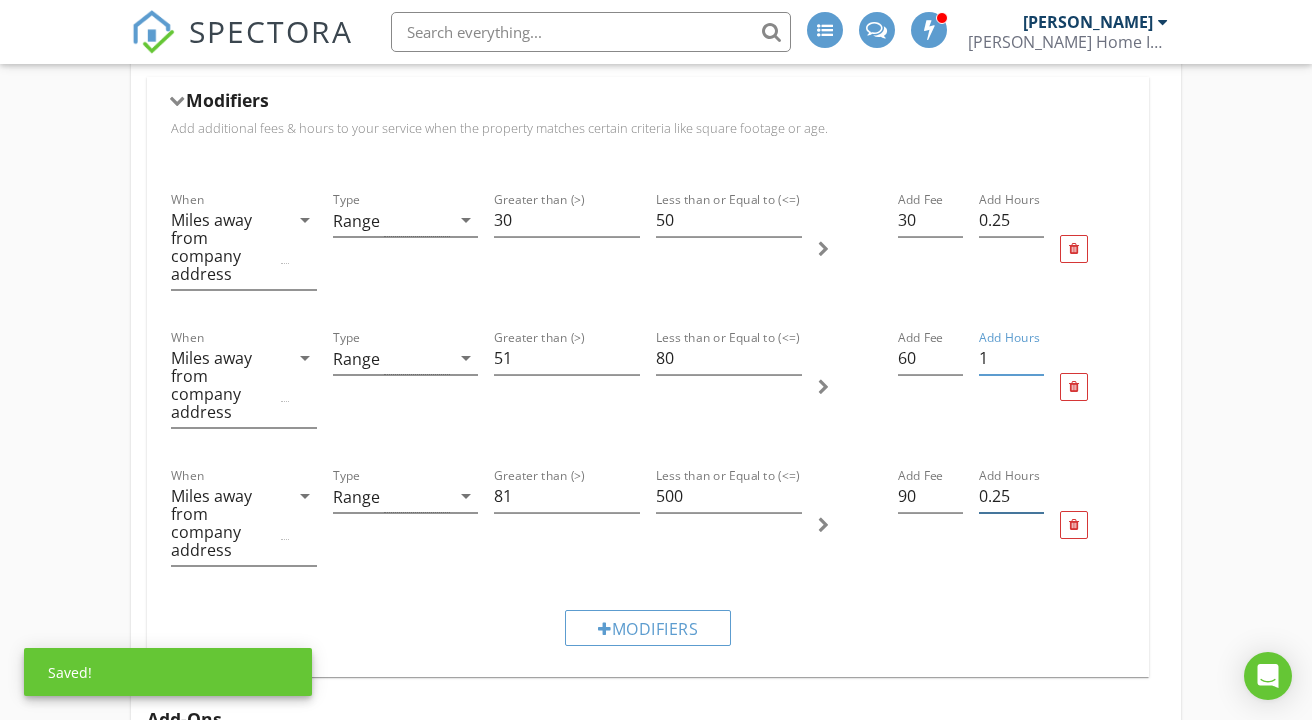 click on "0.25" at bounding box center (1011, 496) 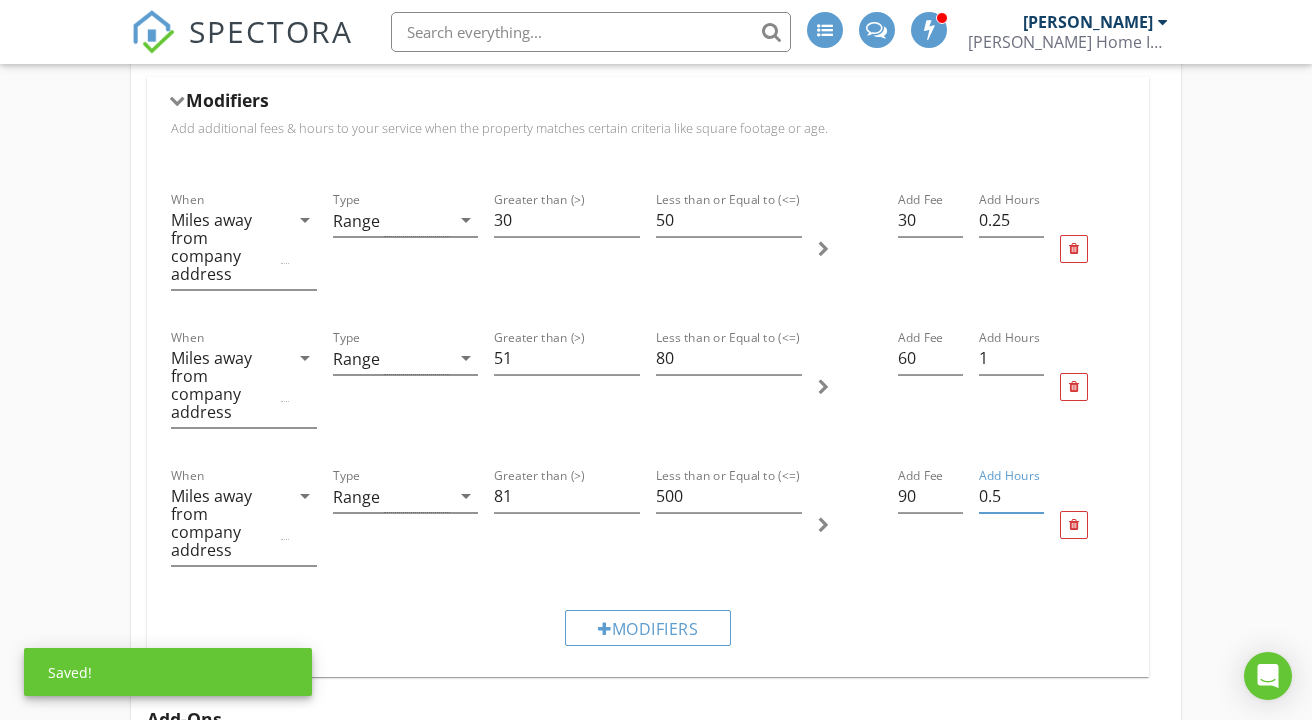 click on "0.5" at bounding box center [1011, 496] 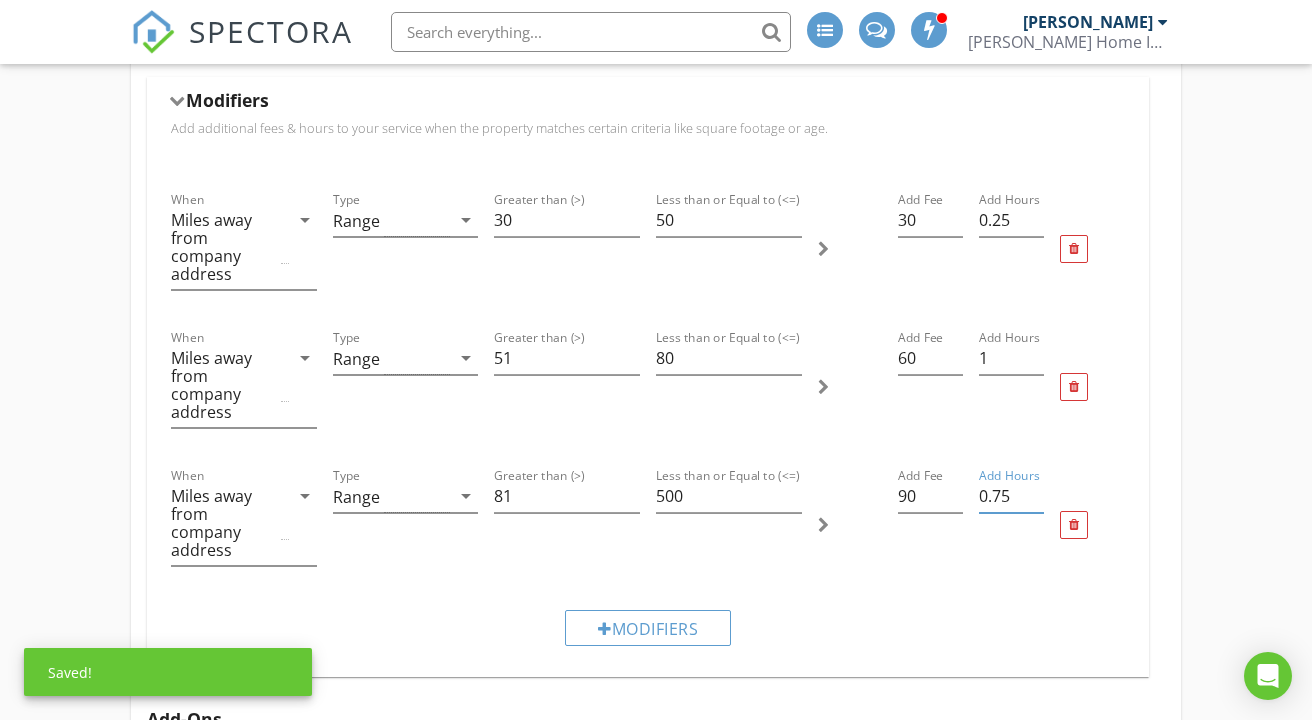 click on "0.75" at bounding box center [1011, 496] 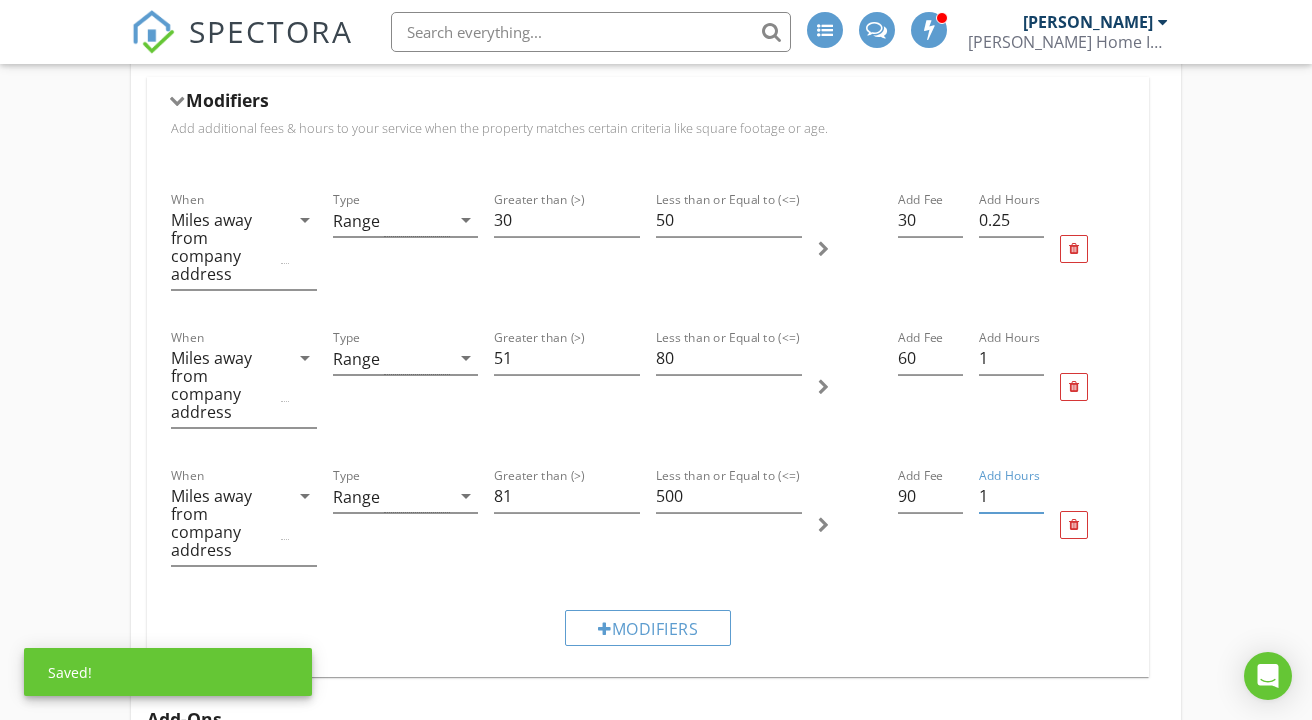 click on "1" at bounding box center [1011, 496] 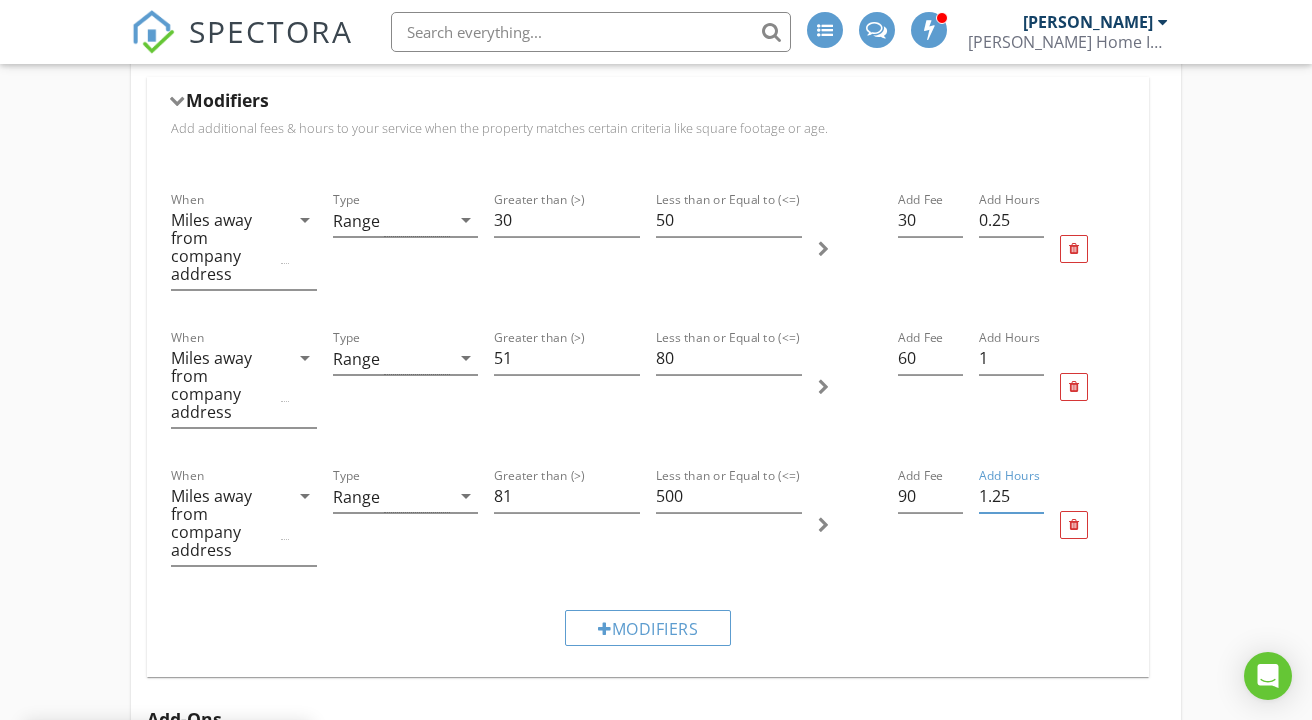 click on "1.25" at bounding box center [1011, 496] 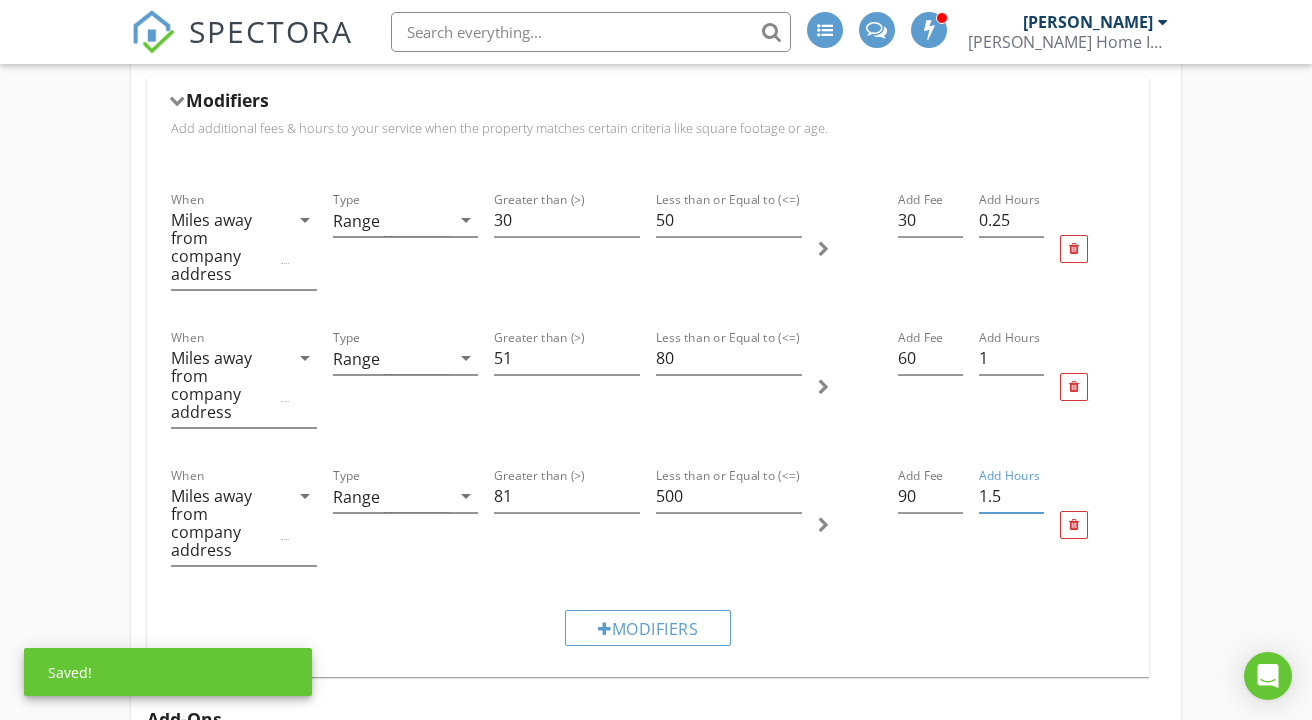 type on "1.5" 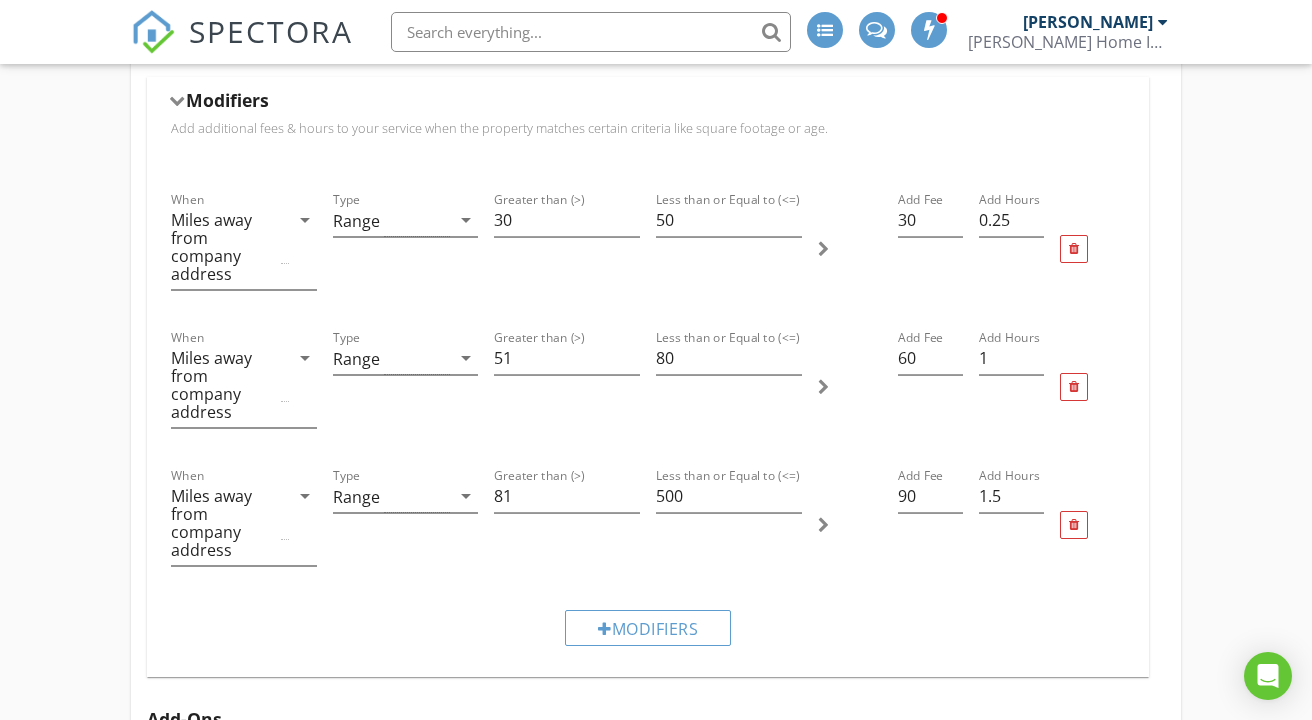 click at bounding box center [177, 100] 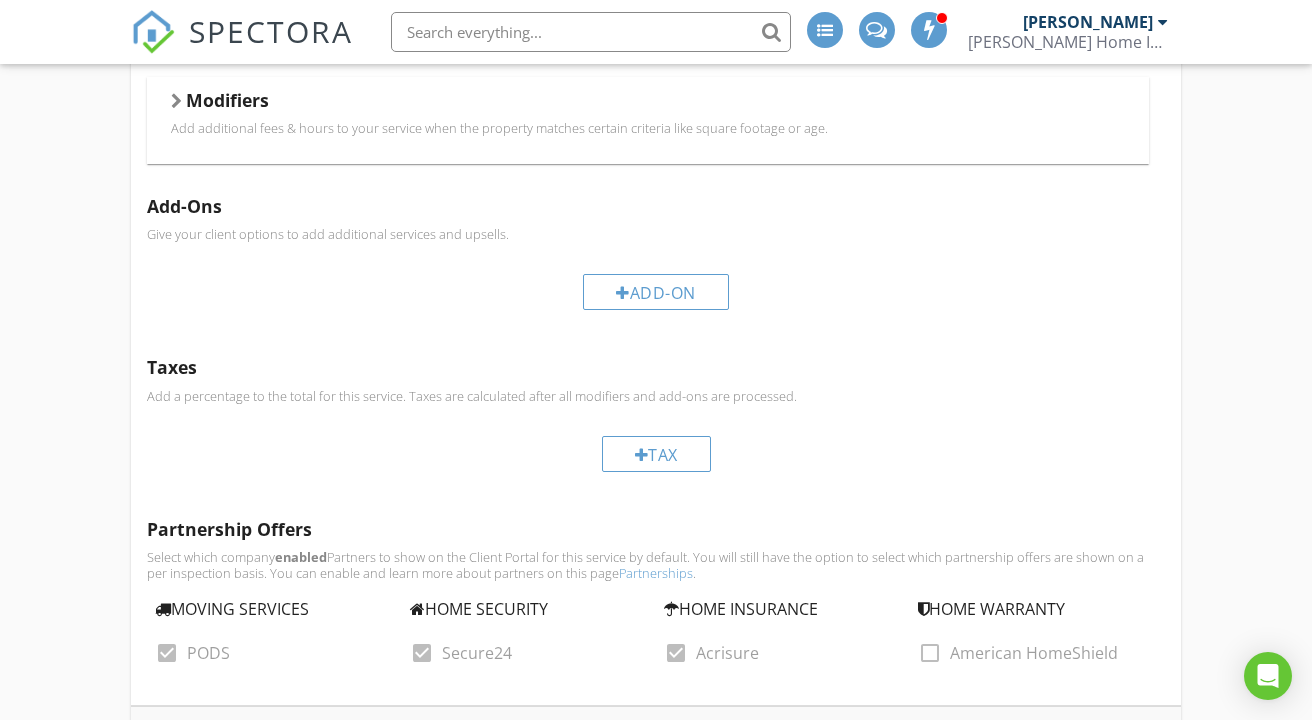 click on "Single Family/Townhouse Inspection   Name Single Family/Townhouse Inspection   Service Category * Residential arrow_drop_down   Description Complete & thorough inspection of all visible components and systems of the roof, exterior, interior, doors & windows, attic, crawlspace, basement, structure, foundation, plumbing, electrical, HVAC, insulation/ventilation, built in appliances.  All items inspected will be described and photographed in your report.   Hidden from scheduler   check_box_outline_blank             Condo Inspection         11 Month Warranty Inspection         Single Family/Townhouse Maintenance Inspection          Pre Listing Inspection         Radon Testing   Name Radon Testing   Service Category * Radon arrow_drop_down   Description   Hidden from scheduler   check_box_outline_blank     Template(s) Radon Inspection arrow_drop_down   Agreement(s) arrow_drop_down   $   Base Cost 225.0   Base Duration (HRs) 0   Default Inspection Events               Modifiers     When arrow_drop_down" at bounding box center [656, 437] 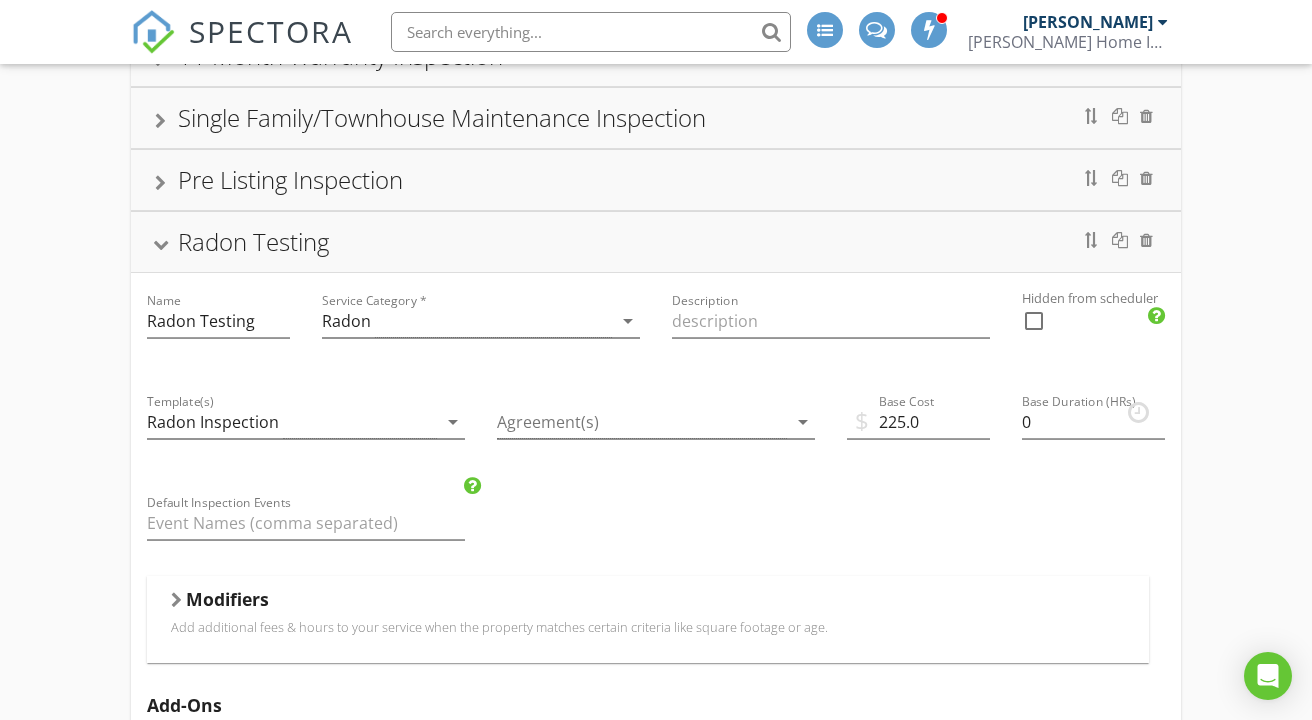 scroll, scrollTop: 314, scrollLeft: 0, axis: vertical 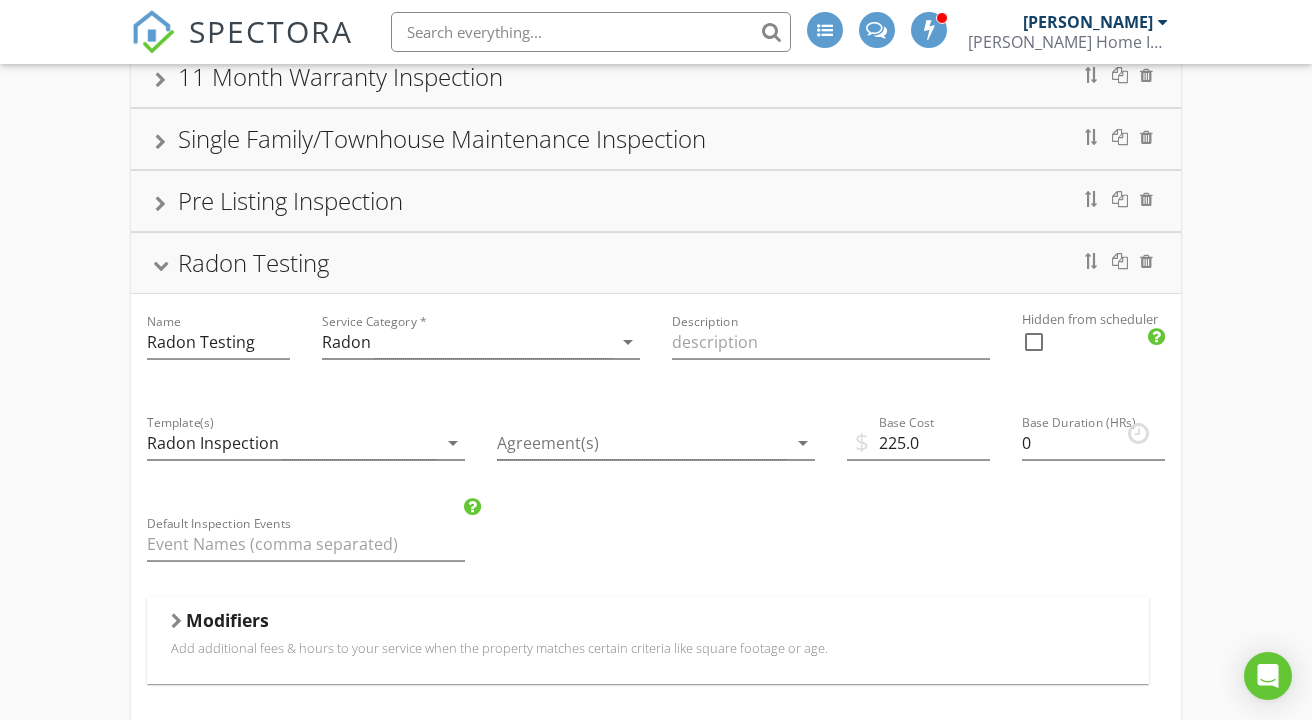 click on "Radon Testing" at bounding box center [656, 263] 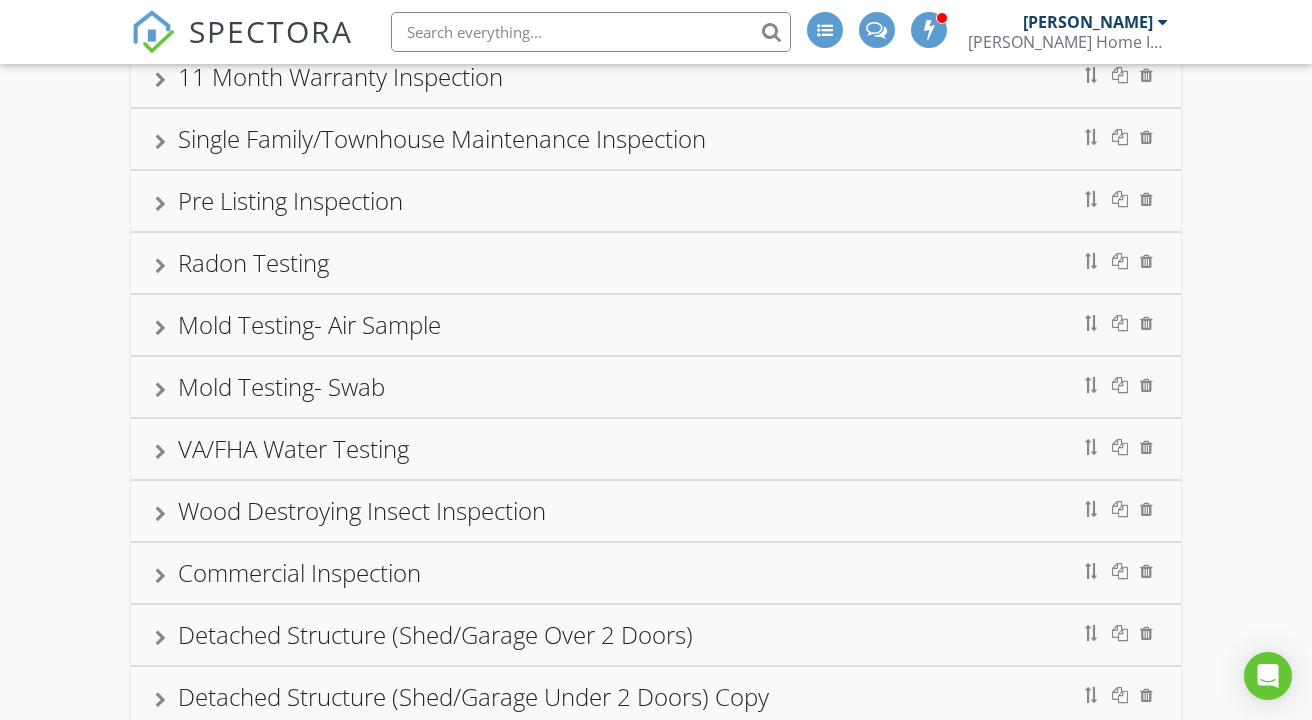 click on "Mold Testing- Air Sample" at bounding box center (656, 325) 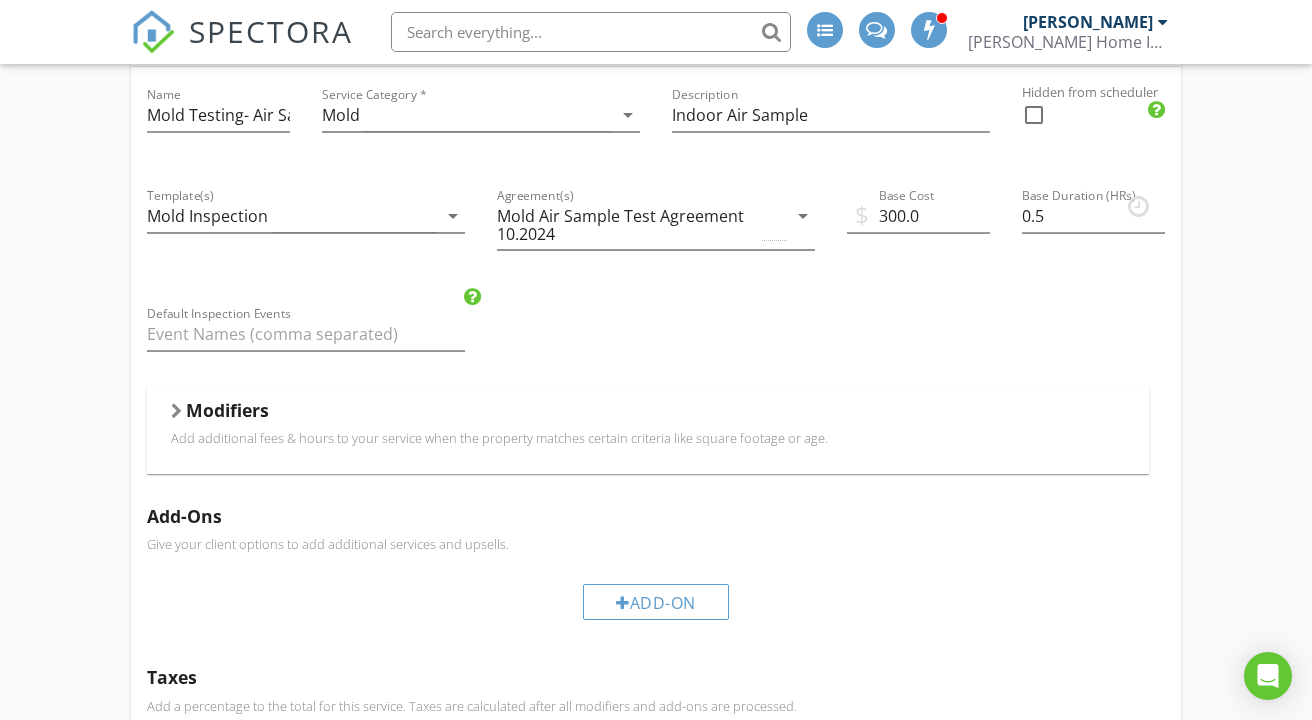 scroll, scrollTop: 634, scrollLeft: 0, axis: vertical 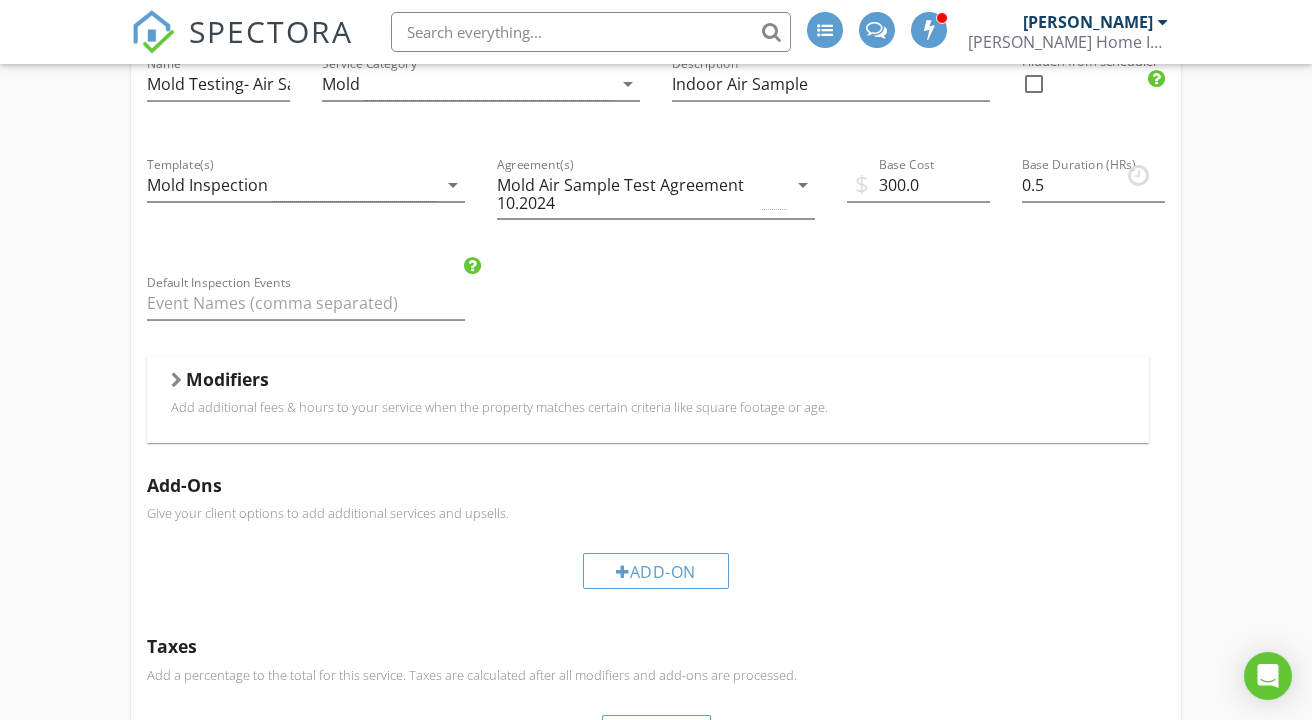 click at bounding box center (176, 380) 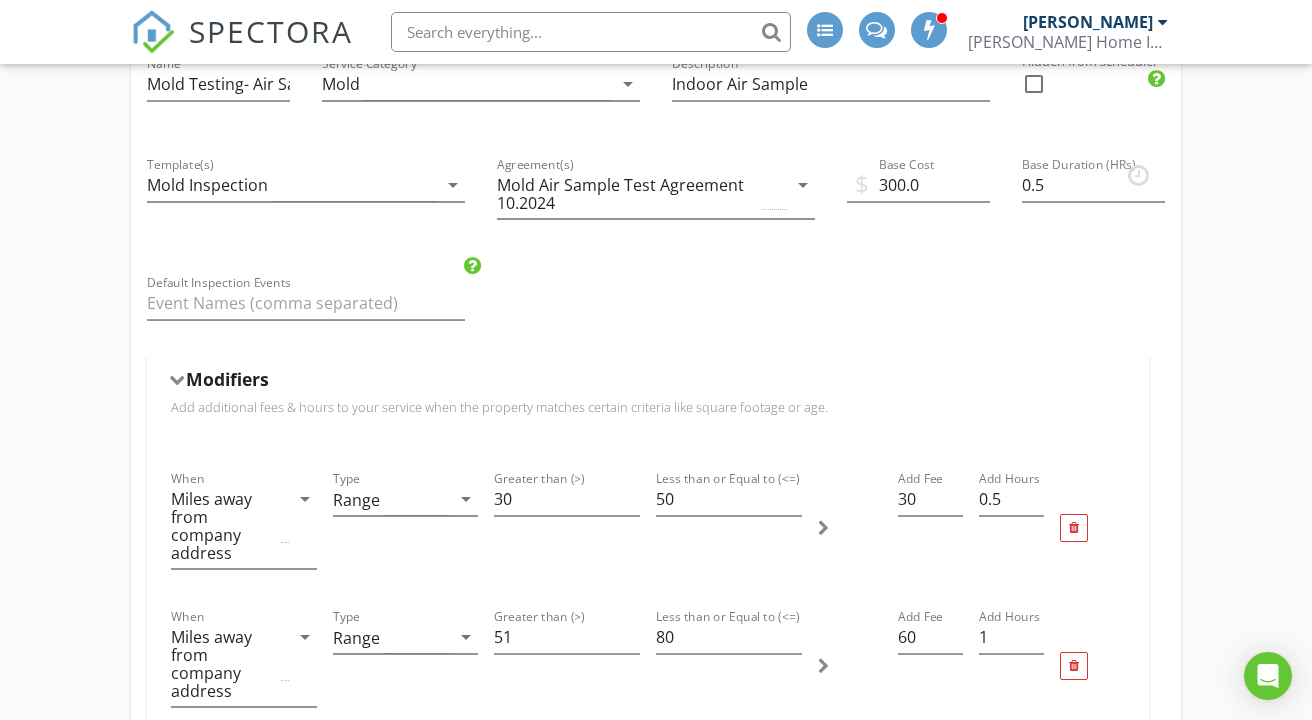 click at bounding box center (177, 379) 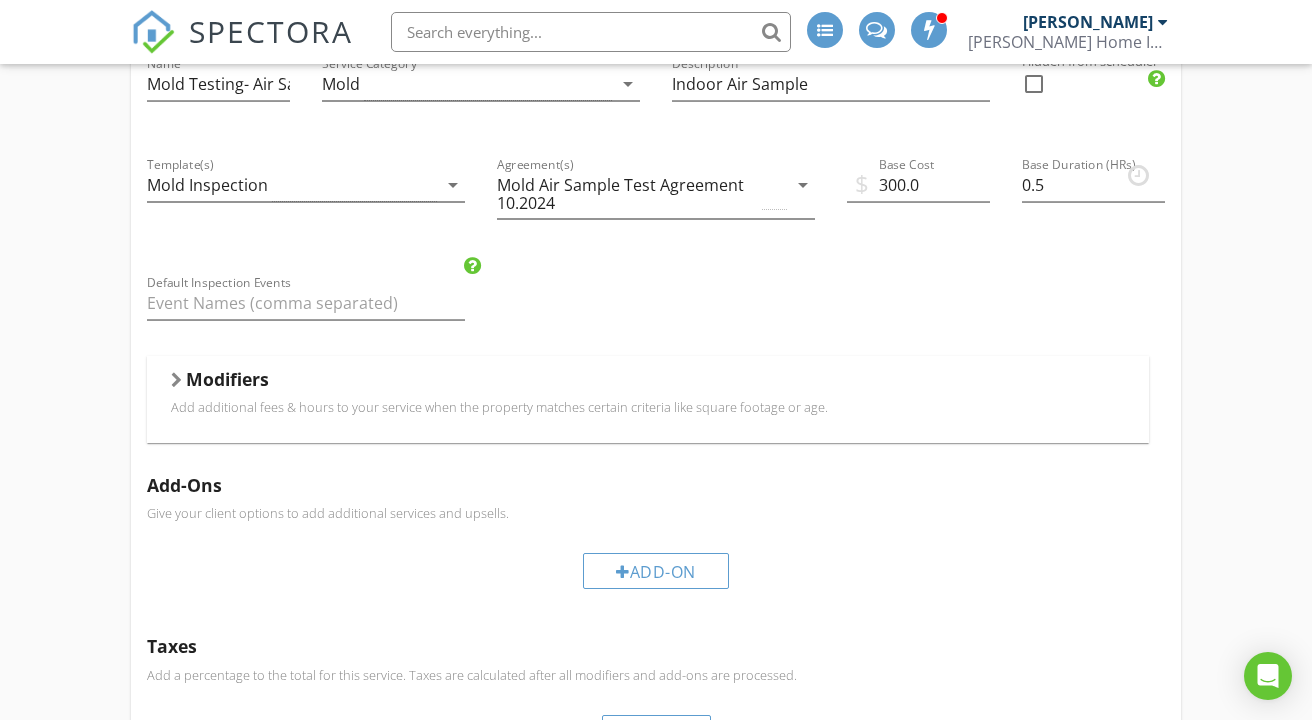 click on "Single Family/Townhouse Inspection   Name Single Family/Townhouse Inspection   Service Category * Residential arrow_drop_down   Description Complete & thorough inspection of all visible components and systems of the roof, exterior, interior, doors & windows, attic, crawlspace, basement, structure, foundation, plumbing, electrical, HVAC, insulation/ventilation, built in appliances.  All items inspected will be described and photographed in your report.   Hidden from scheduler   check_box_outline_blank             Condo Inspection         11 Month Warranty Inspection         Single Family/Townhouse Maintenance Inspection          Pre Listing Inspection         Radon Testing   Name Radon Testing   Service Category * Radon arrow_drop_down   Description   Hidden from scheduler   check_box_outline_blank             Mold Testing- Air Sample   Name Mold Testing- Air Sample   Service Category * Mold arrow_drop_down   Description Indoor Air Sample   Hidden from scheduler   check_box_outline_blank         $" at bounding box center (656, 646) 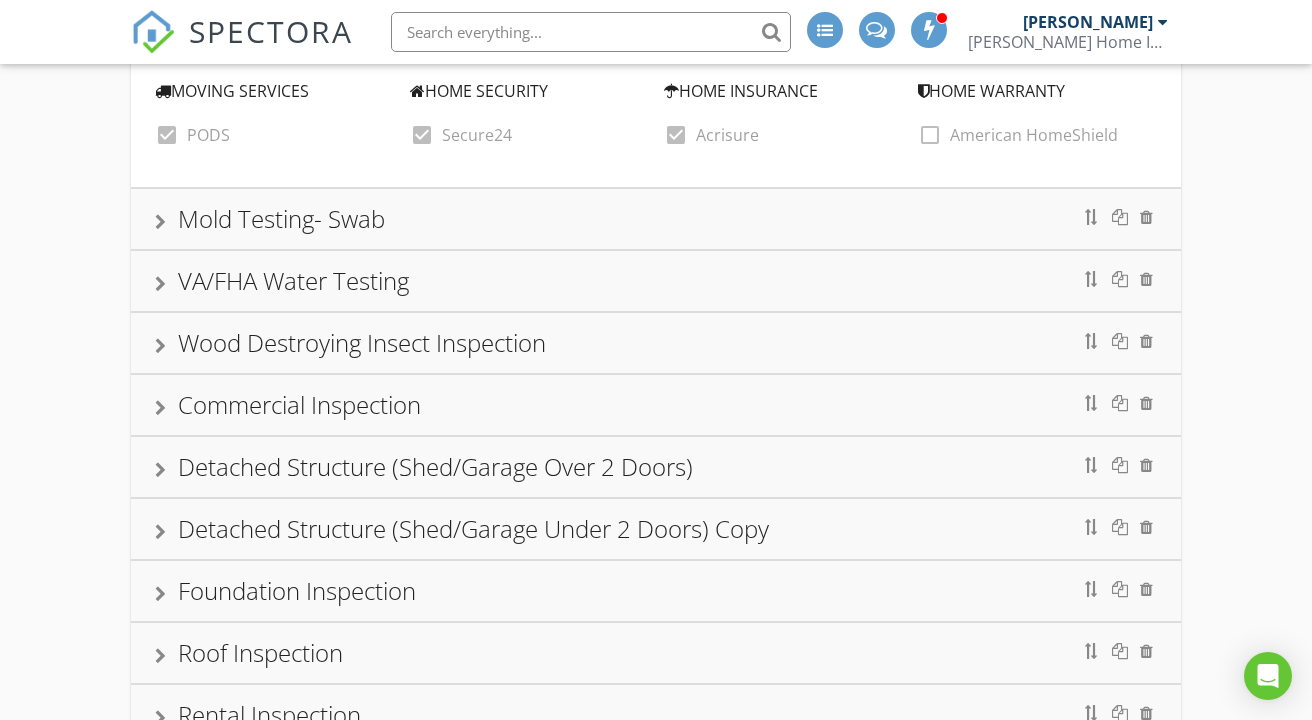 scroll, scrollTop: 1434, scrollLeft: 0, axis: vertical 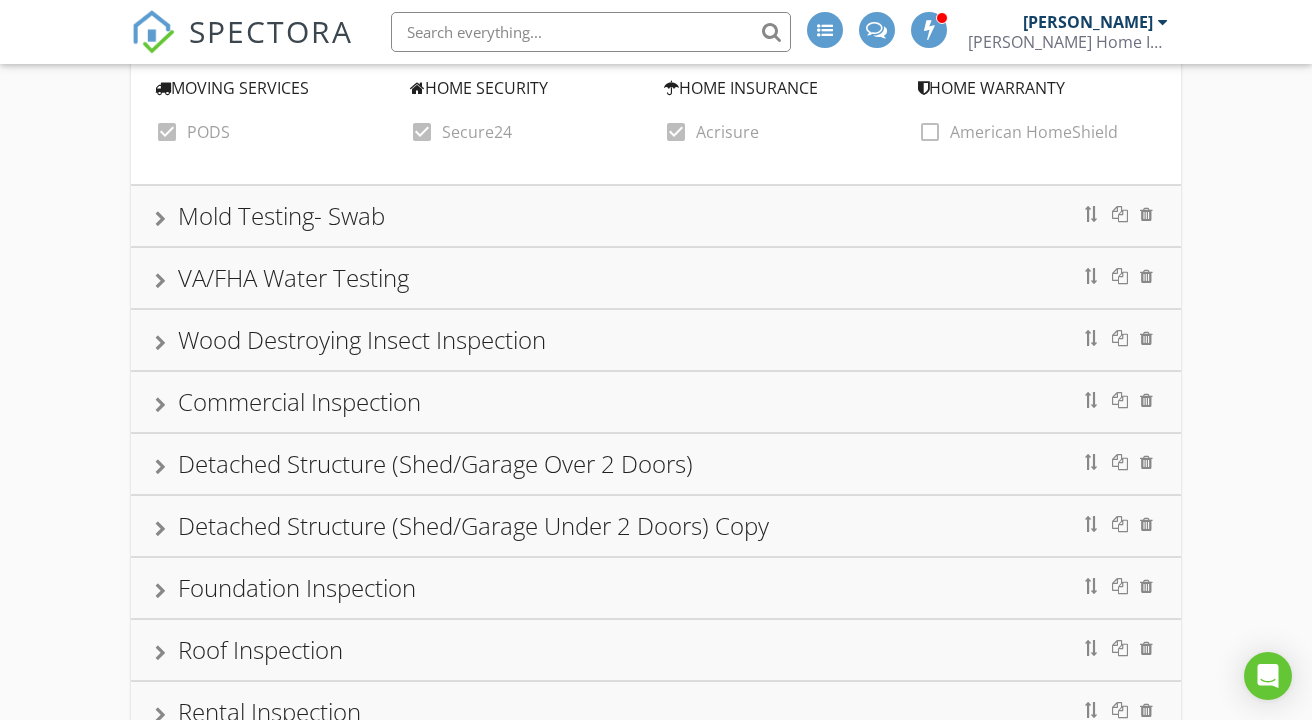 click at bounding box center (160, 219) 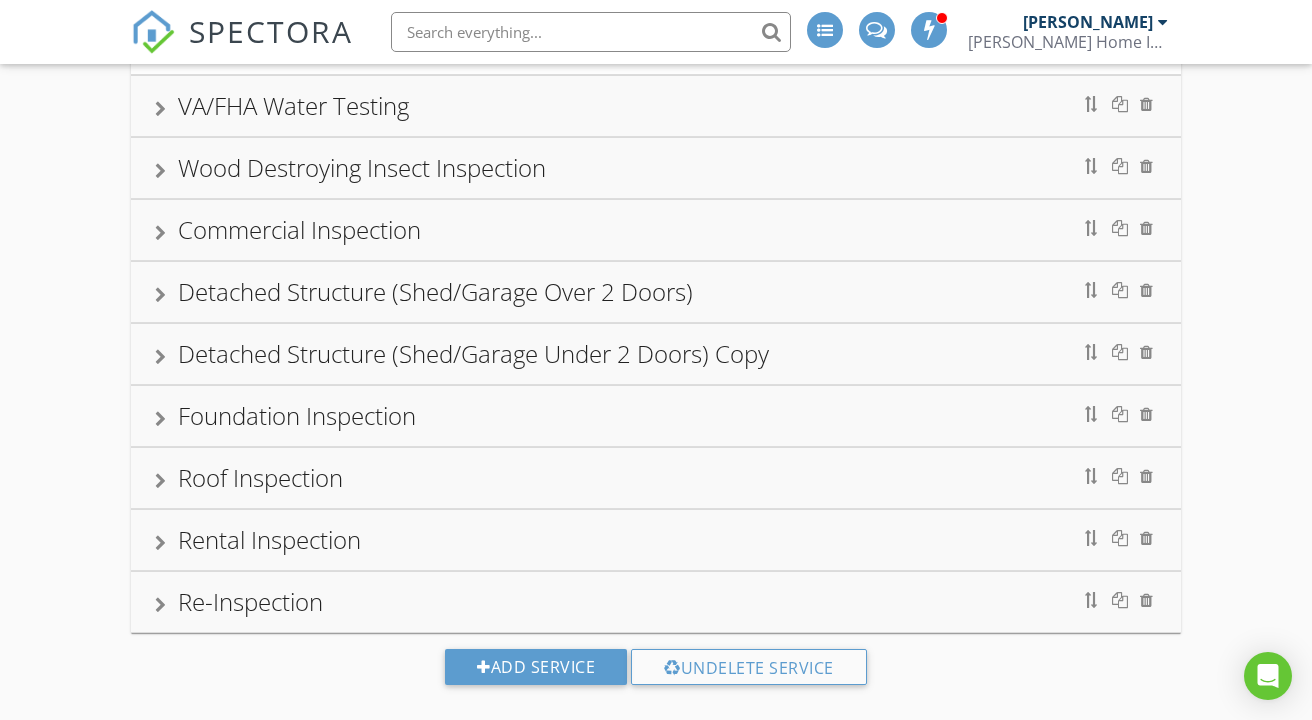 scroll, scrollTop: 718, scrollLeft: 0, axis: vertical 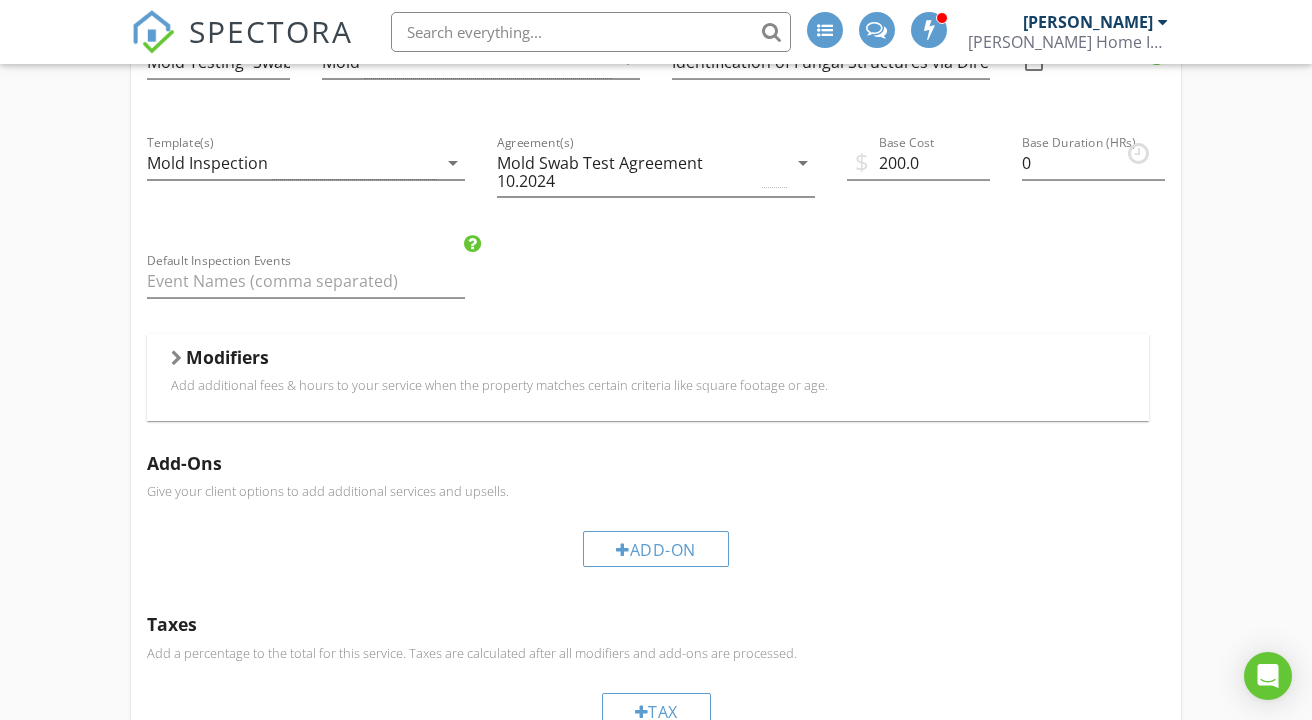 click at bounding box center [176, 358] 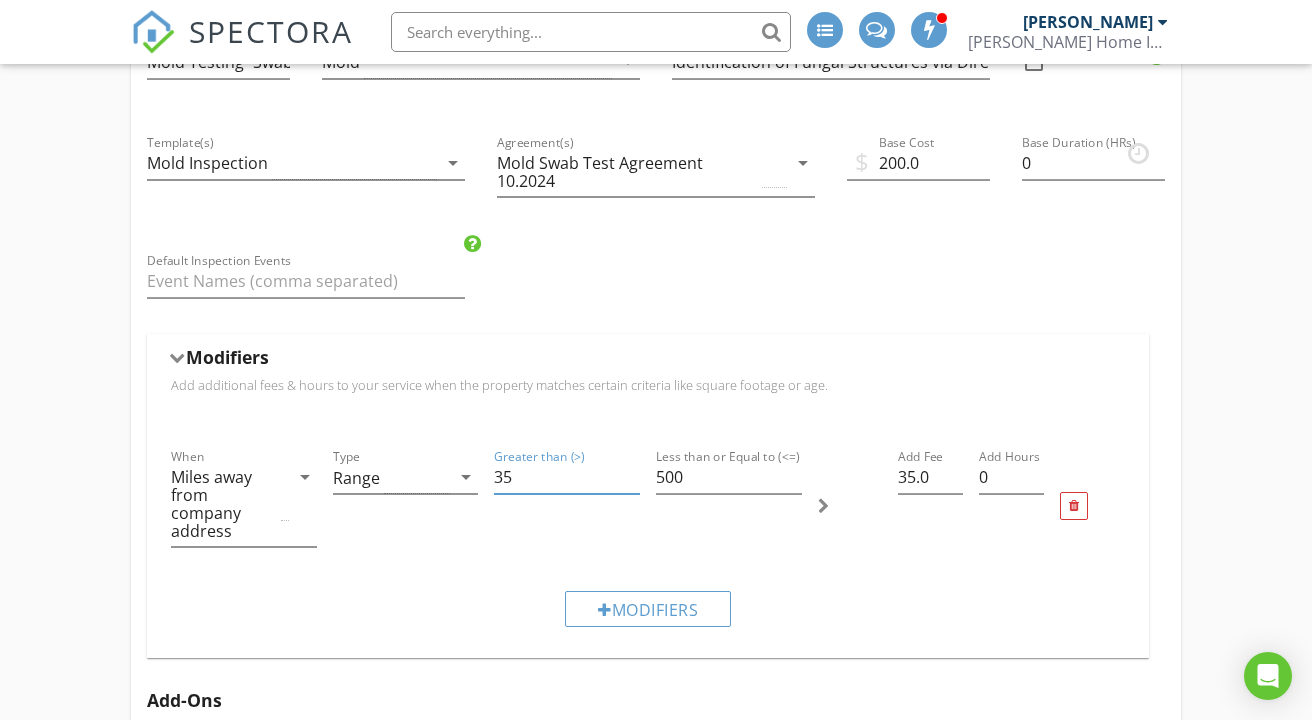 click on "35" at bounding box center (567, 477) 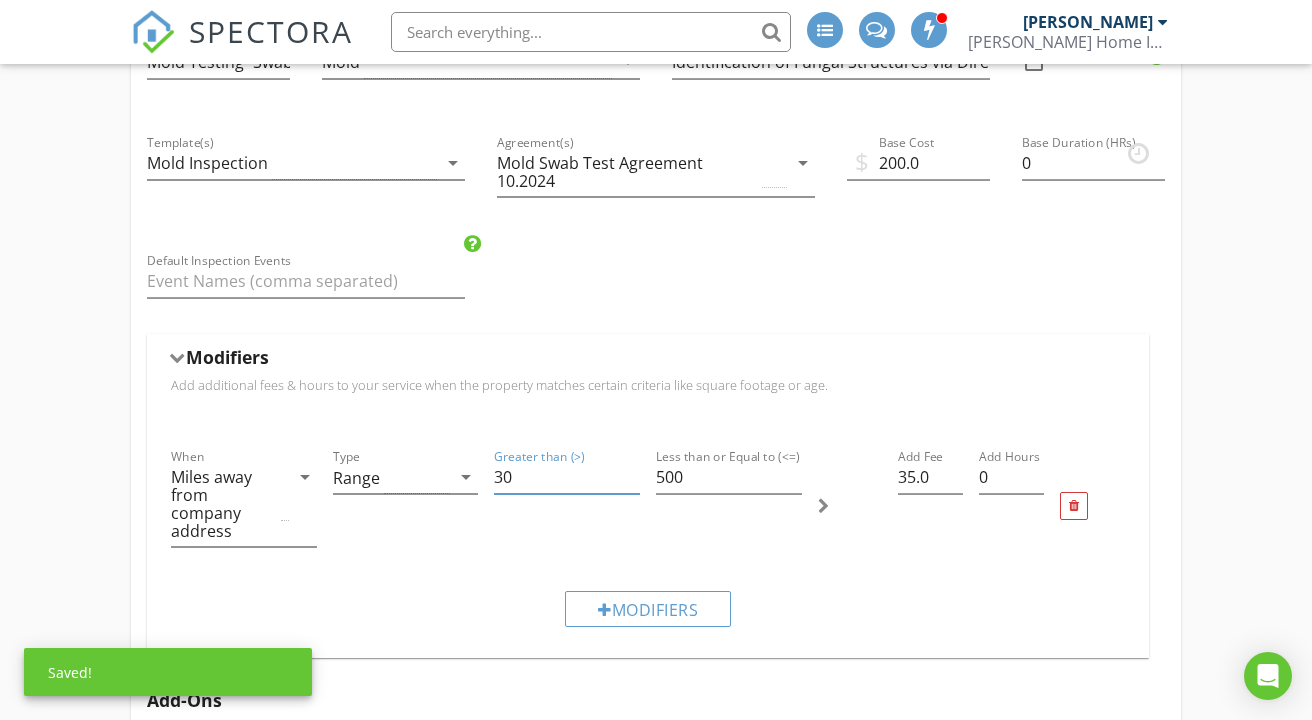 type on "30" 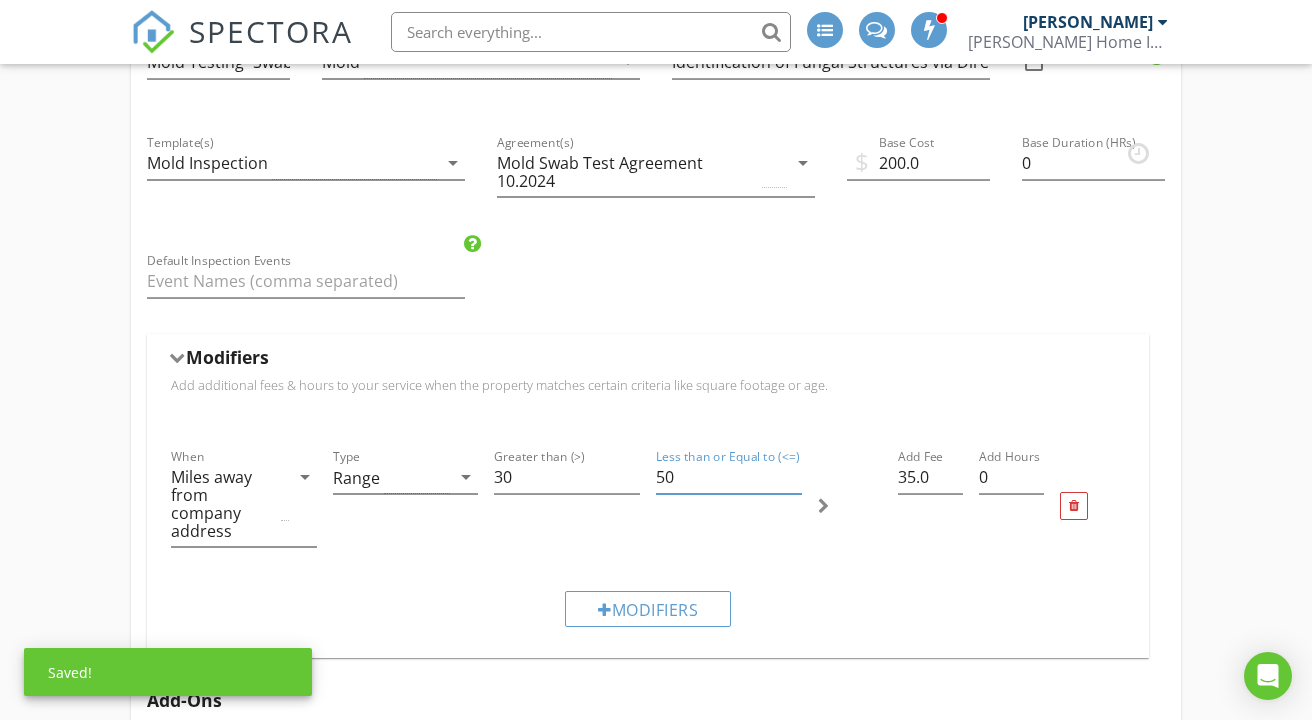 type on "50" 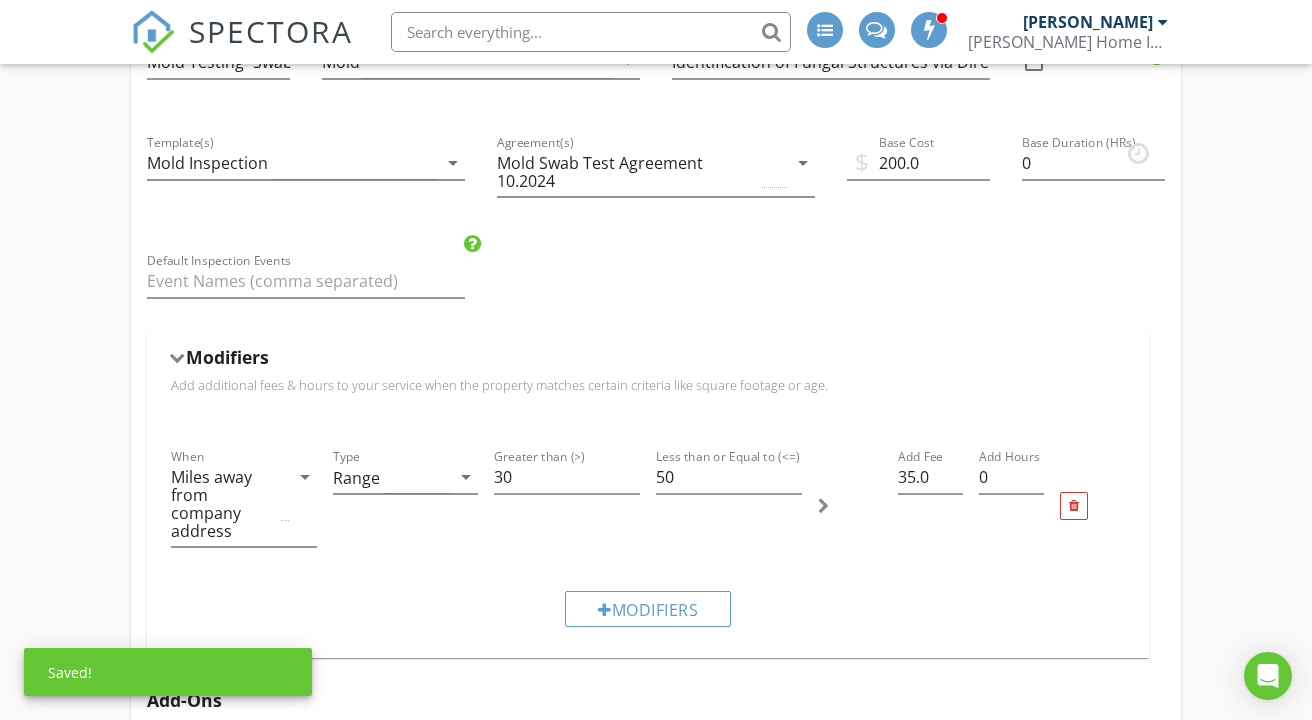 click on "Modifiers" at bounding box center [648, 608] 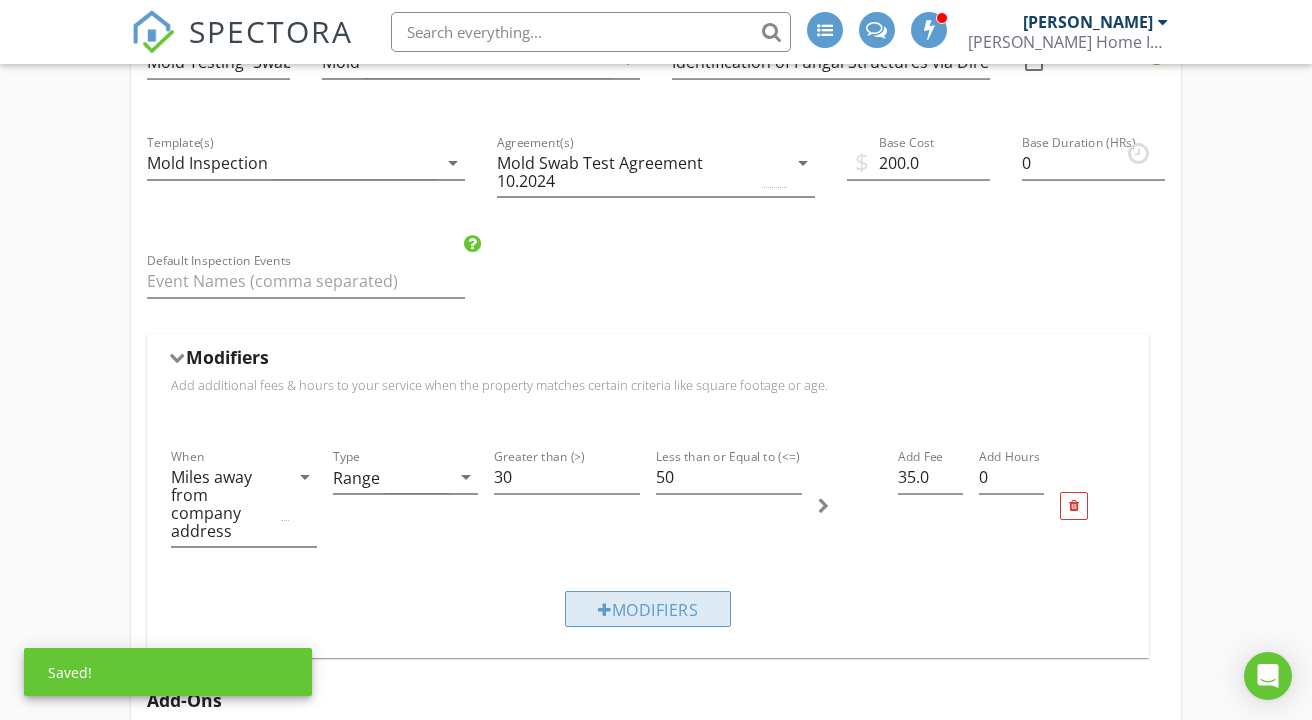 click on "Modifiers" at bounding box center (648, 609) 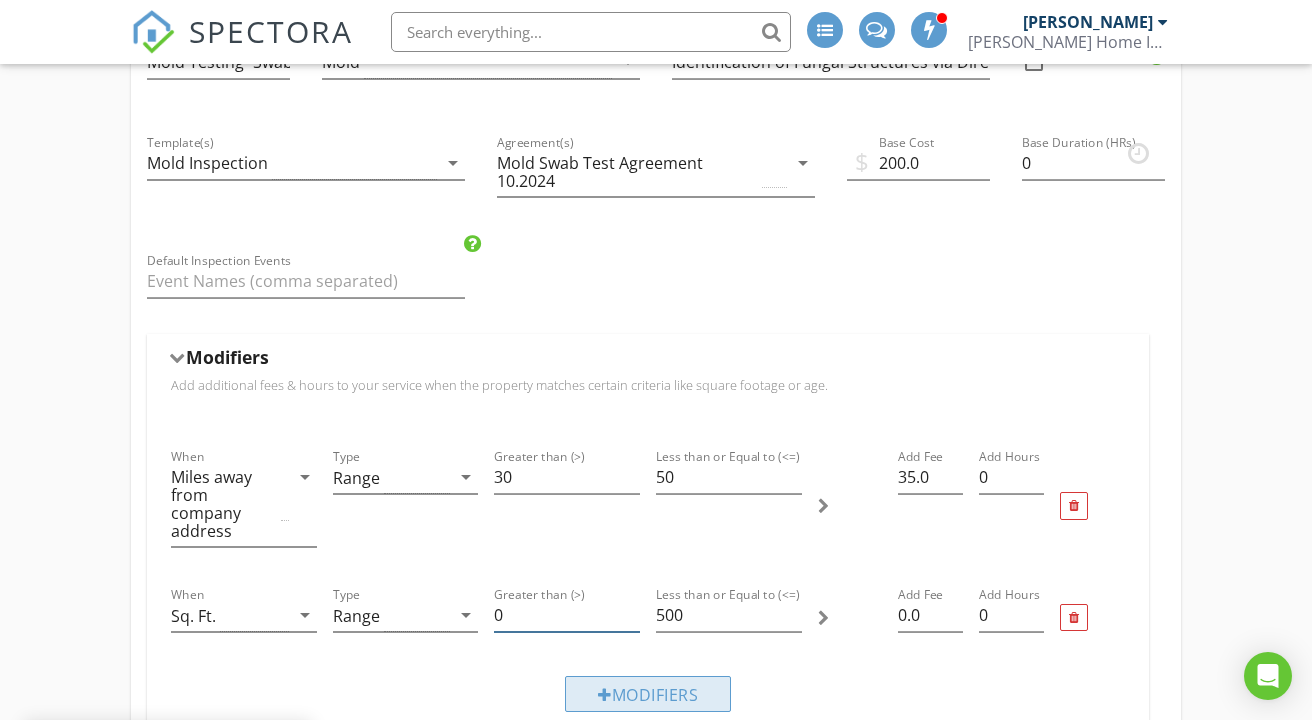 click on "0" at bounding box center [567, 615] 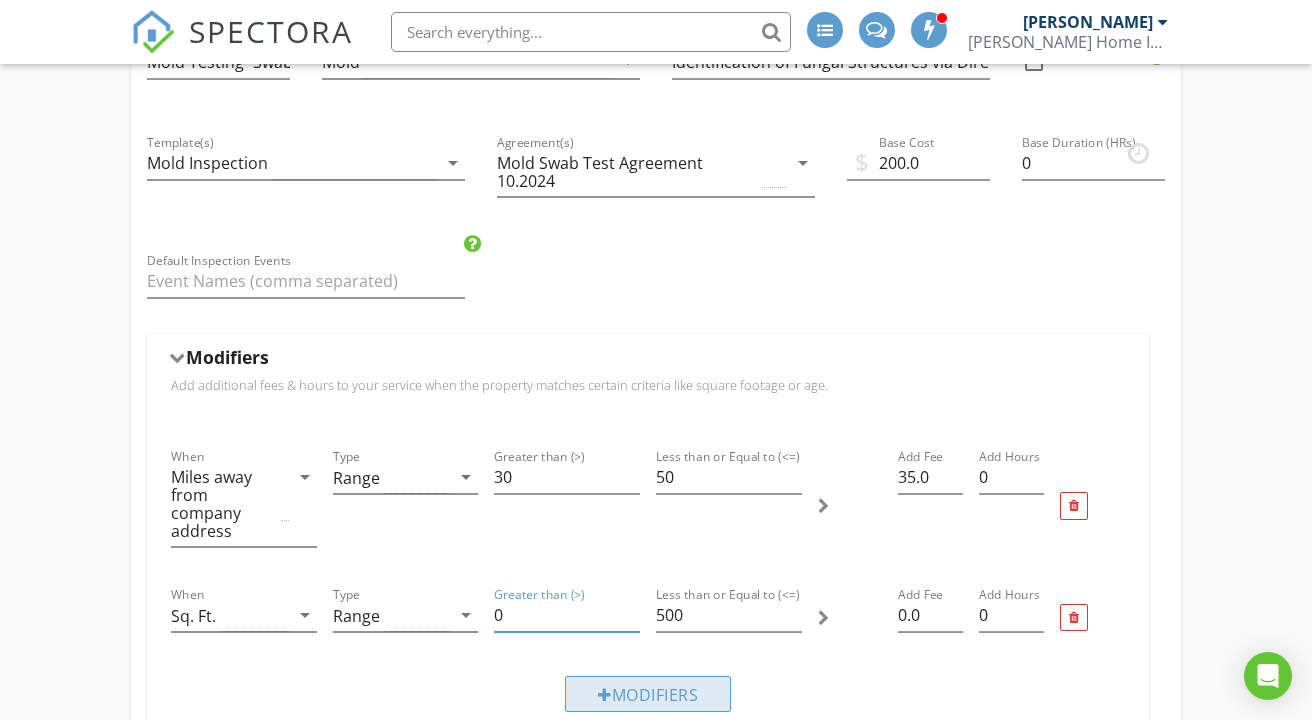 click on "Modifiers" at bounding box center [648, 694] 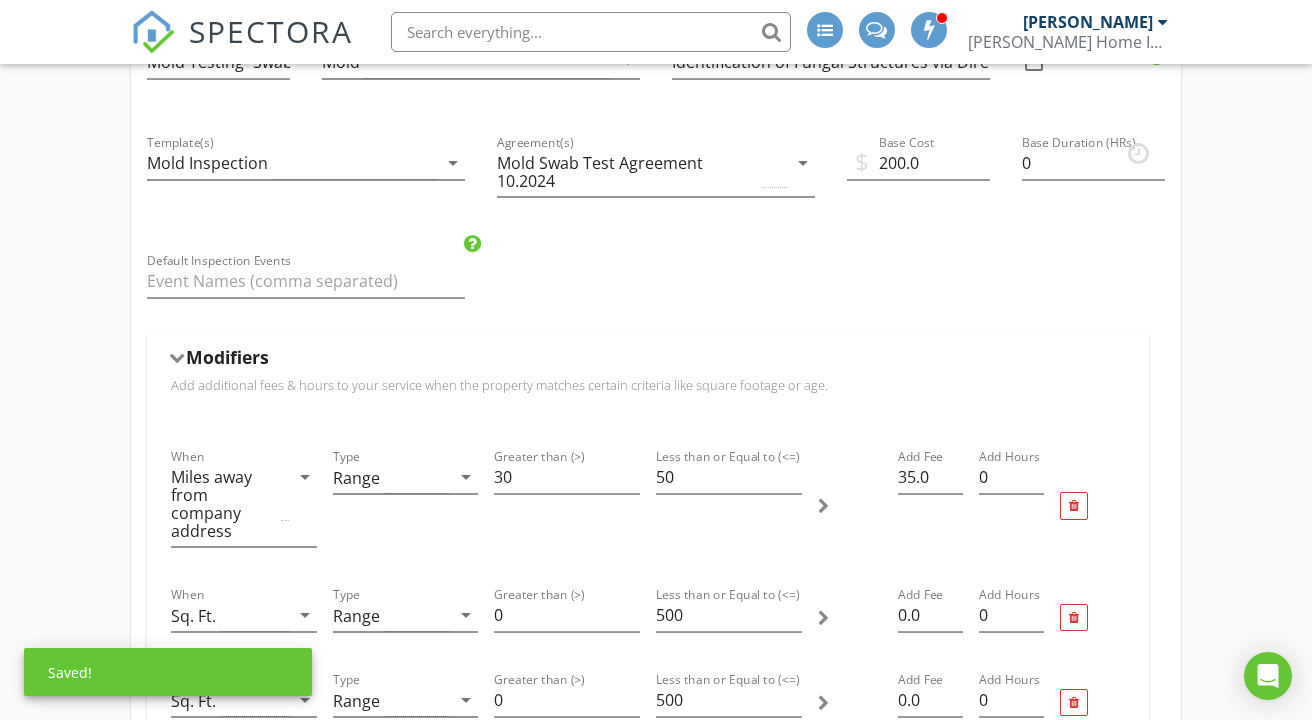 click on "Single Family/Townhouse Inspection   Name Single Family/Townhouse Inspection   Service Category * Residential arrow_drop_down   Description Complete & thorough inspection of all visible components and systems of the roof, exterior, interior, doors & windows, attic, crawlspace, basement, structure, foundation, plumbing, electrical, HVAC, insulation/ventilation, built in appliances.  All items inspected will be described and photographed in your report.   Hidden from scheduler   check_box_outline_blank             Condo Inspection         11 Month Warranty Inspection         Single Family/Townhouse Maintenance Inspection          Pre Listing Inspection         Radon Testing   Name Radon Testing   Service Category * Radon arrow_drop_down   Description   Hidden from scheduler   check_box_outline_blank             Mold Testing- Air Sample   Name Mold Testing- Air Sample   Service Category * Mold arrow_drop_down   Description Indoor Air Sample   Hidden from scheduler   check_box_outline_blank" at bounding box center (656, 765) 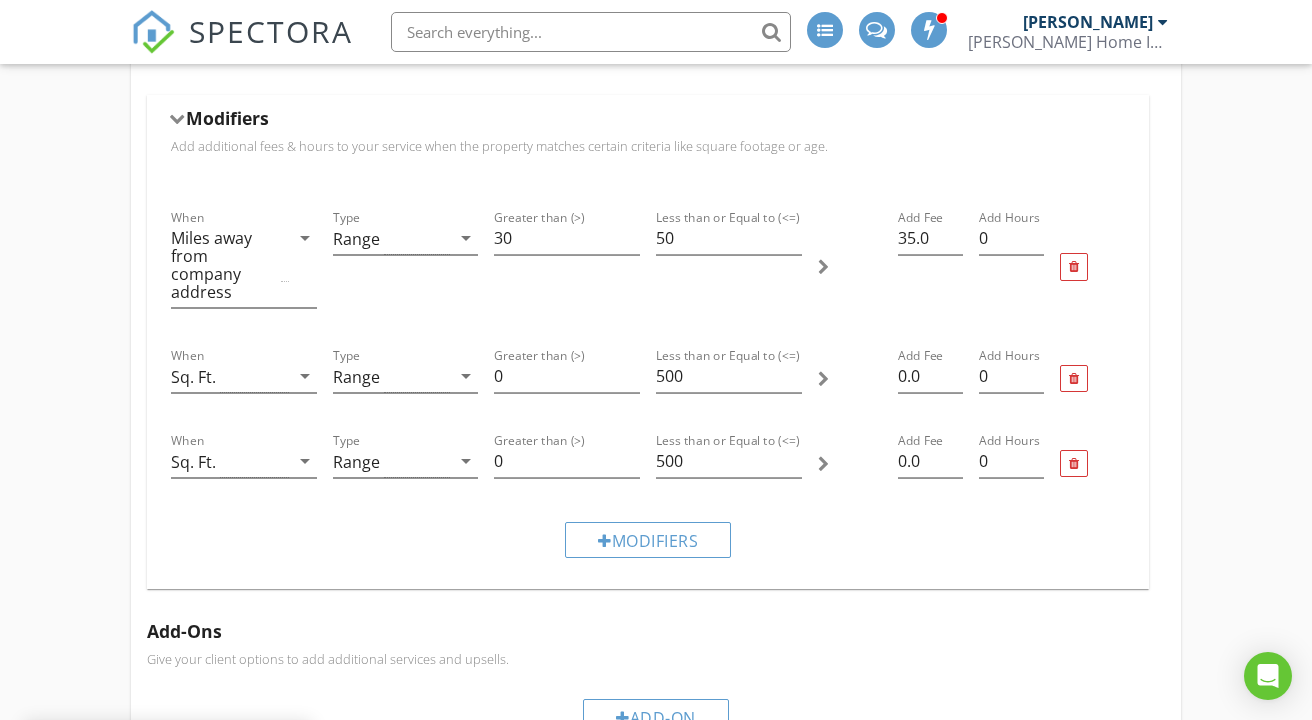 scroll, scrollTop: 958, scrollLeft: 0, axis: vertical 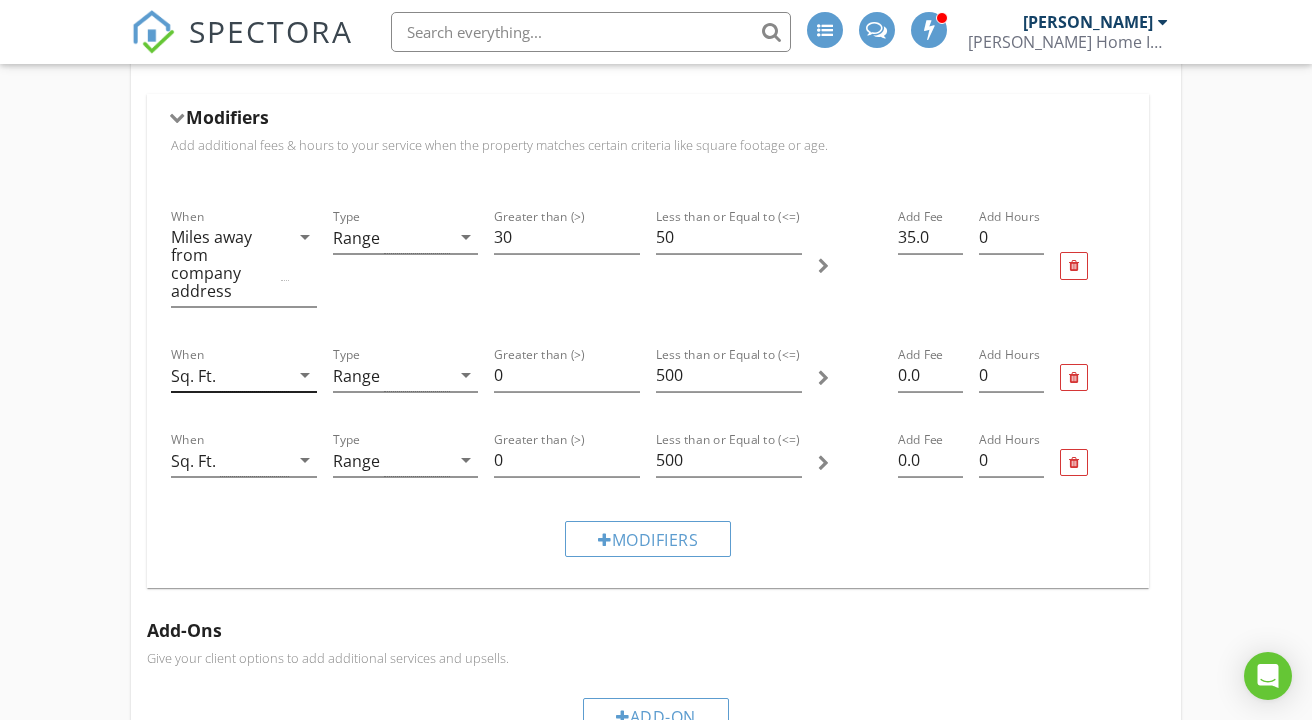 click on "Sq. Ft." at bounding box center (230, 375) 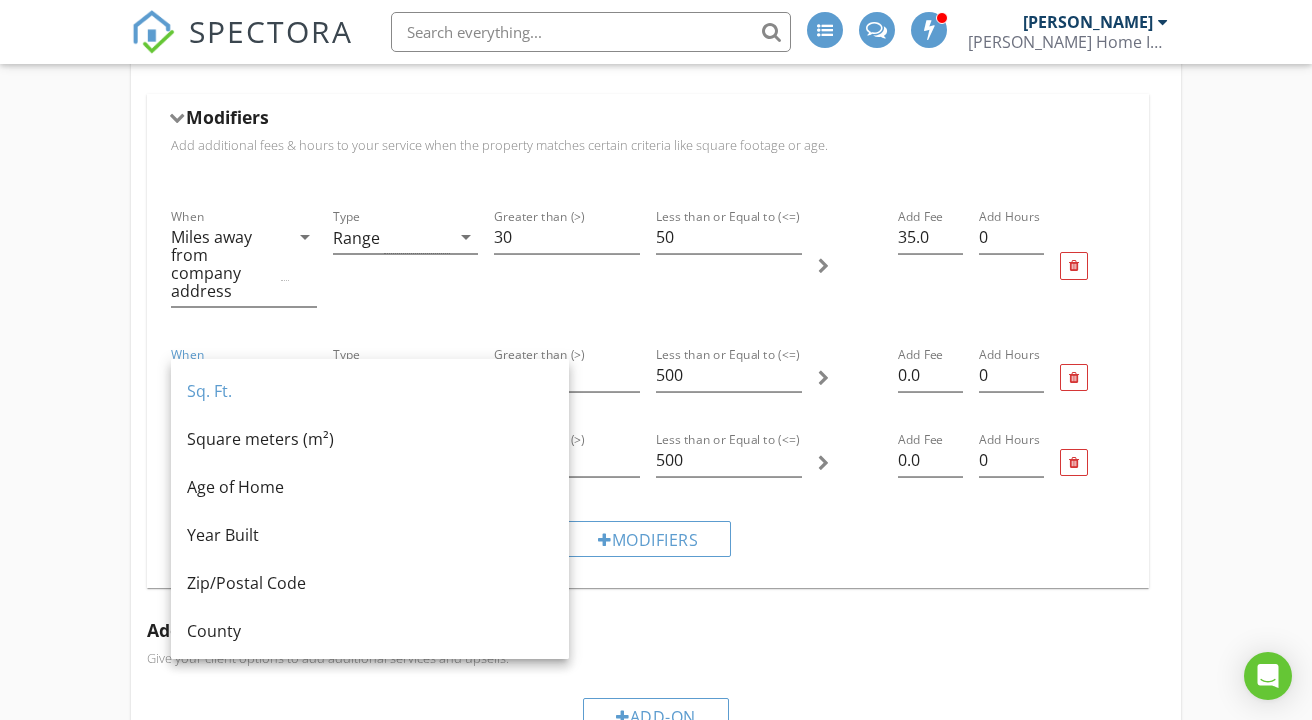 scroll, scrollTop: 244, scrollLeft: 0, axis: vertical 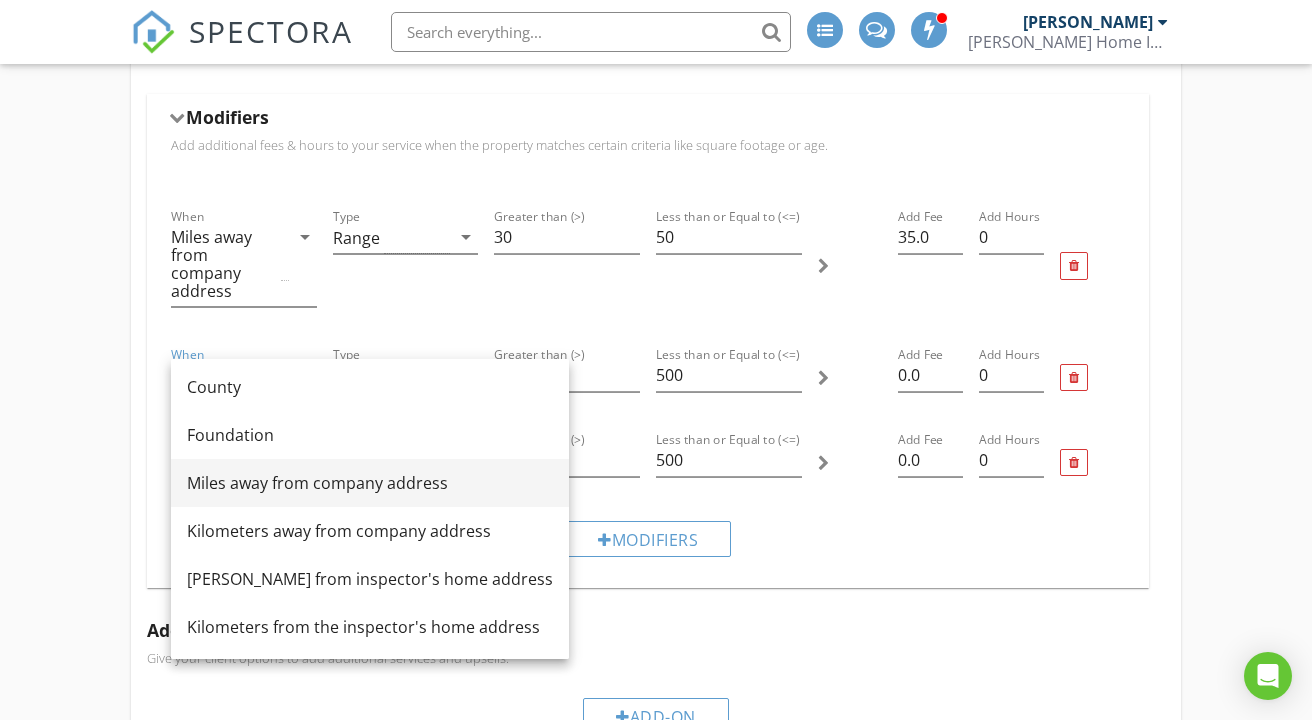 click on "Miles away from company address" at bounding box center [370, 483] 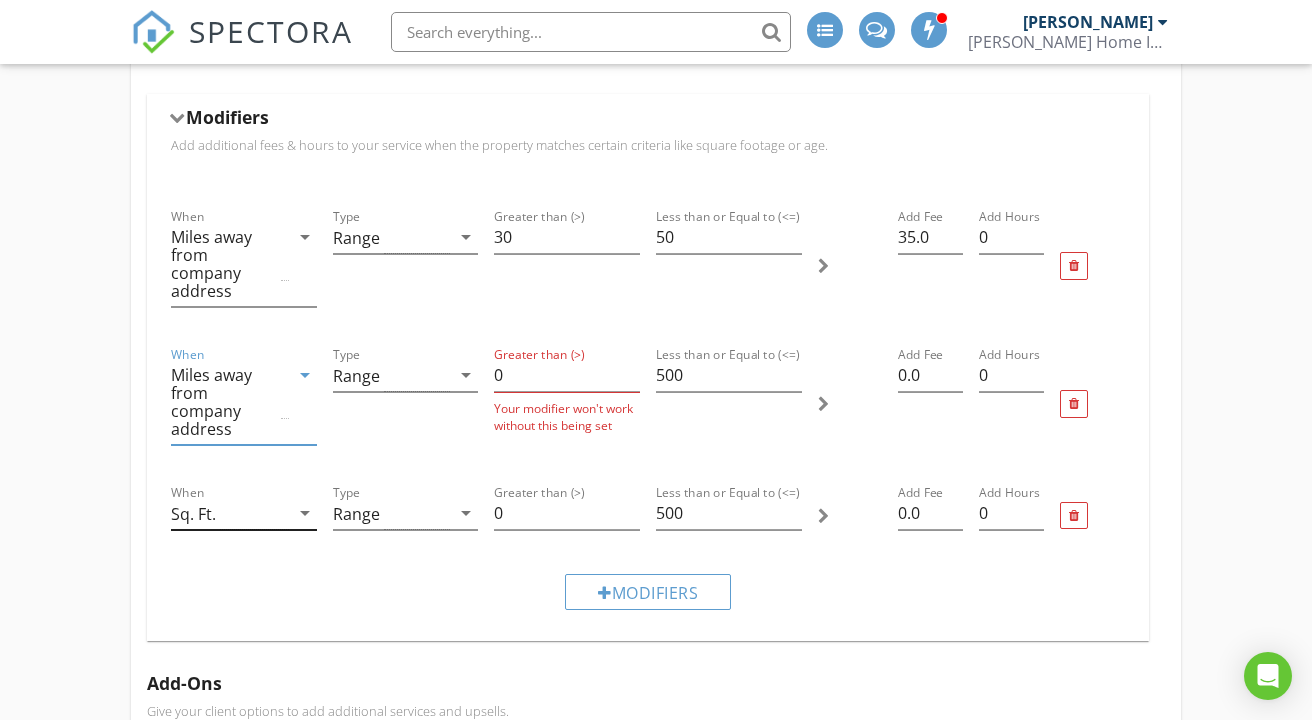 click on "Sq. Ft." at bounding box center (230, 513) 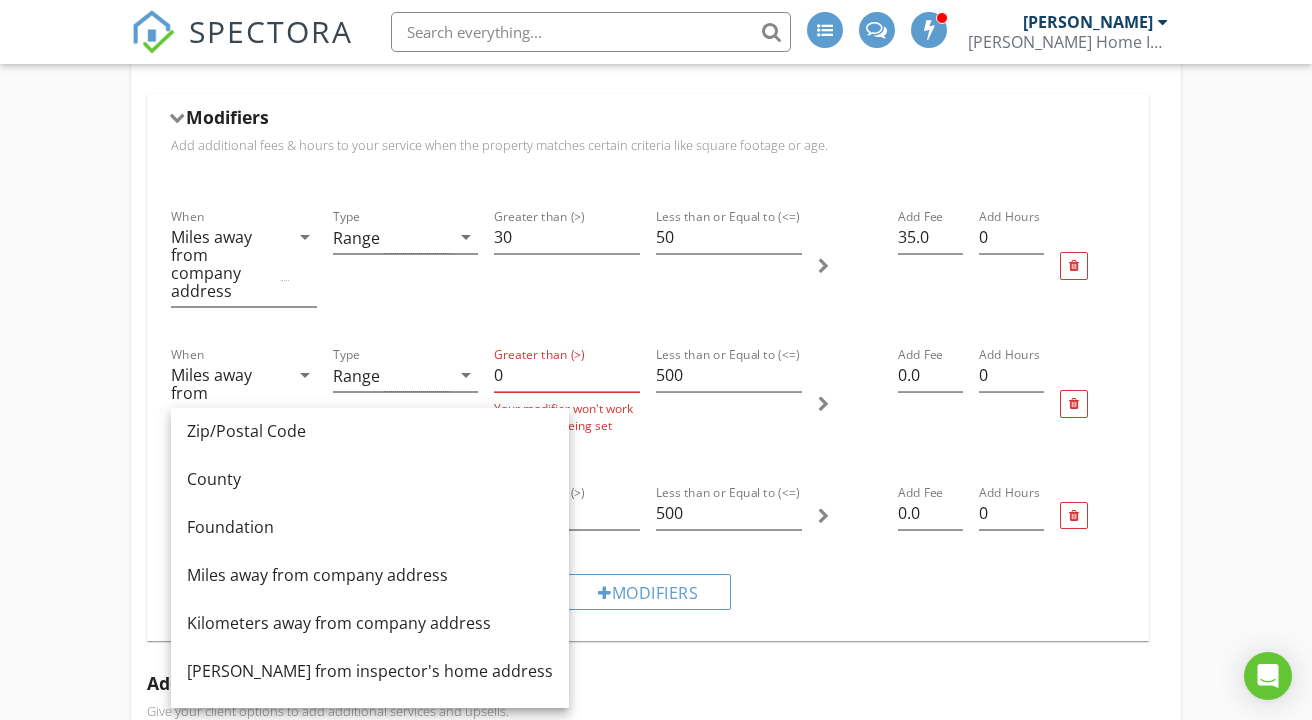 scroll, scrollTop: 203, scrollLeft: 0, axis: vertical 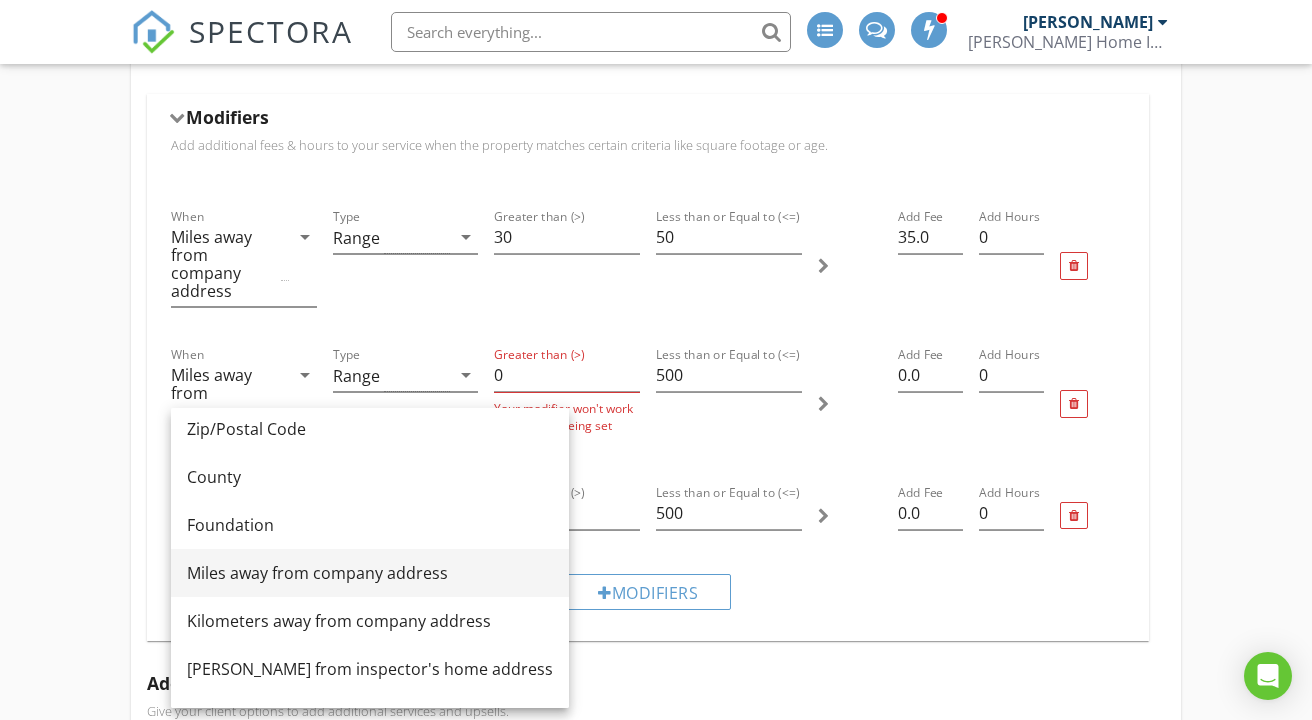 click on "Miles away from company address" at bounding box center (370, 573) 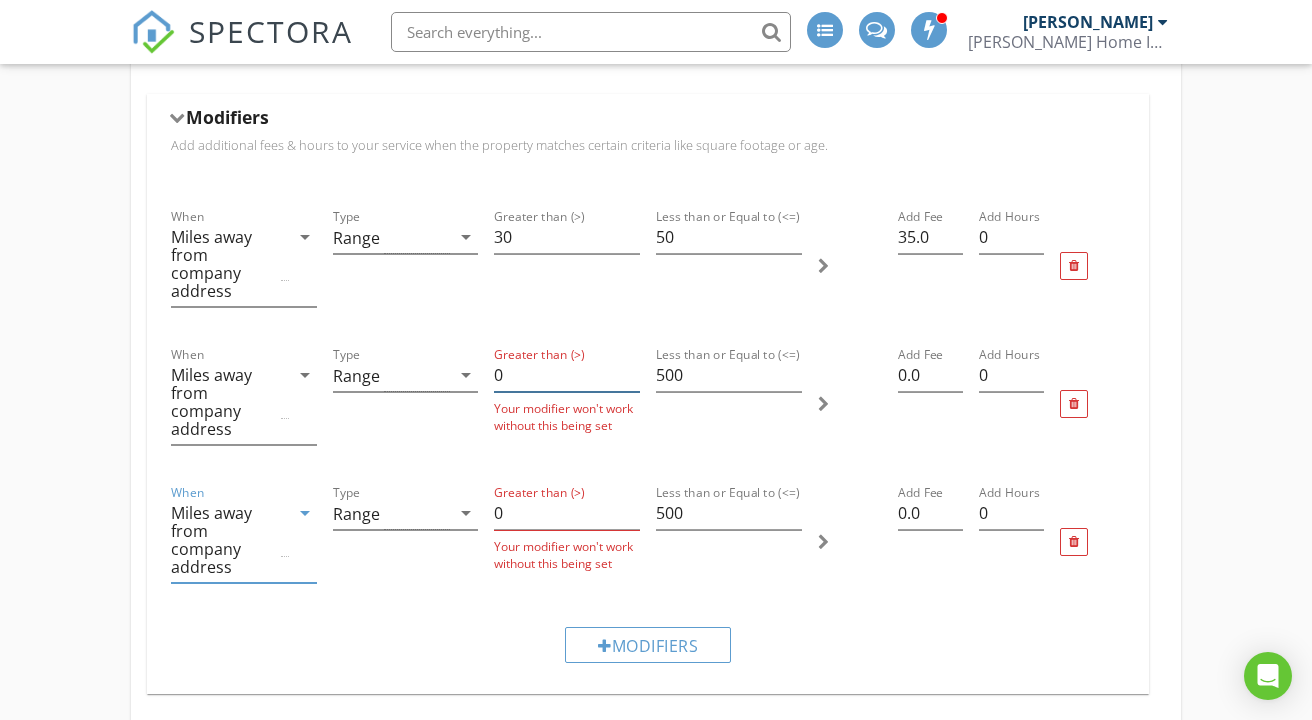 click on "0" at bounding box center [567, 375] 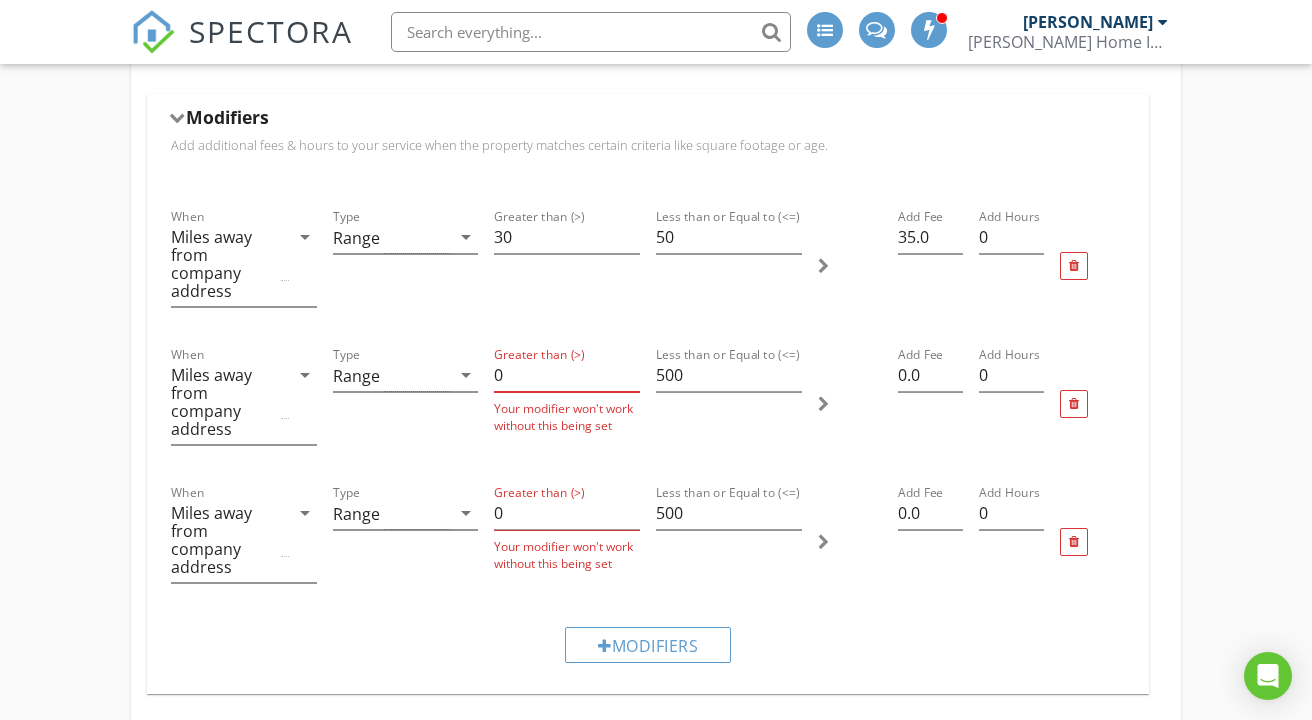 click on "0" at bounding box center (567, 375) 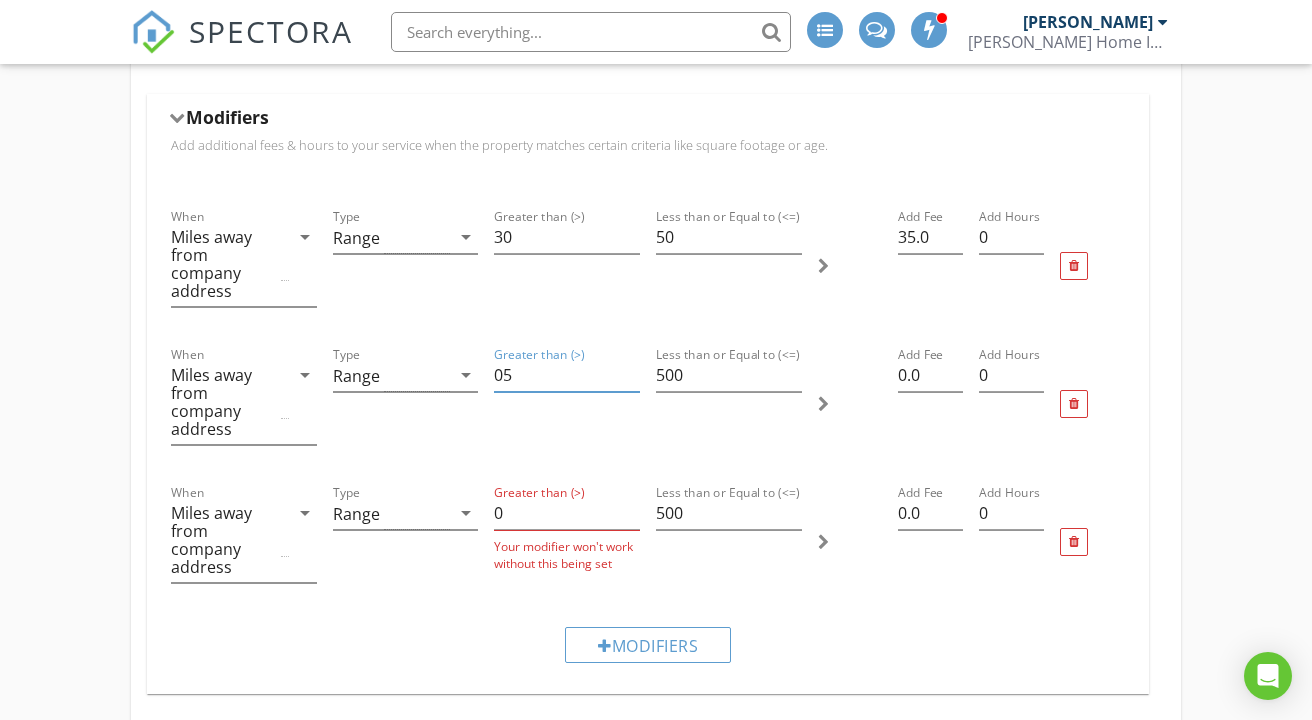 type on "0" 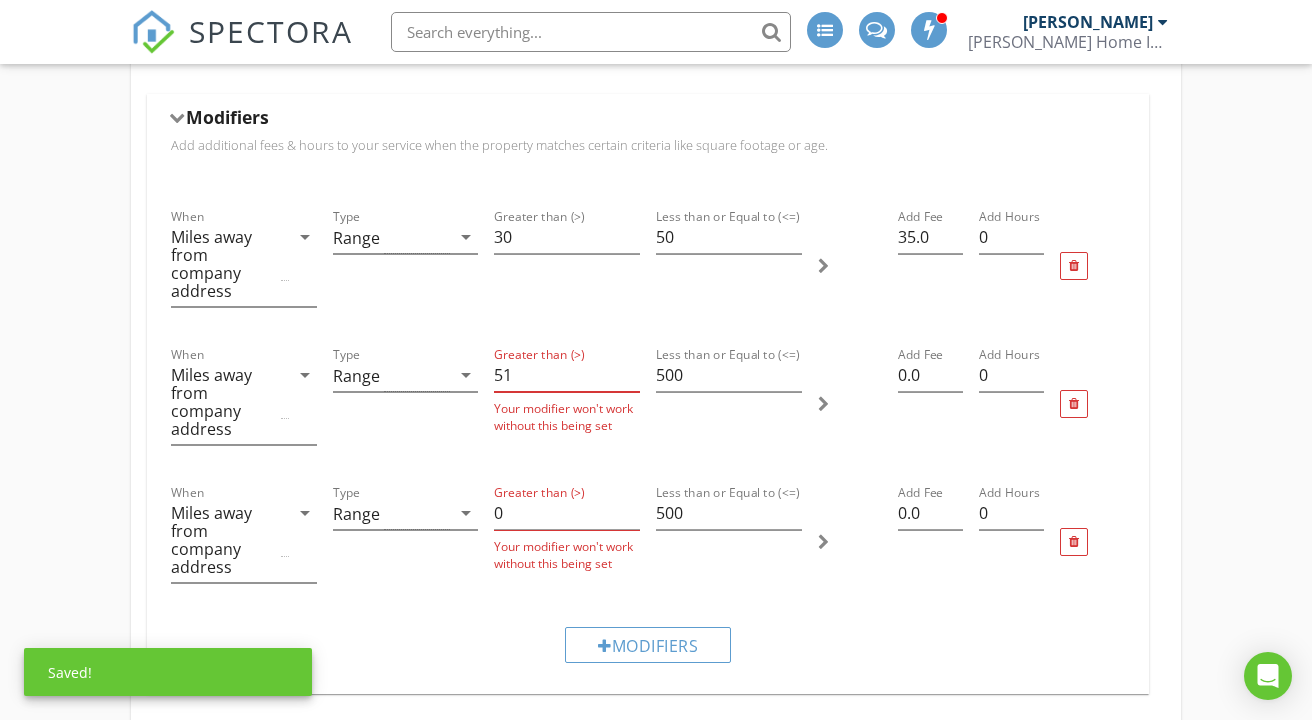 type on "51" 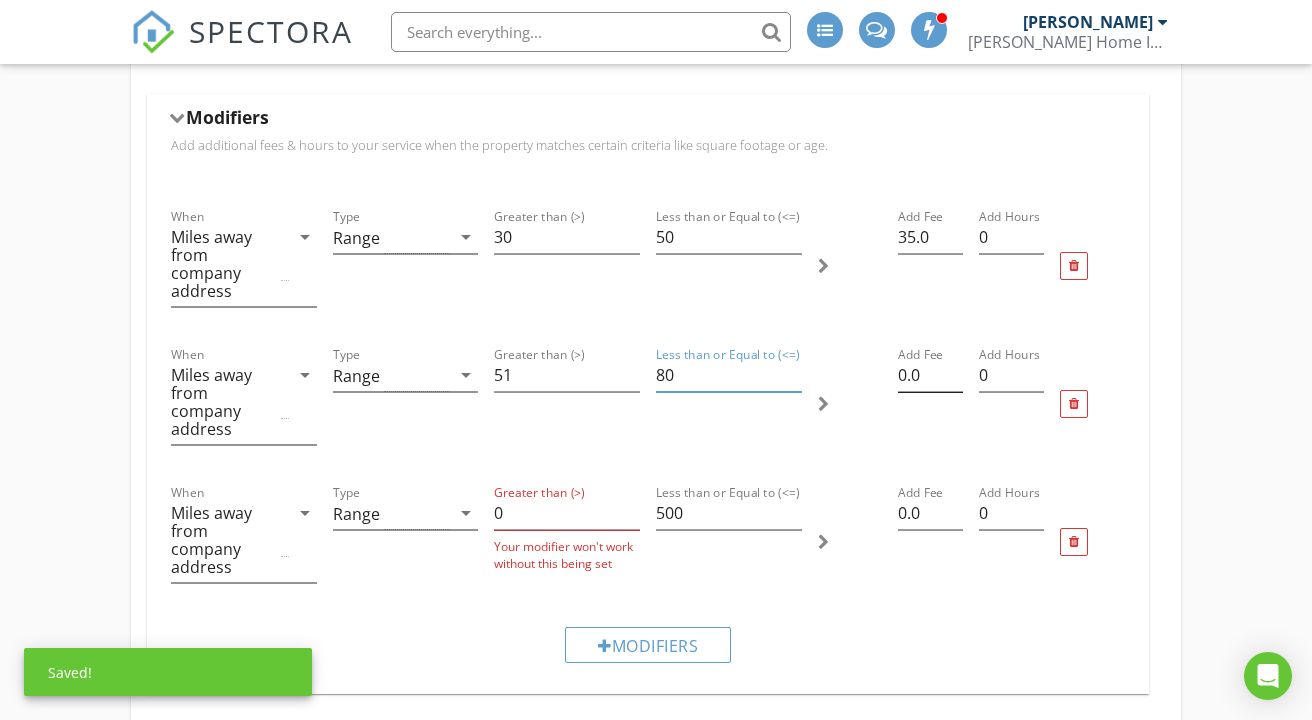 type on "80" 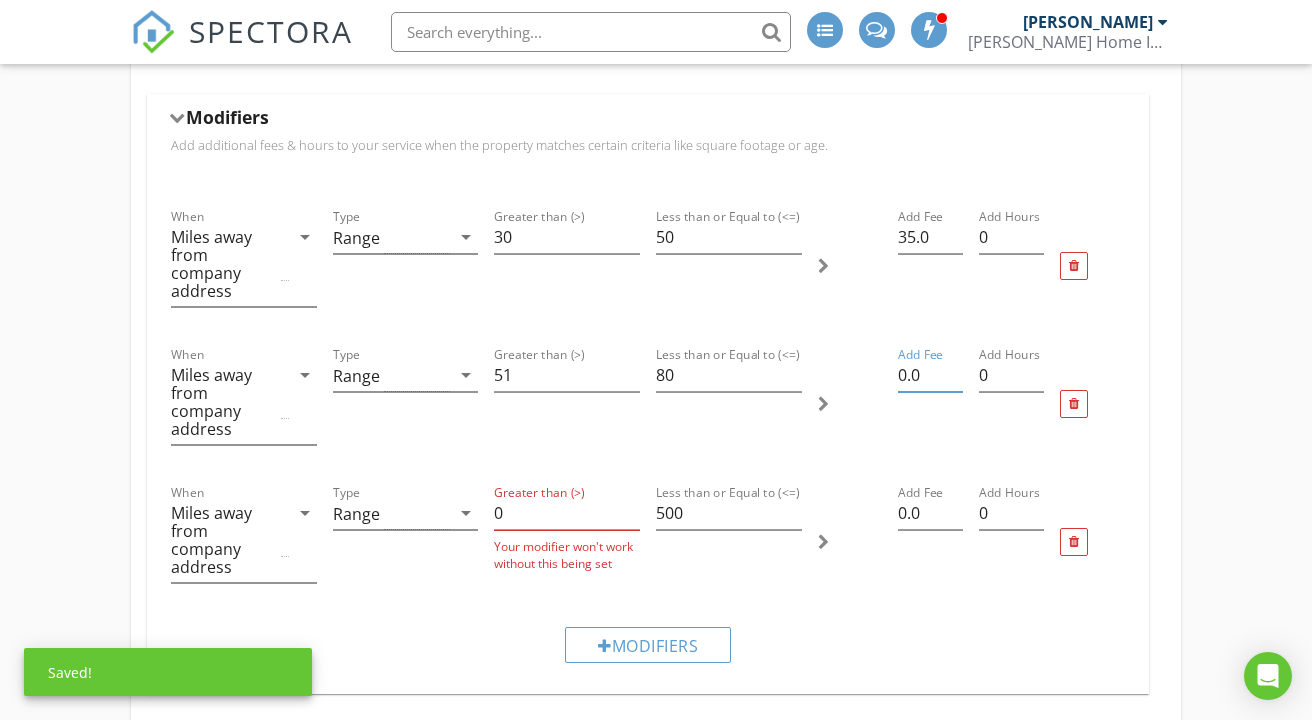 click on "0.0" at bounding box center [930, 375] 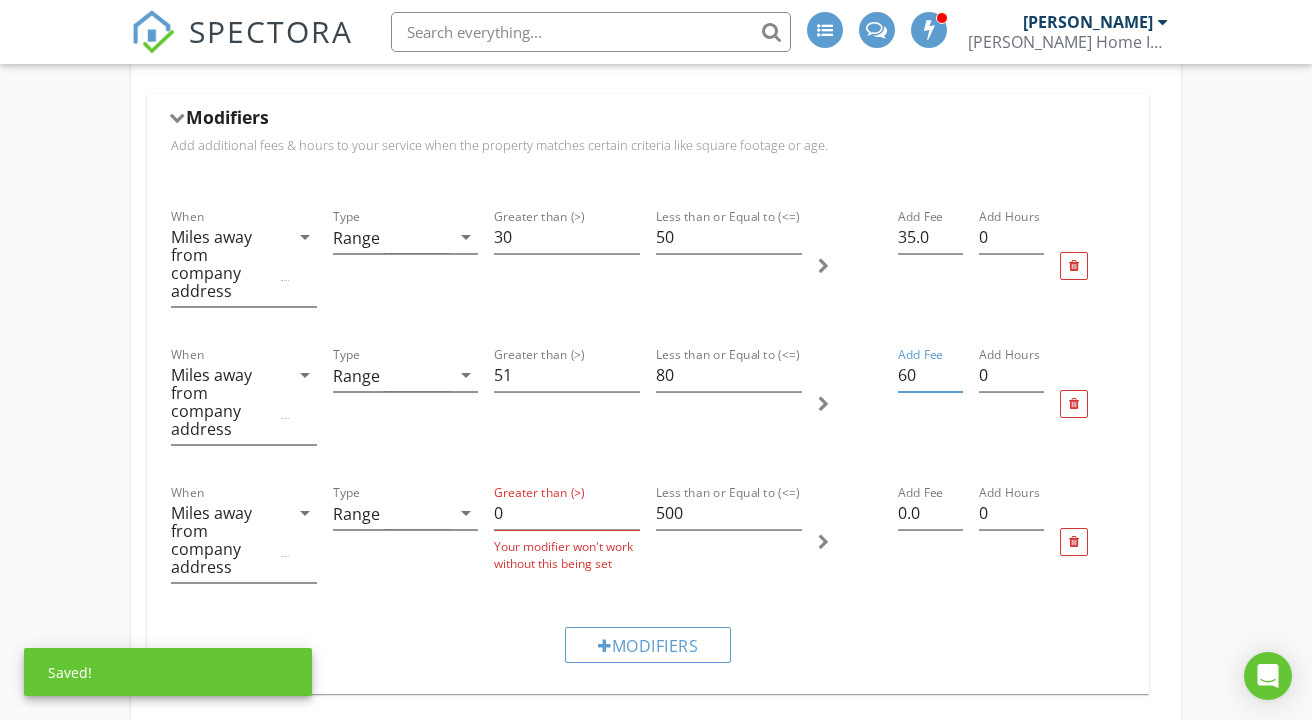type on "60" 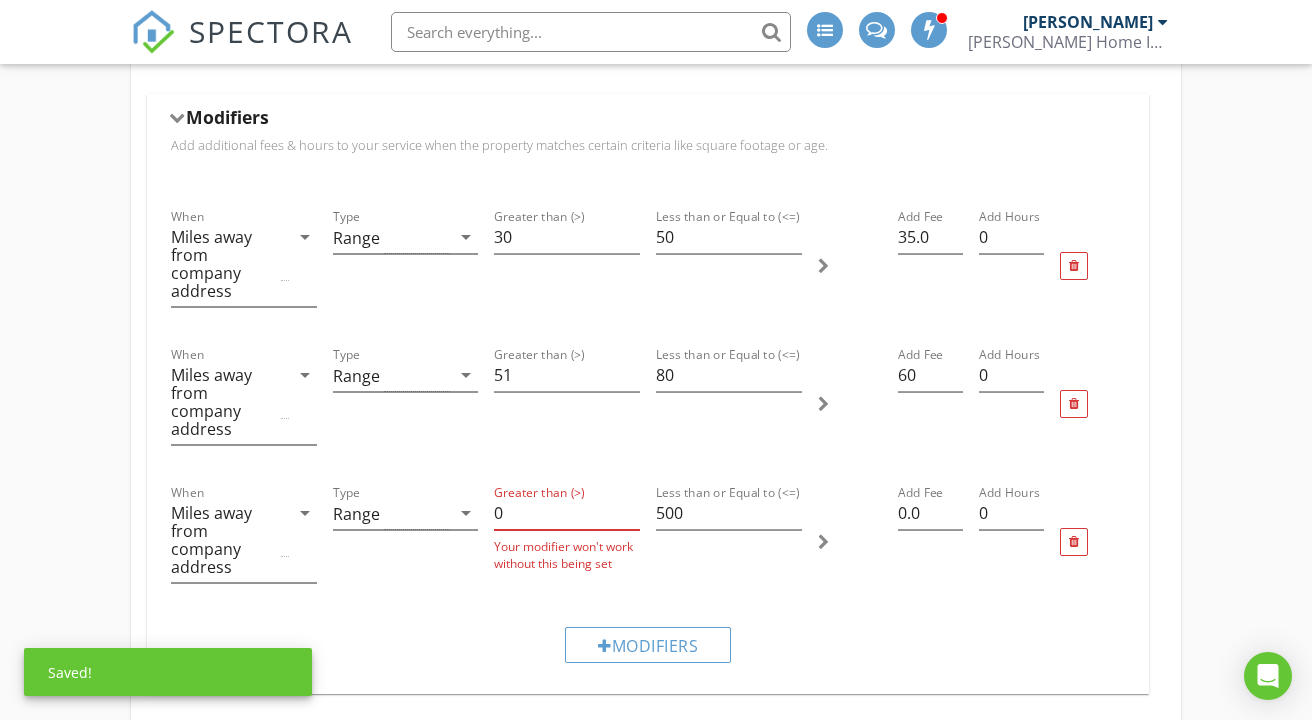 click on "0" at bounding box center [567, 513] 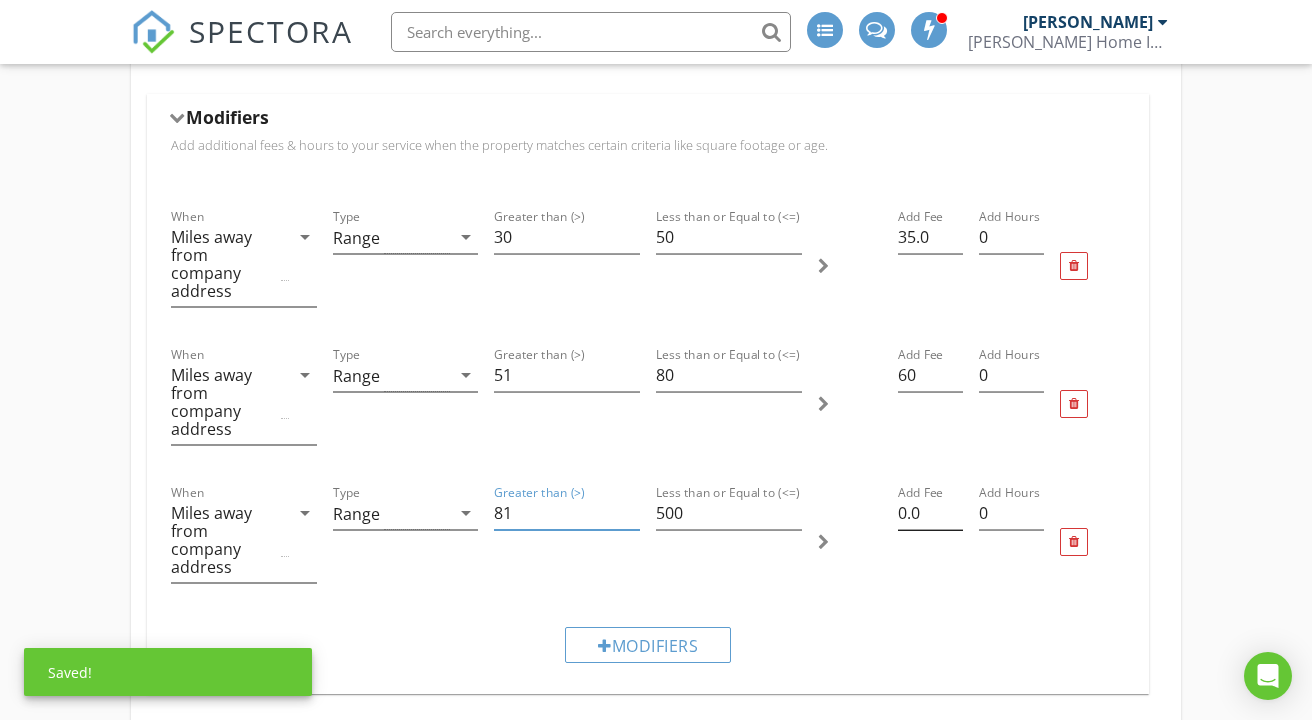 type on "81" 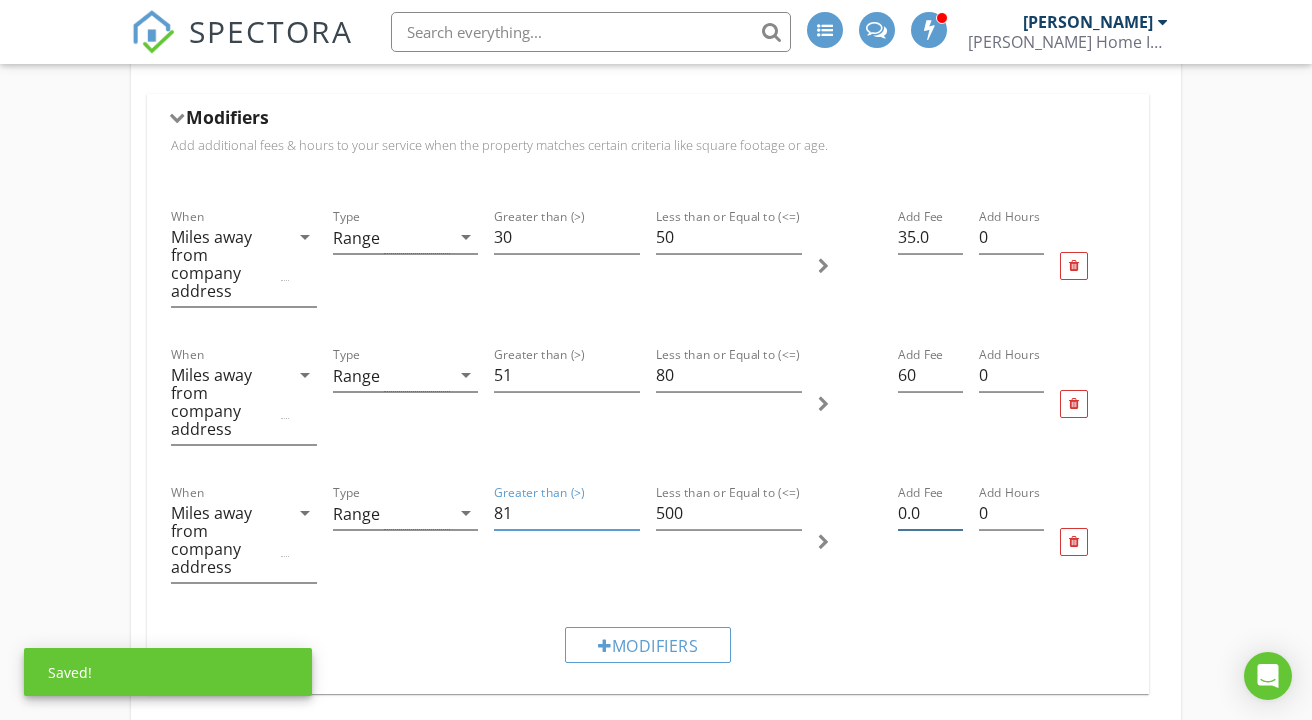 click on "0.0" at bounding box center (930, 513) 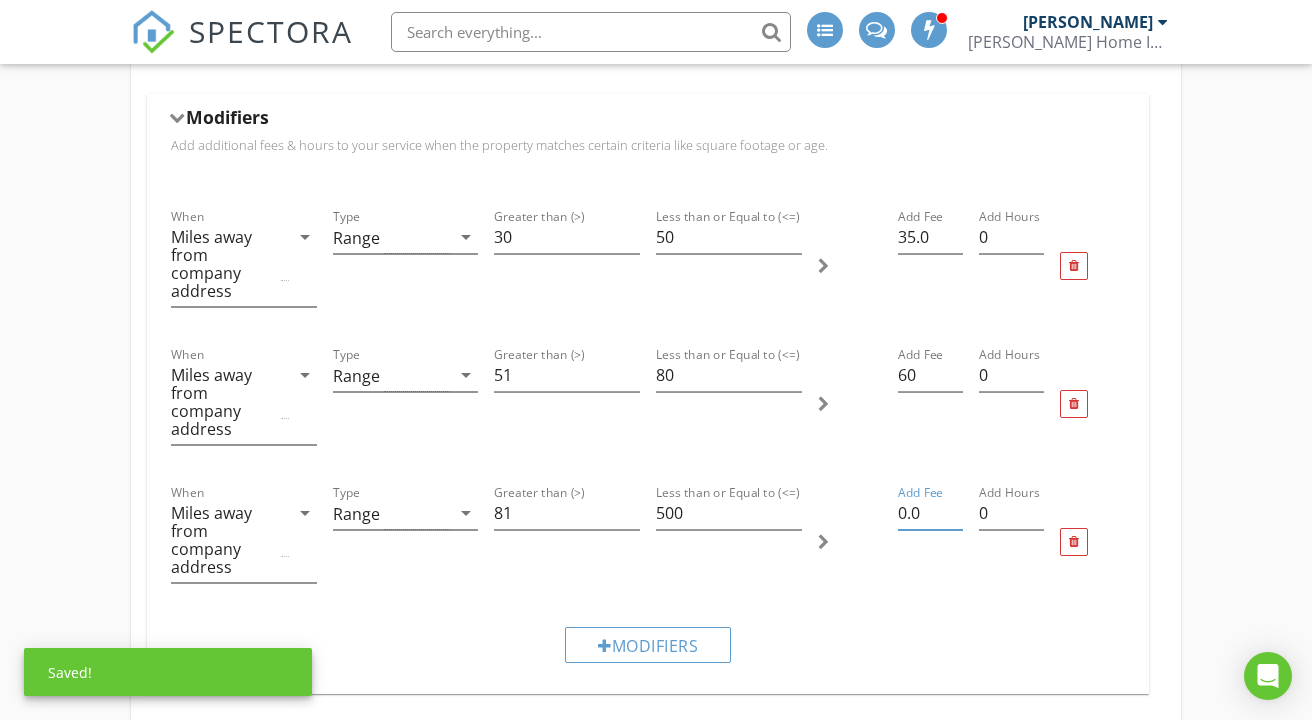 type on "0" 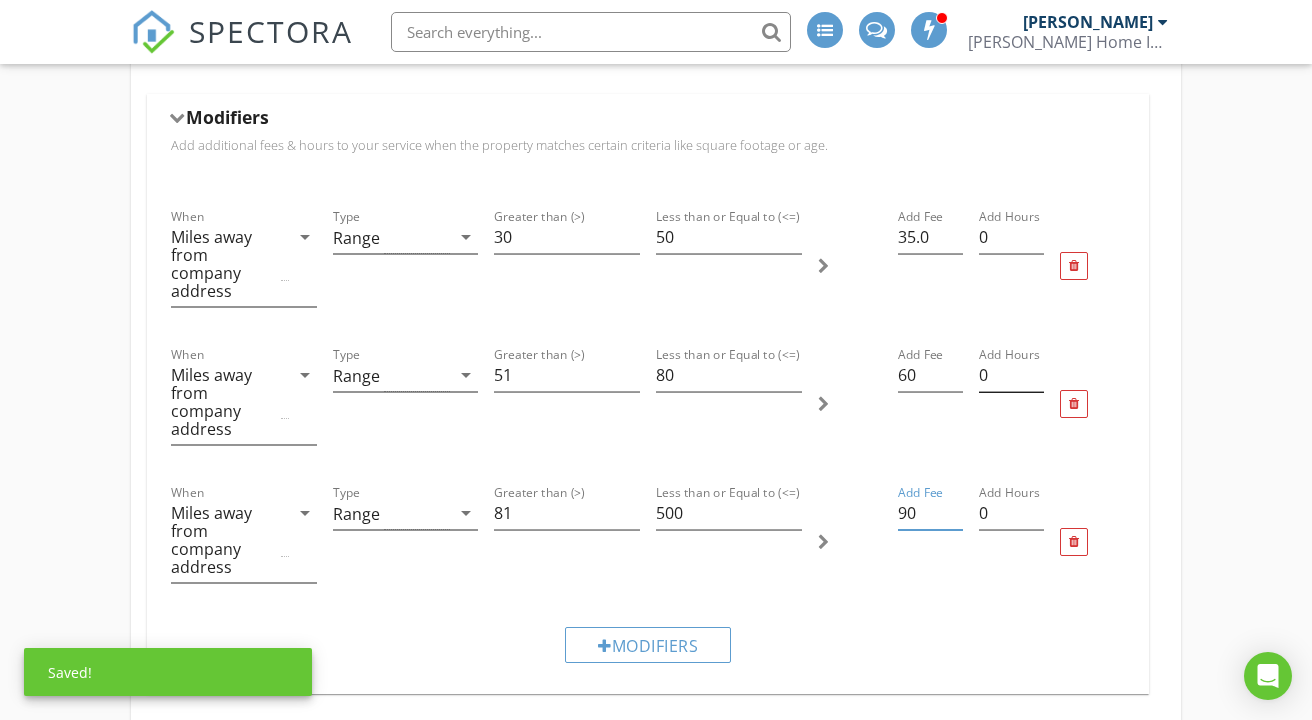 type on "90" 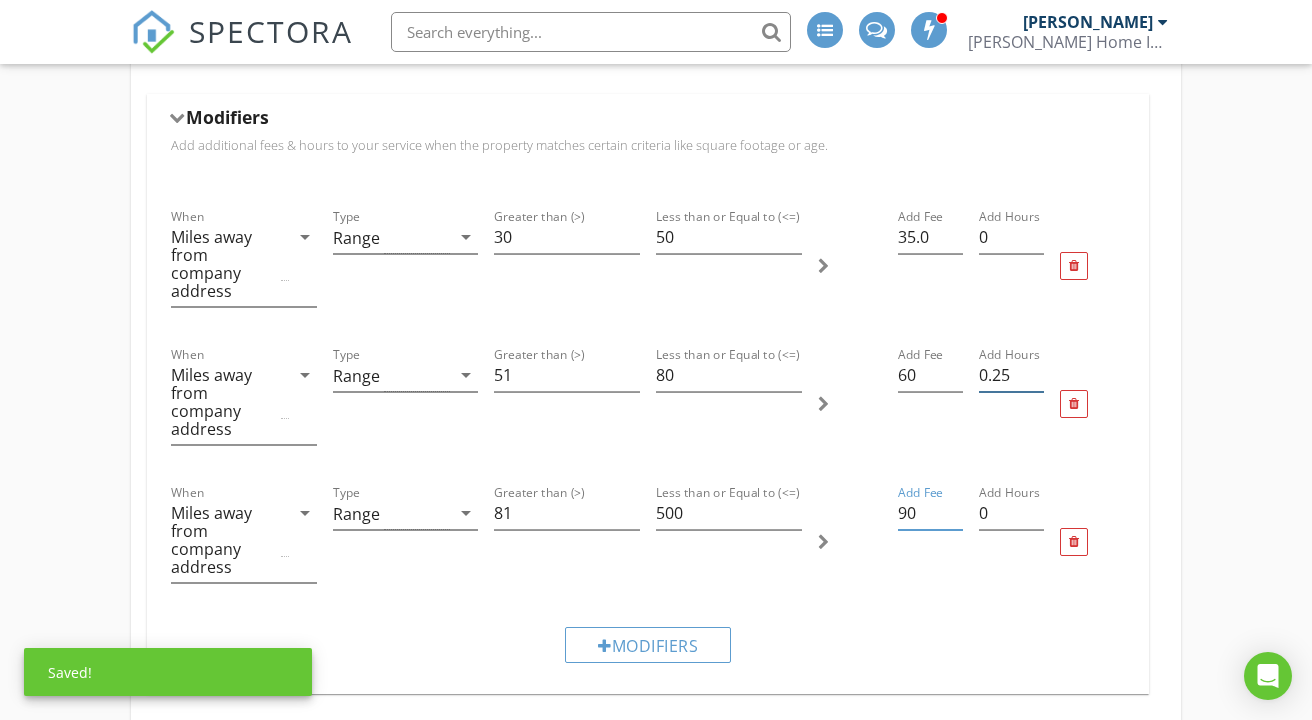 click on "0.25" at bounding box center (1011, 375) 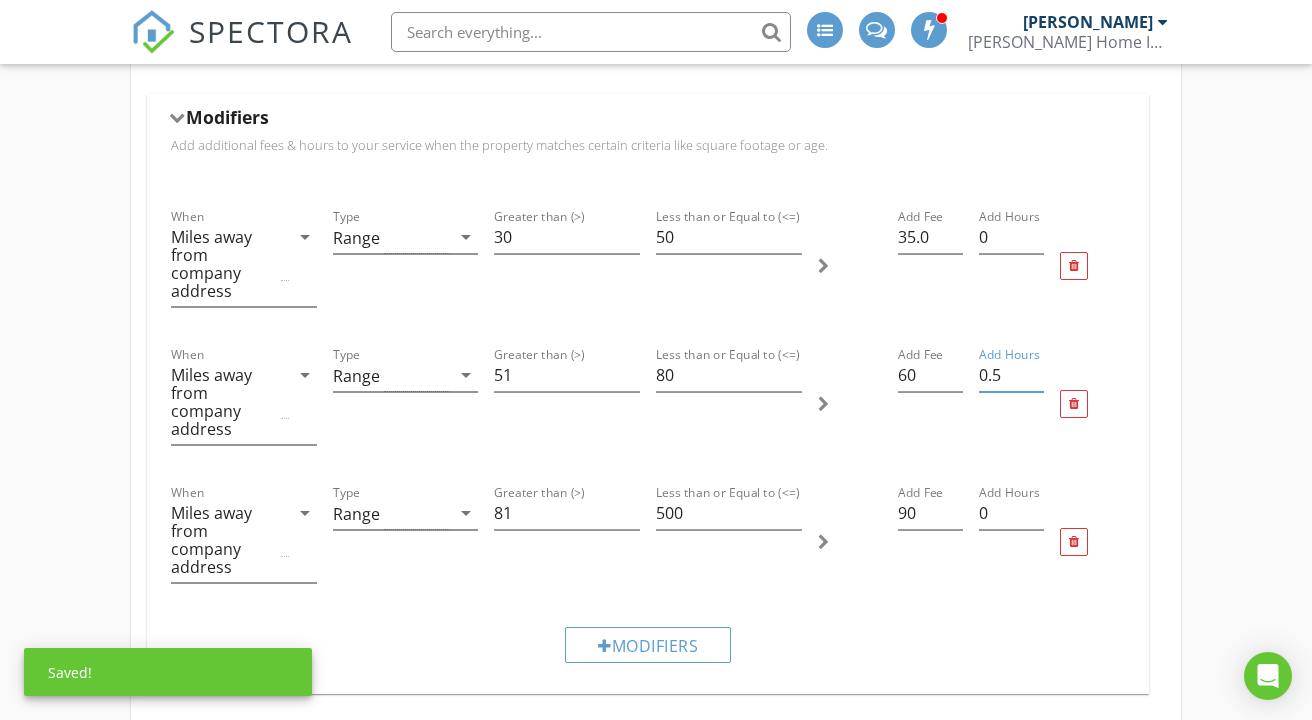 click on "0.5" at bounding box center (1011, 375) 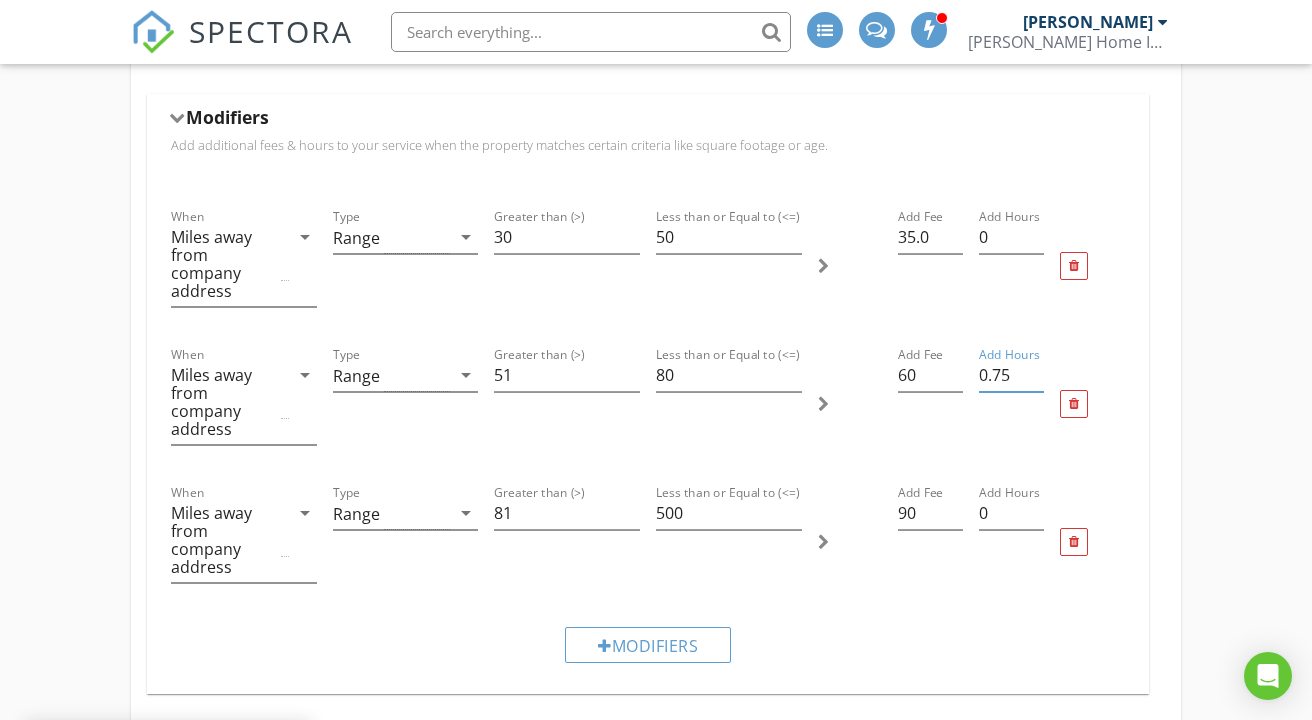 click on "0.75" at bounding box center (1011, 375) 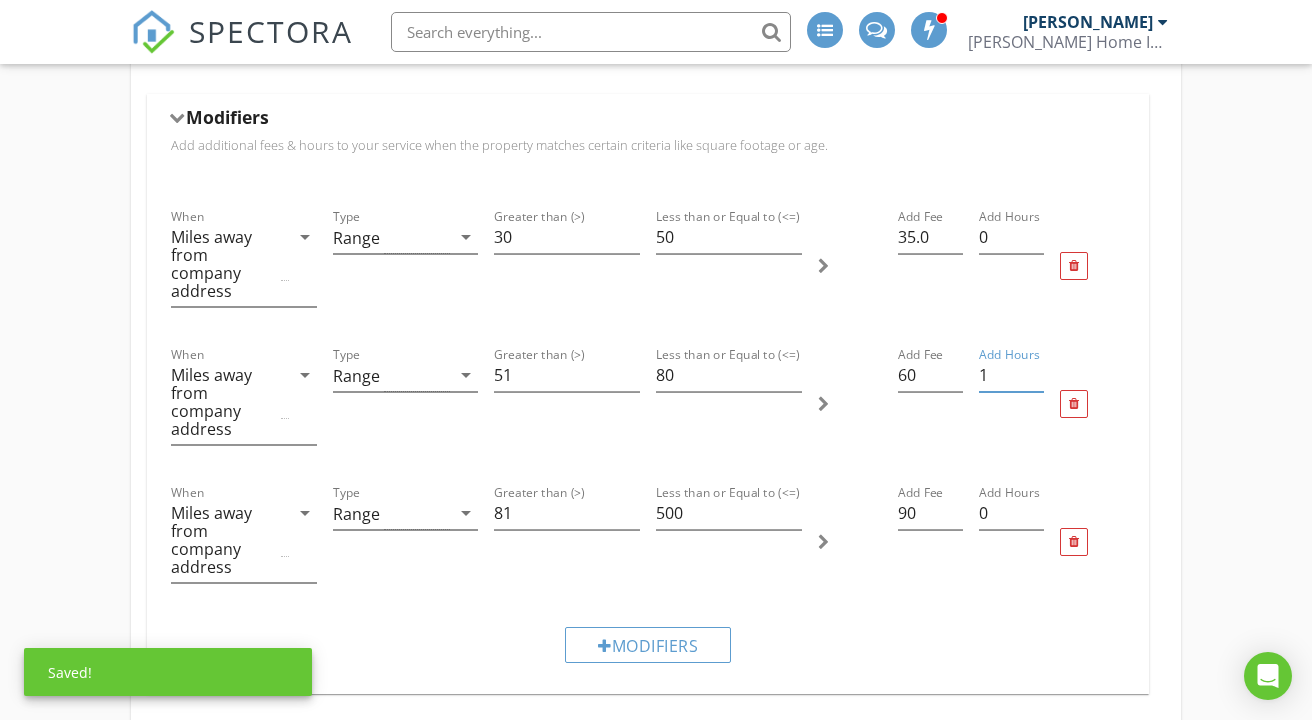 type on "1" 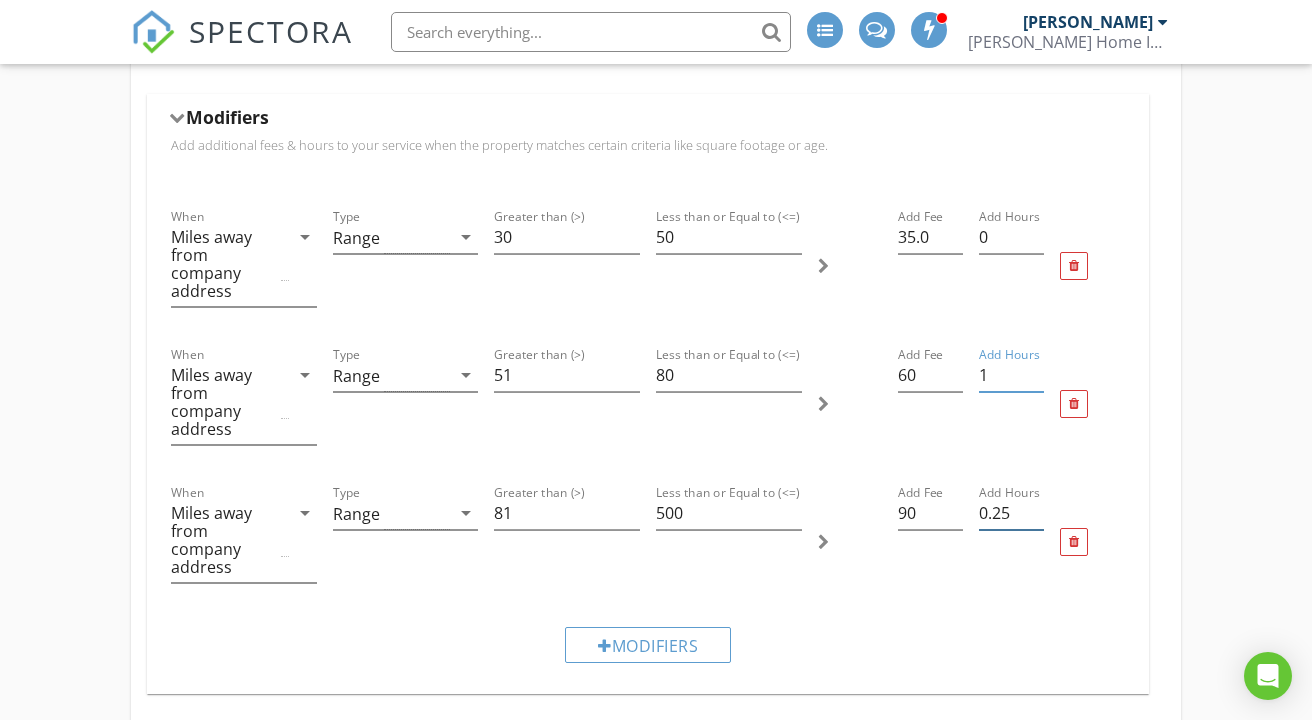 click on "0.25" at bounding box center [1011, 513] 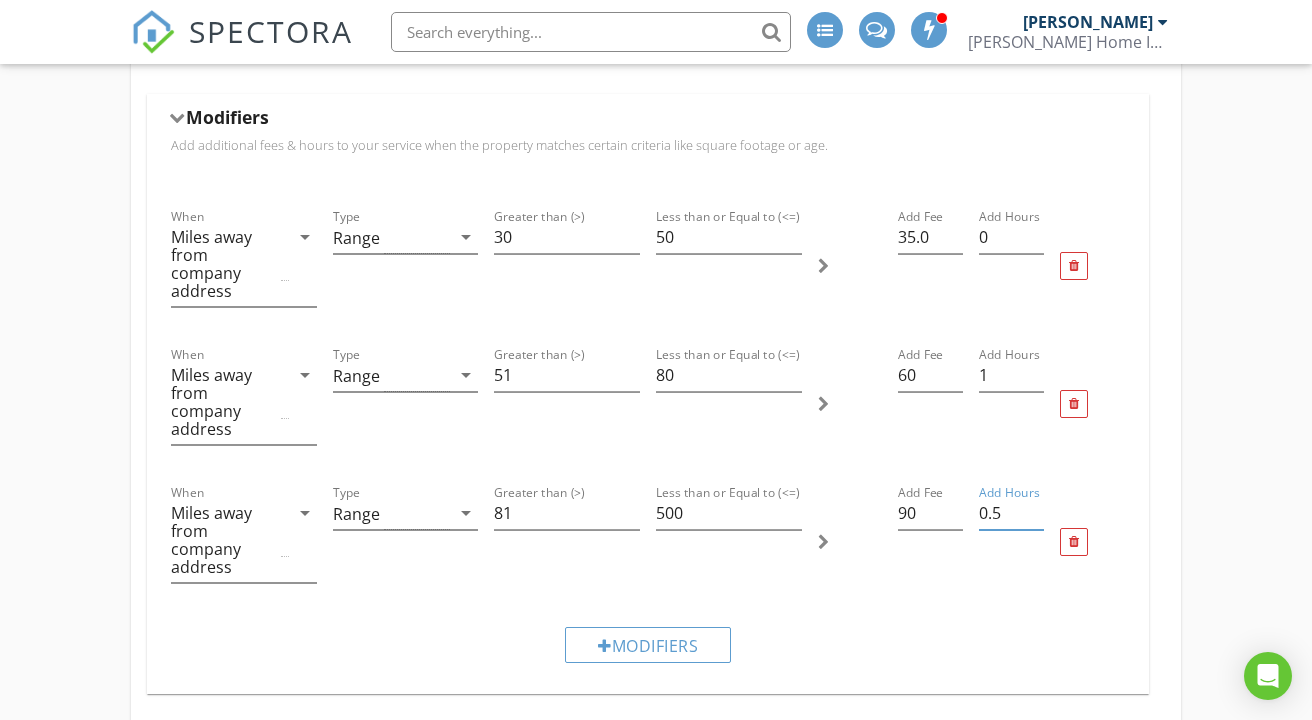 click on "0.5" at bounding box center (1011, 513) 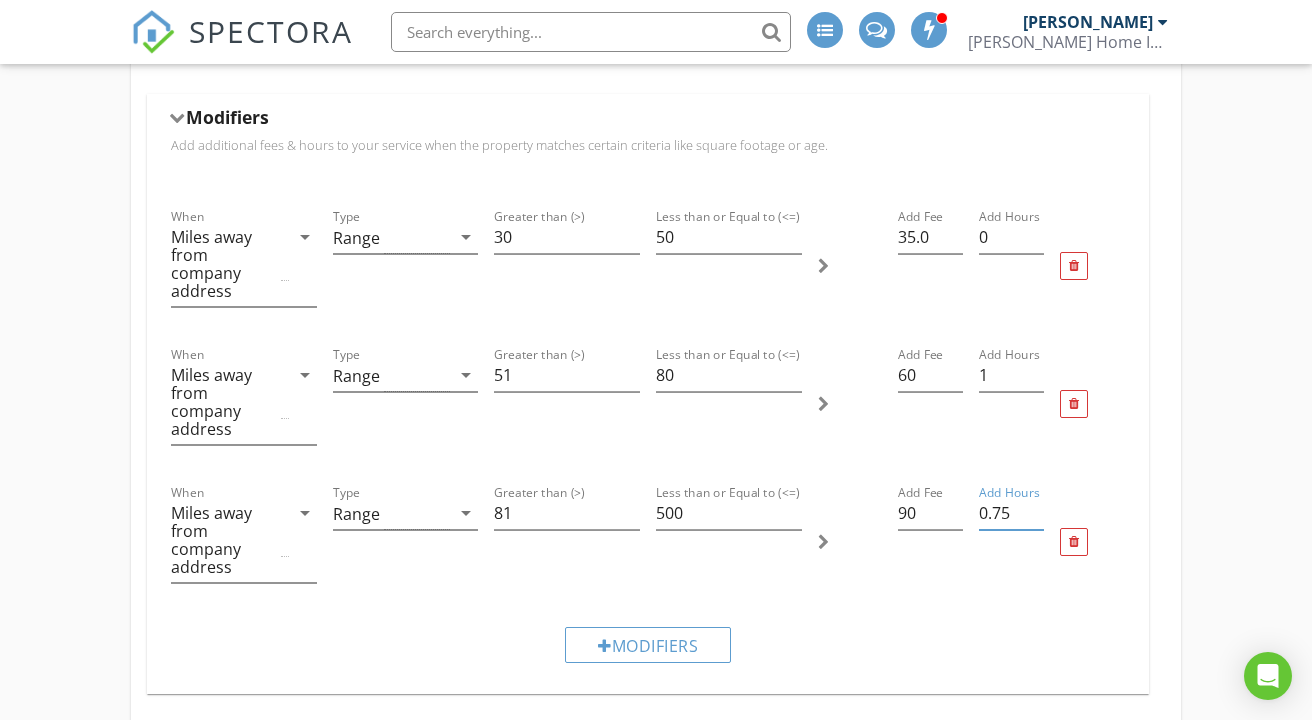 click on "0.75" at bounding box center (1011, 513) 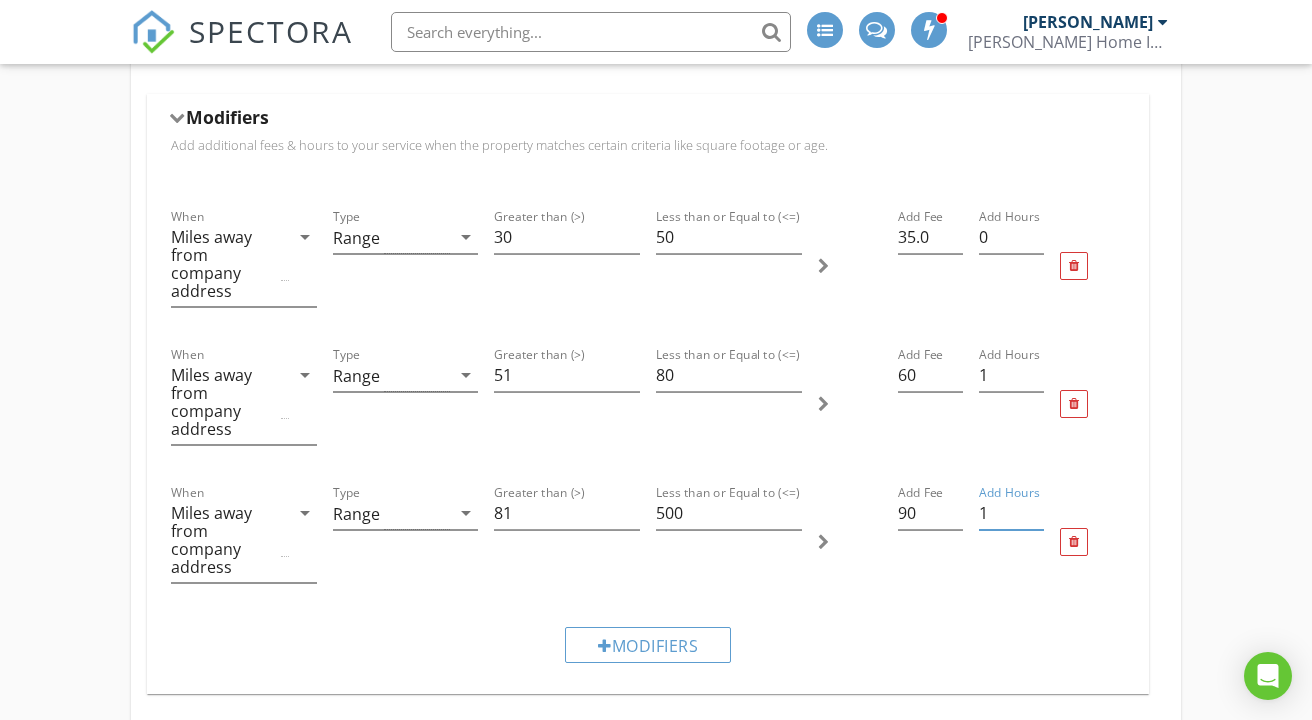 click on "1" at bounding box center [1011, 513] 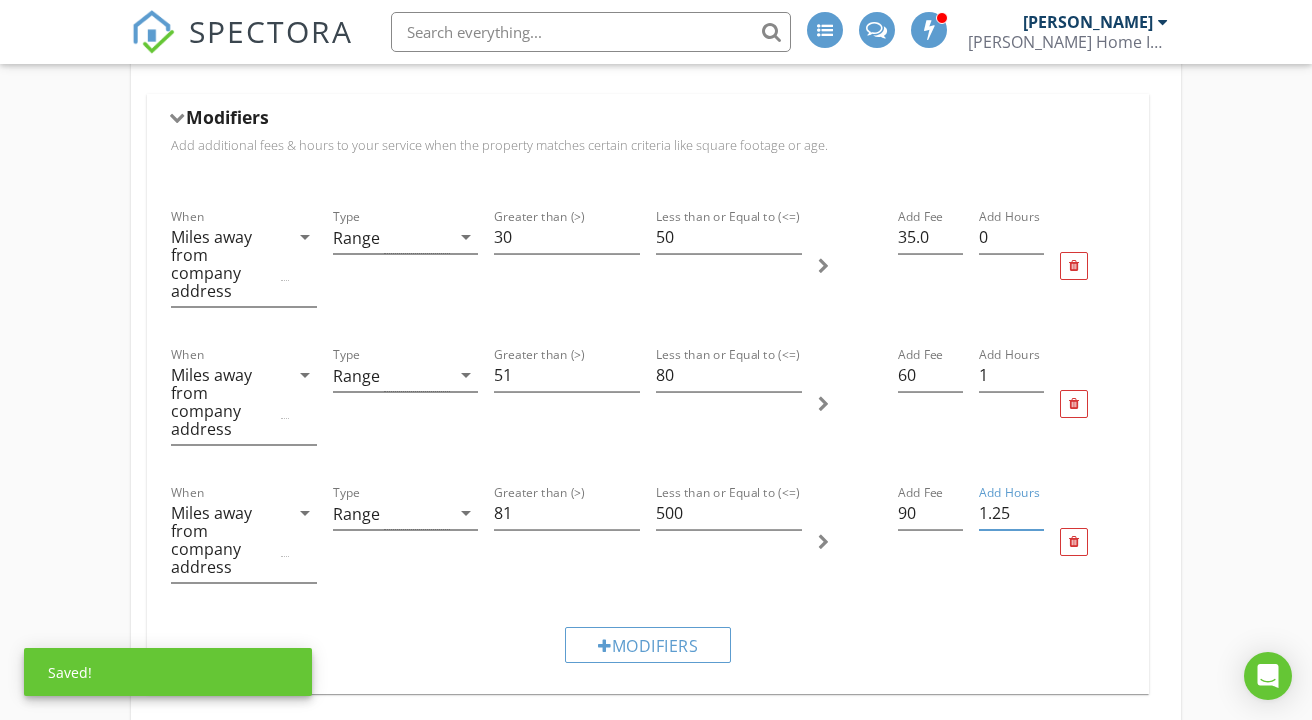 click on "1.25" at bounding box center [1011, 513] 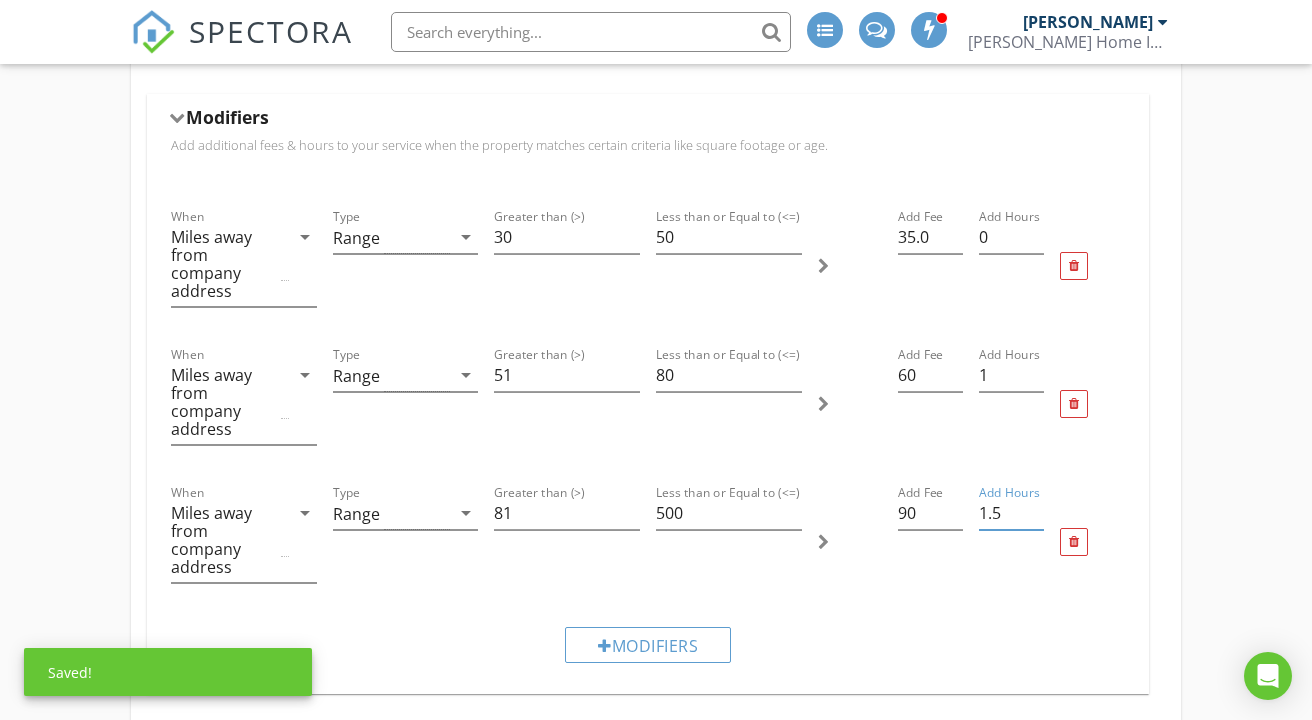 type on "1.5" 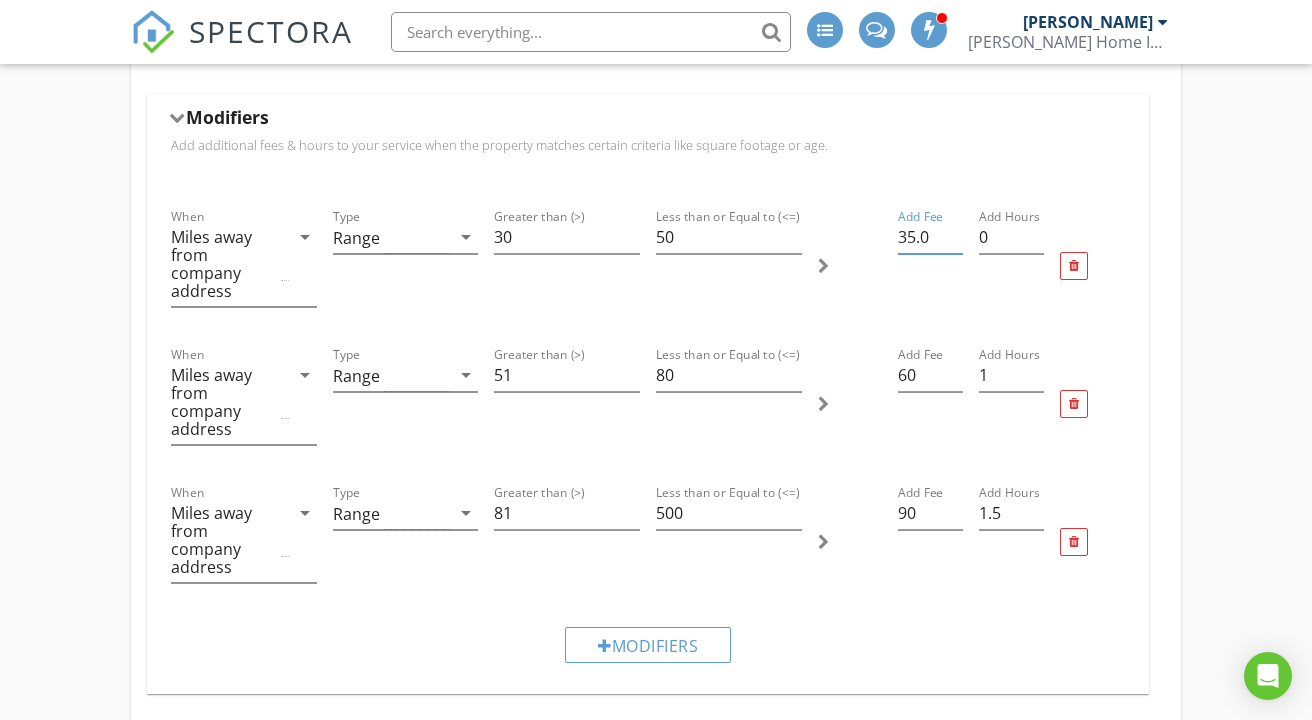 click on "35.0" at bounding box center (930, 237) 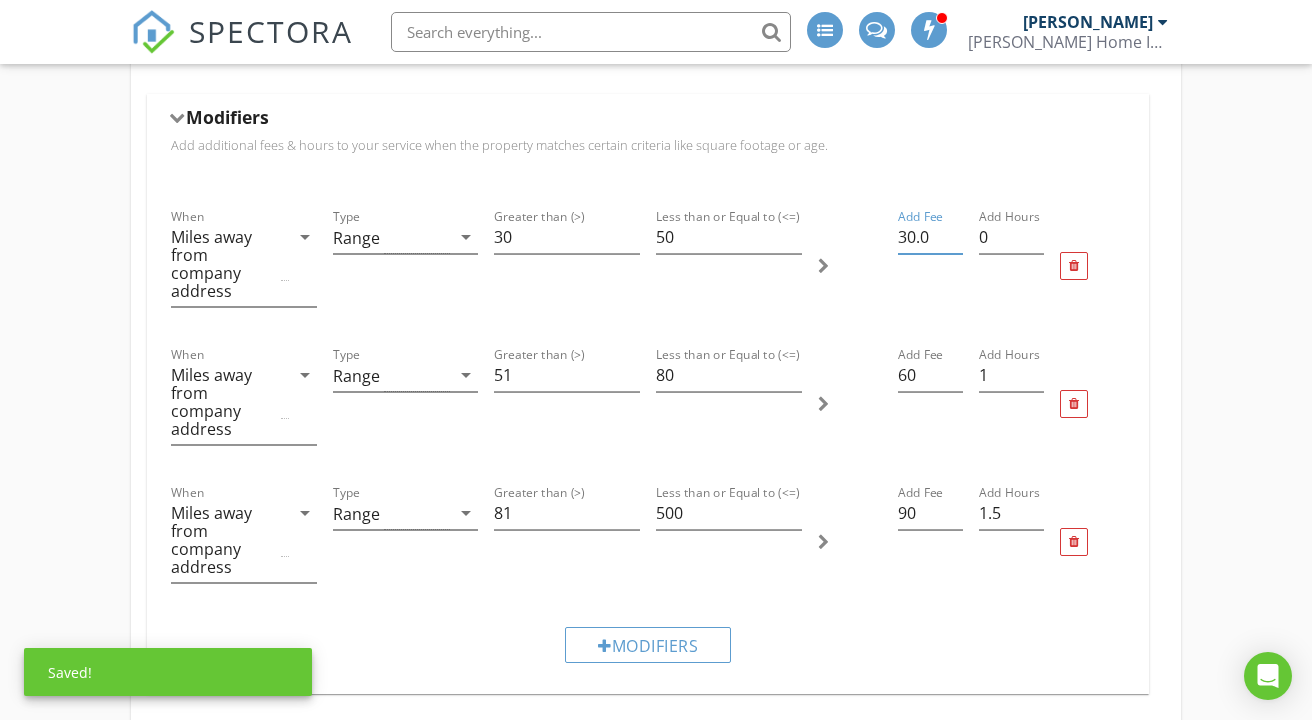 type on "30.0" 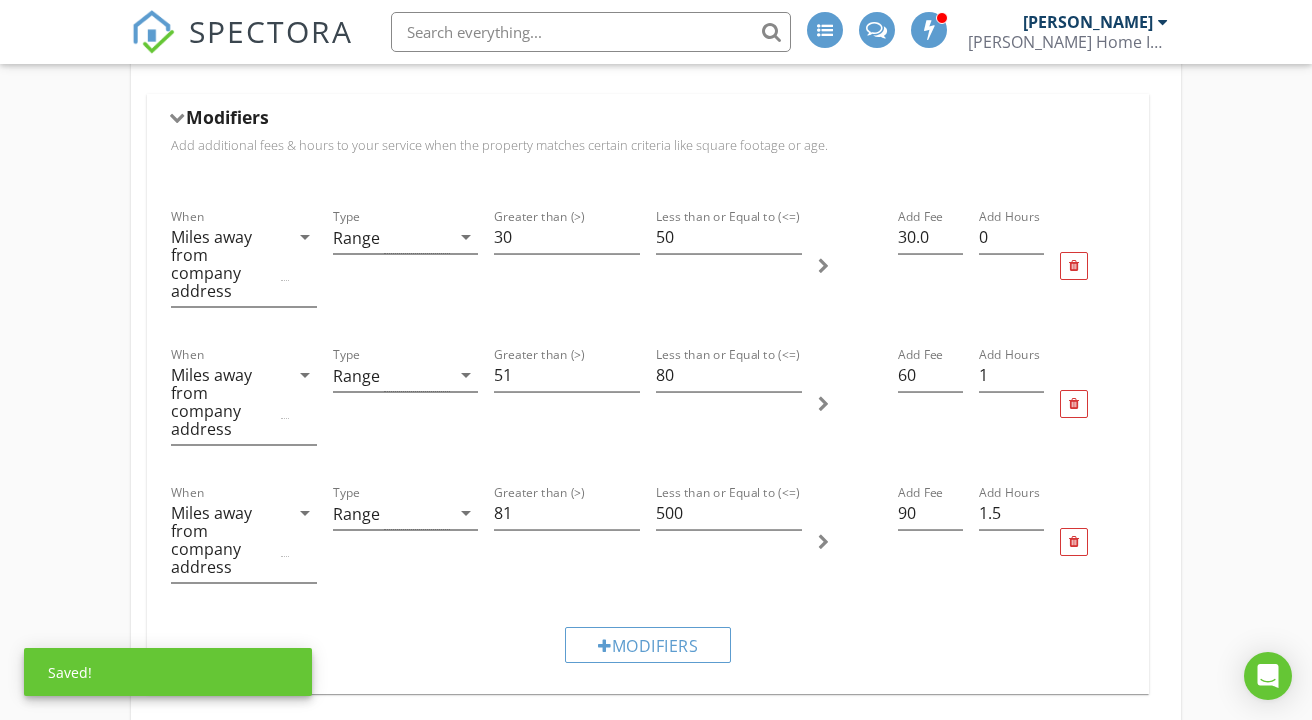 click on "When Miles away from company address arrow_drop_down   Type Range arrow_drop_down   Greater than (>) 30   Less than or Equal to (<=) 50       Add Fee 30.0   Add Hours 0   When Miles away from company address arrow_drop_down   Type Range arrow_drop_down   Greater than (>) 51   Less than or Equal to (<=) 80       Add Fee 60   Add Hours 1   When Miles away from company address arrow_drop_down   Type Range arrow_drop_down   Greater than (>) 81   Less than or Equal to (<=) 500       Add Fee 90   Add Hours 1.5
Modifiers" at bounding box center [648, 437] 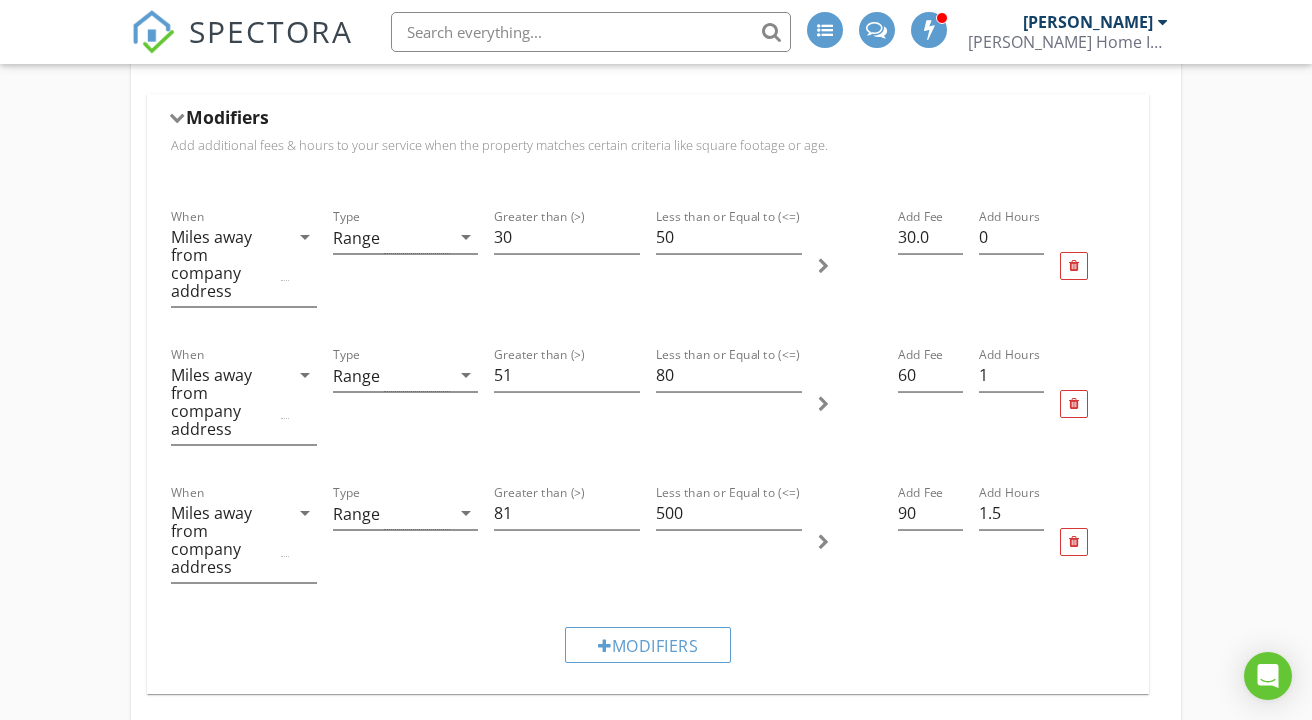 click at bounding box center (177, 117) 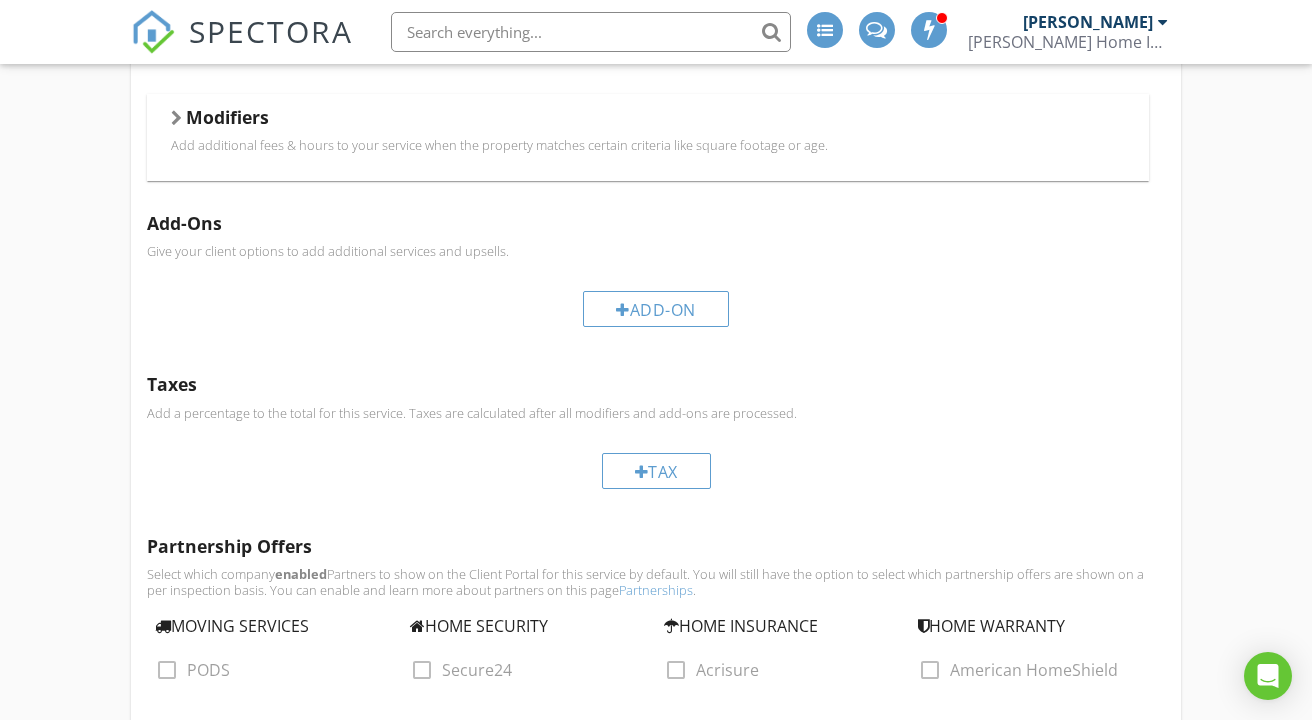 click at bounding box center (176, 118) 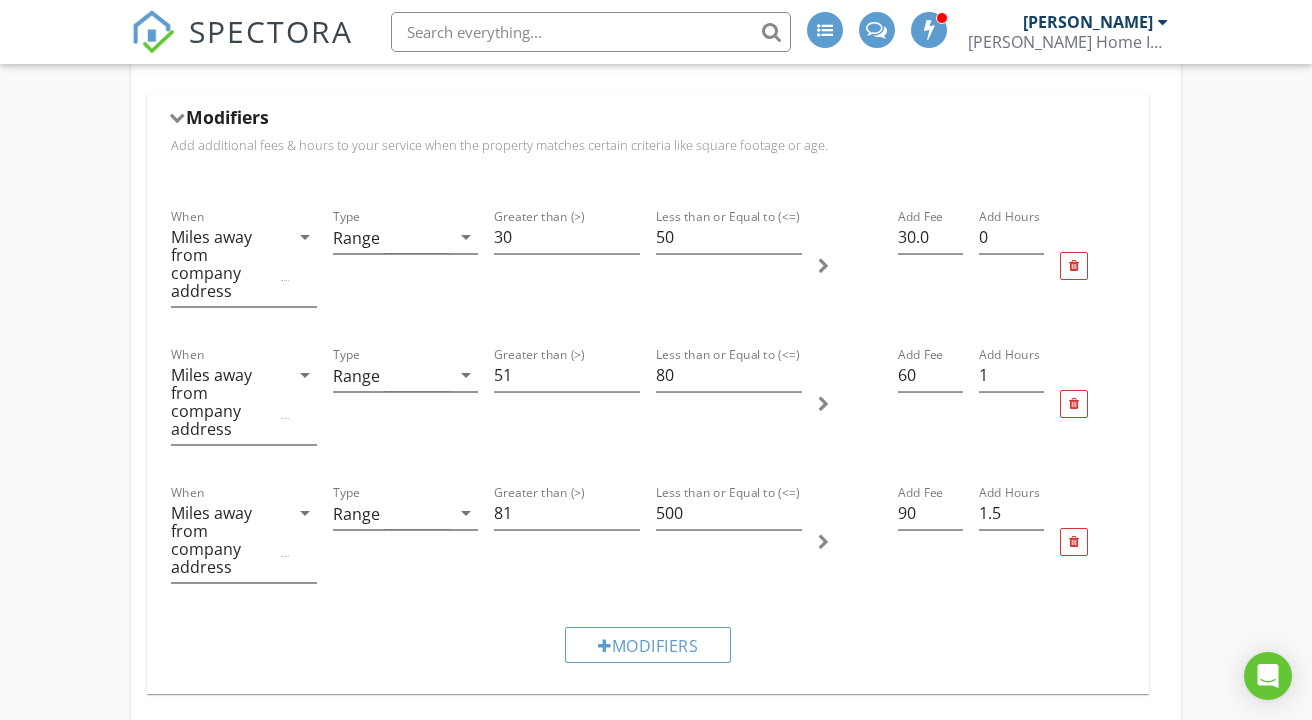 click at bounding box center (177, 117) 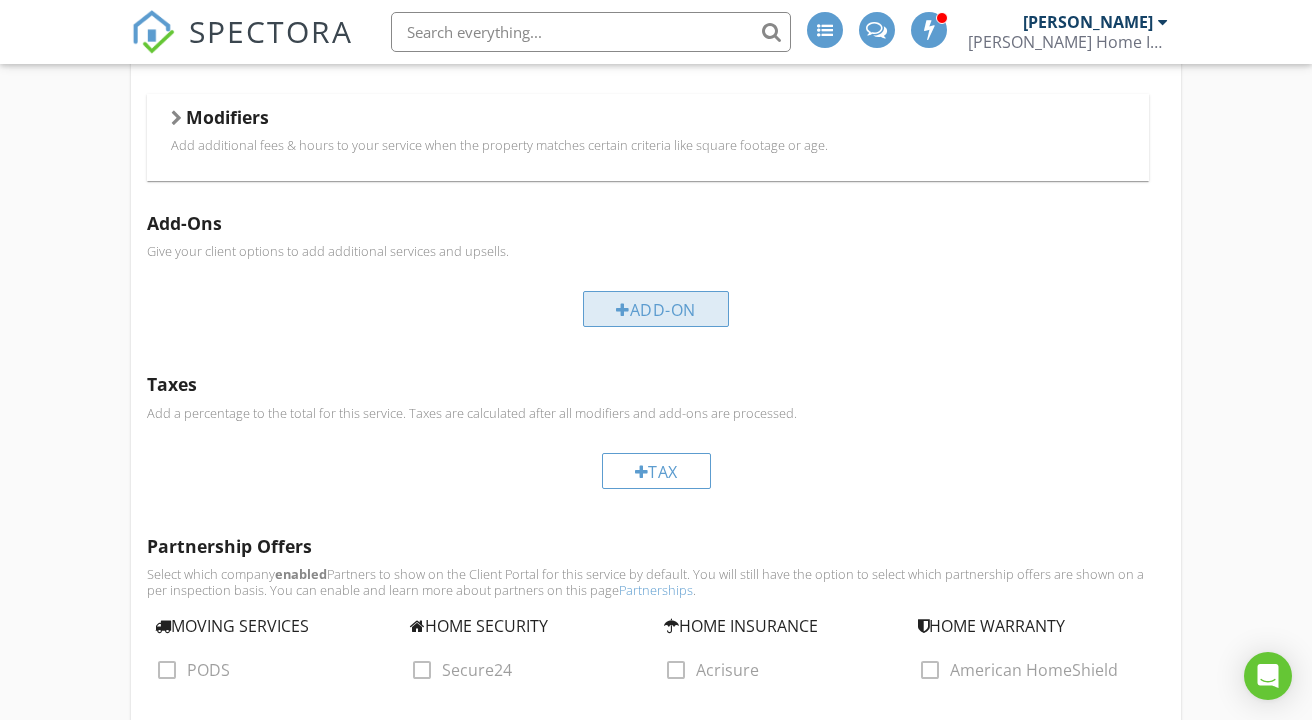 click on "Add-On" at bounding box center (656, 309) 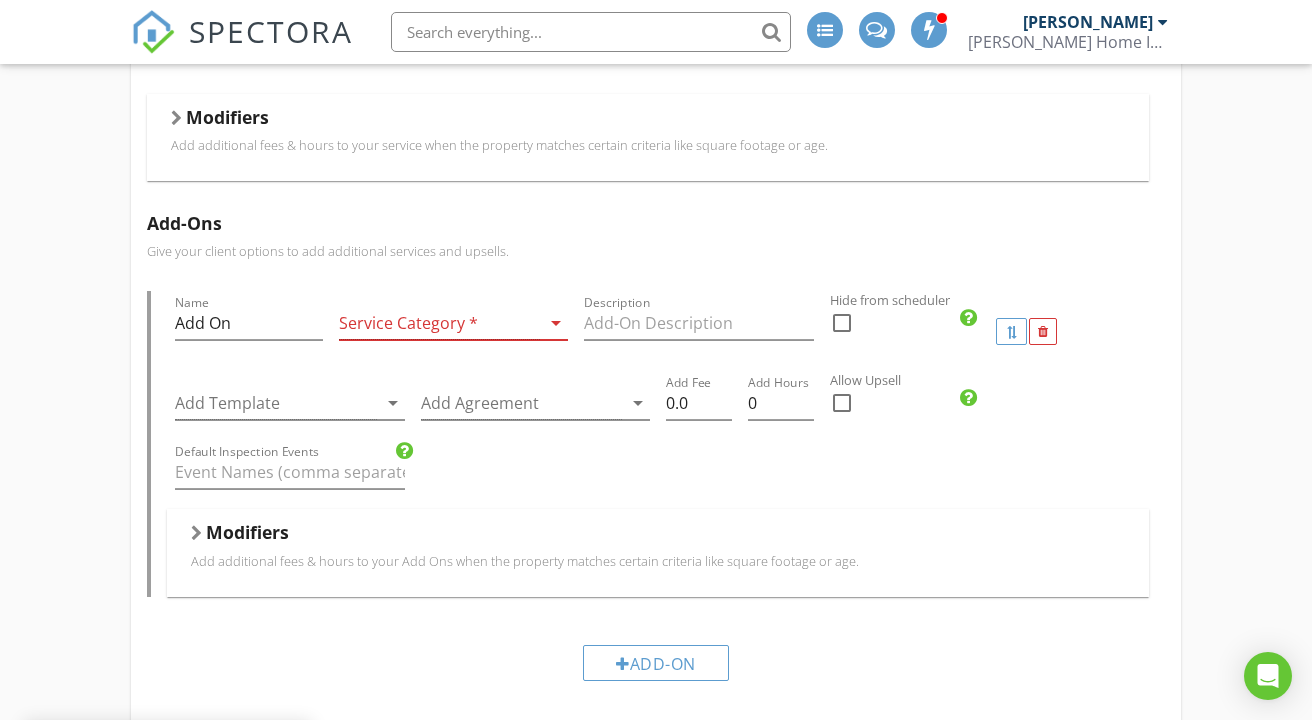 click at bounding box center [439, 323] 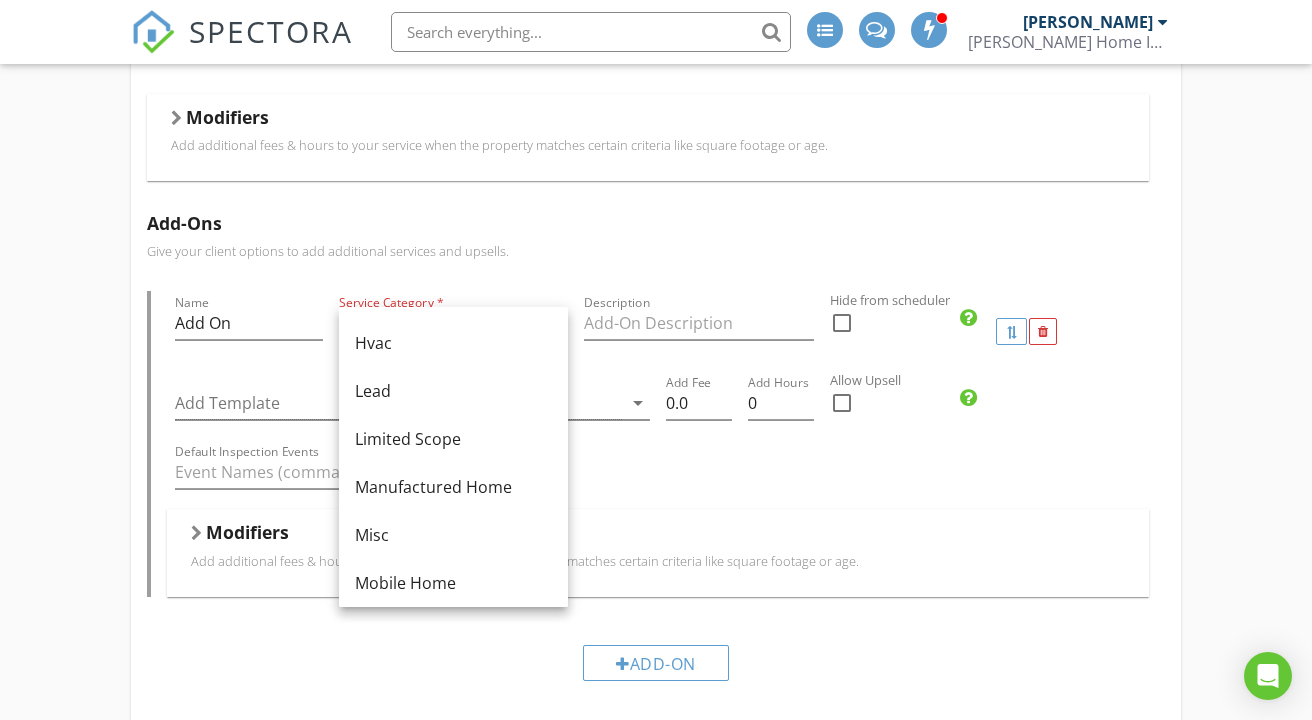 scroll, scrollTop: 246, scrollLeft: 0, axis: vertical 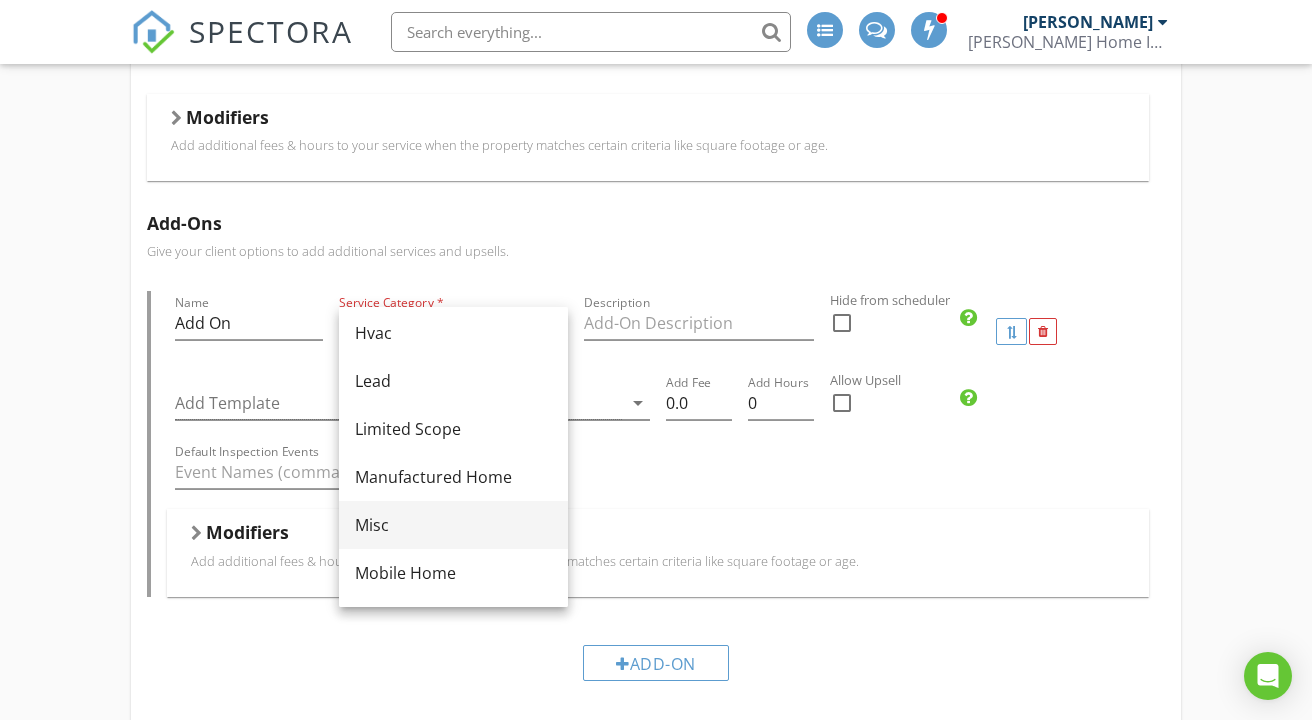 click on "Misc" at bounding box center [453, 525] 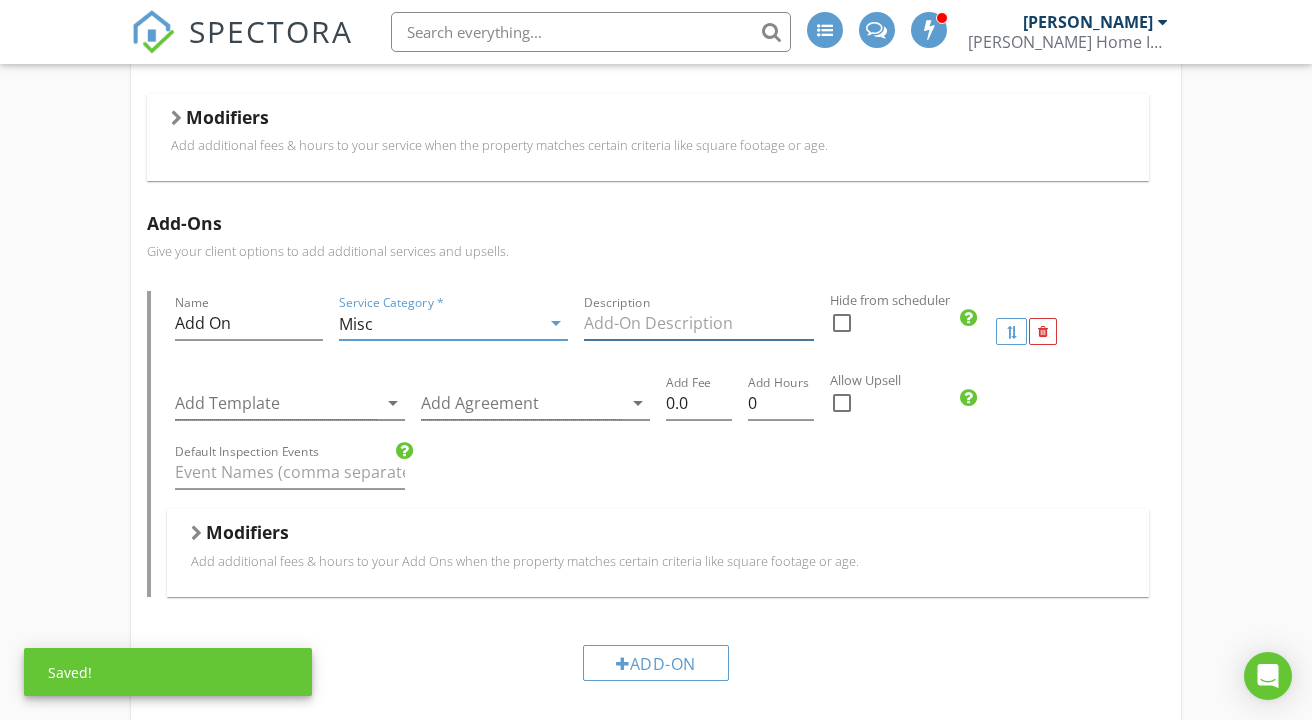 click at bounding box center (698, 323) 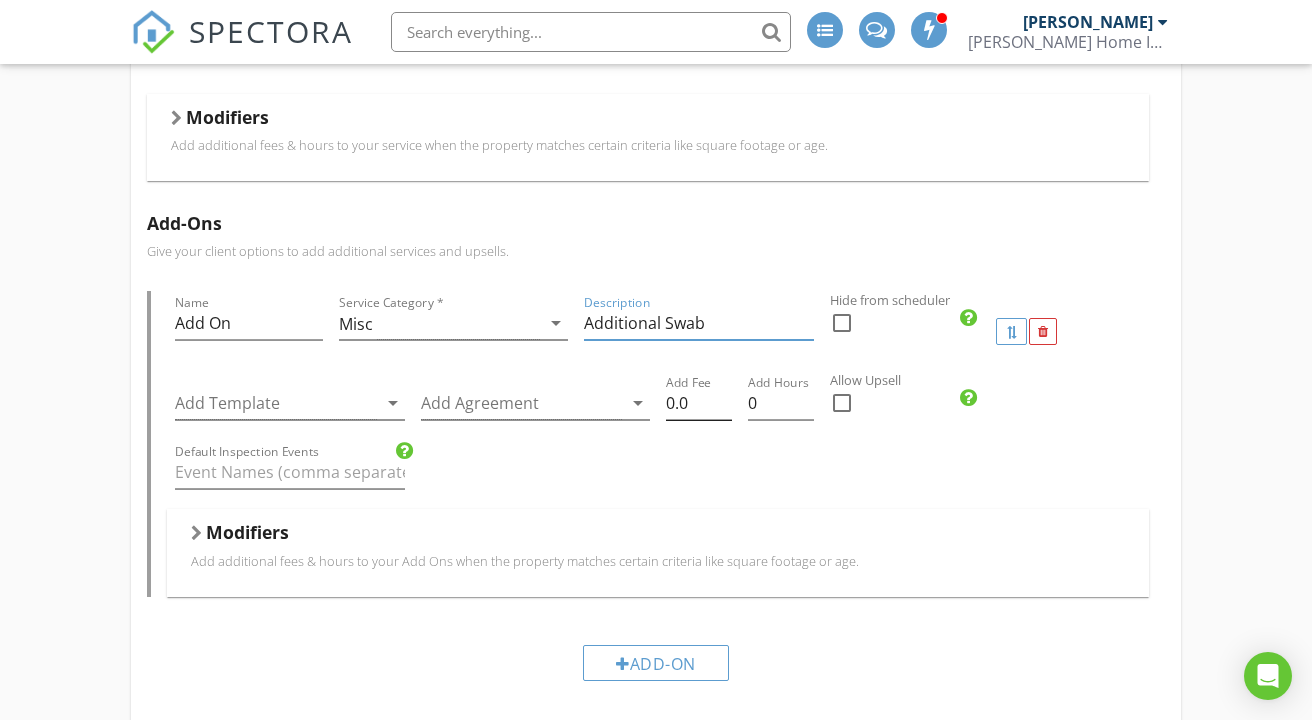 type on "Additional Swab" 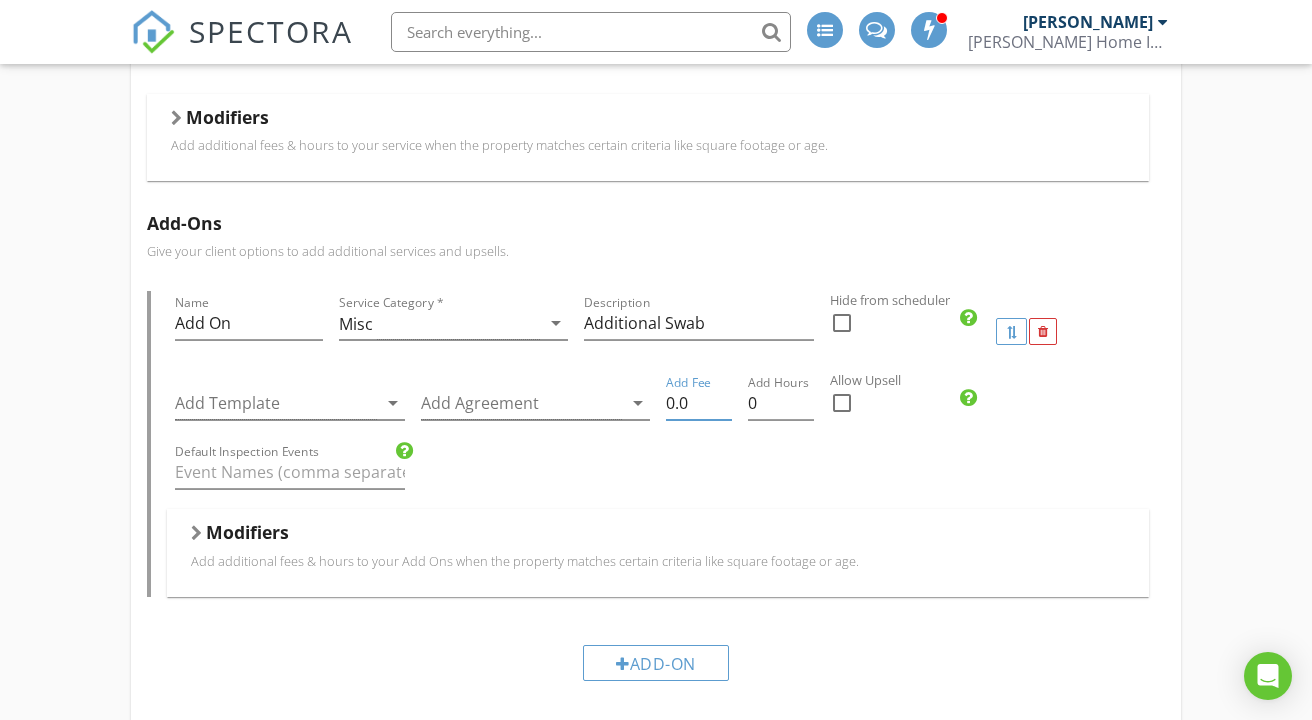 click on "0.0" at bounding box center (699, 403) 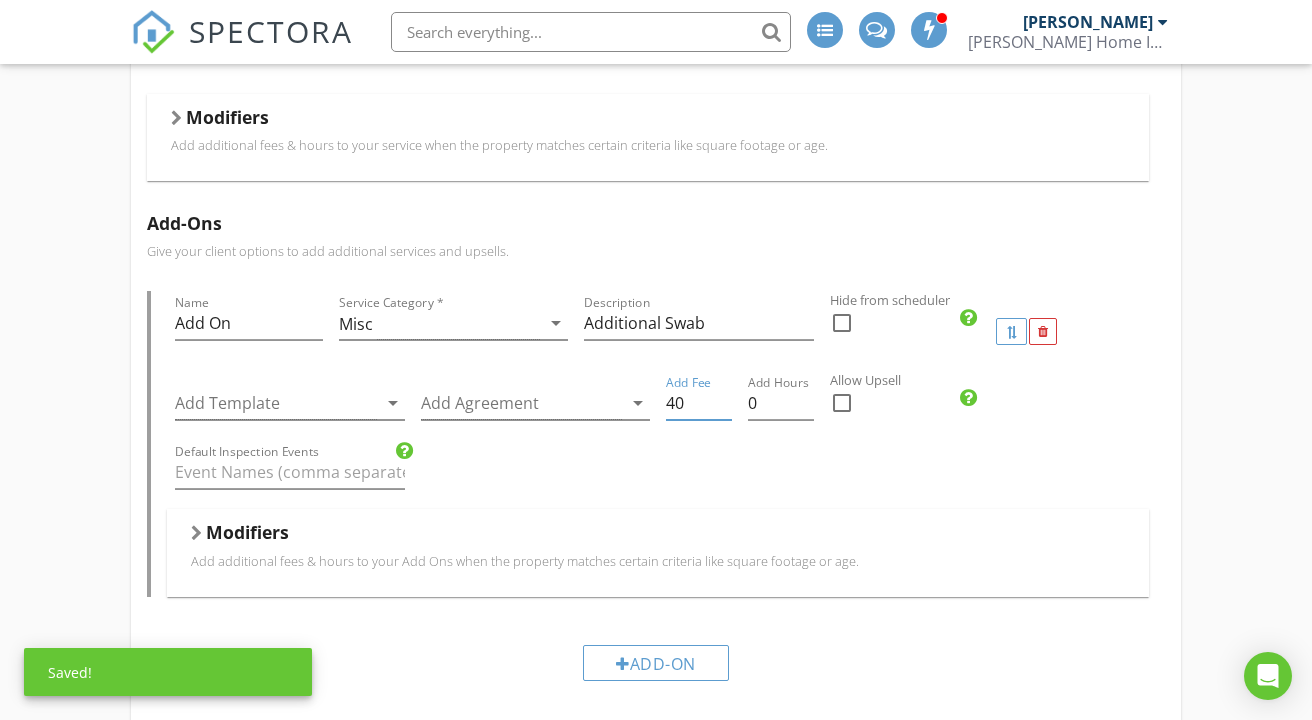 type on "40" 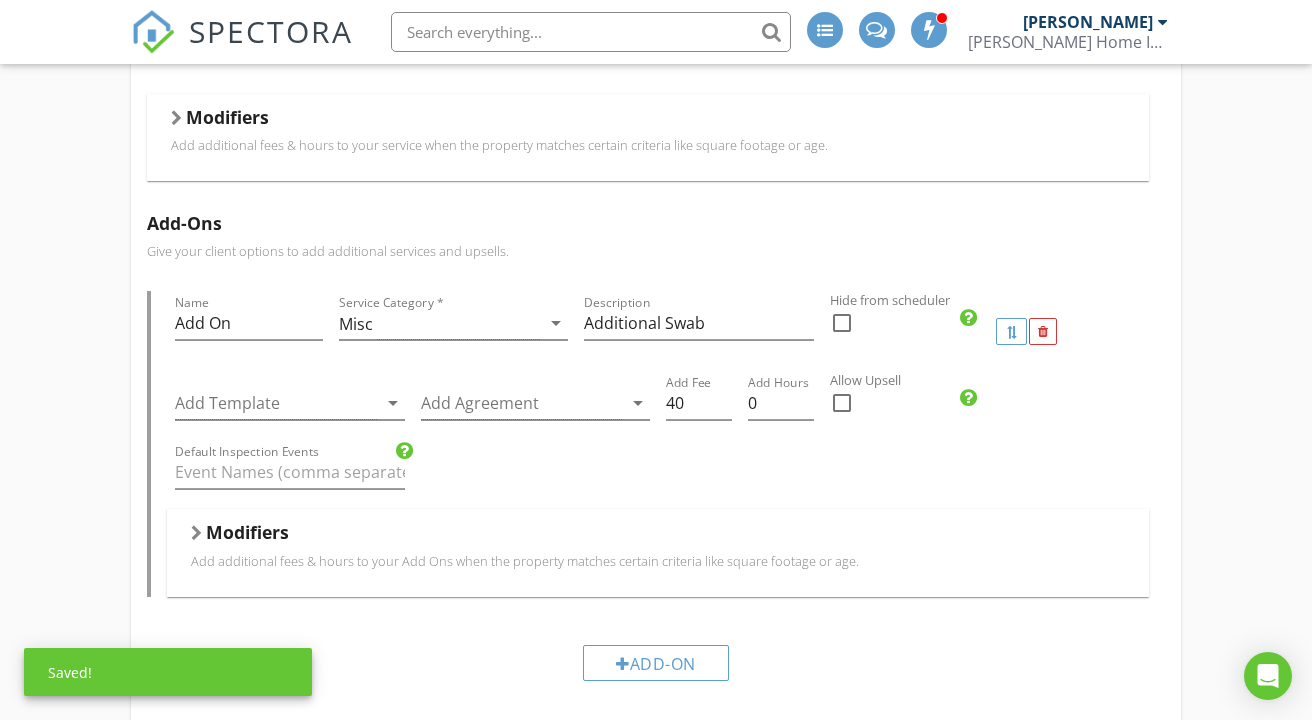 click on "Modifiers
Add additional fees & hours to your Add Ons when the property
matches certain criteria like square footage or age." at bounding box center [658, 552] 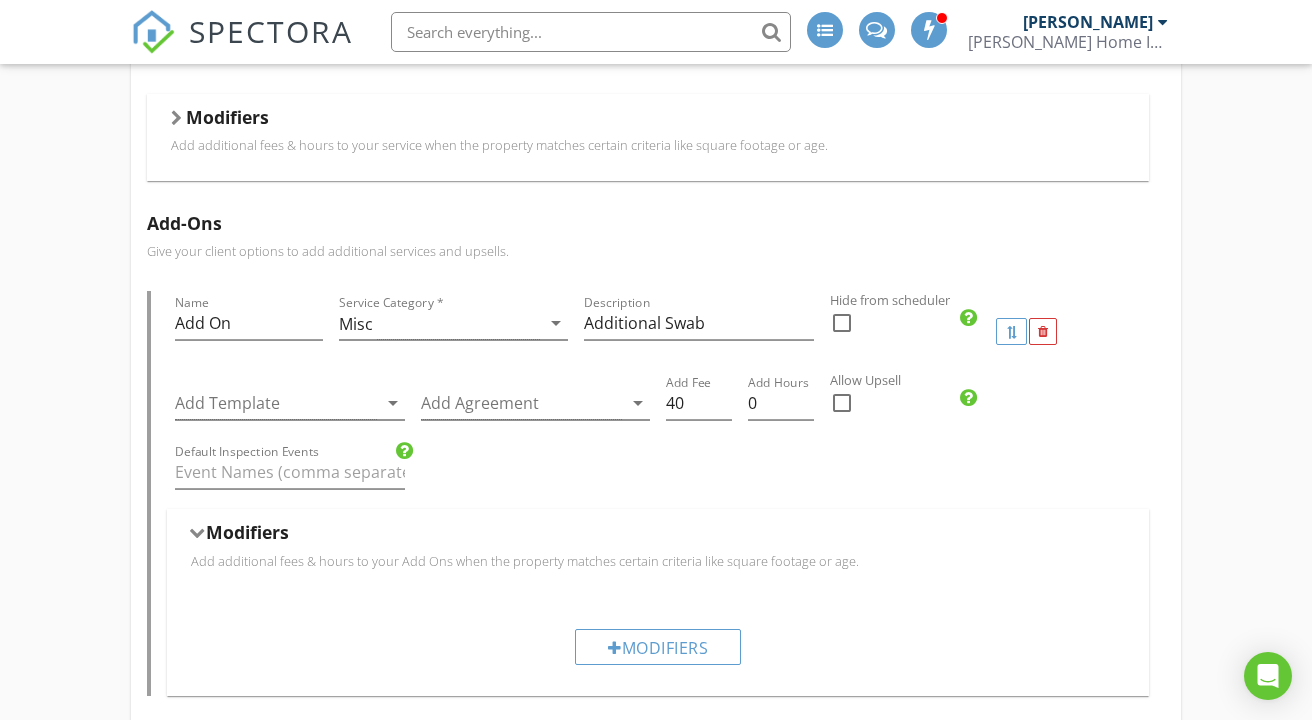 click on "Single Family/Townhouse Inspection   Name Single Family/Townhouse Inspection   Service Category * Residential arrow_drop_down   Description Complete & thorough inspection of all visible components and systems of the roof, exterior, interior, doors & windows, attic, crawlspace, basement, structure, foundation, plumbing, electrical, HVAC, insulation/ventilation, built in appliances.  All items inspected will be described and photographed in your report.   Hidden from scheduler   check_box_outline_blank             Condo Inspection         11 Month Warranty Inspection         Single Family/Townhouse Maintenance Inspection          Pre Listing Inspection         Radon Testing   Name Radon Testing   Service Category * Radon arrow_drop_down   Description   Hidden from scheduler   check_box_outline_blank             Mold Testing- Air Sample   Name Mold Testing- Air Sample   Service Category * Mold arrow_drop_down   Description Indoor Air Sample   Hidden from scheduler   check_box_outline_blank" at bounding box center (656, 548) 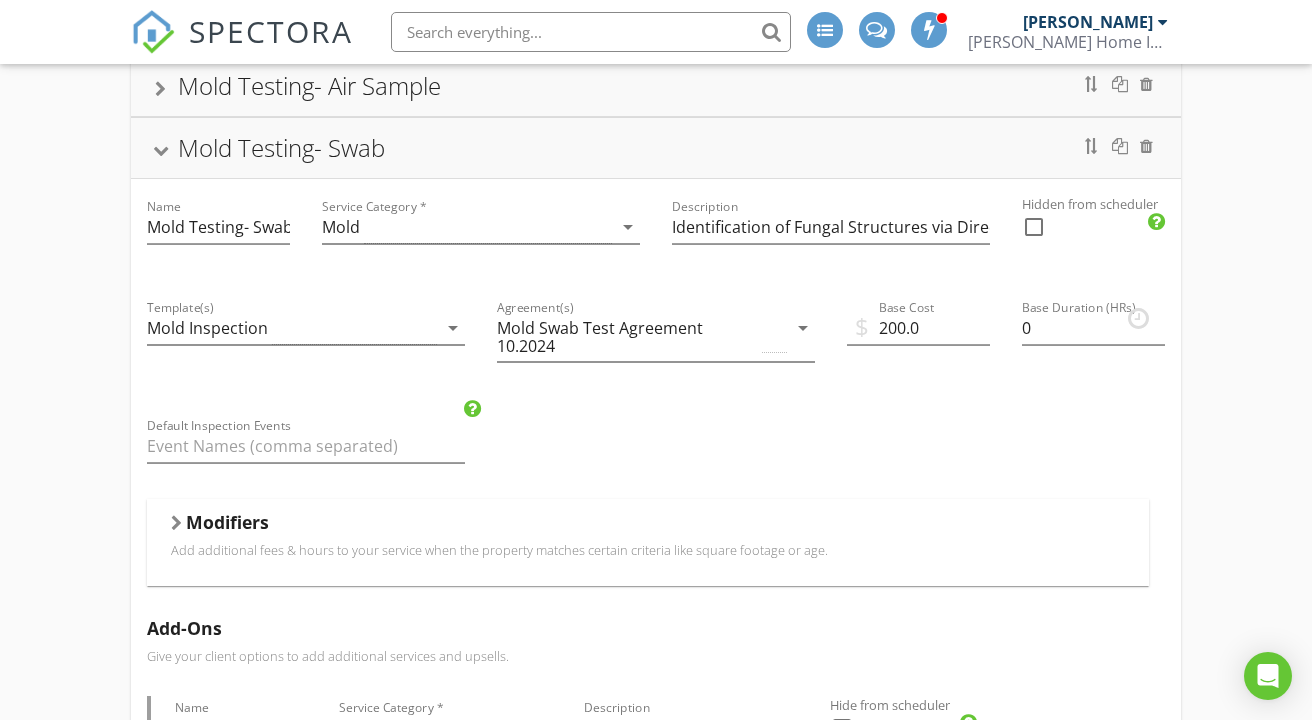 scroll, scrollTop: 518, scrollLeft: 0, axis: vertical 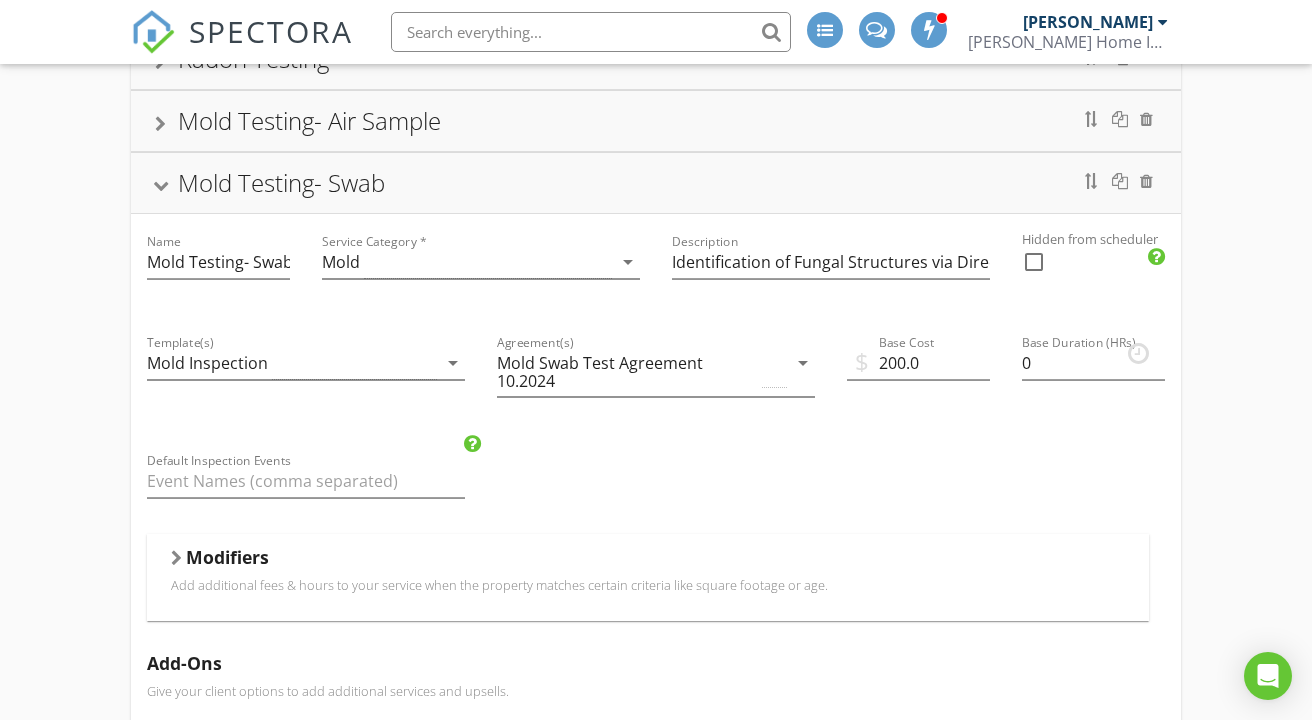 click at bounding box center (161, 185) 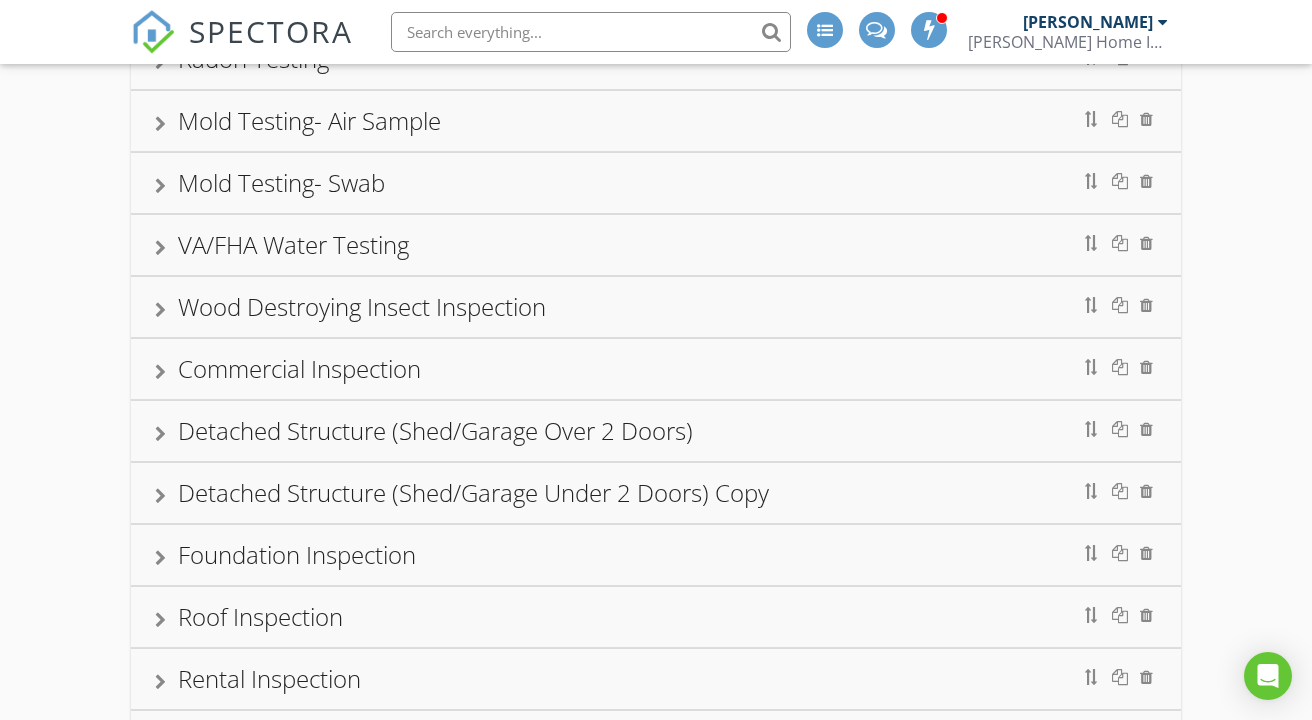 type 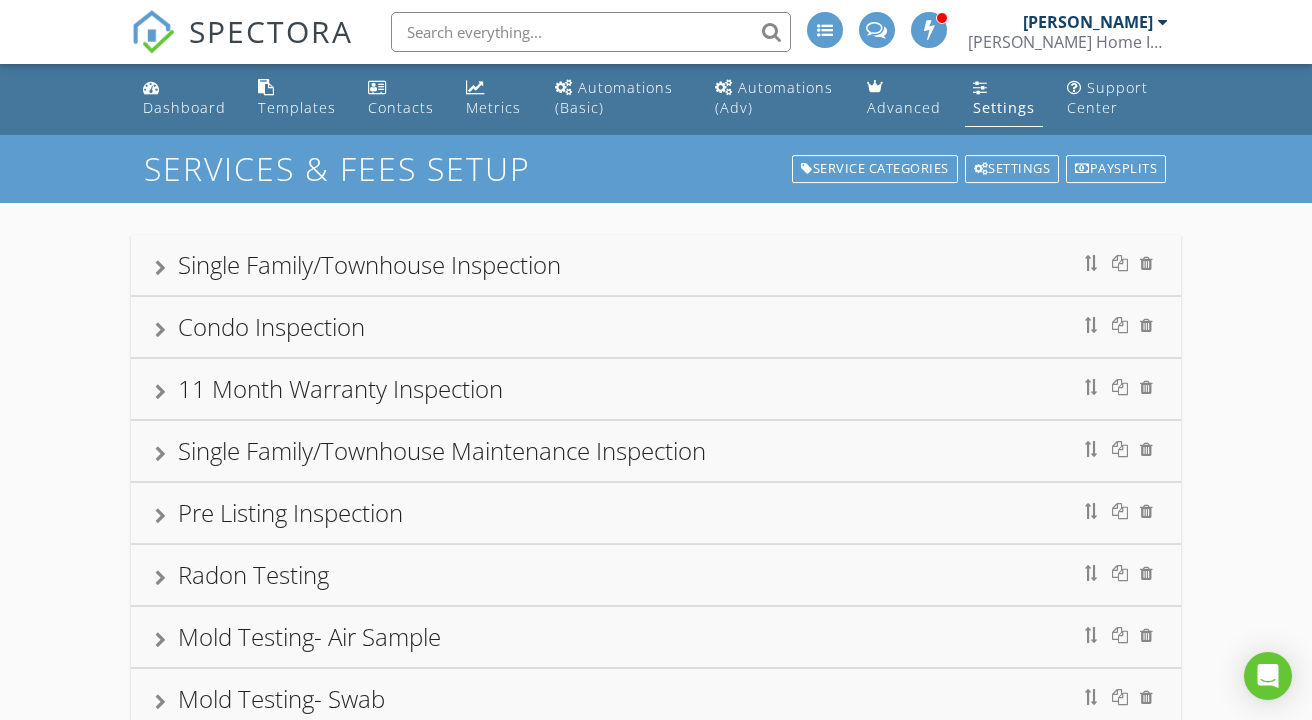 scroll, scrollTop: 0, scrollLeft: 0, axis: both 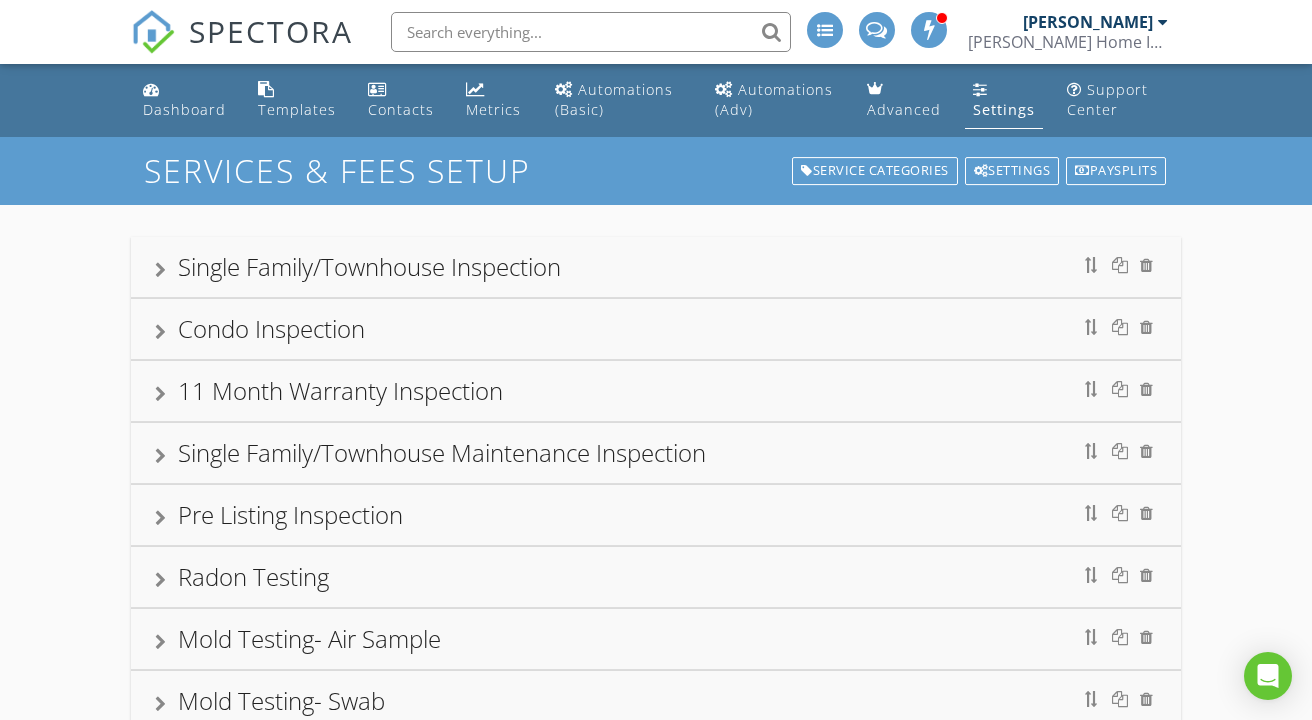 click on "Condo Inspection" at bounding box center (656, 329) 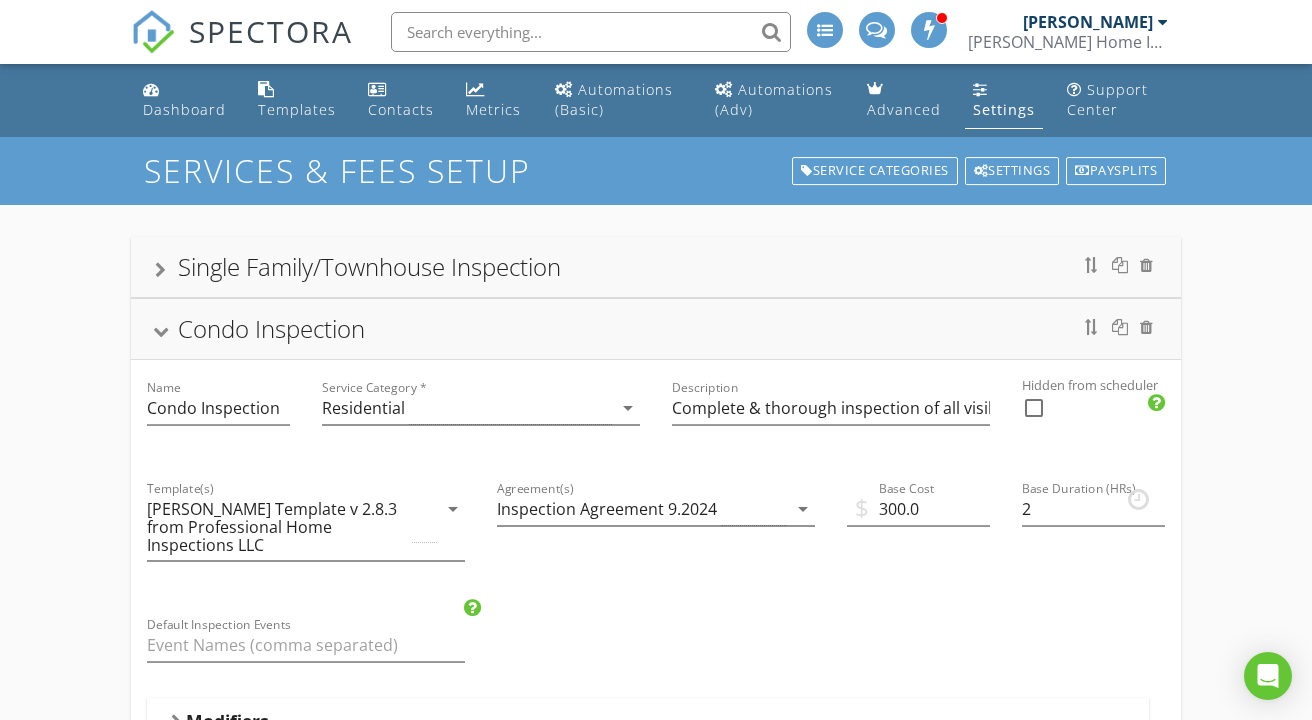 click on "Single Family/Townhouse Inspection   Name Single Family/Townhouse Inspection   Service Category * Residential arrow_drop_down   Description Complete & thorough inspection of all visible components and systems of the roof, exterior, interior, doors & windows, attic, crawlspace, basement, structure, foundation, plumbing, electrical, HVAC, insulation/ventilation, built in appliances.  All items inspected will be described and photographed in your report.   Hidden from scheduler   check_box_outline_blank             Condo Inspection   Name Condo Inspection   Service Category * Residential arrow_drop_down   Description Complete & thorough inspection of all visible components and systems of the roof, exterior, interior, doors & windows, attic, crawlspace, basement, structure, foundation, plumbing, electrical, HVAC, insulation/ventilation, built in appliances.  All items inspected will be described and photographed in your report.   Hidden from scheduler   check_box_outline_blank     Template(s)     $     2" at bounding box center (656, 2166) 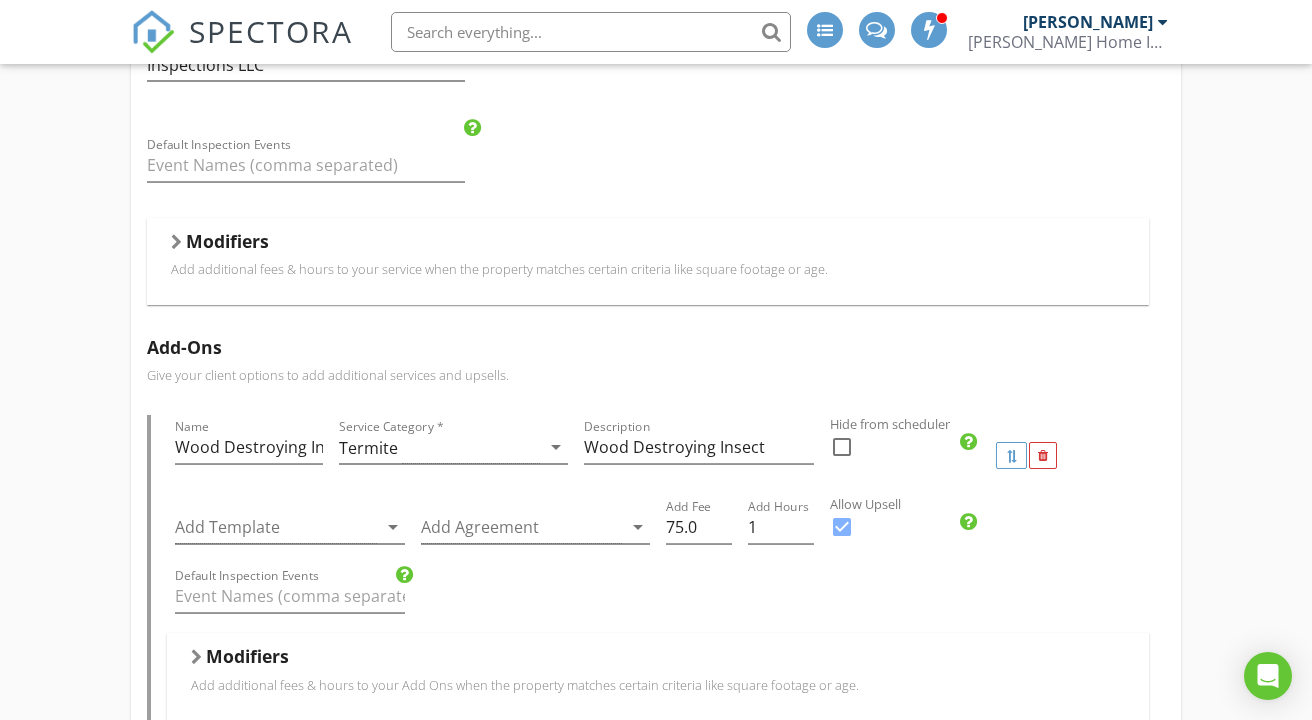 scroll, scrollTop: 400, scrollLeft: 0, axis: vertical 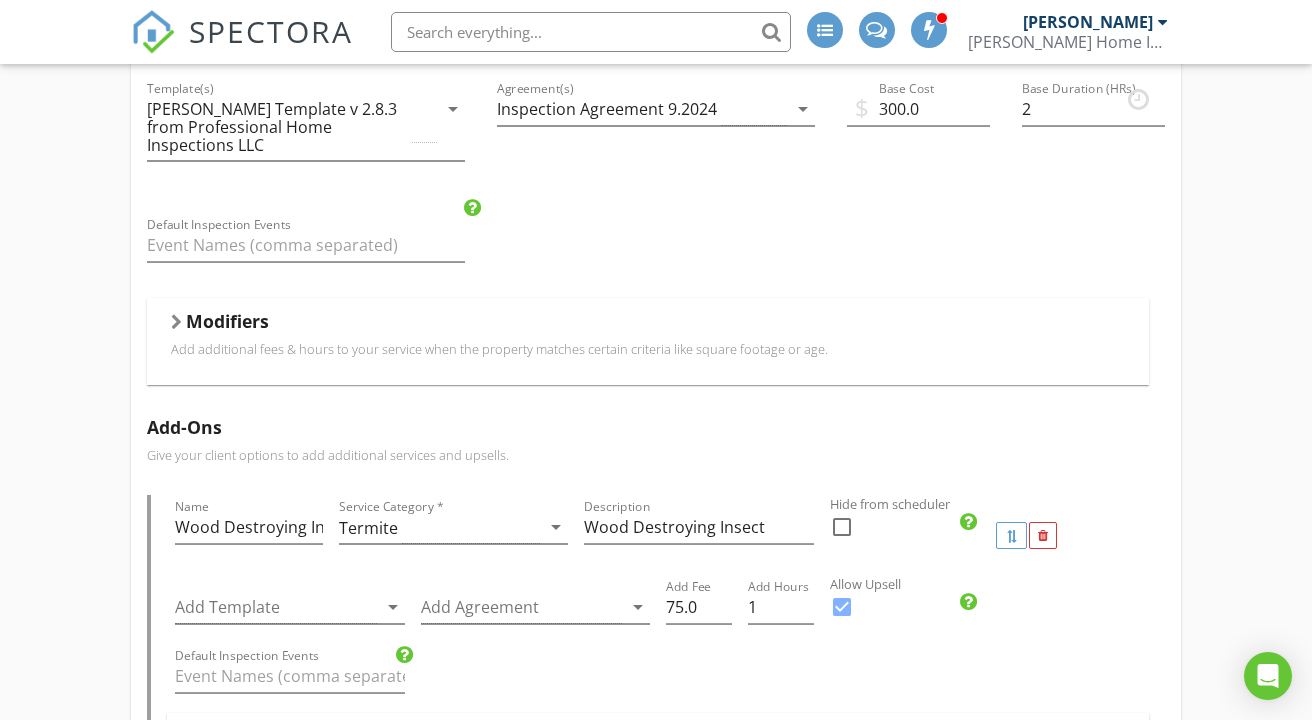 click on "Modifiers" at bounding box center [648, 325] 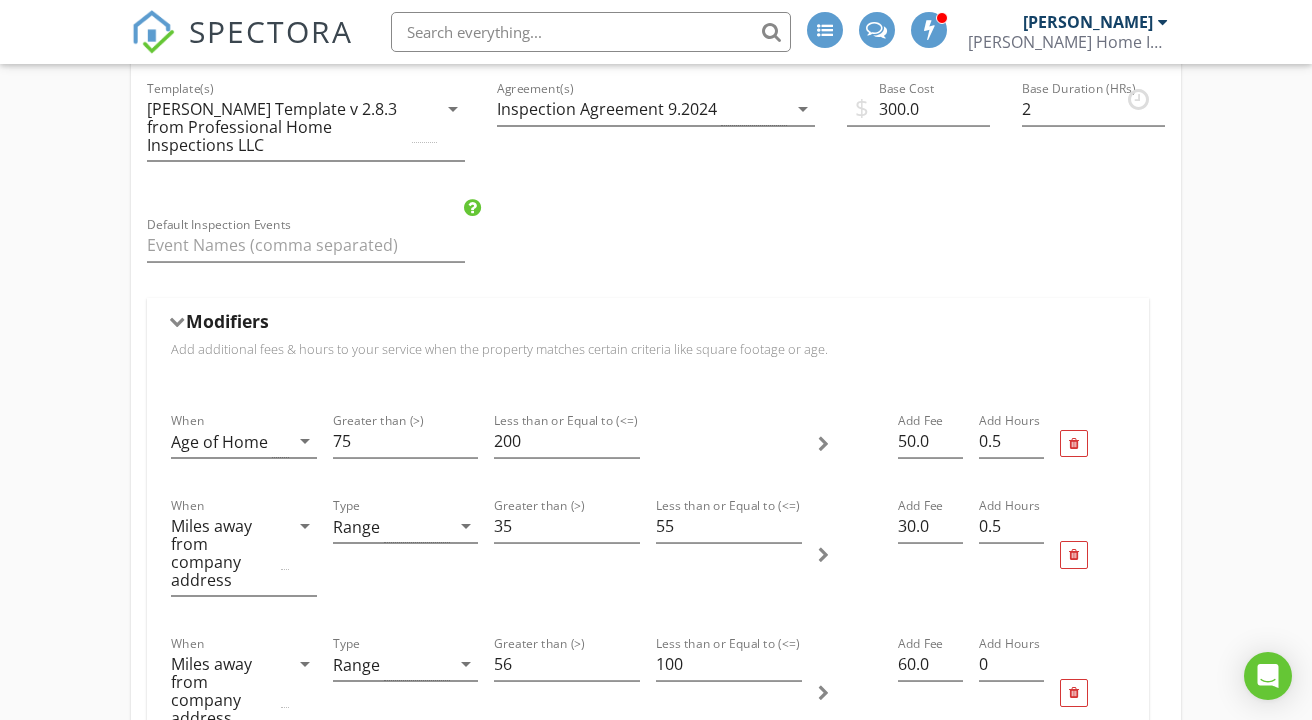 type 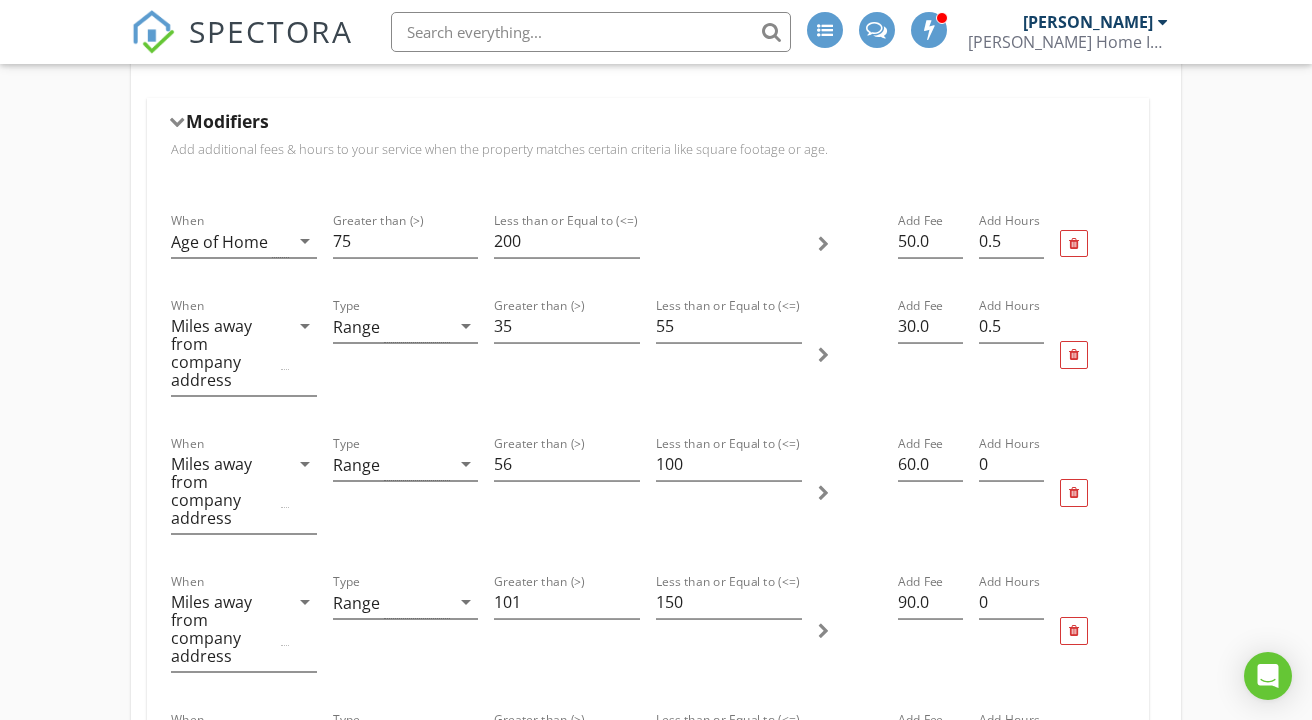 scroll, scrollTop: 640, scrollLeft: 0, axis: vertical 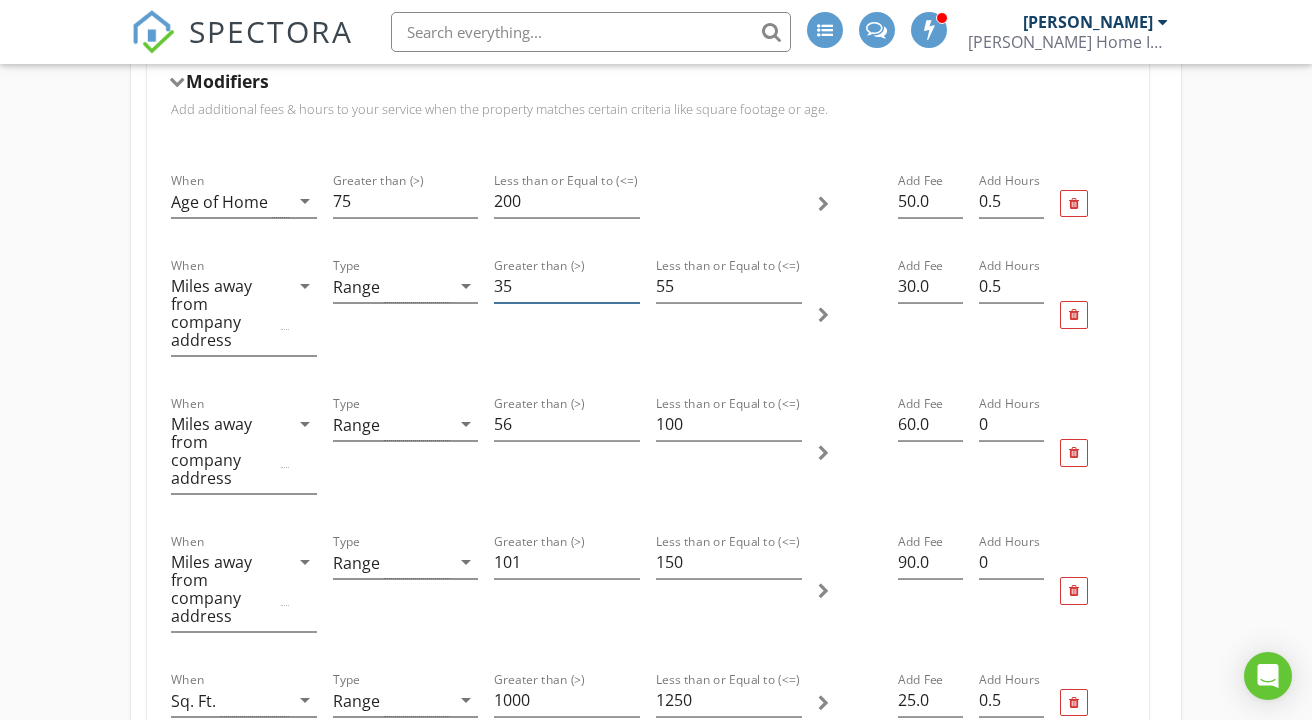 click on "35" at bounding box center (567, 286) 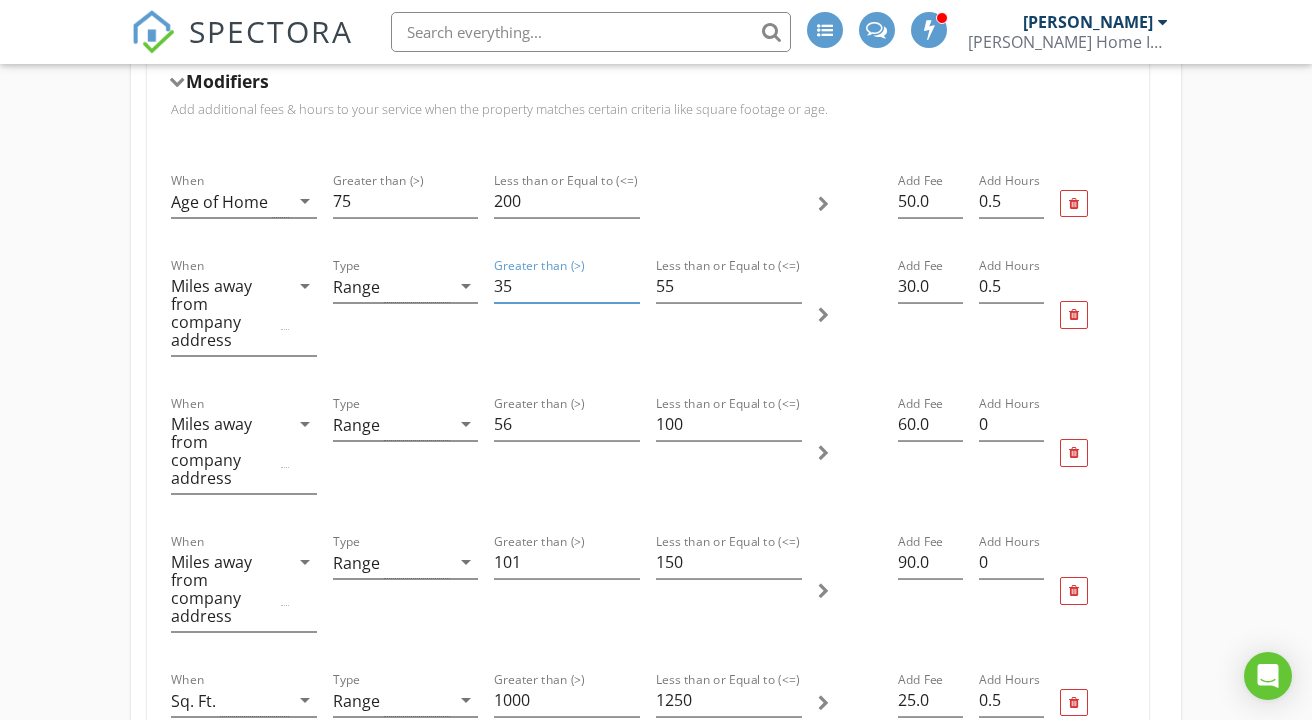 click on "35" at bounding box center [567, 286] 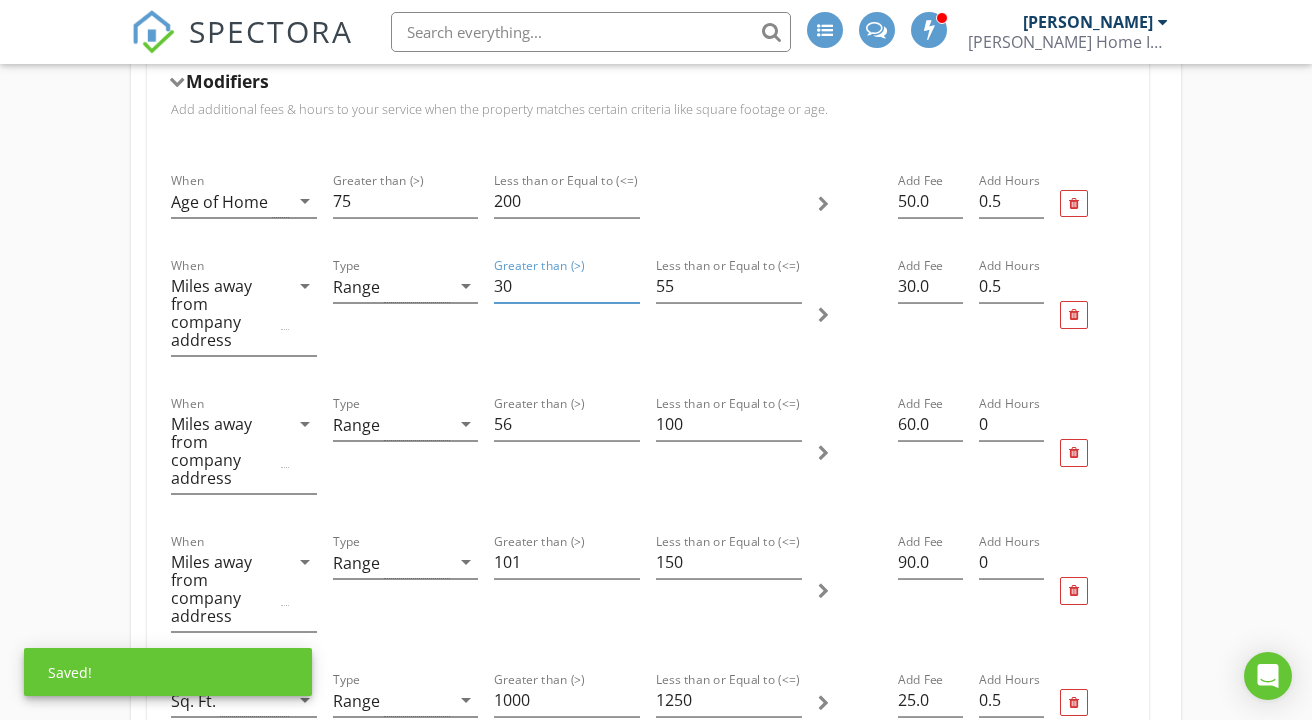 type on "30" 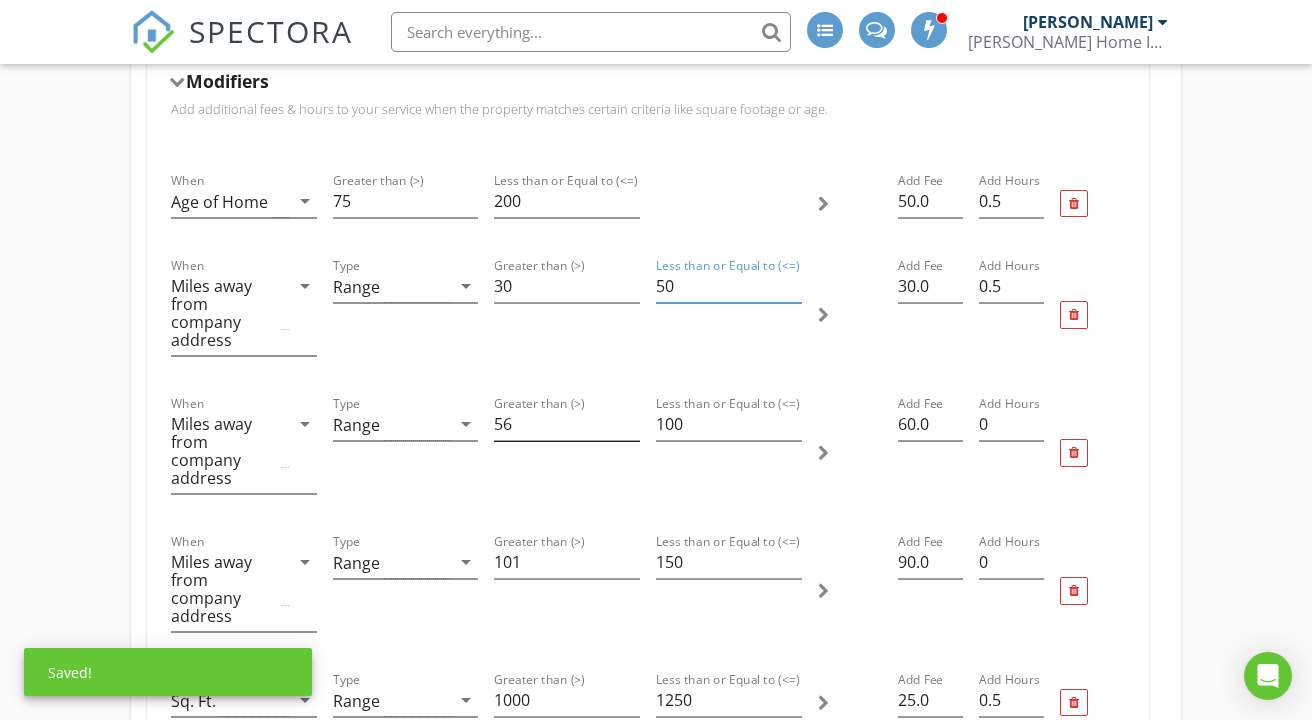 type on "50" 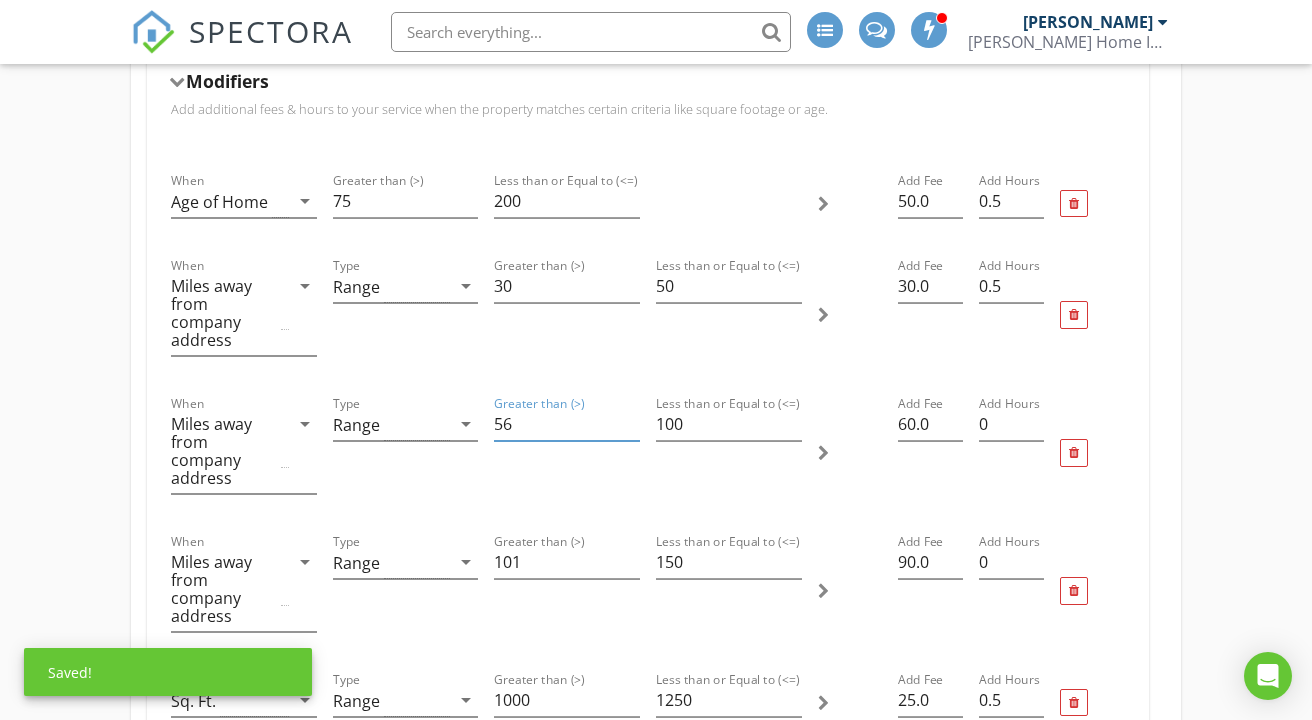 click on "56" at bounding box center [567, 424] 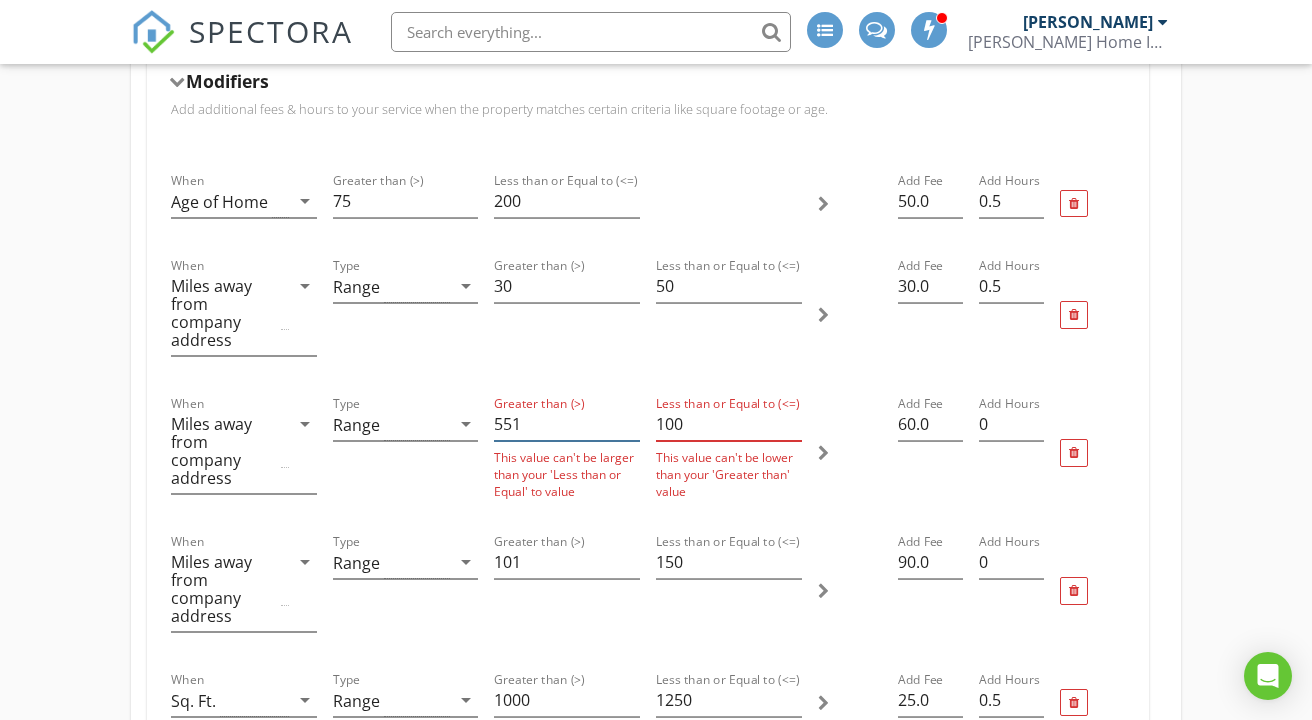 click on "551" at bounding box center (567, 424) 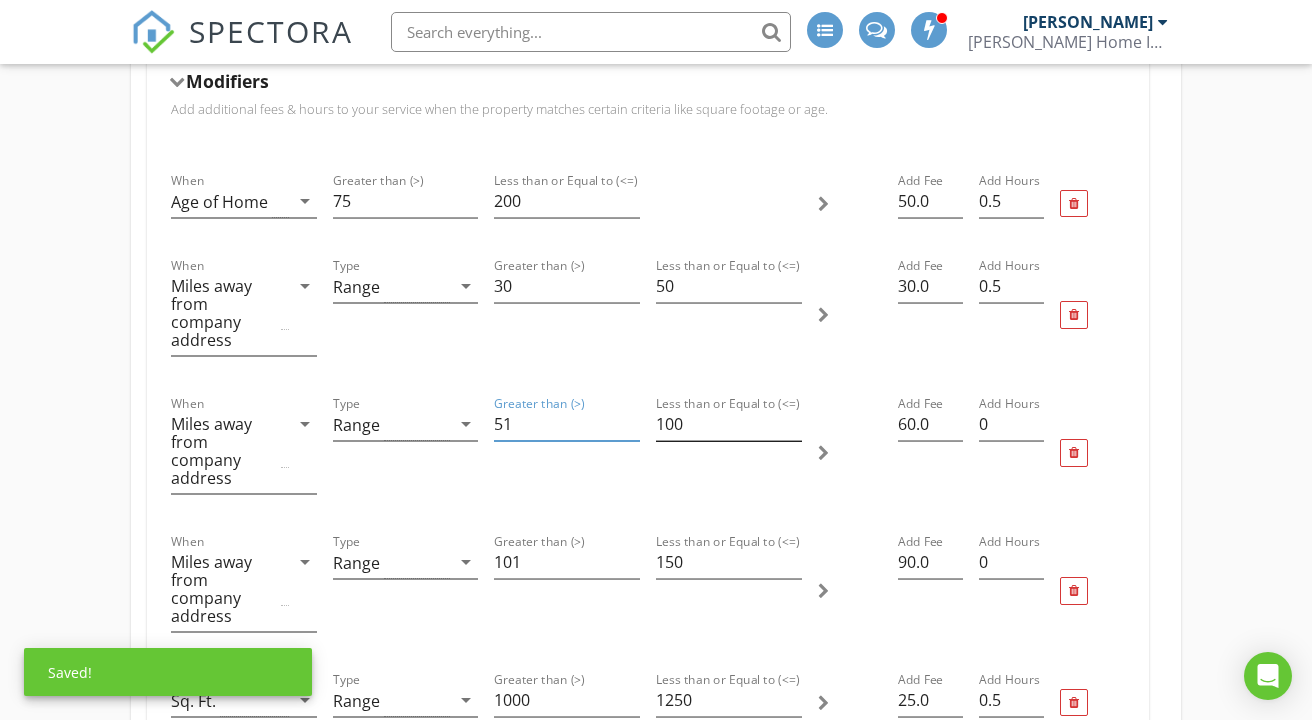 type on "51" 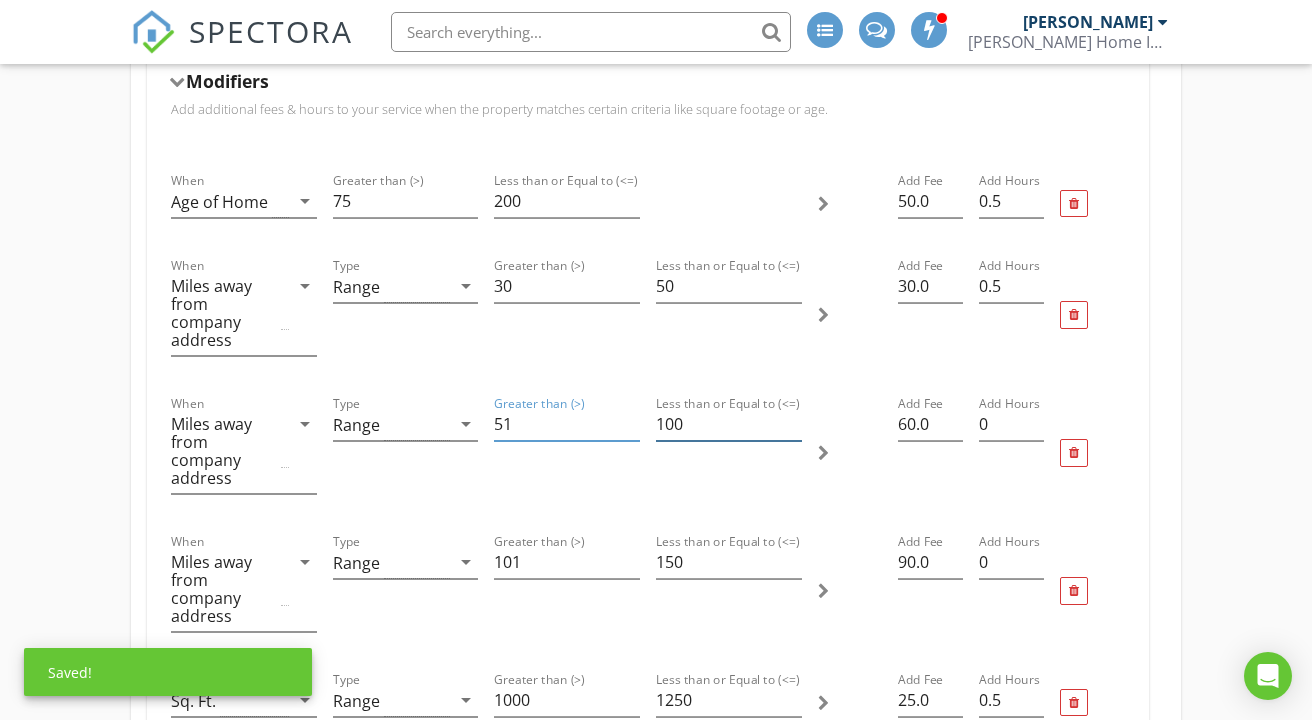 click on "100" at bounding box center [729, 424] 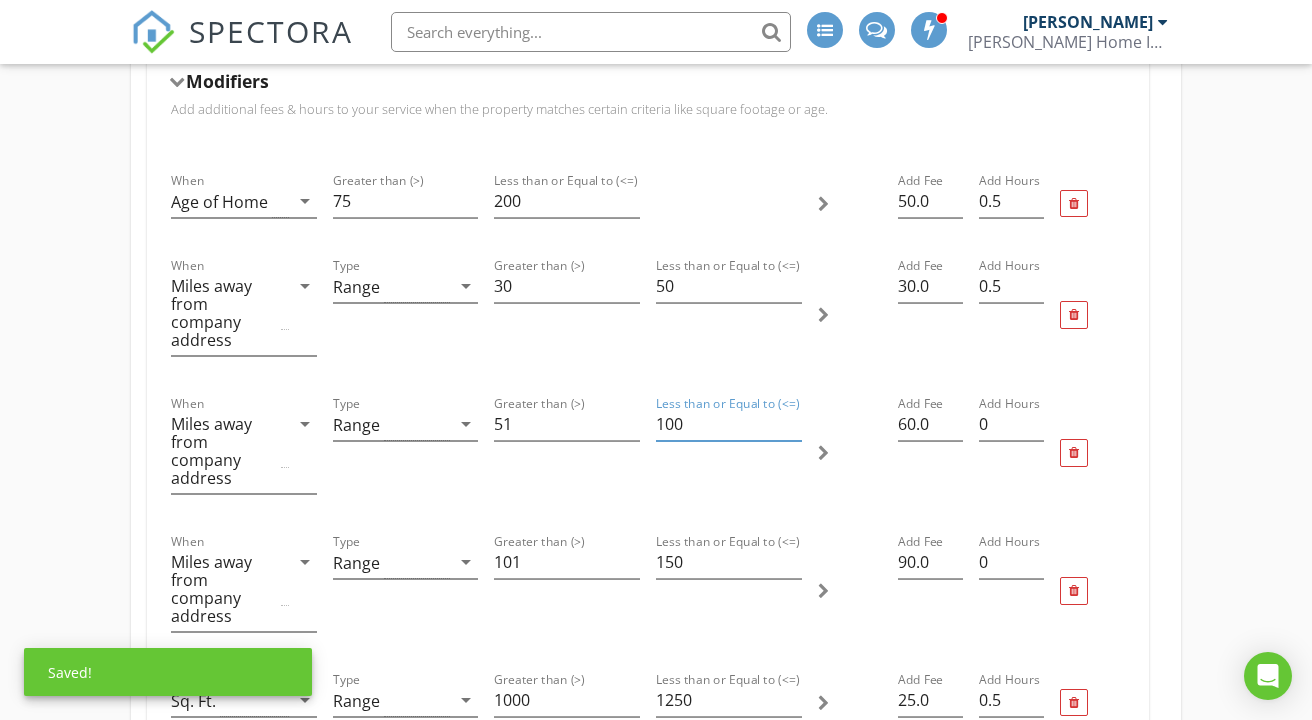 click on "100" at bounding box center [729, 424] 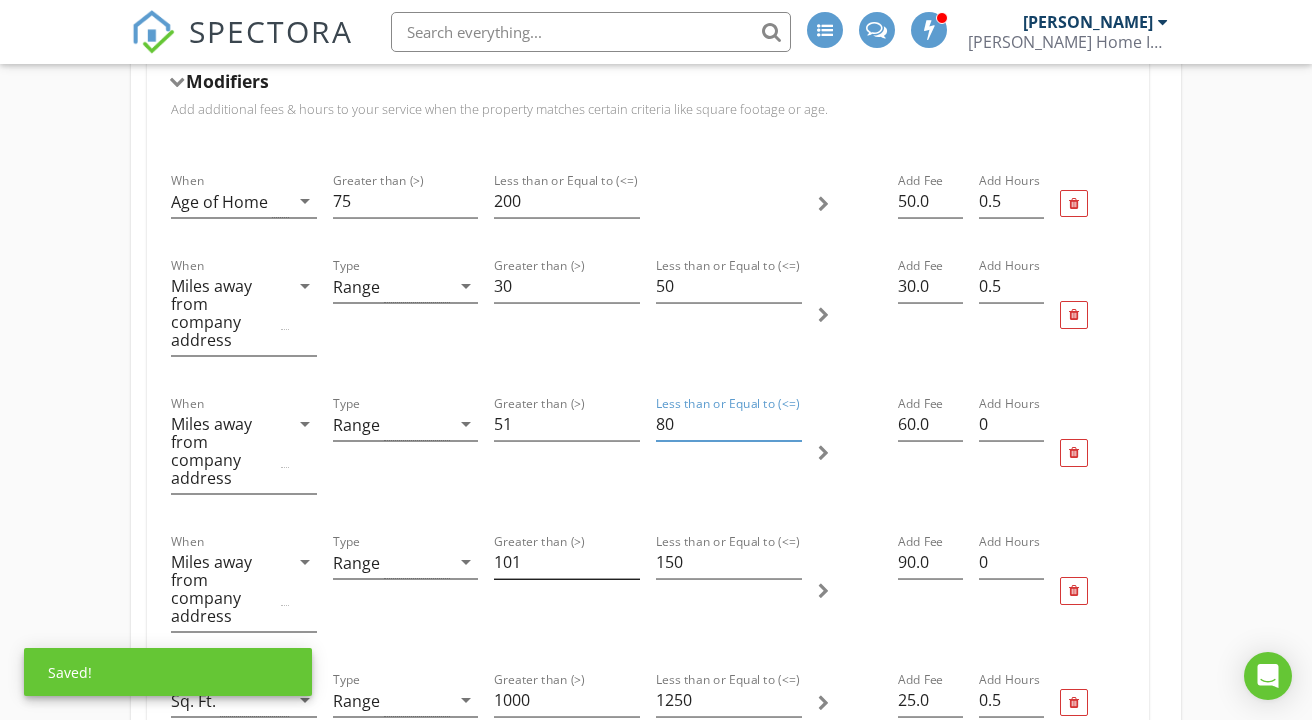 type on "80" 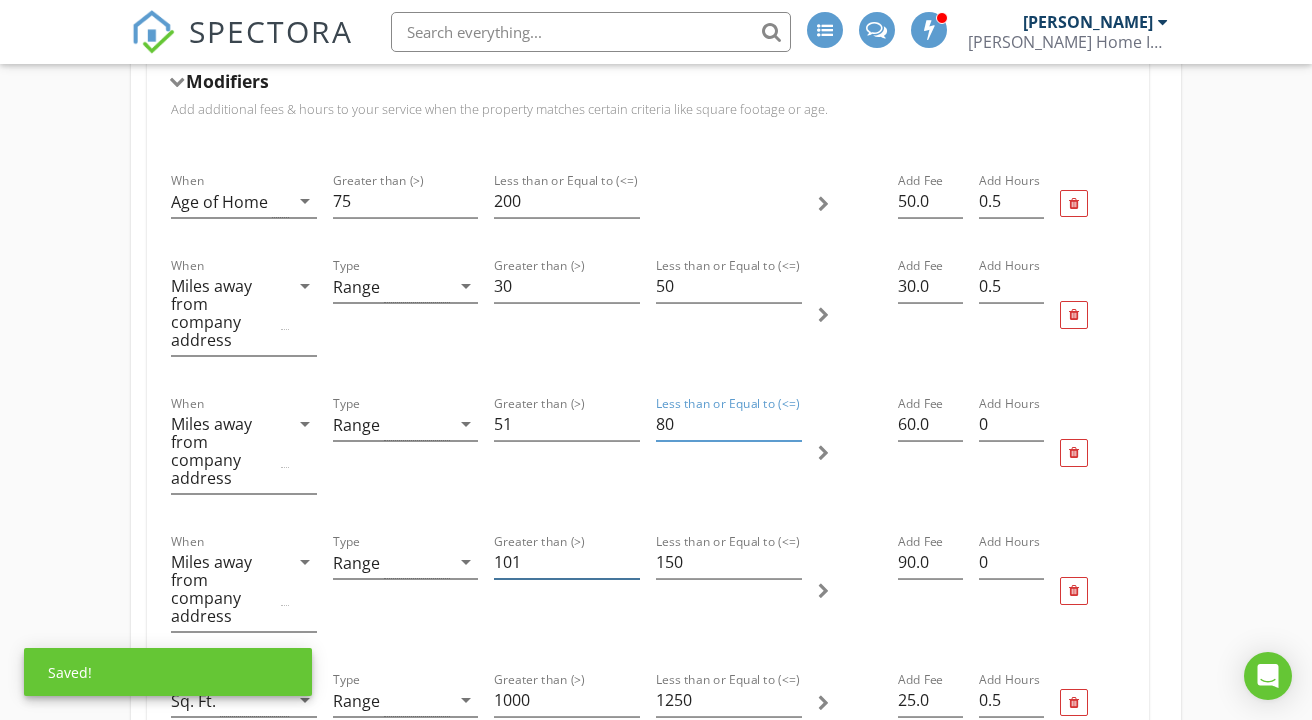 click on "101" at bounding box center [567, 562] 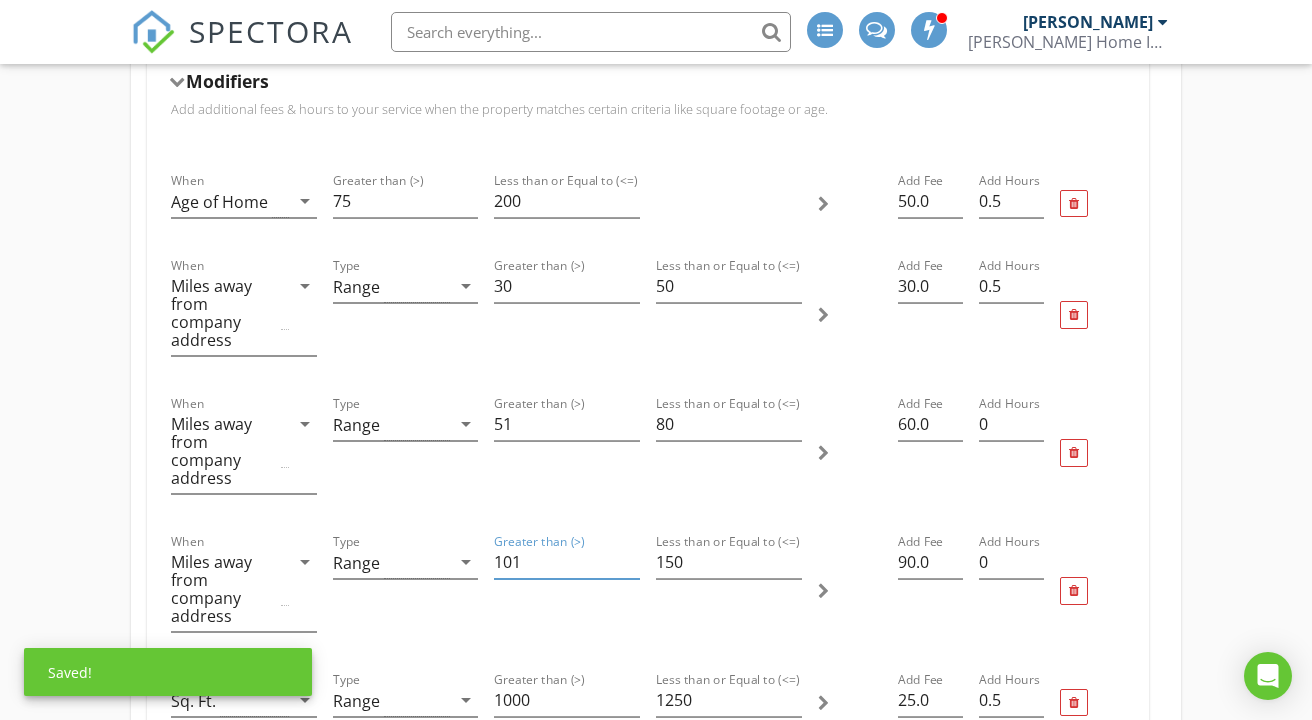 click on "101" at bounding box center (567, 562) 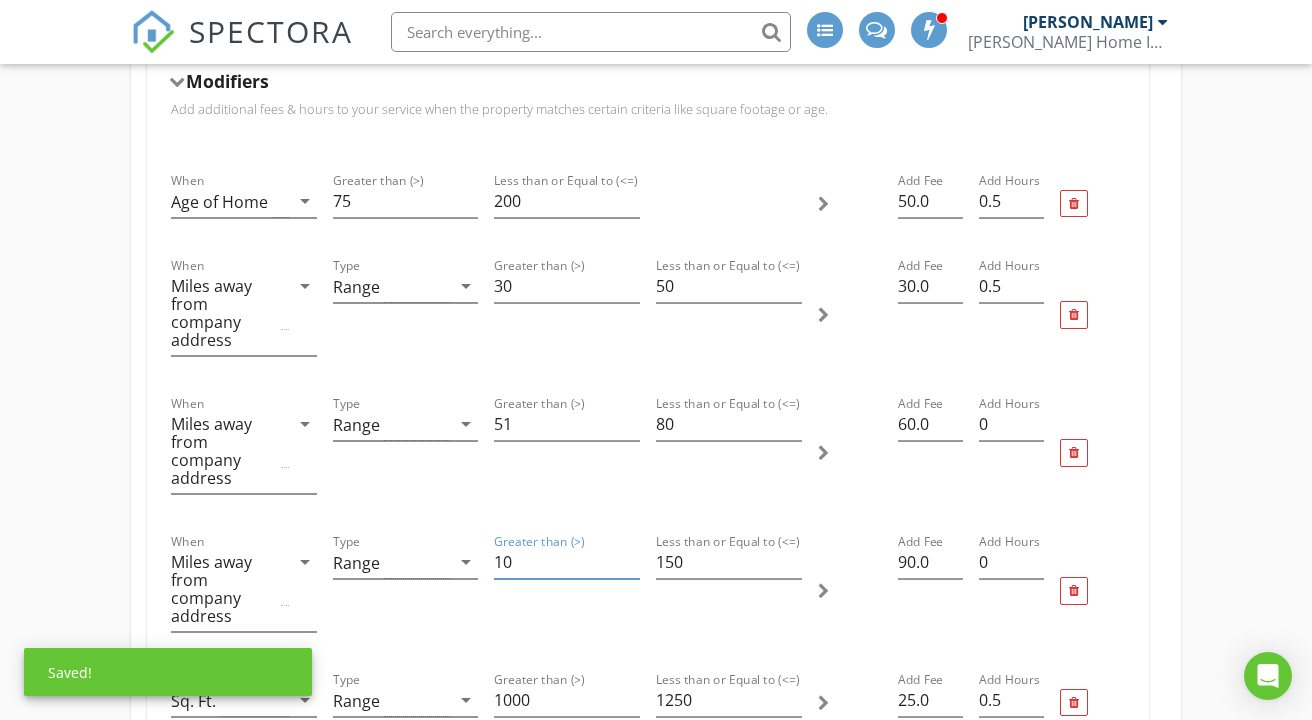 type on "1" 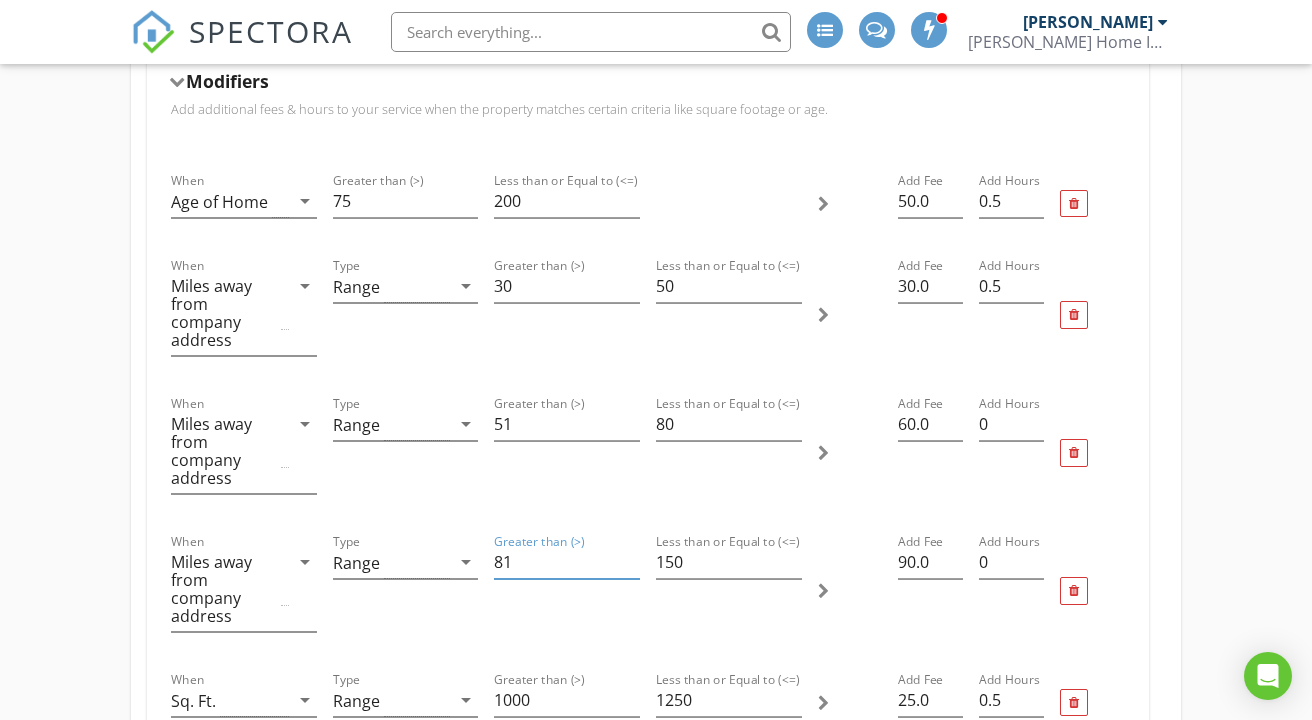 type on "81" 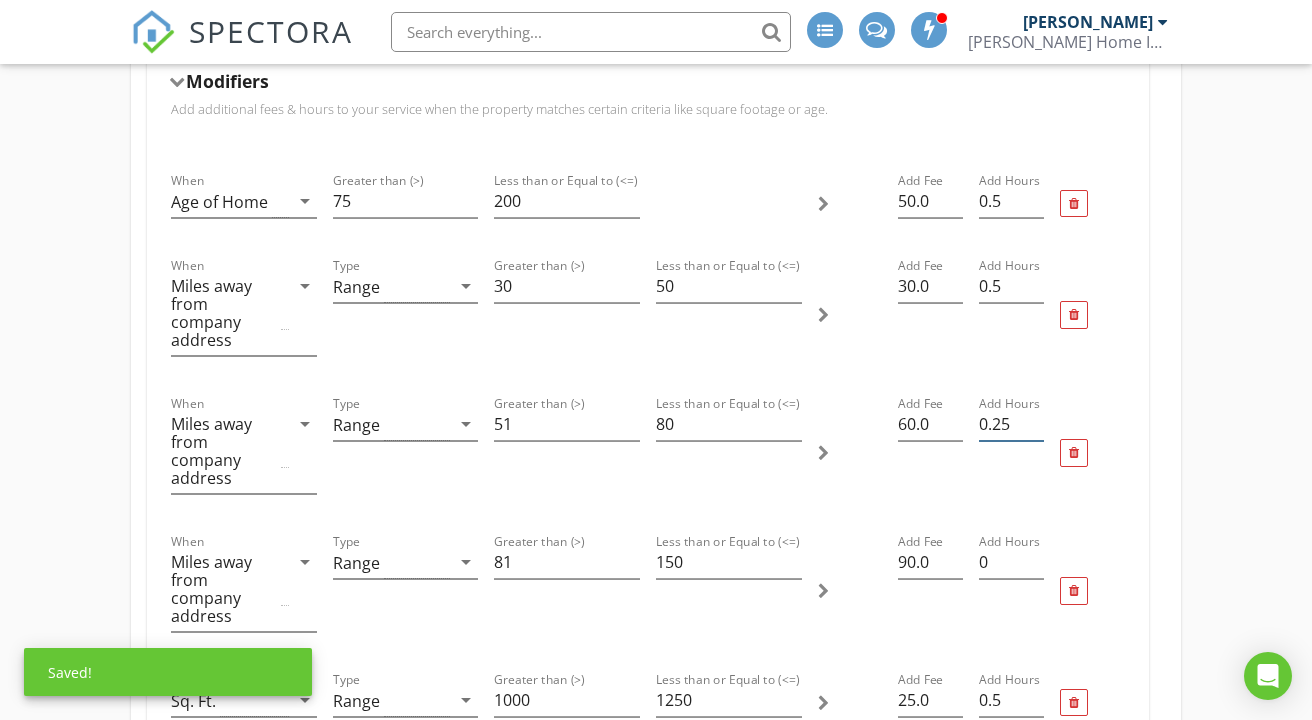 click on "0.25" at bounding box center (1011, 424) 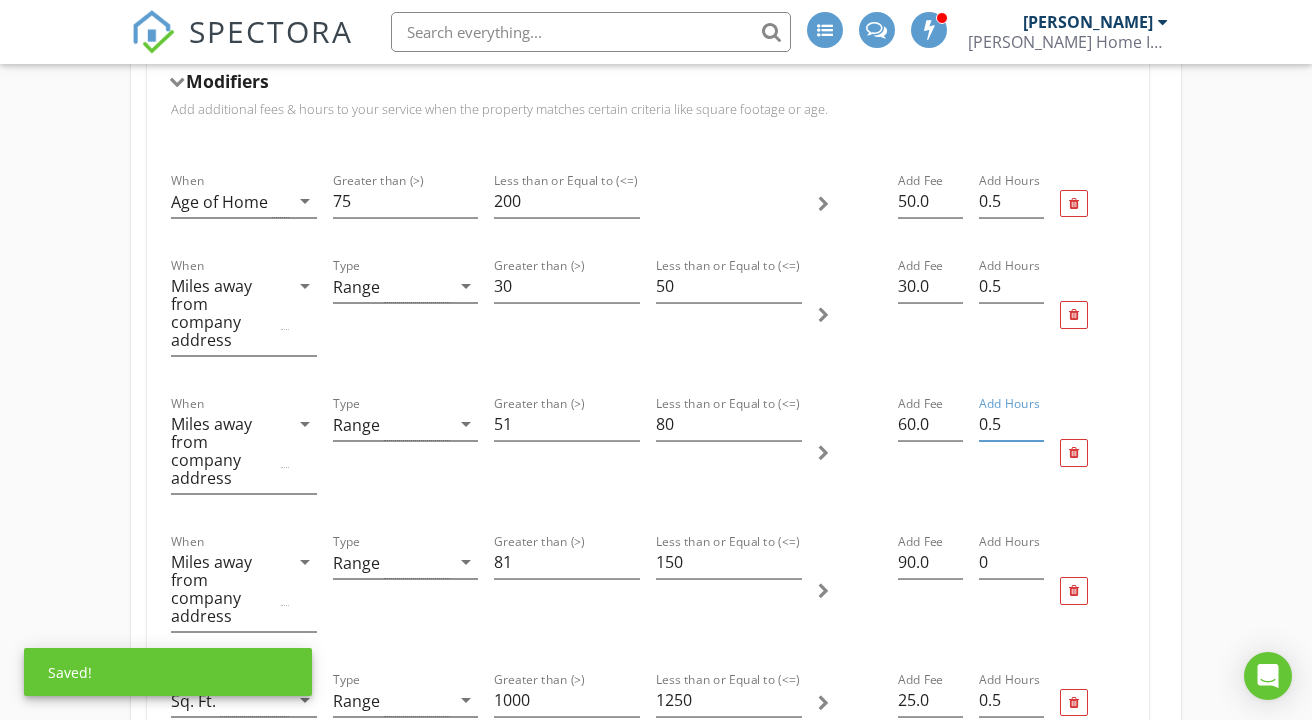 click on "0.5" at bounding box center [1011, 424] 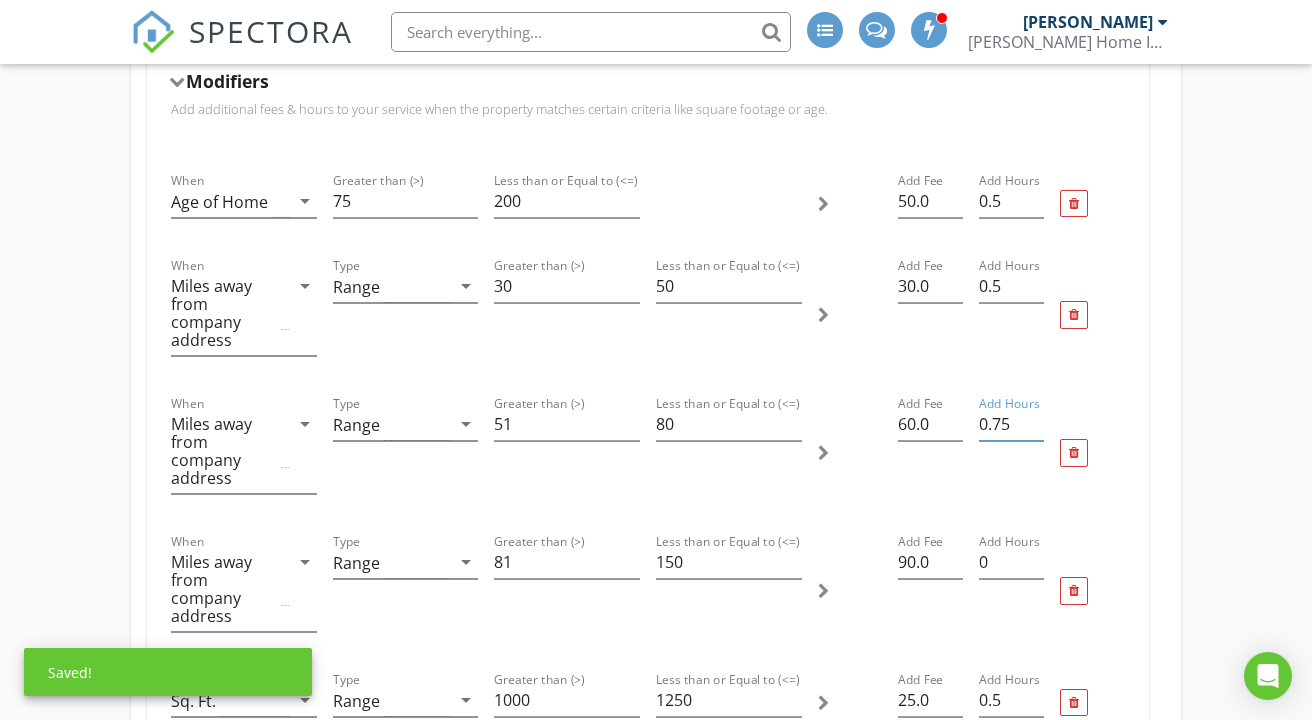 click on "0.75" at bounding box center (1011, 424) 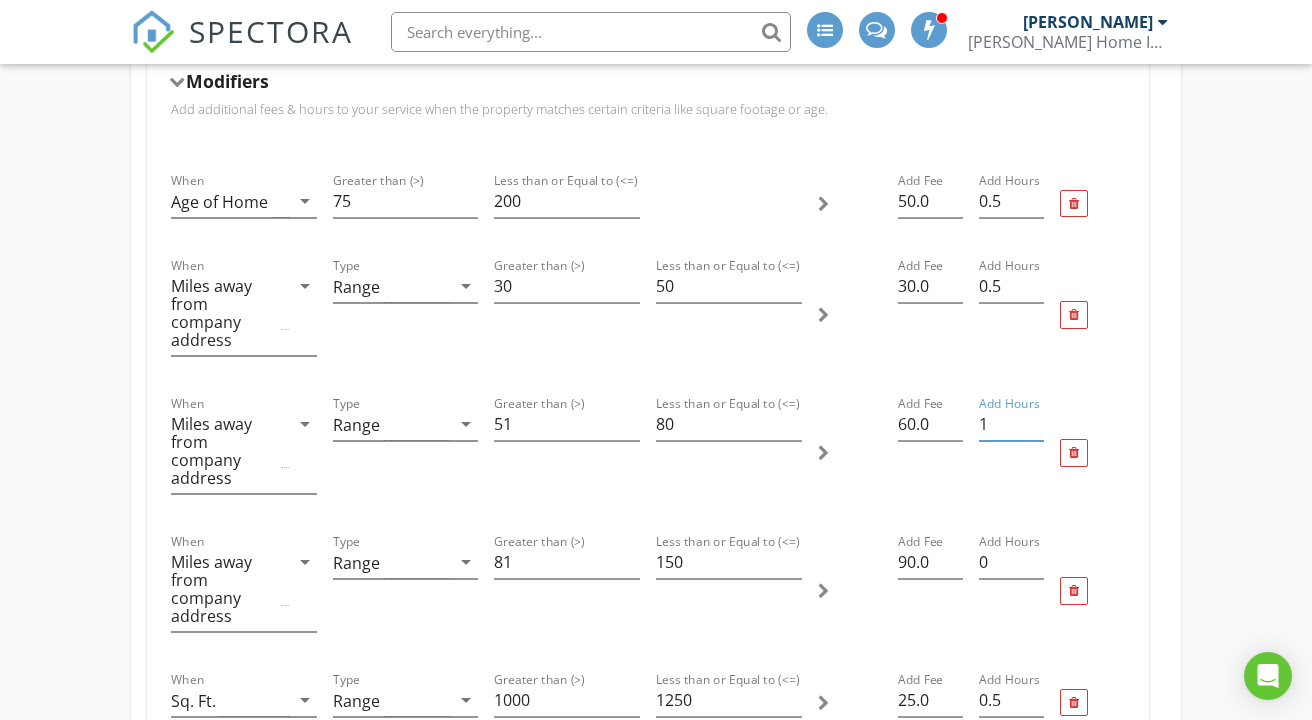 click on "1" at bounding box center [1011, 424] 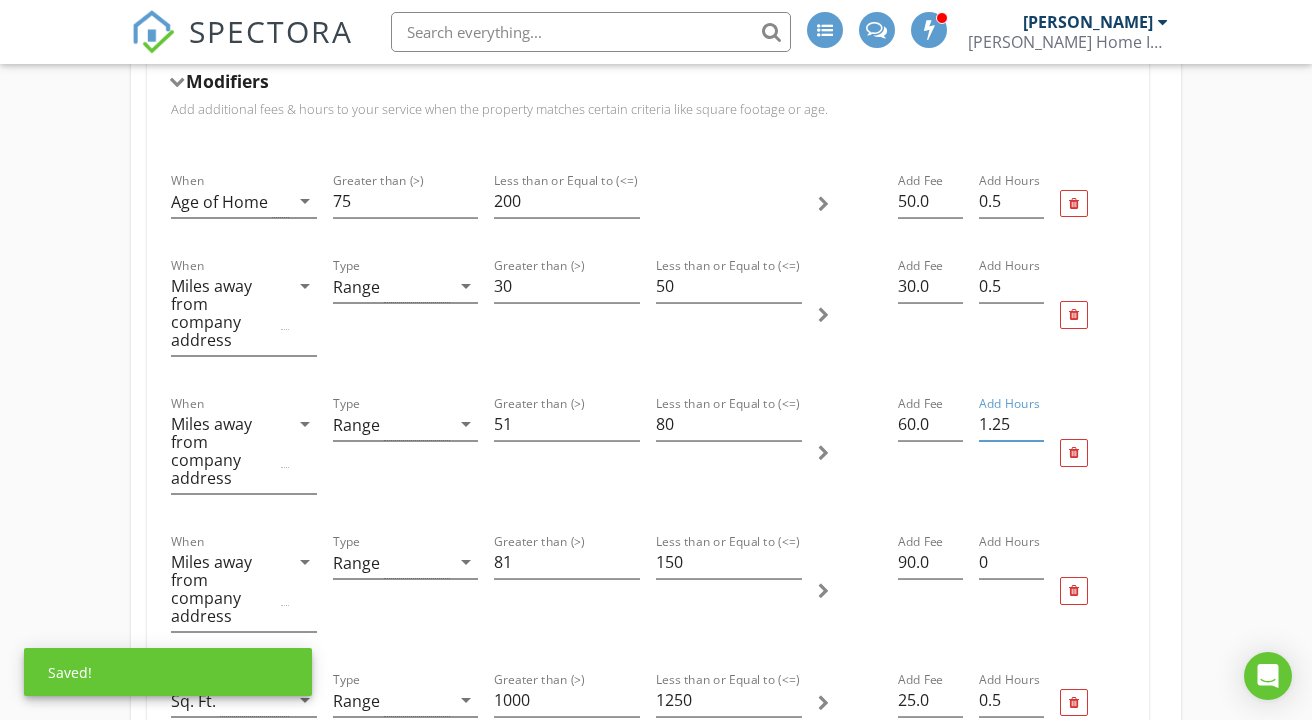 click on "1.25" at bounding box center (1011, 424) 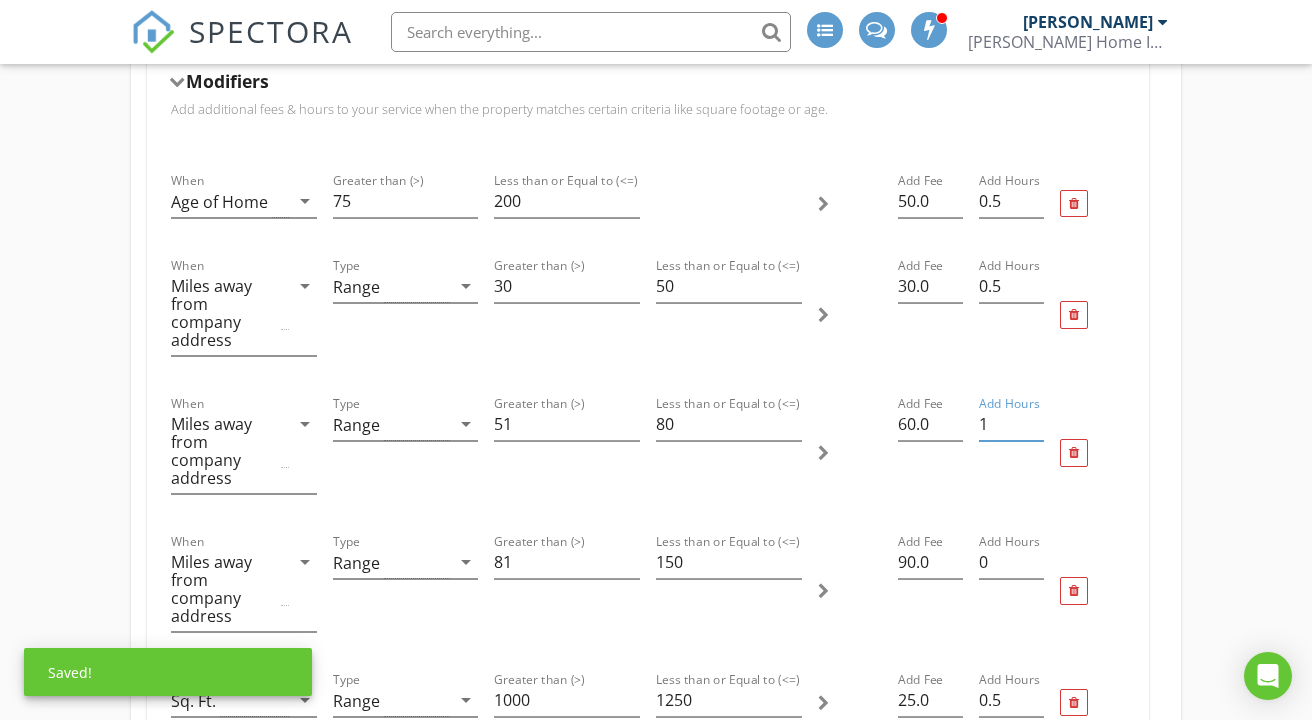 type on "1" 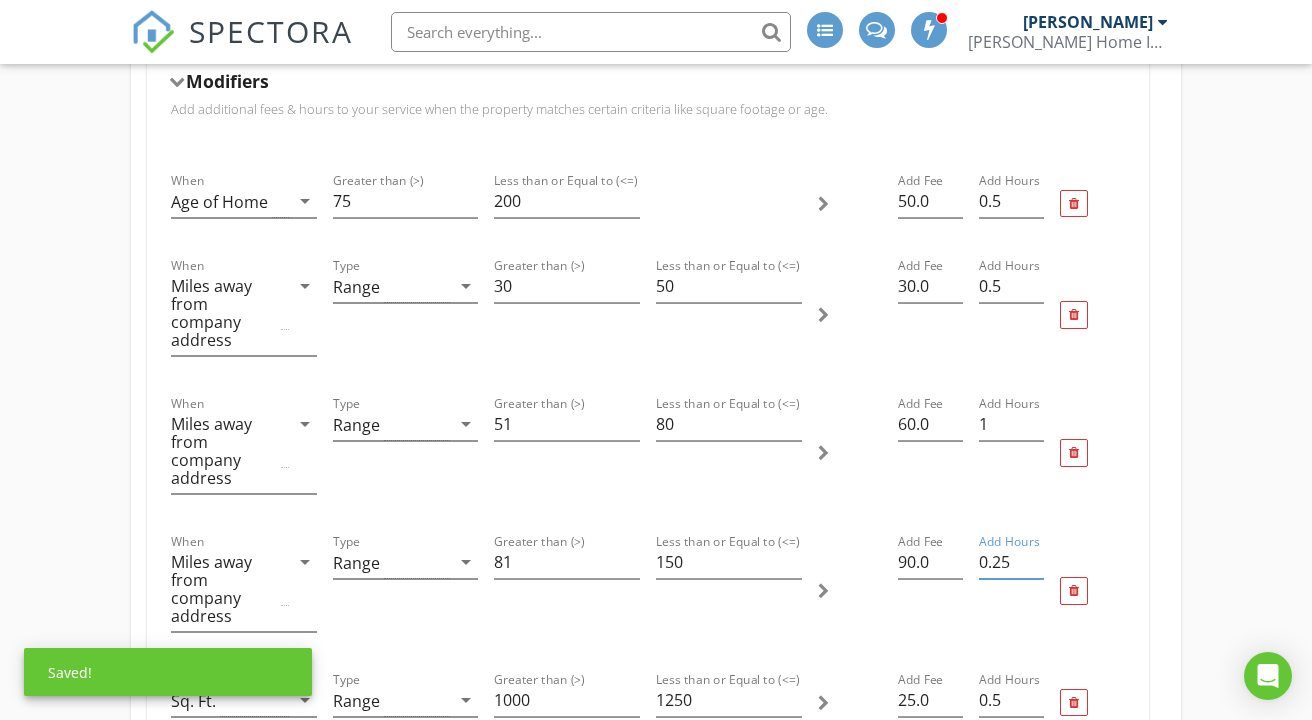 click on "0.25" at bounding box center (1011, 562) 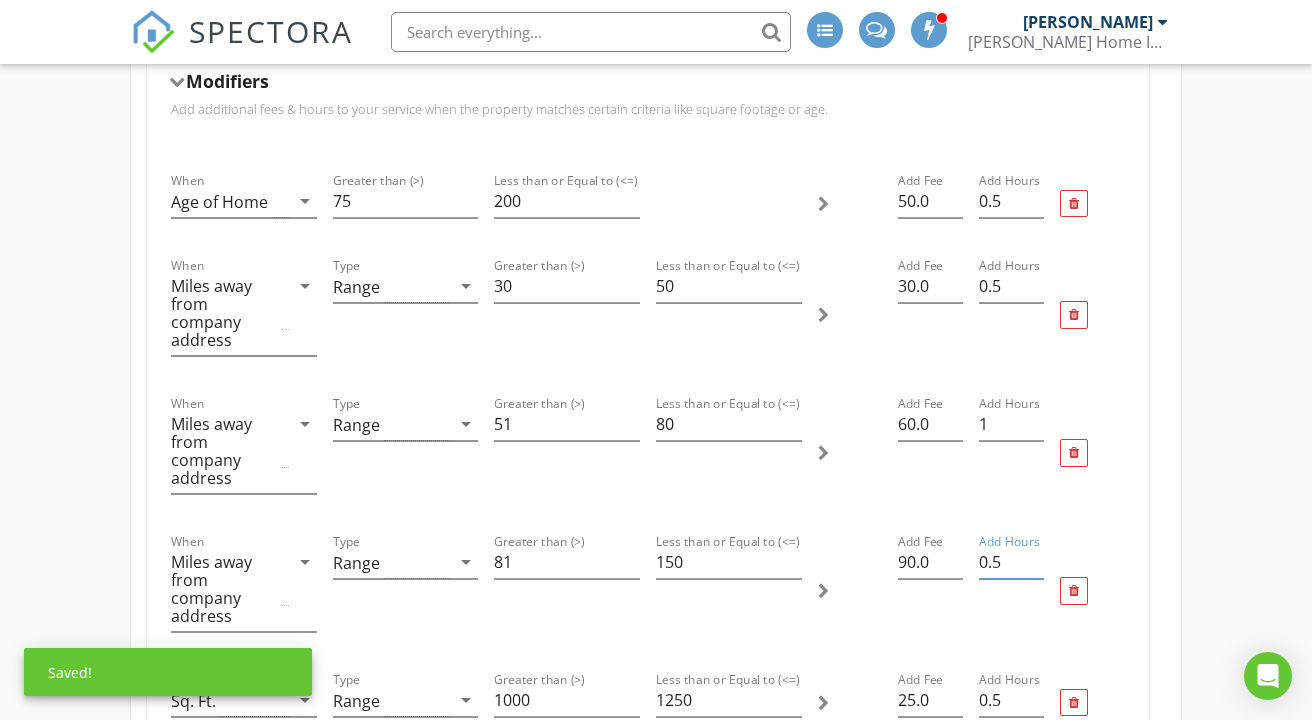 click on "0.5" at bounding box center [1011, 562] 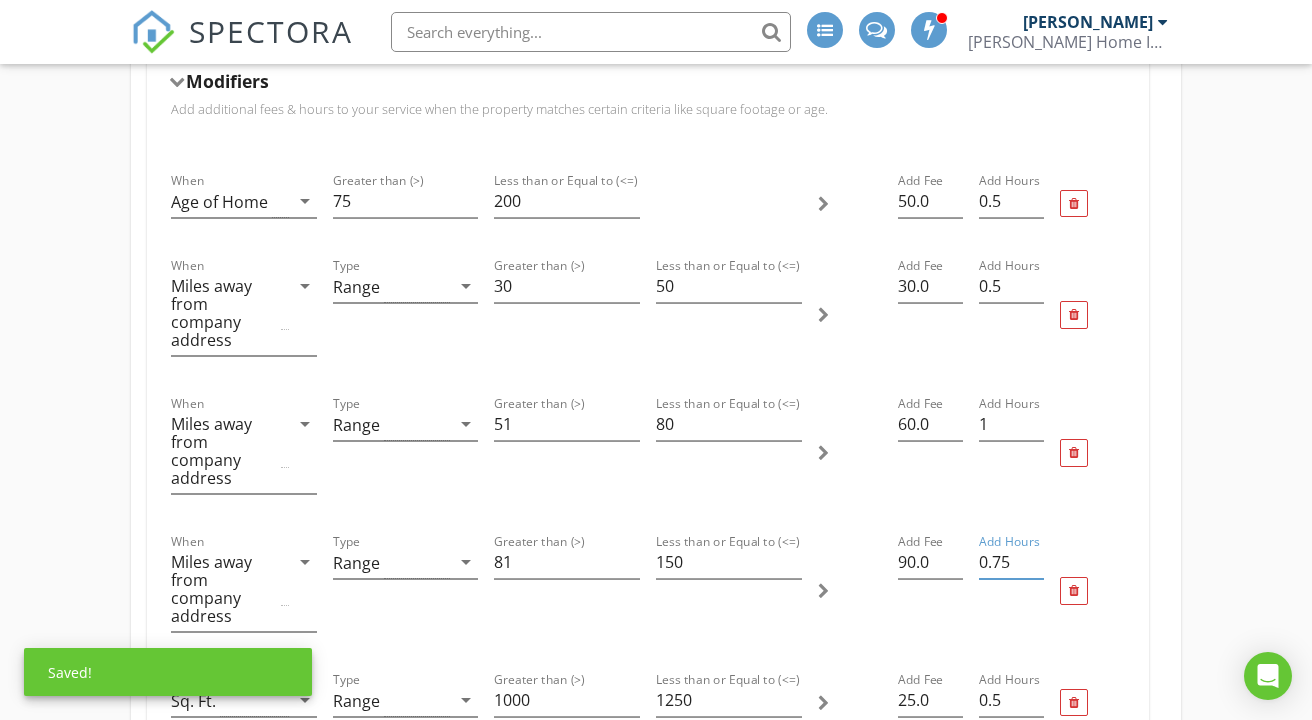 click on "0.75" at bounding box center [1011, 562] 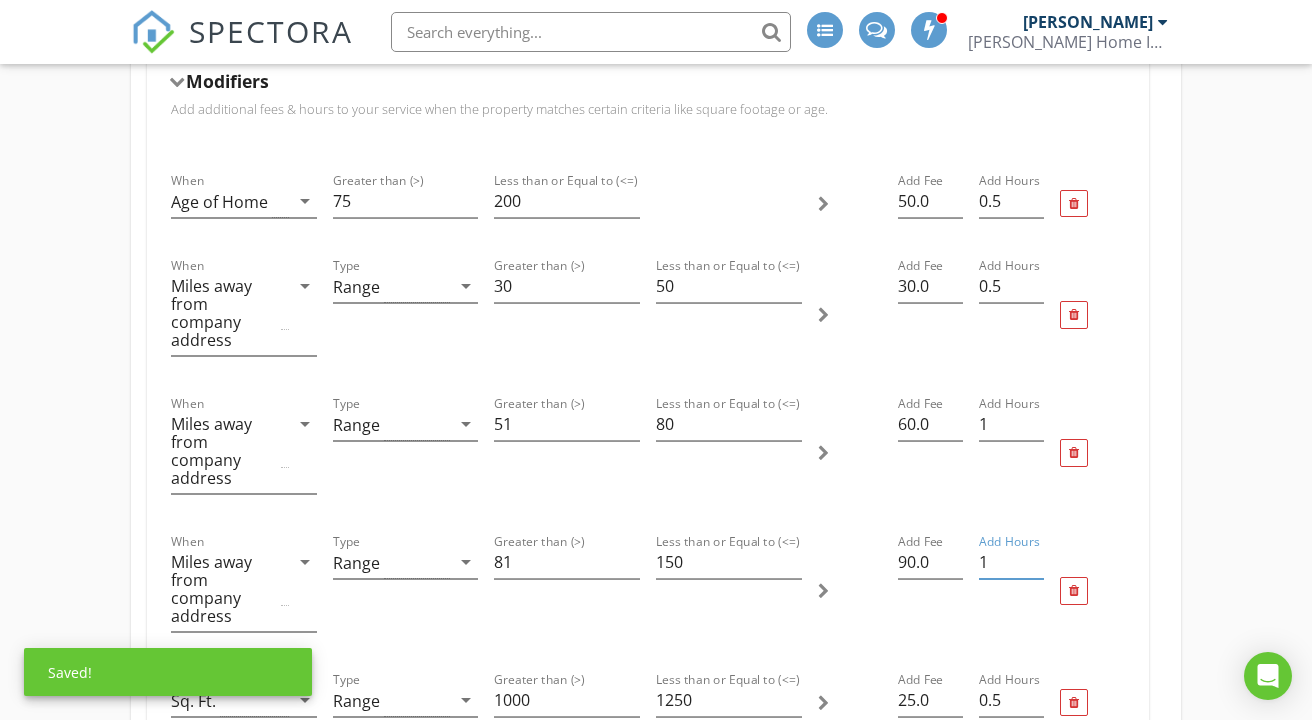click on "1" at bounding box center (1011, 562) 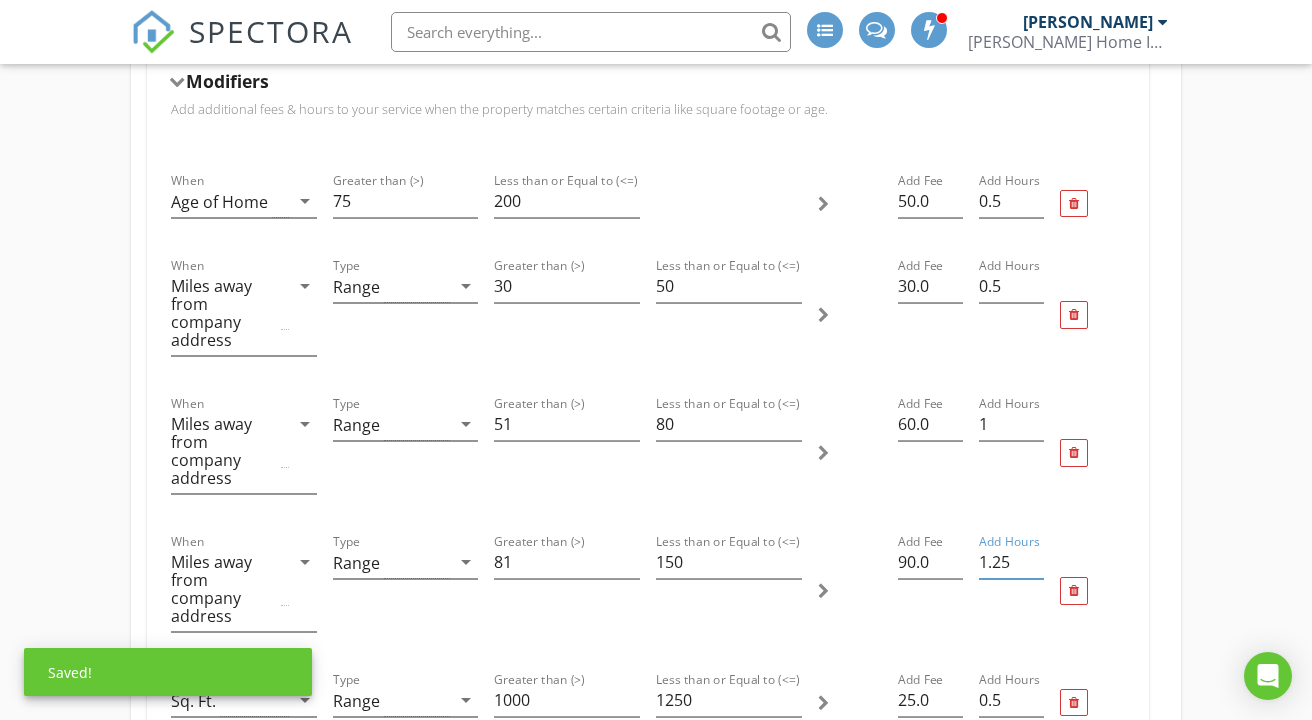click on "1.25" at bounding box center [1011, 562] 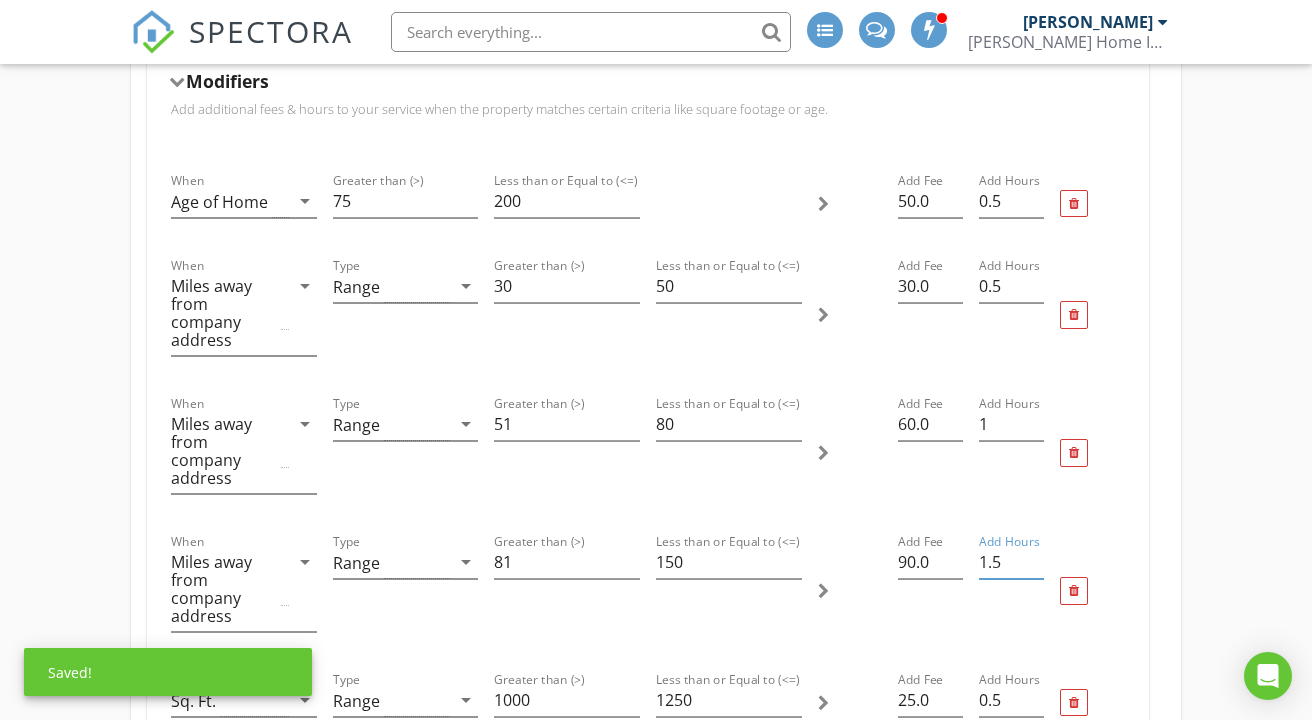 type on "1.5" 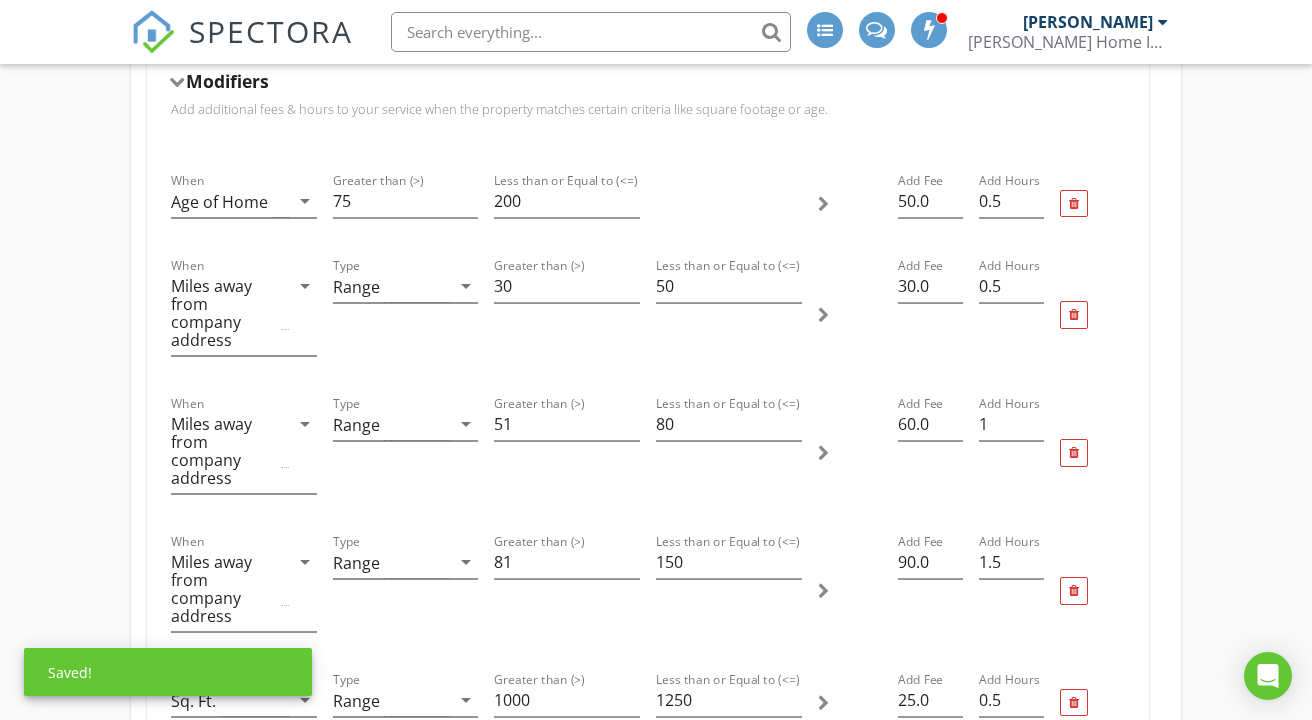 type 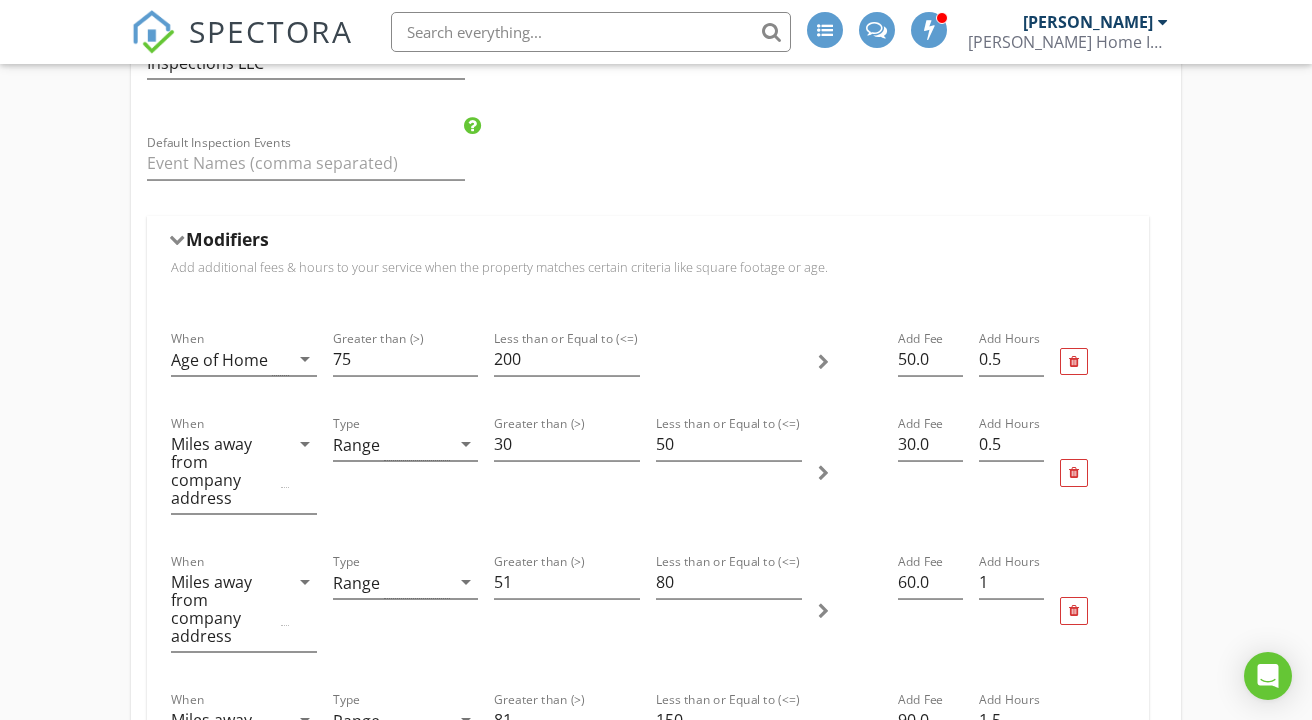 scroll, scrollTop: 480, scrollLeft: 0, axis: vertical 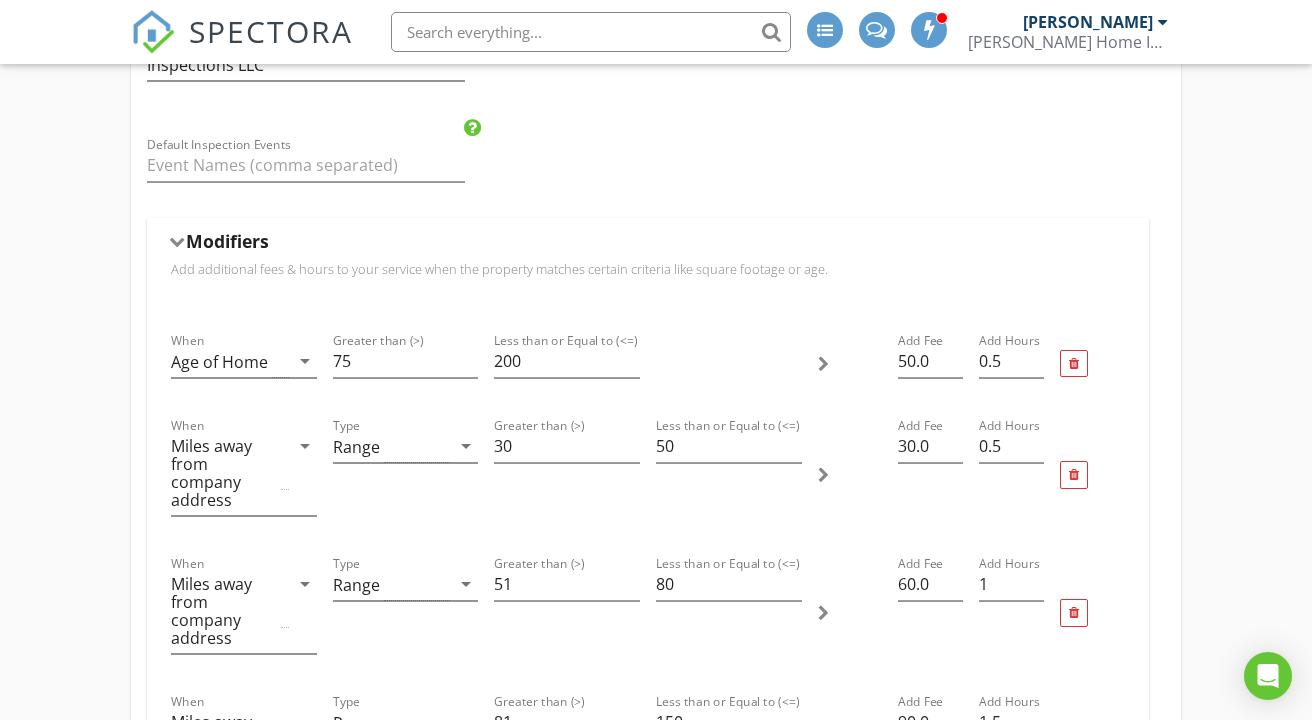 click on "Modifiers" at bounding box center (648, 245) 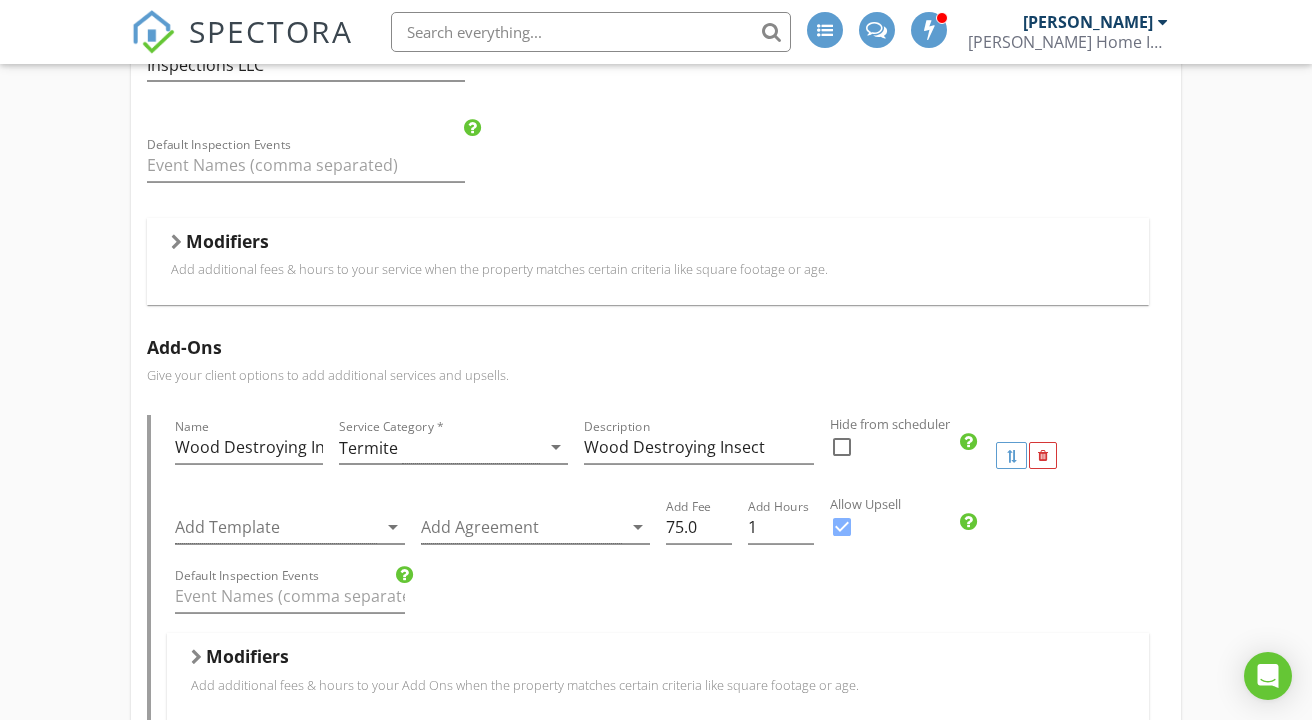click on "Single Family/Townhouse Inspection   Name Single Family/Townhouse Inspection   Service Category * Residential arrow_drop_down   Description Complete & thorough inspection of all visible components and systems of the roof, exterior, interior, doors & windows, attic, crawlspace, basement, structure, foundation, plumbing, electrical, HVAC, insulation/ventilation, built in appliances.  All items inspected will be described and photographed in your report.   Hidden from scheduler   check_box_outline_blank             Condo Inspection   Name Condo Inspection   Service Category * Residential arrow_drop_down   Description Complete & thorough inspection of all visible components and systems of the roof, exterior, interior, doors & windows, attic, crawlspace, basement, structure, foundation, plumbing, electrical, HVAC, insulation/ventilation, built in appliances.  All items inspected will be described and photographed in your report.   Hidden from scheduler   check_box_outline_blank     Template(s)     $     2" at bounding box center [656, 1686] 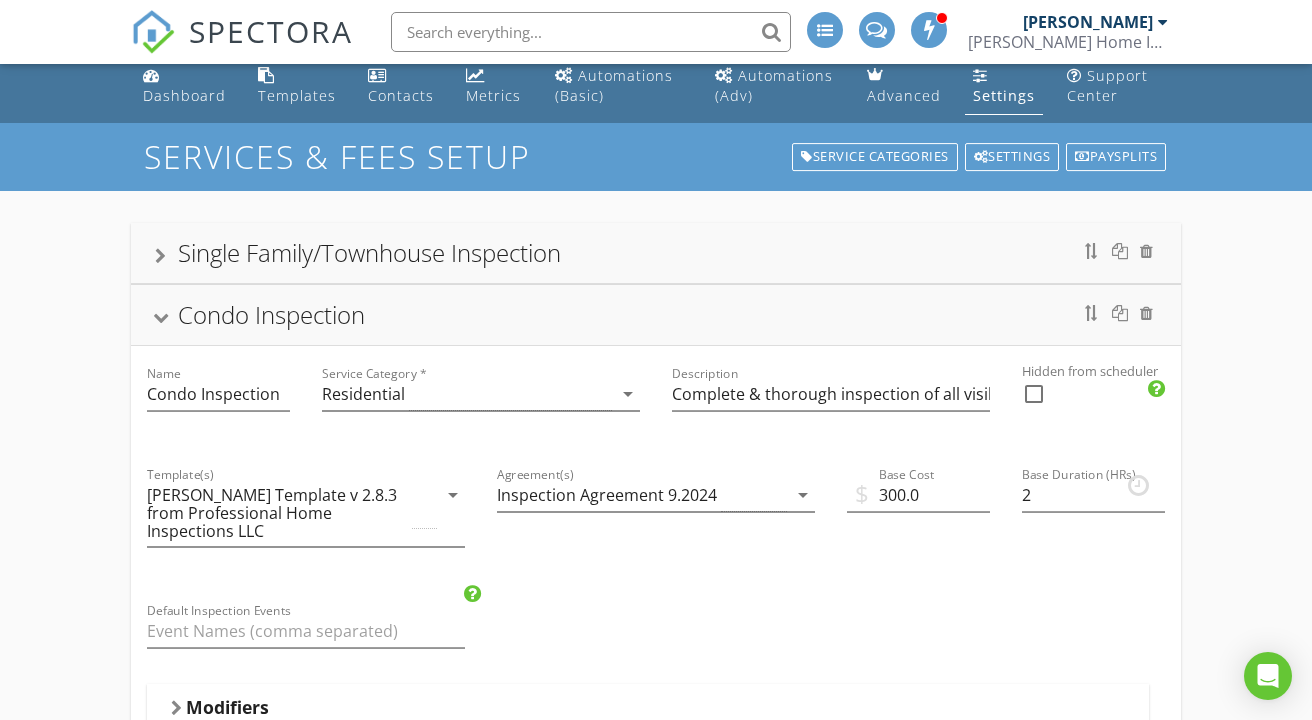 scroll, scrollTop: 0, scrollLeft: 0, axis: both 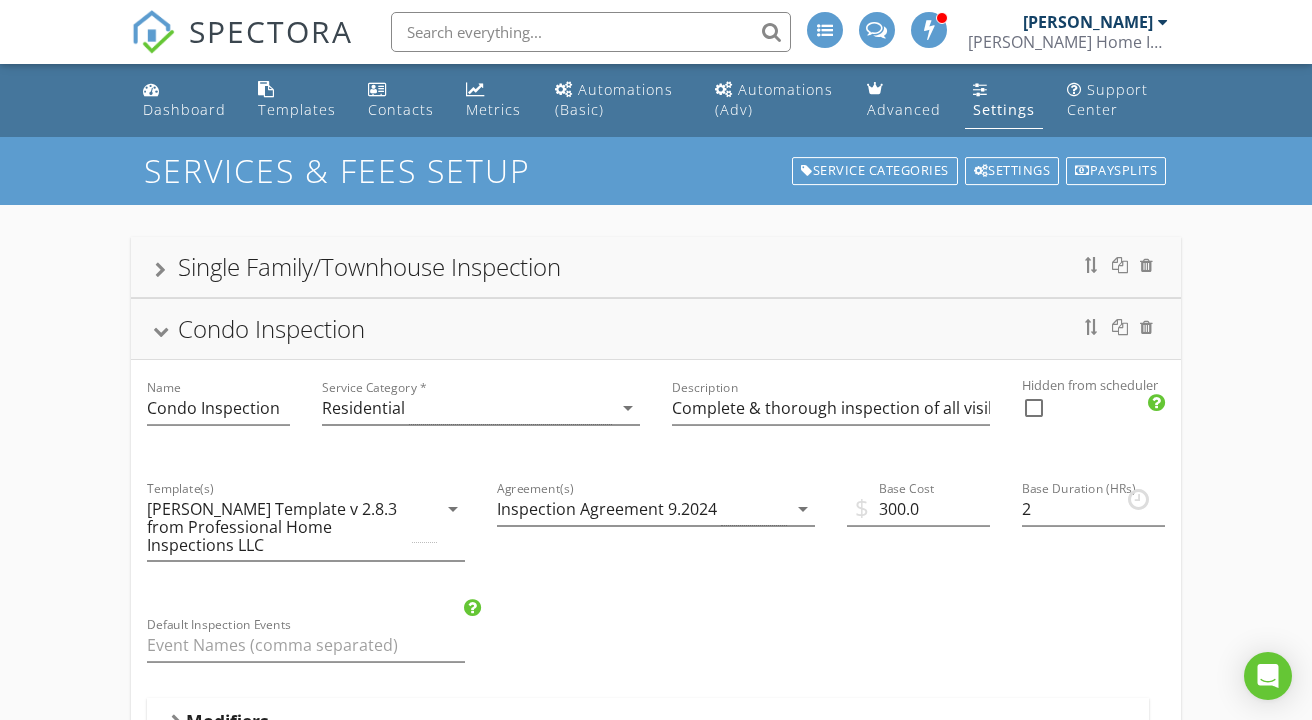 click at bounding box center [160, 270] 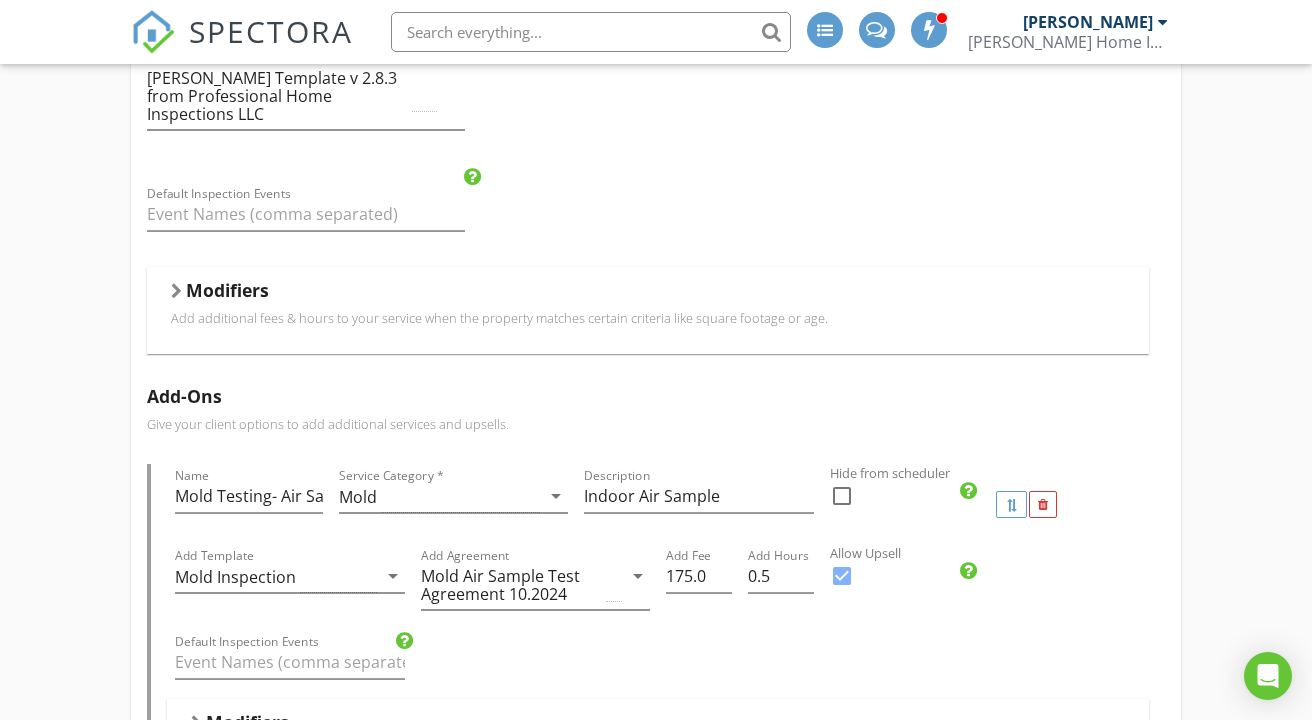 scroll, scrollTop: 400, scrollLeft: 0, axis: vertical 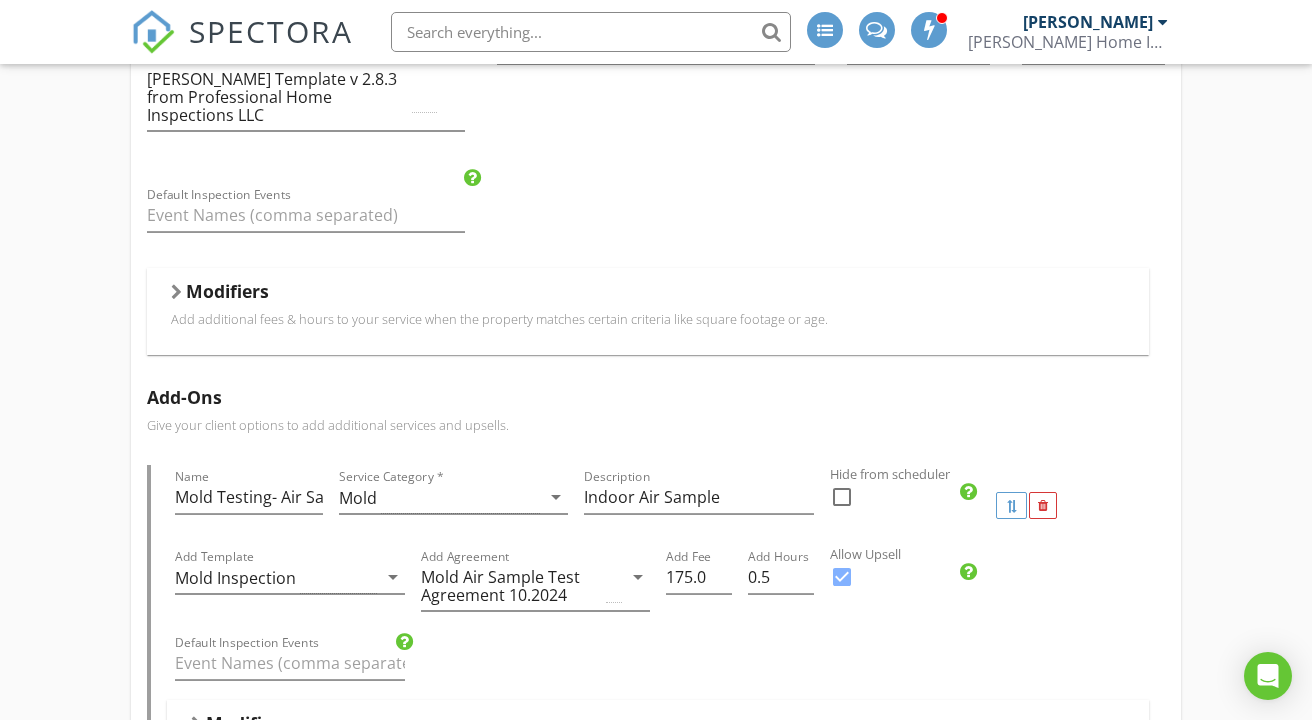 click at bounding box center [176, 292] 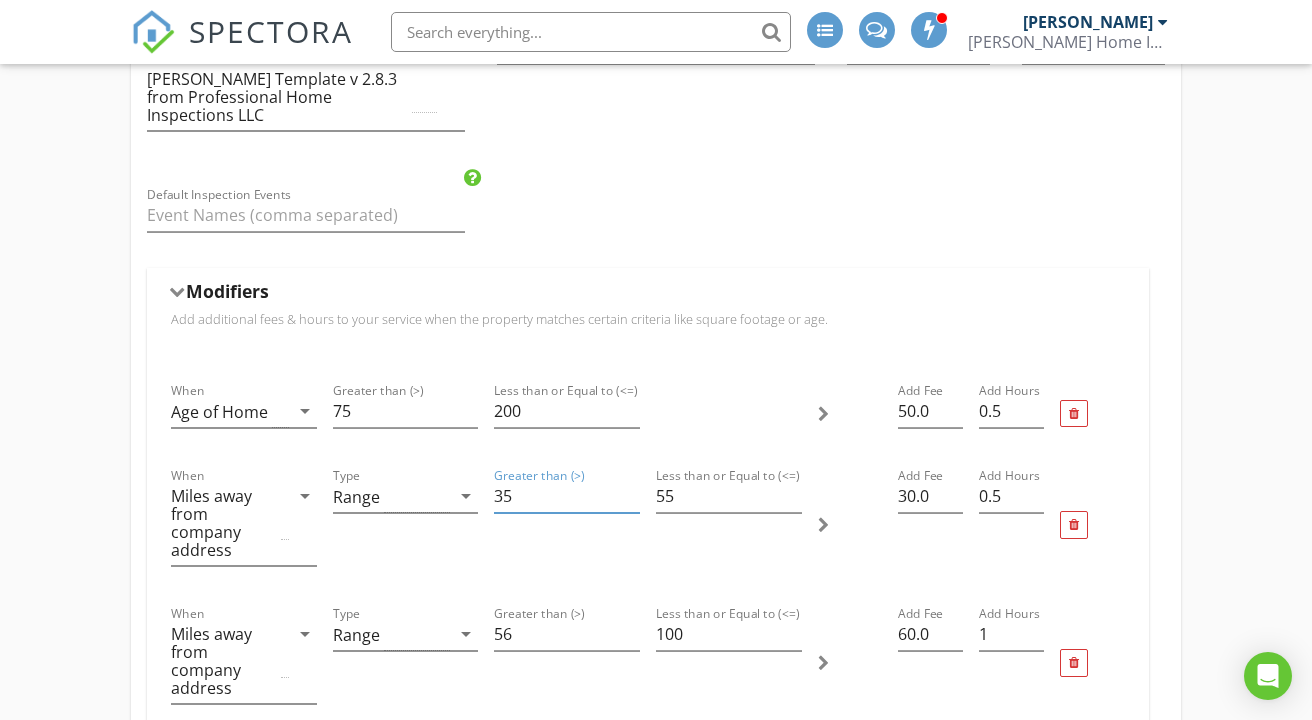 click on "35" at bounding box center [567, 496] 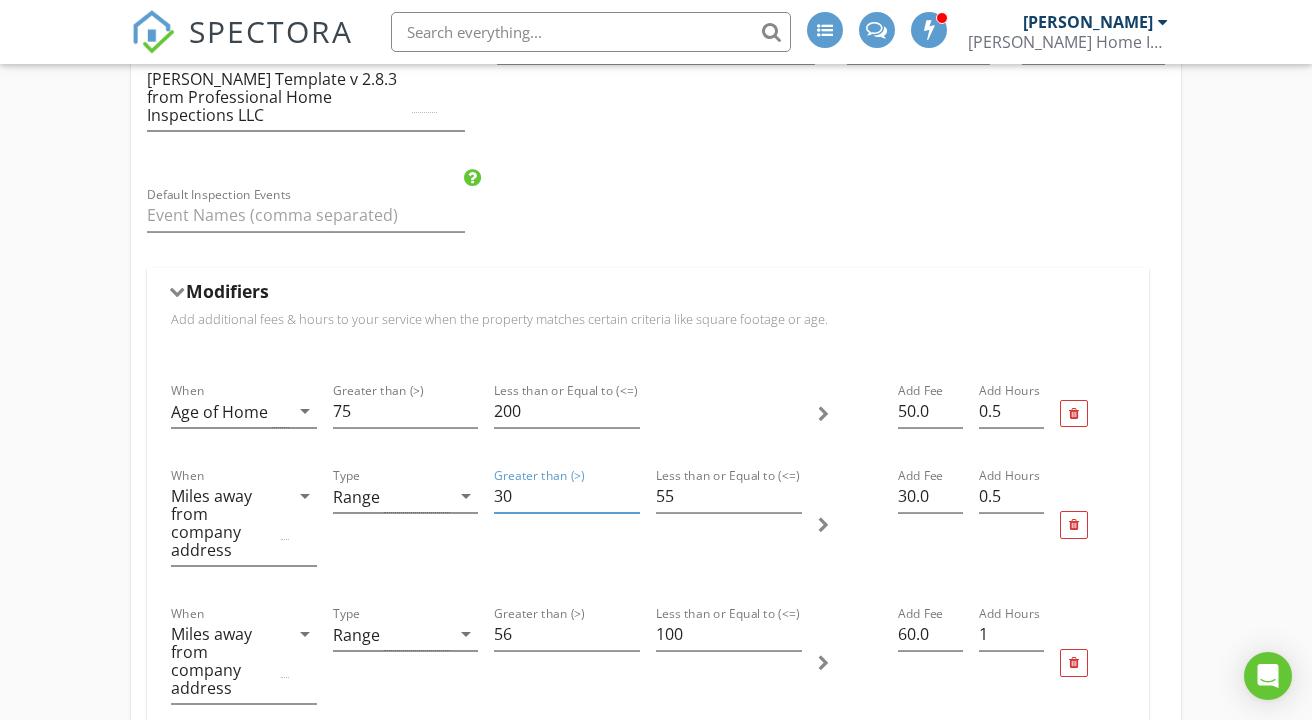 type on "30" 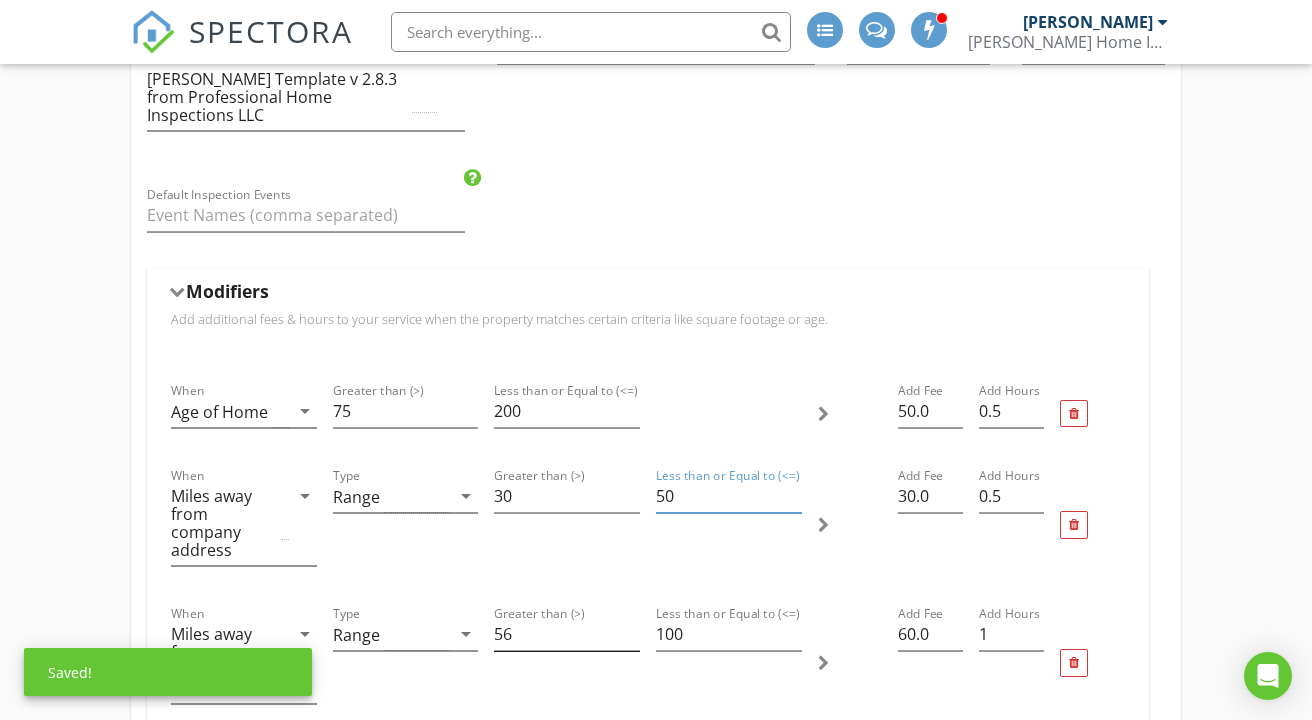 type on "50" 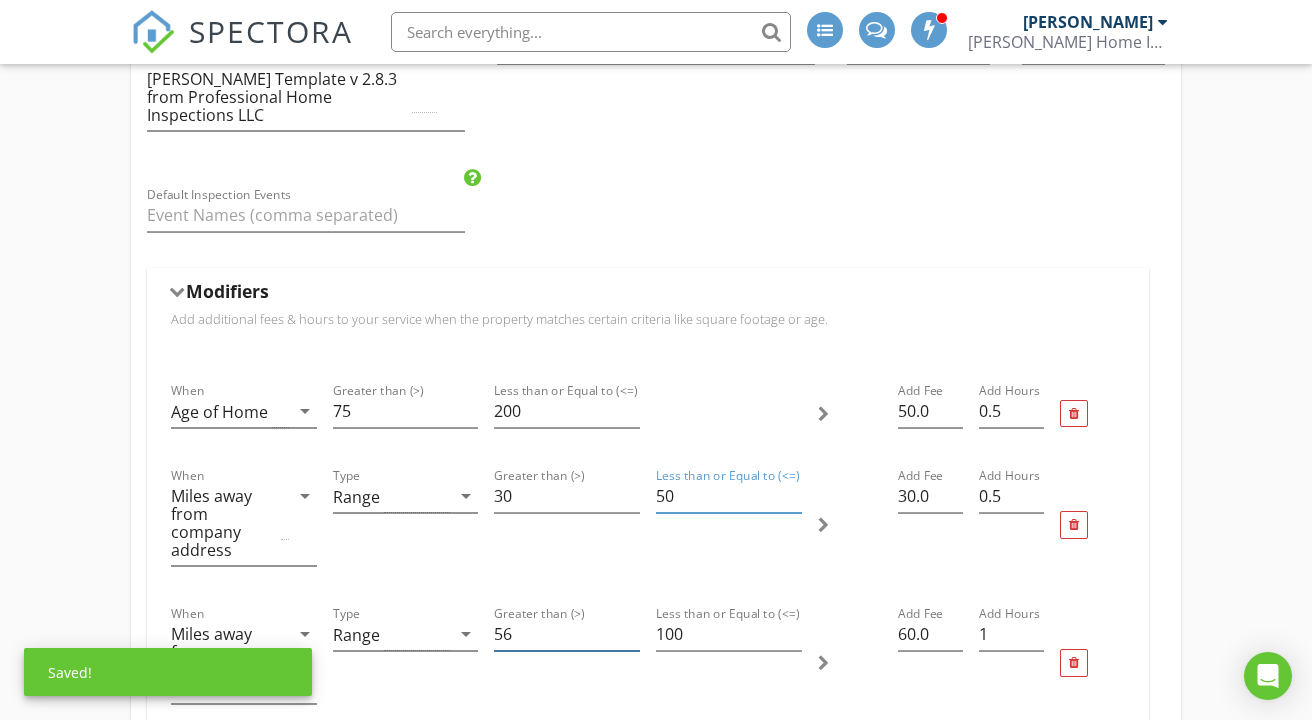 click on "56" at bounding box center (567, 634) 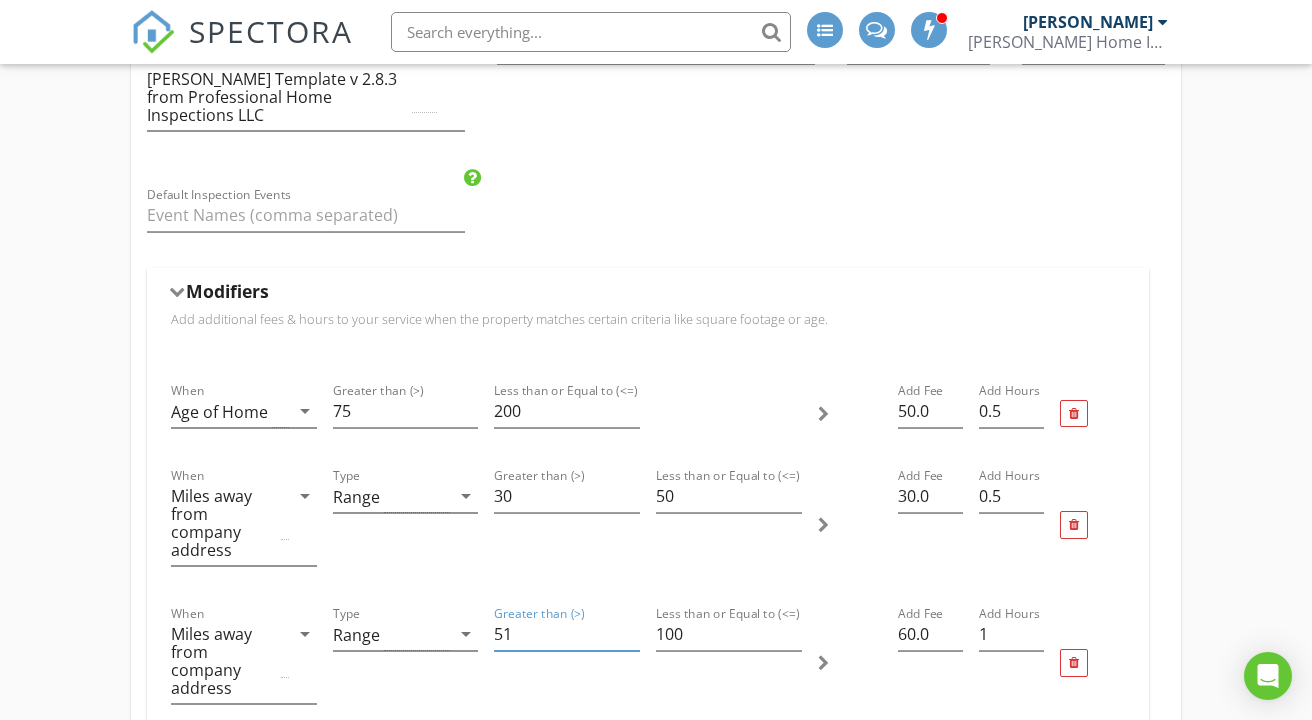 type on "51" 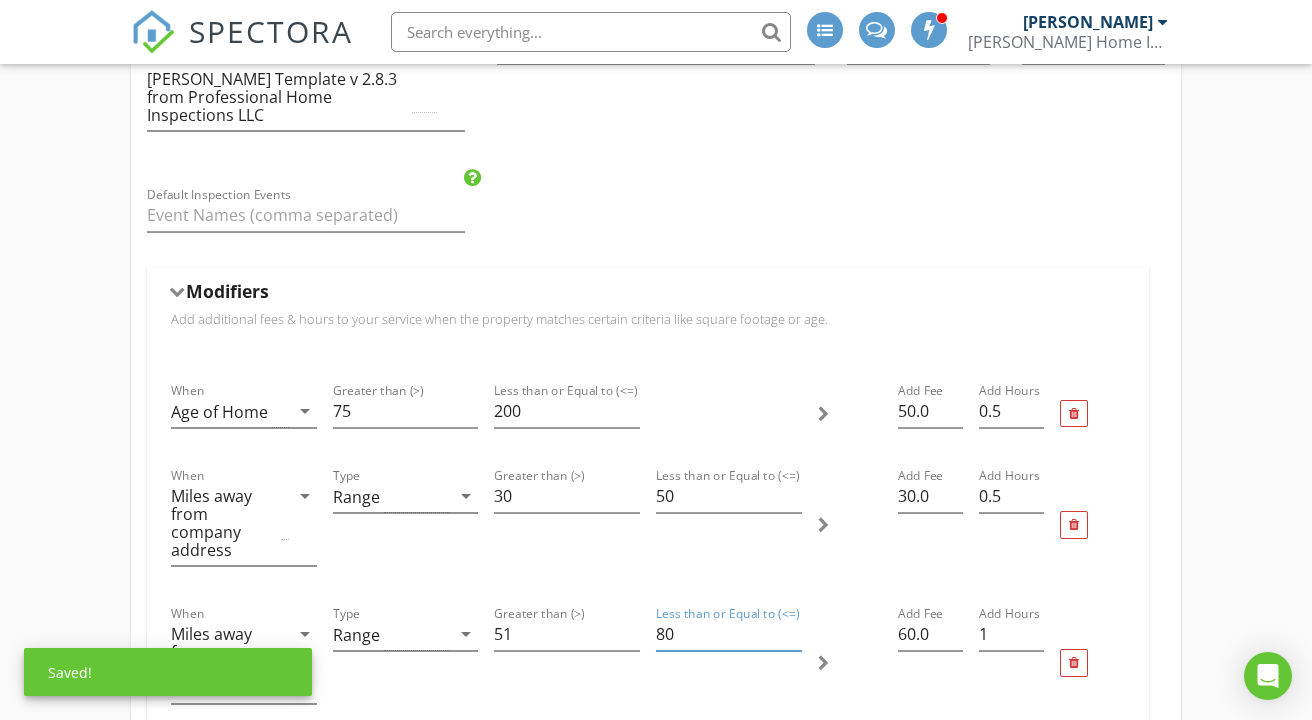 type on "80" 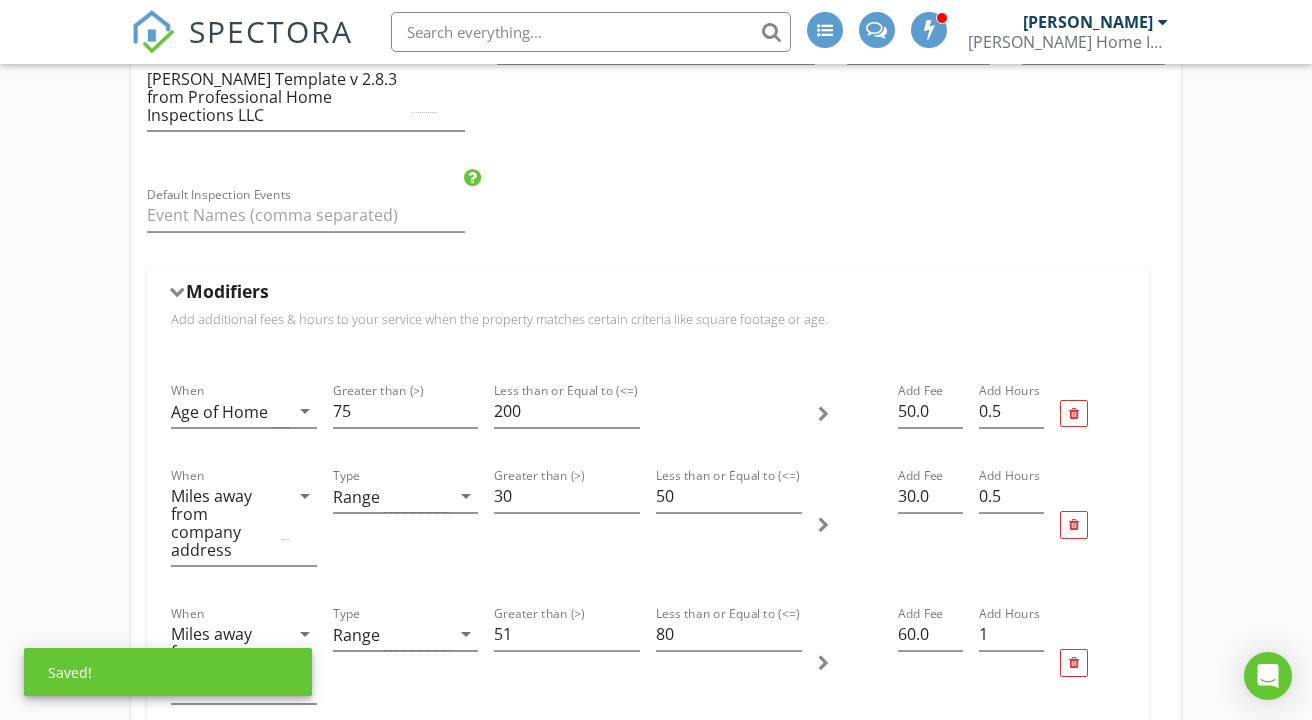 click at bounding box center [1092, 663] 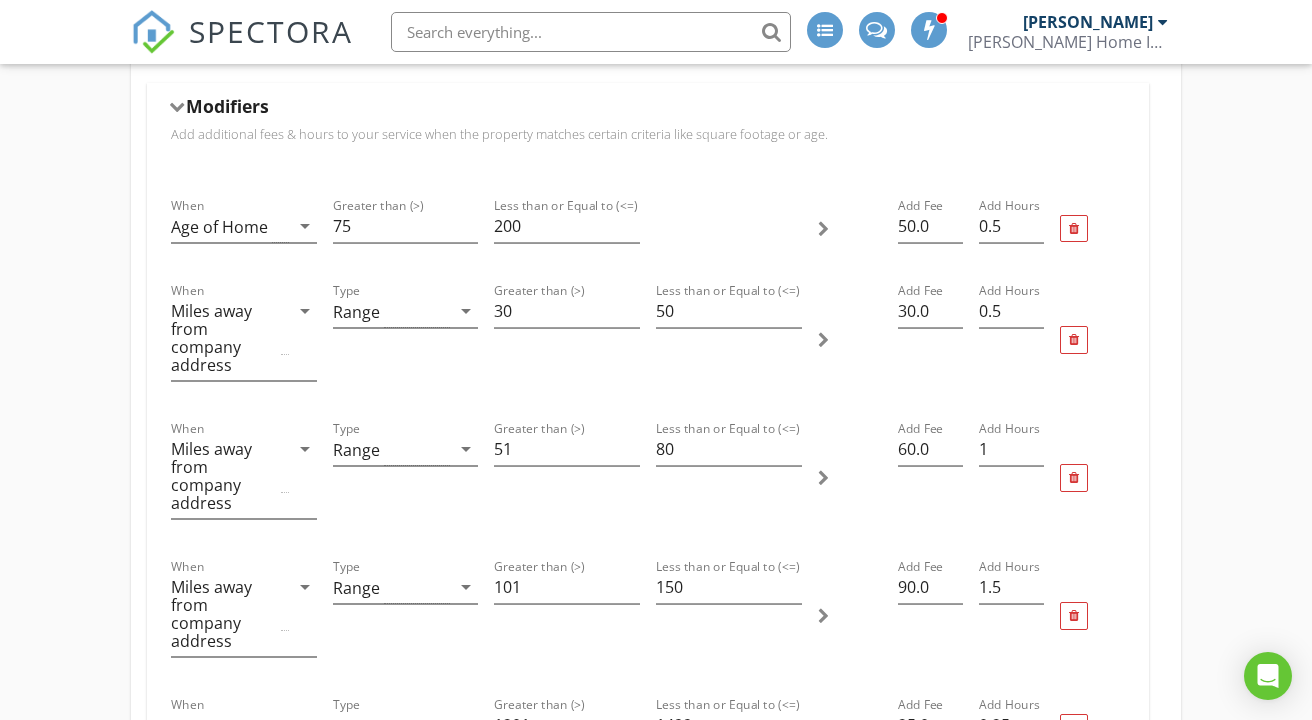 scroll, scrollTop: 600, scrollLeft: 0, axis: vertical 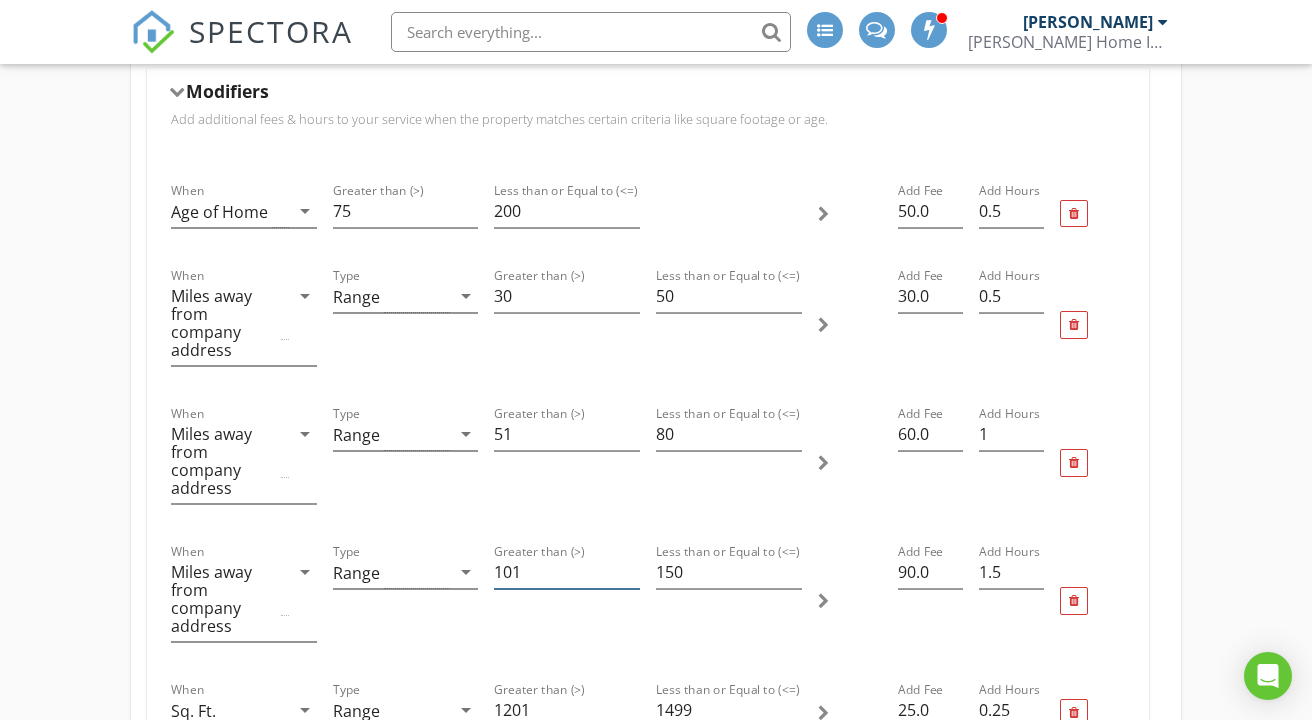 click on "101" at bounding box center [567, 572] 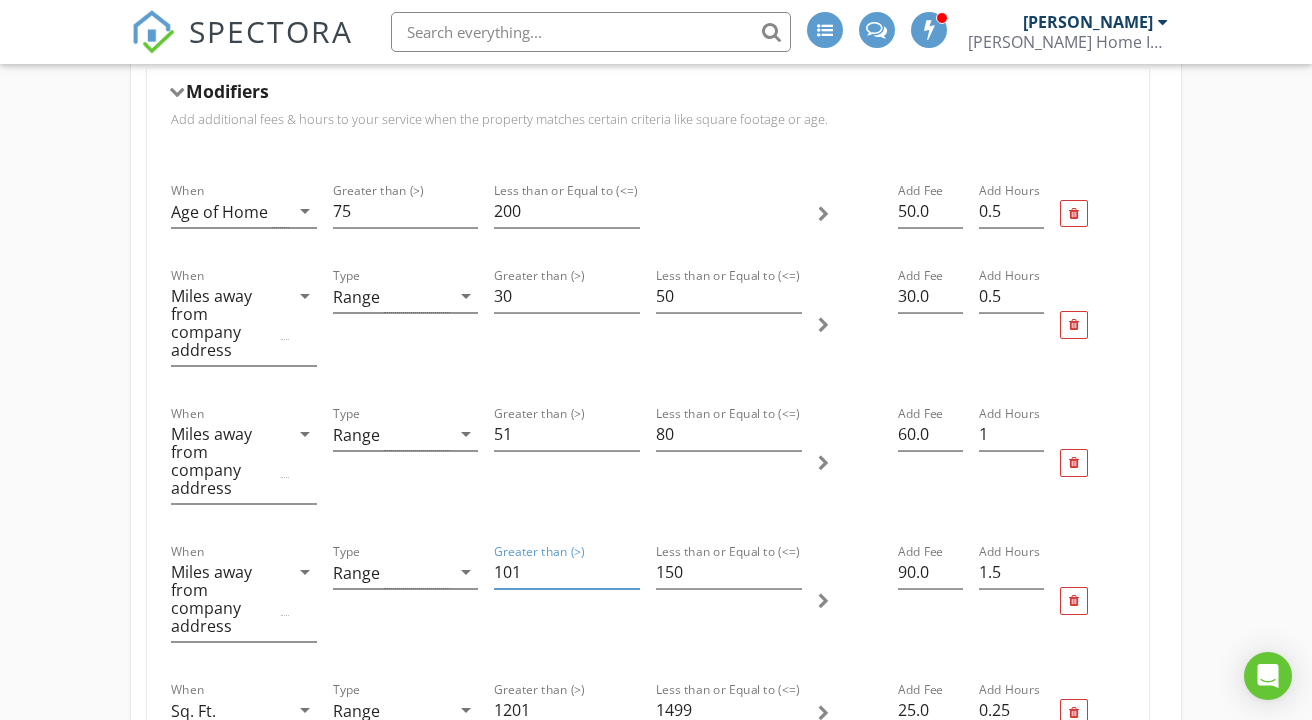 click on "101" at bounding box center (567, 572) 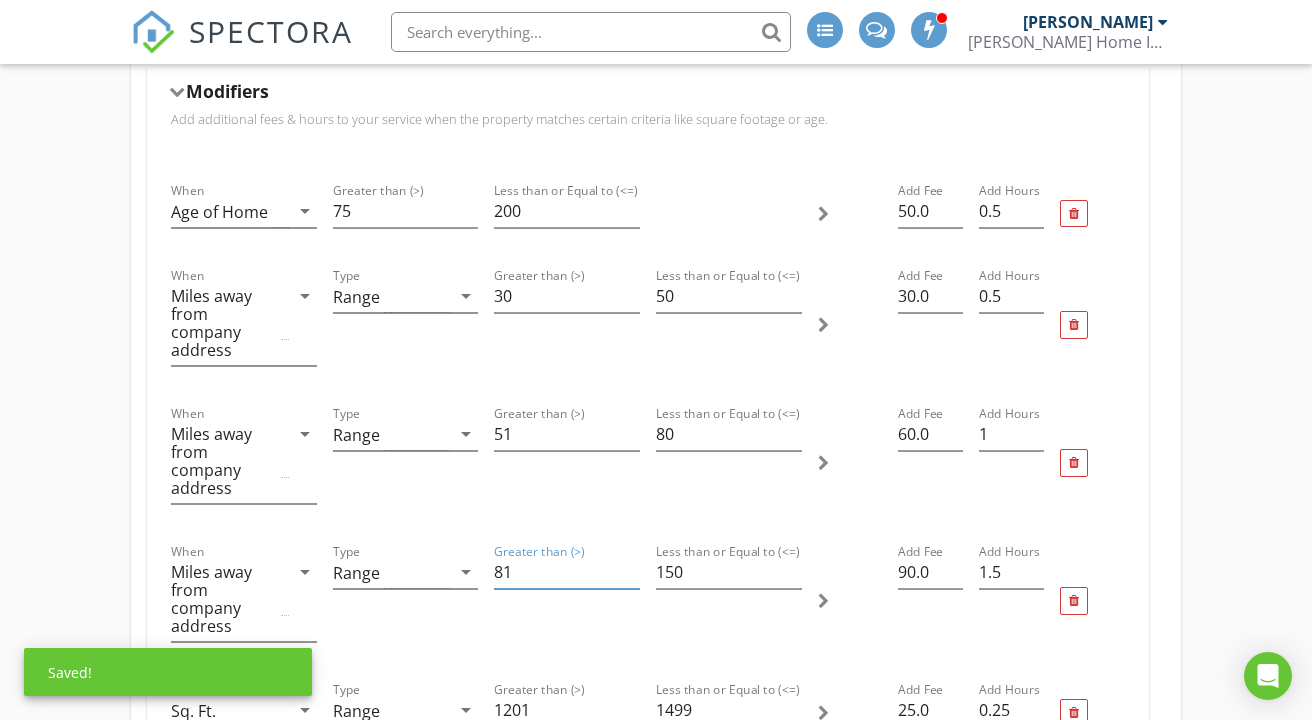 type on "81" 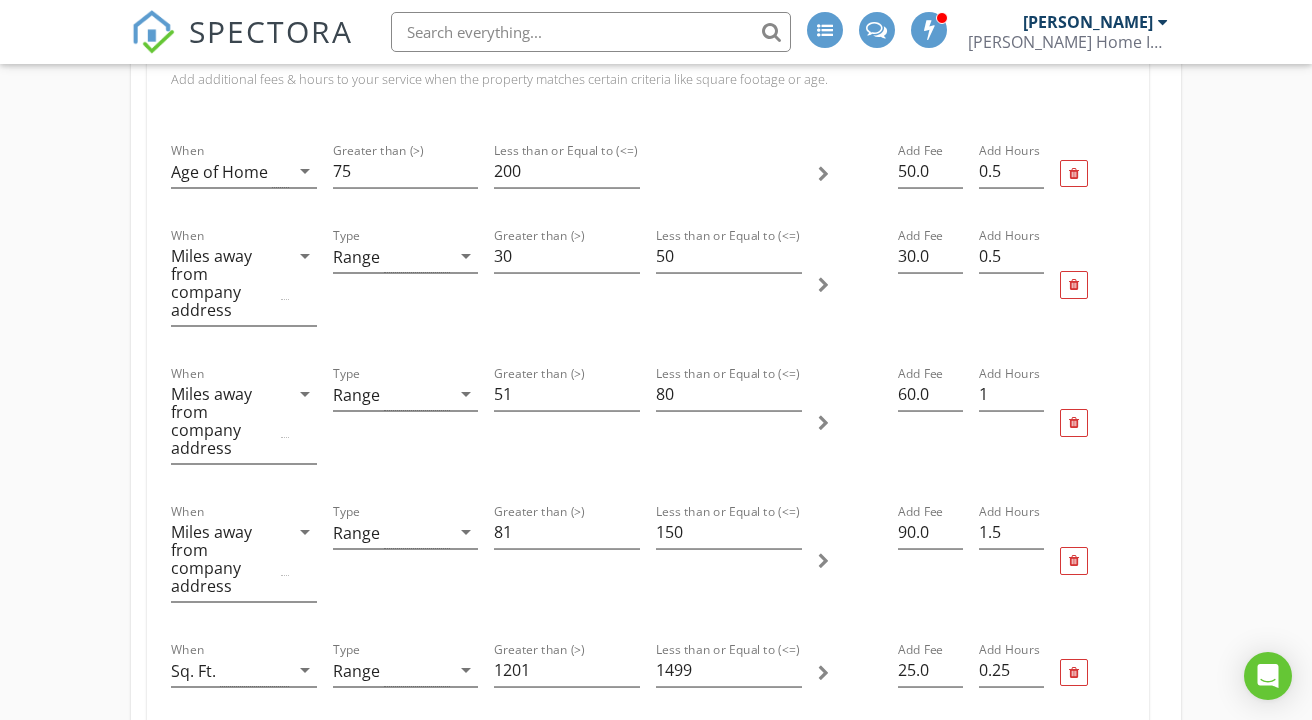scroll, scrollTop: 0, scrollLeft: 0, axis: both 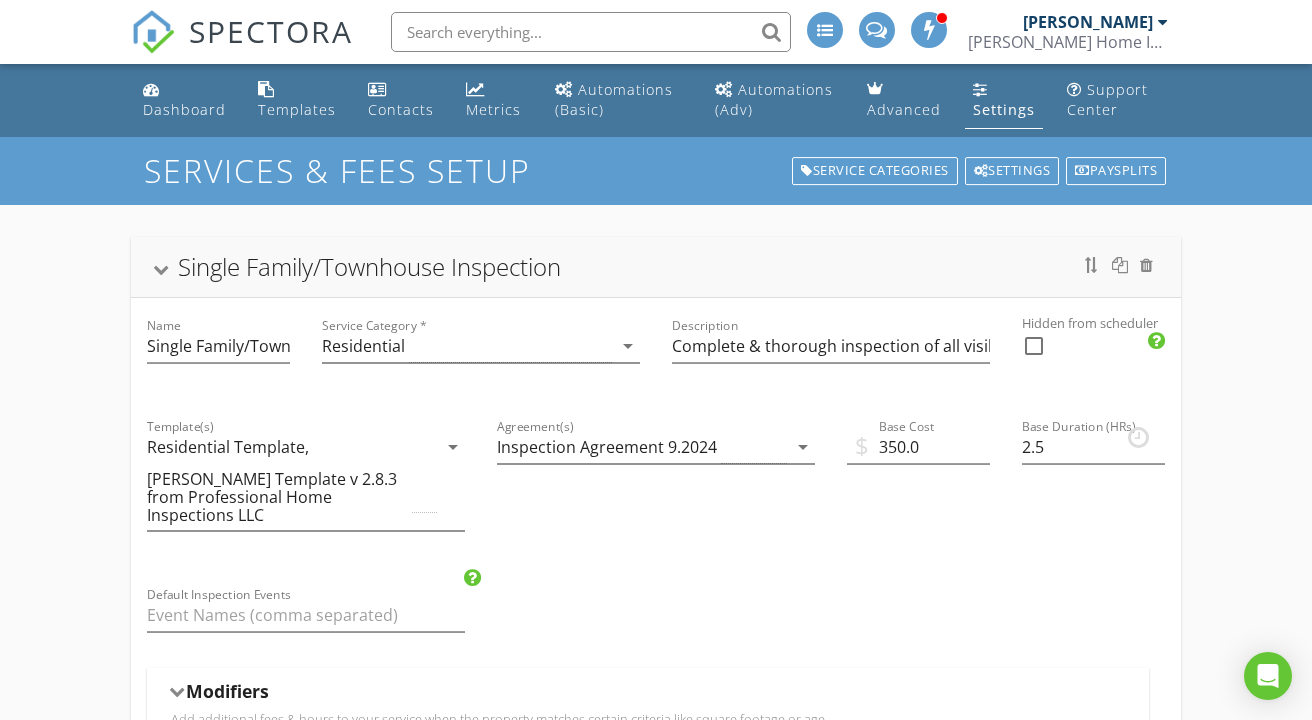 click on "Single Family/Townhouse Inspection" at bounding box center [656, 267] 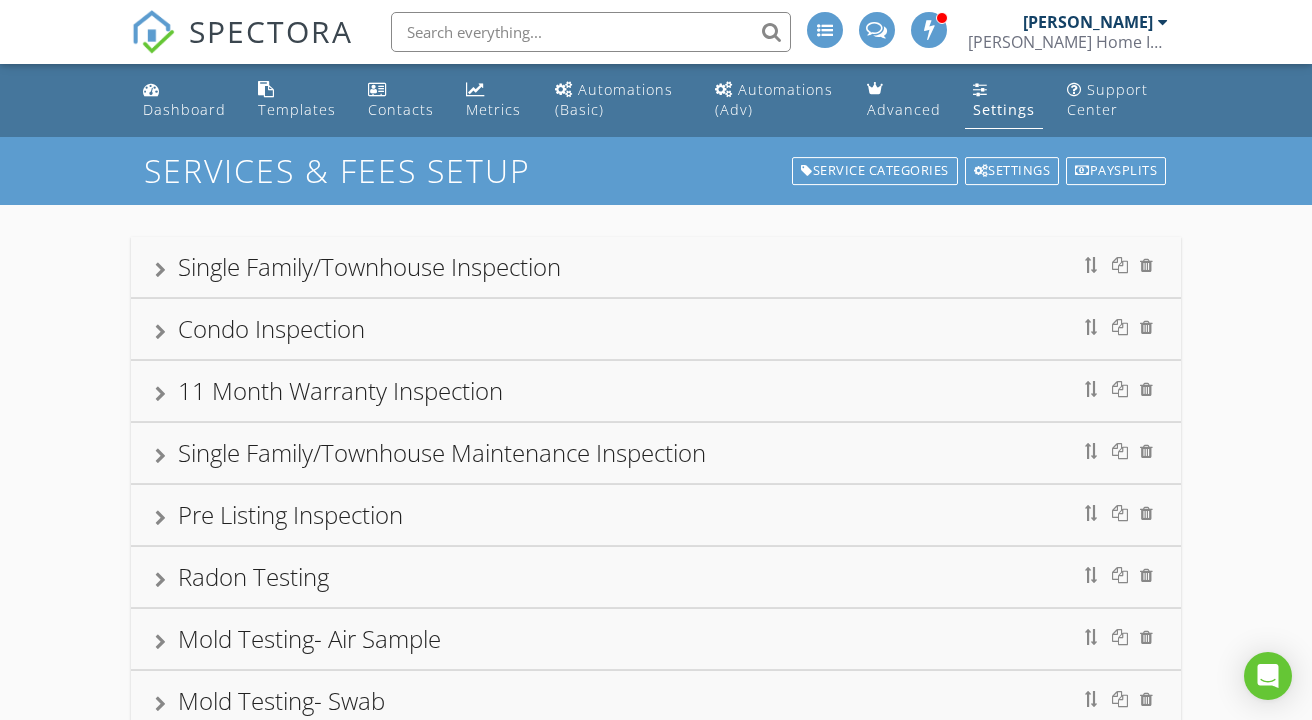 click on "Single Family/Townhouse Inspection   Name Single Family/Townhouse Inspection   Service Category * Residential arrow_drop_down   Description Complete & thorough inspection of all visible components and systems of the roof, exterior, interior, doors & windows, attic, crawlspace, basement, structure, foundation, plumbing, electrical, HVAC, insulation/ventilation, built in appliances.  All items inspected will be described and photographed in your report.   Hidden from scheduler   check_box_outline_blank             Condo Inspection   Name Condo Inspection   Service Category * Residential arrow_drop_down   Description Complete & thorough inspection of all visible components and systems of the roof, exterior, interior, doors & windows, attic, crawlspace, basement, structure, foundation, plumbing, electrical, HVAC, insulation/ventilation, built in appliances.  All items inspected will be described and photographed in your report.   Hidden from scheduler   check_box_outline_blank" at bounding box center (656, 805) 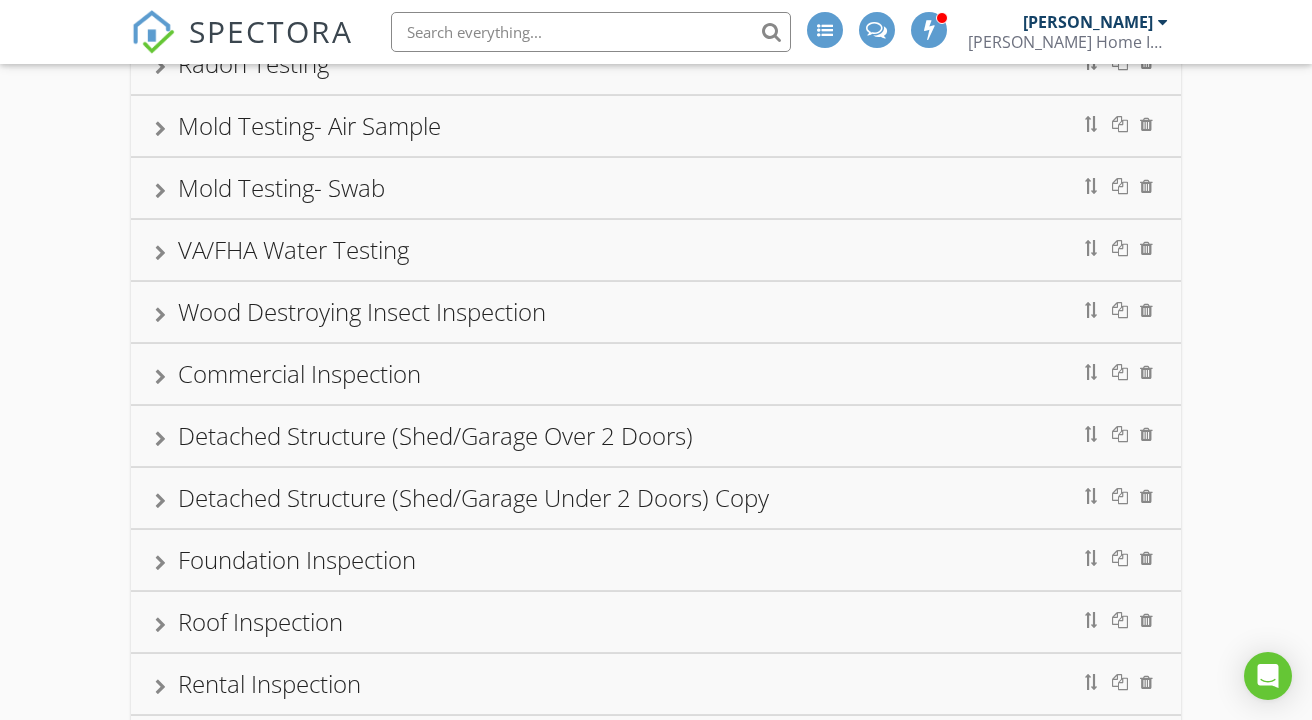 scroll, scrollTop: 520, scrollLeft: 0, axis: vertical 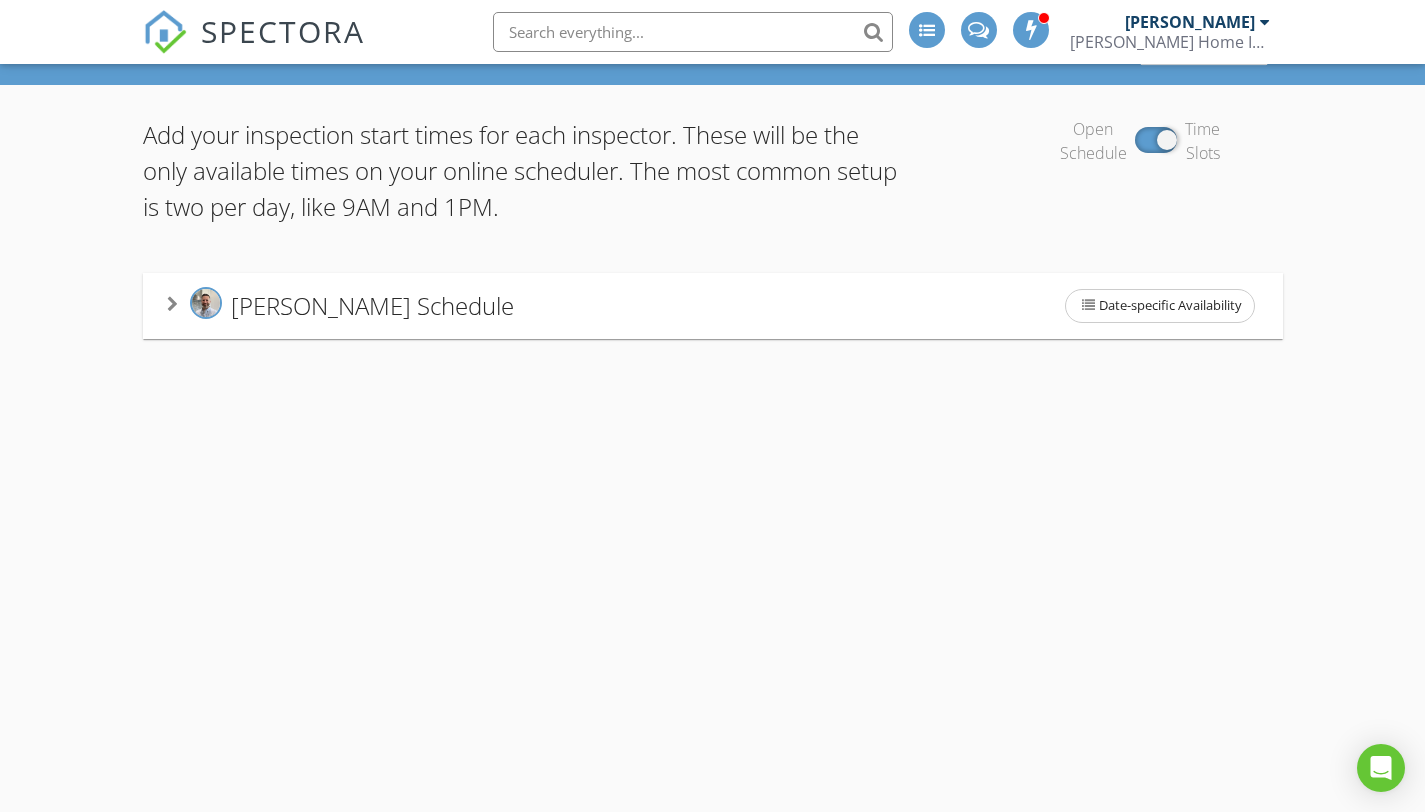 click on "Open
Schedule
Time
Slots" at bounding box center [1140, 141] 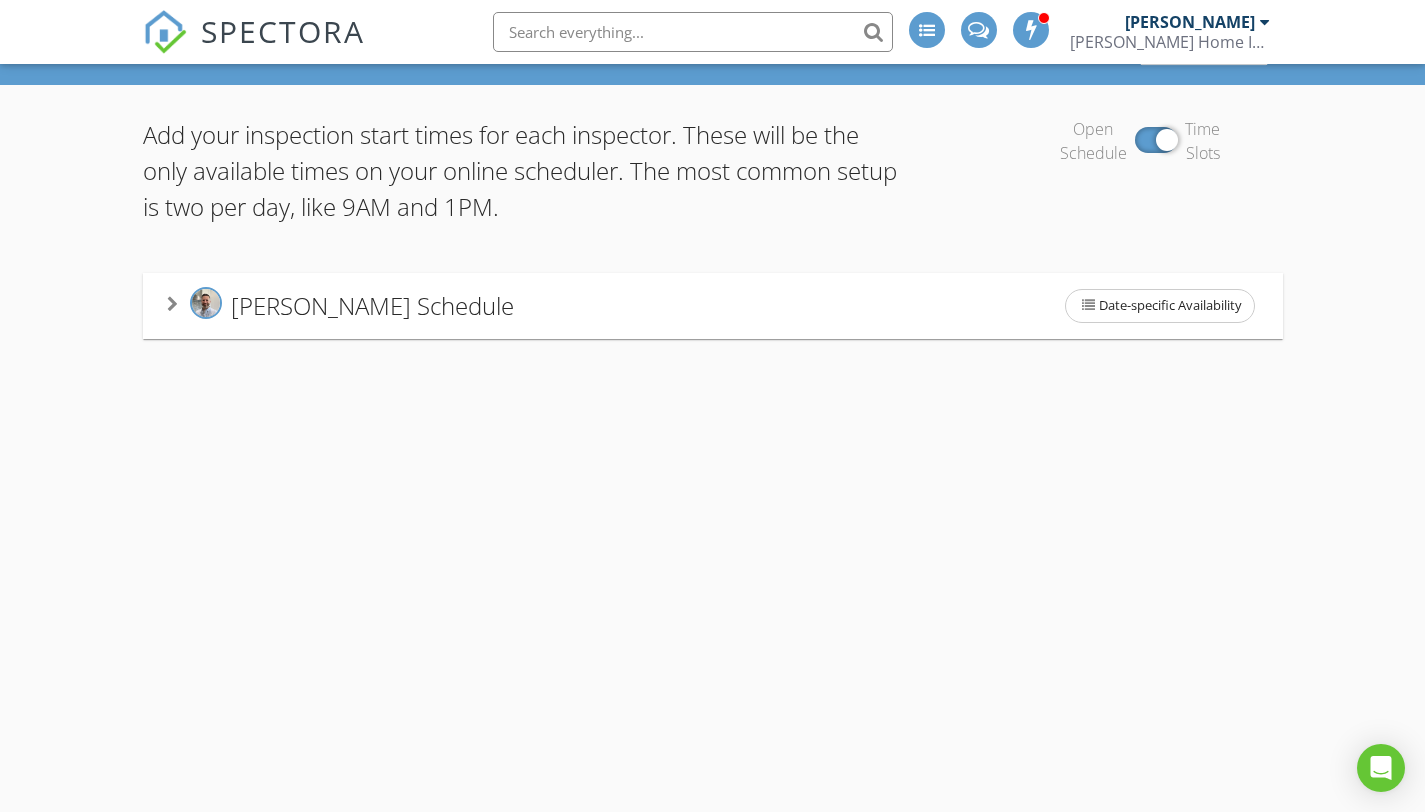 click at bounding box center [1156, 140] 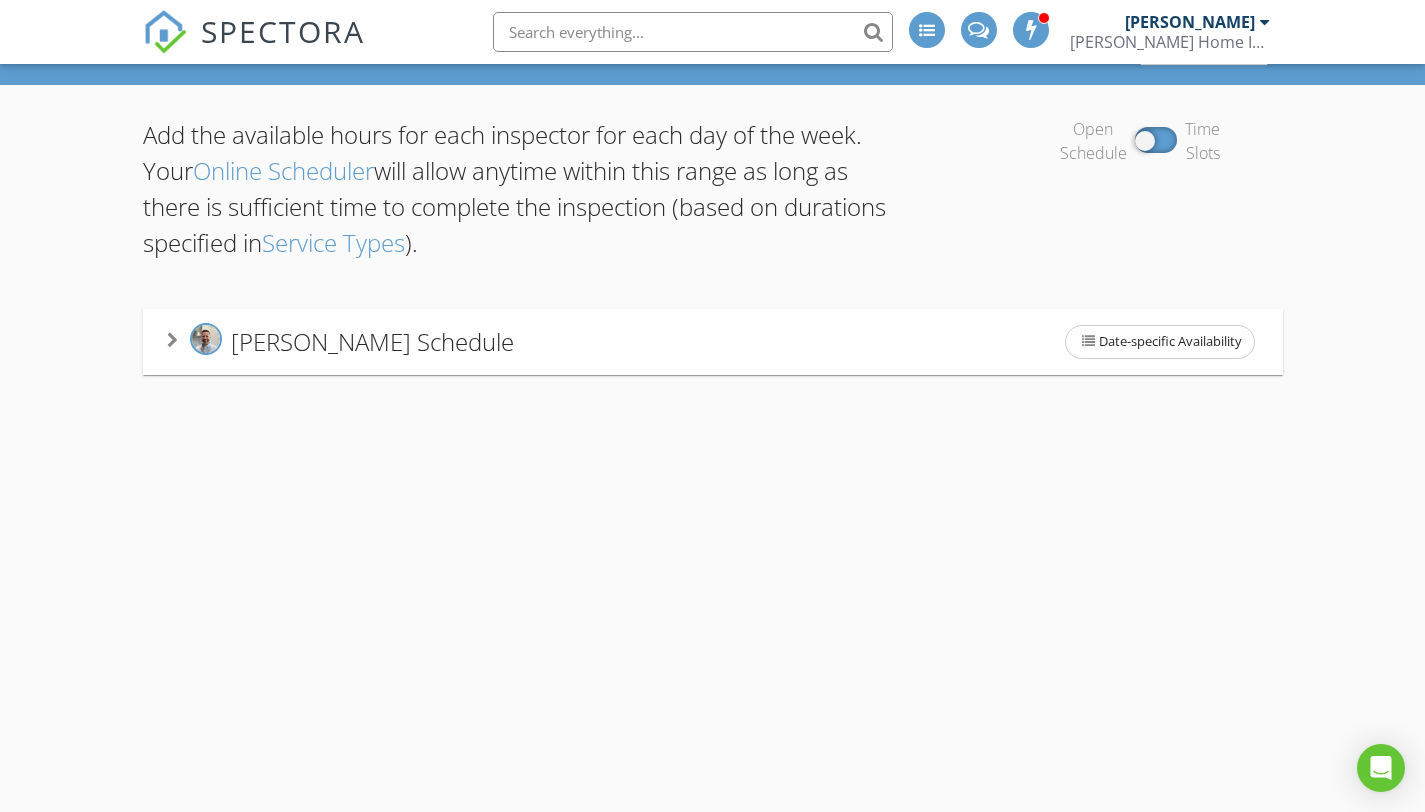 click at bounding box center [172, 340] 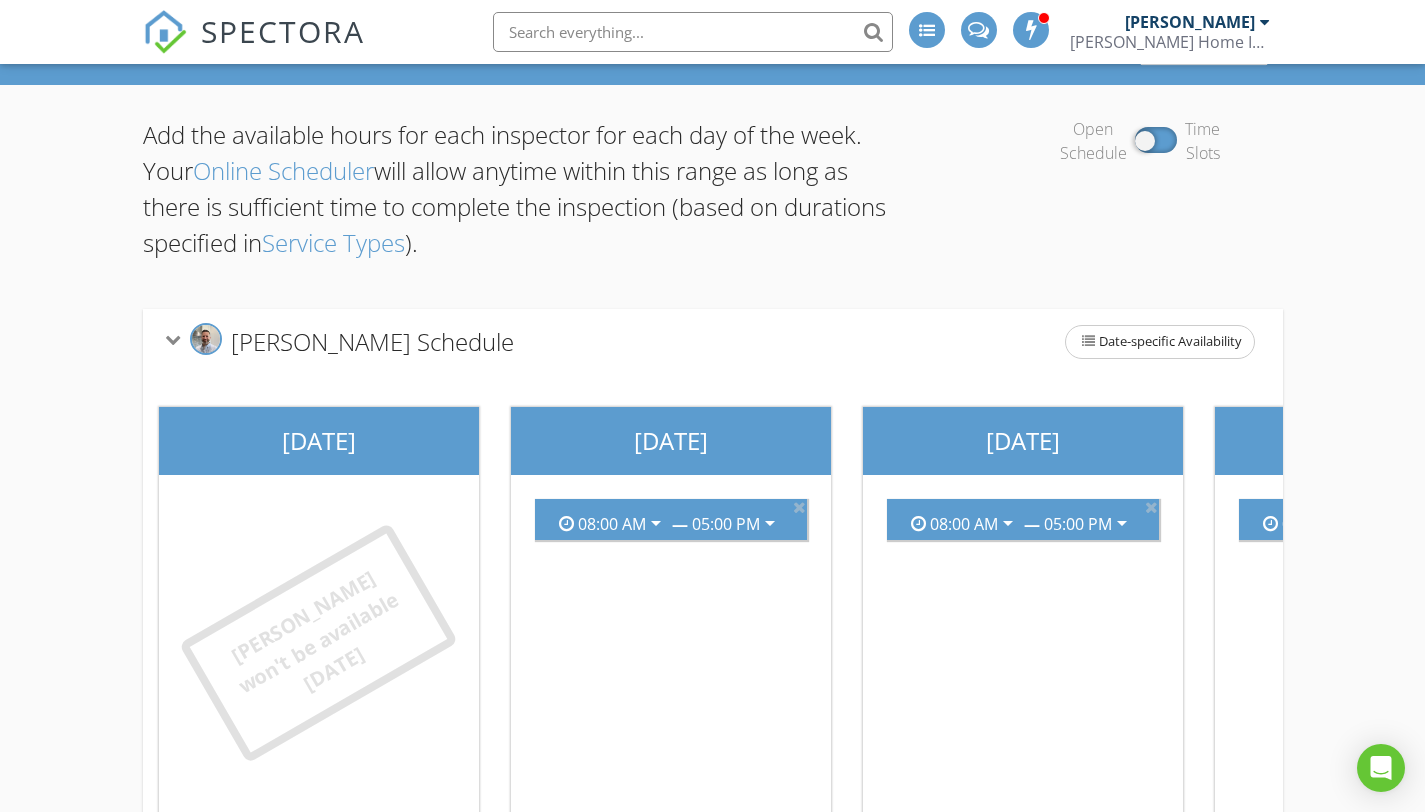 type 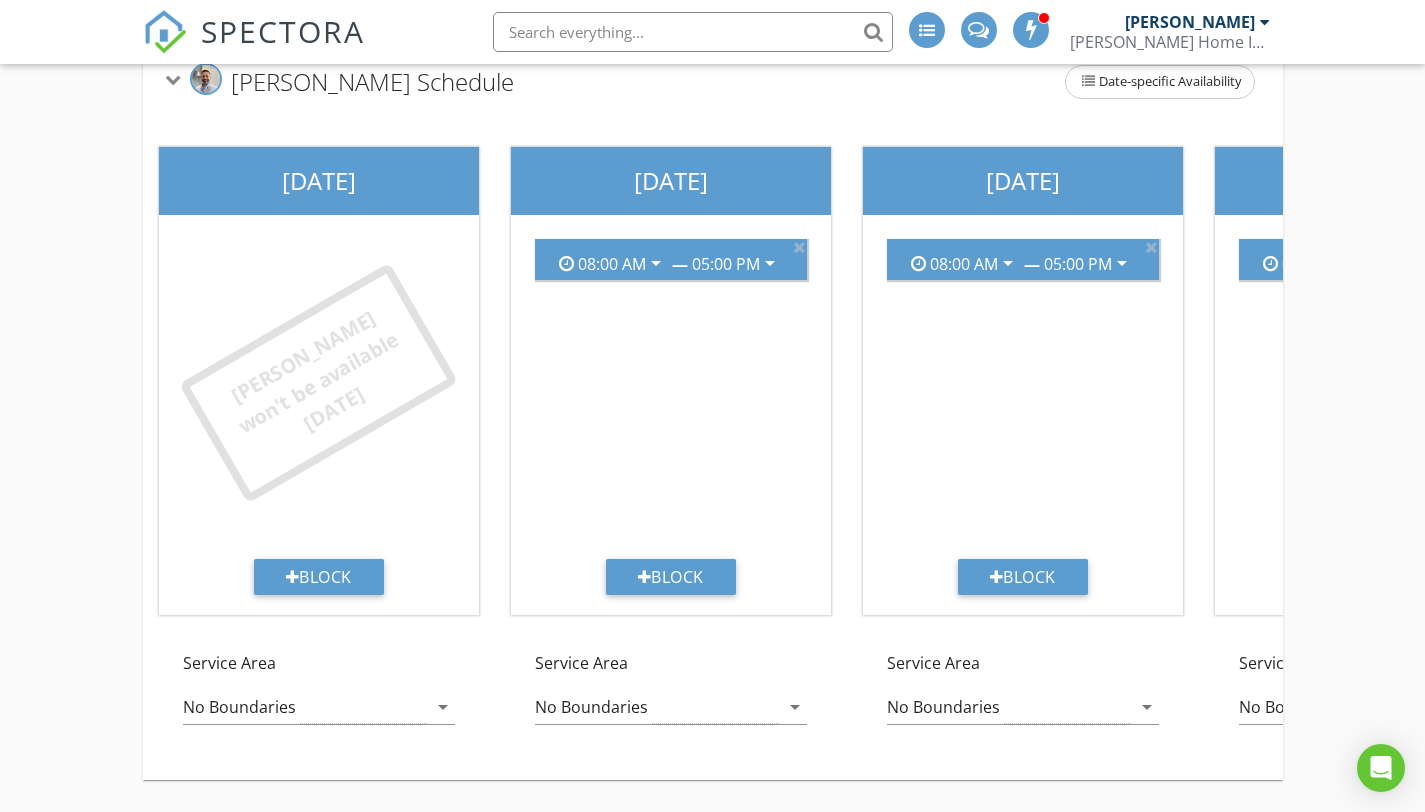 scroll, scrollTop: 395, scrollLeft: 0, axis: vertical 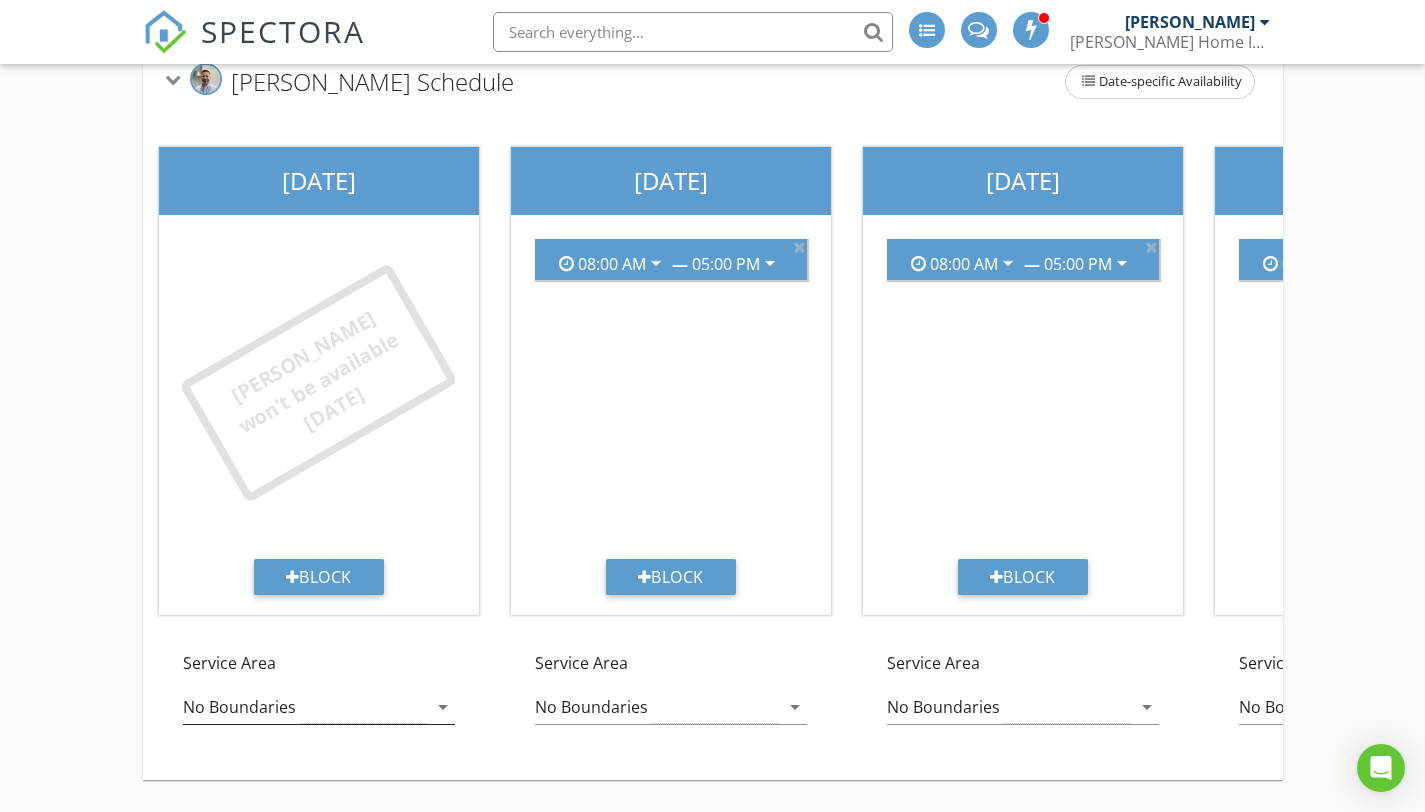 click on "No Boundaries" at bounding box center [305, 707] 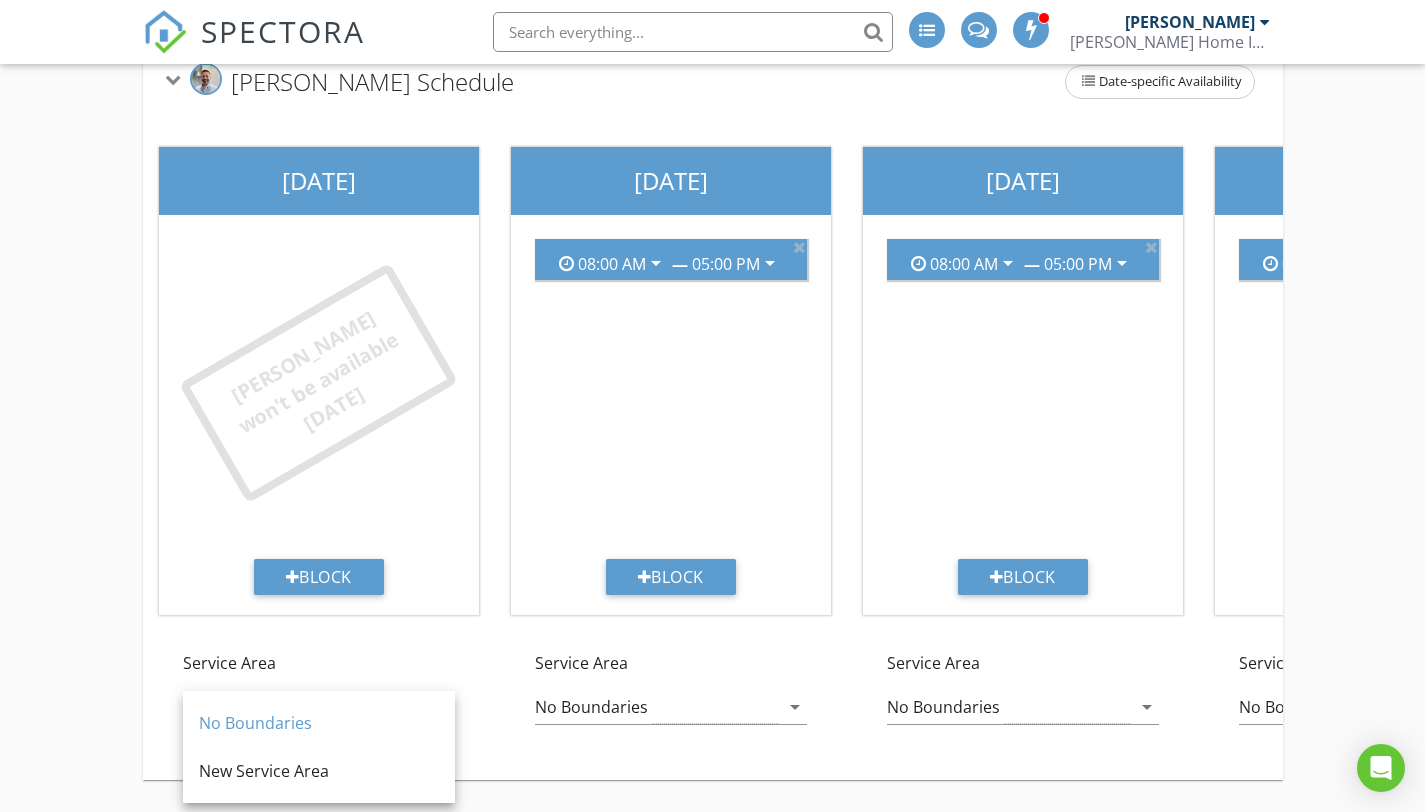 click on "Add the available hours for each inspector for each day of the
week. Your
Online Scheduler
will allow anytime within this range as long as there is
sufficient time to complete the inspection (based on durations
specified in  Service Types ).
Open
Schedule
Time
Slots
Seth Tomlinson's Schedule
Date-specific Availability
Sunday
Seth won't be available today
Block
Service Area
No Boundaries arrow_drop_down
Monday
08:00 AM arrow_drop_down   —     05:00 PM arrow_drop_down
Block
Service Area
No Boundaries arrow_drop_down
Tuesday
08:00 AM arrow_drop_down   —     05:00 PM arrow_drop_down
Block
No Boundaries" at bounding box center (712, 318) 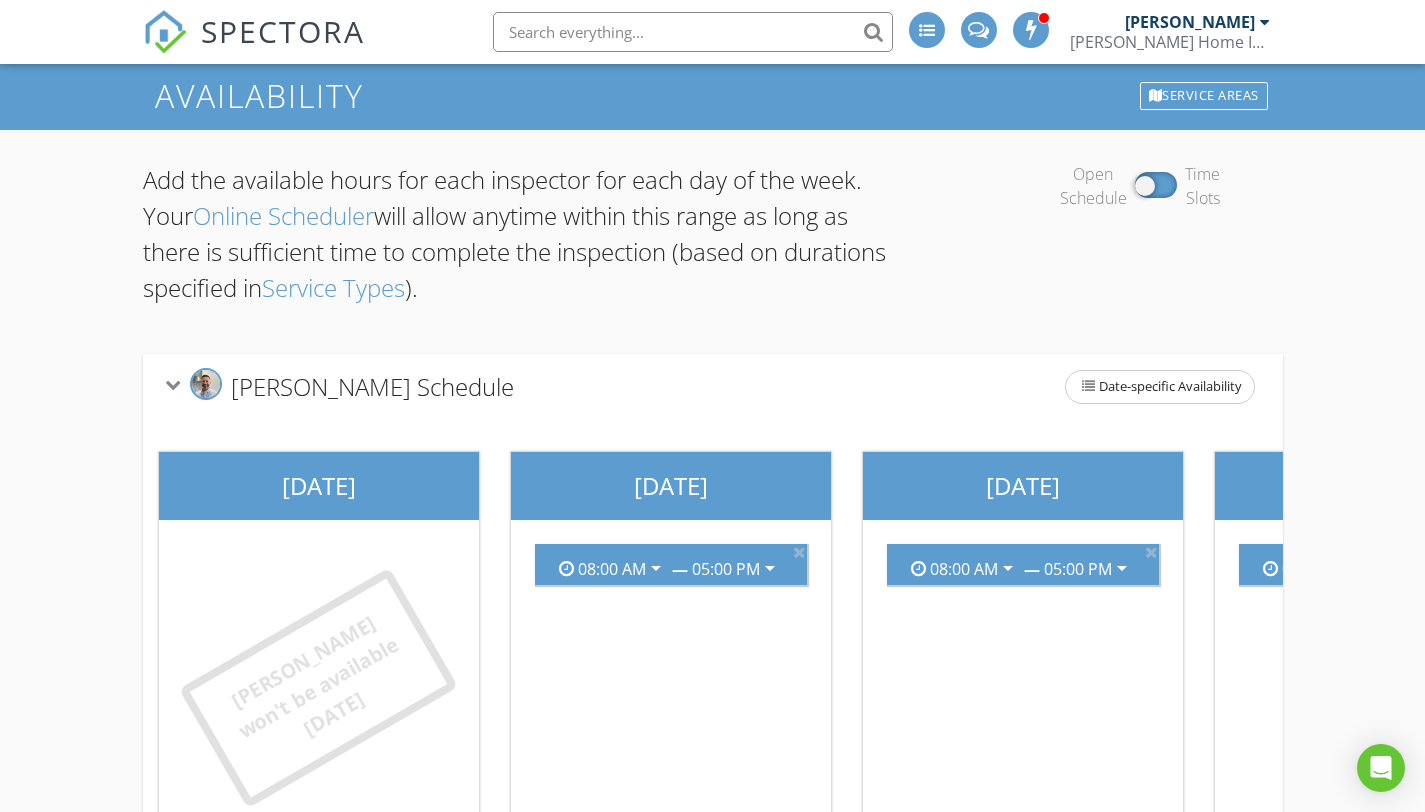scroll, scrollTop: 35, scrollLeft: 0, axis: vertical 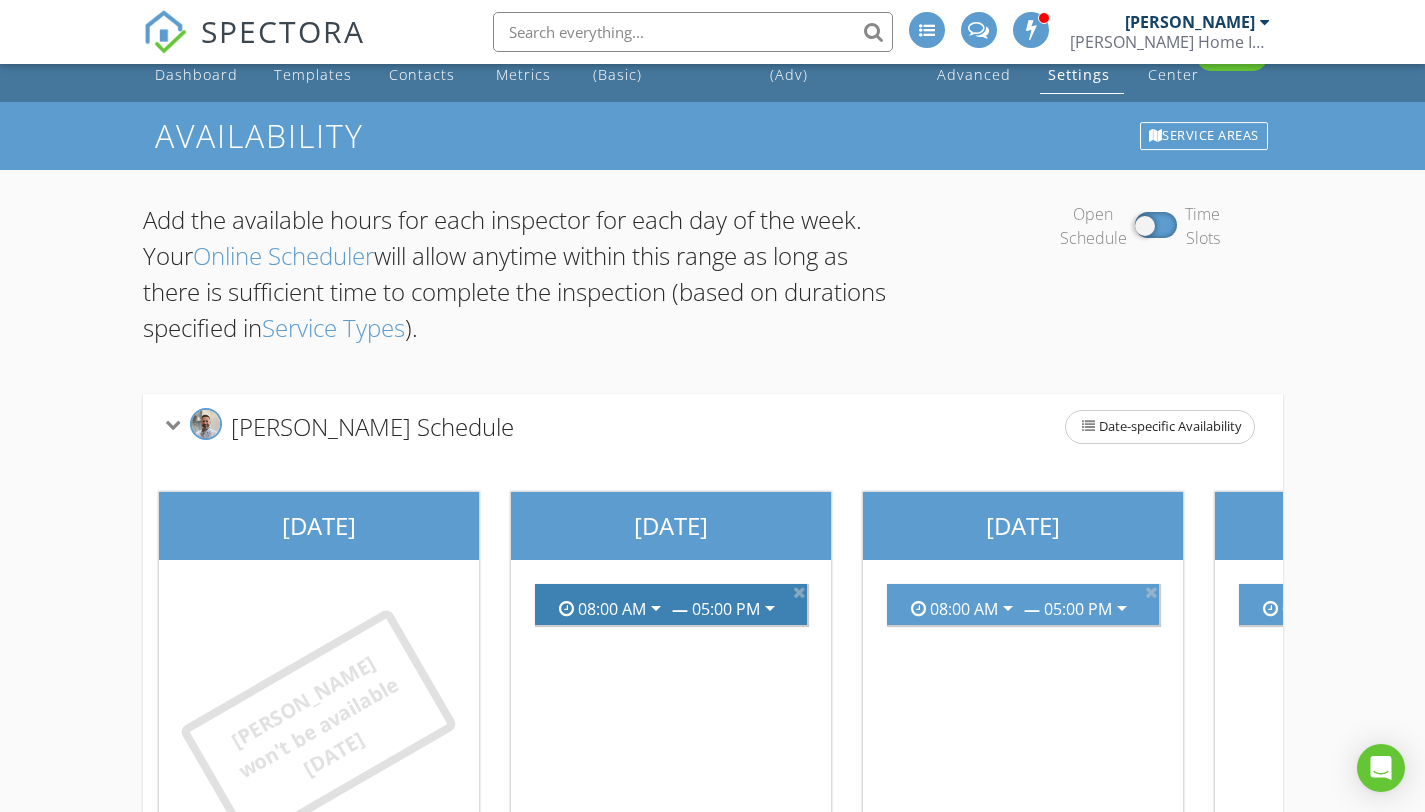 click on "05:00 PM" at bounding box center (726, 609) 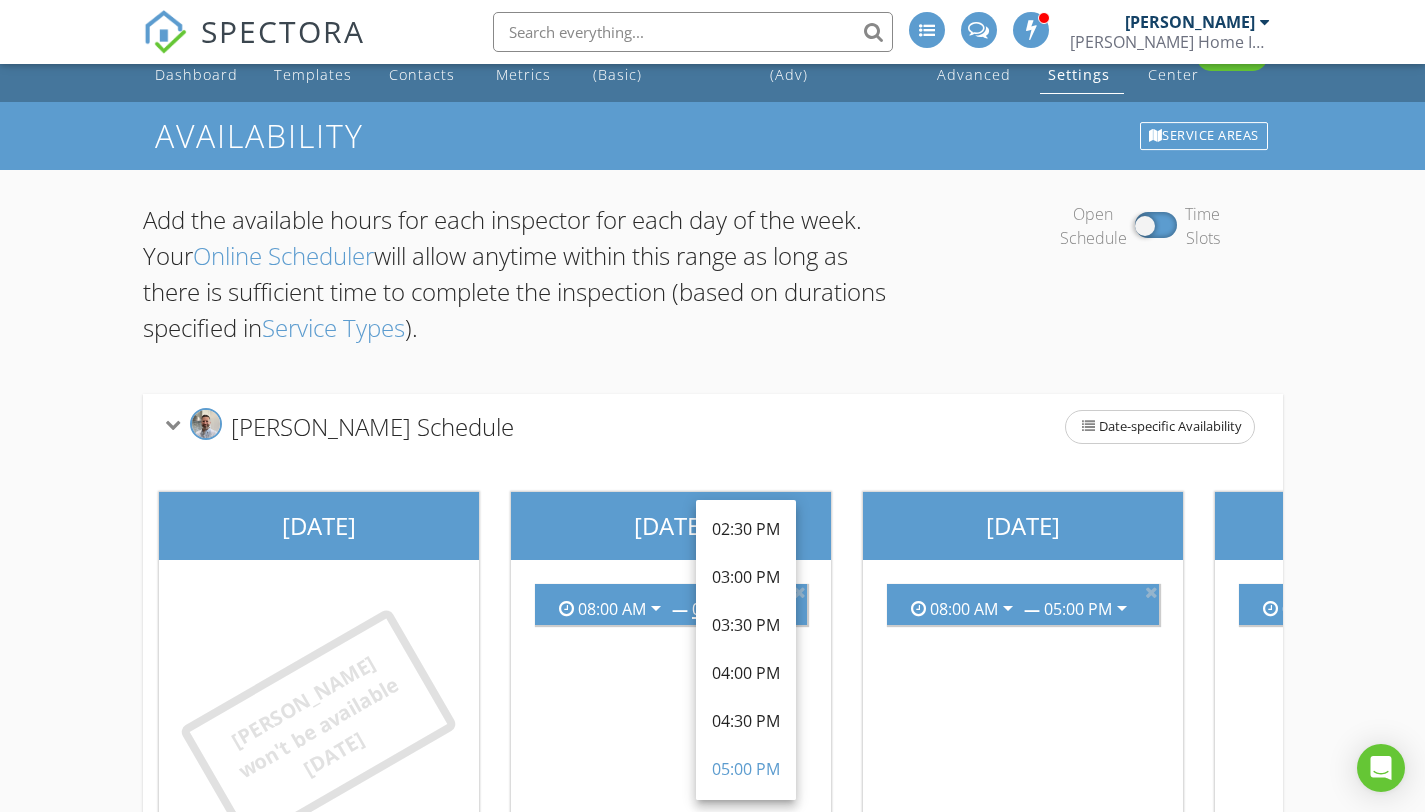 scroll, scrollTop: 599, scrollLeft: 0, axis: vertical 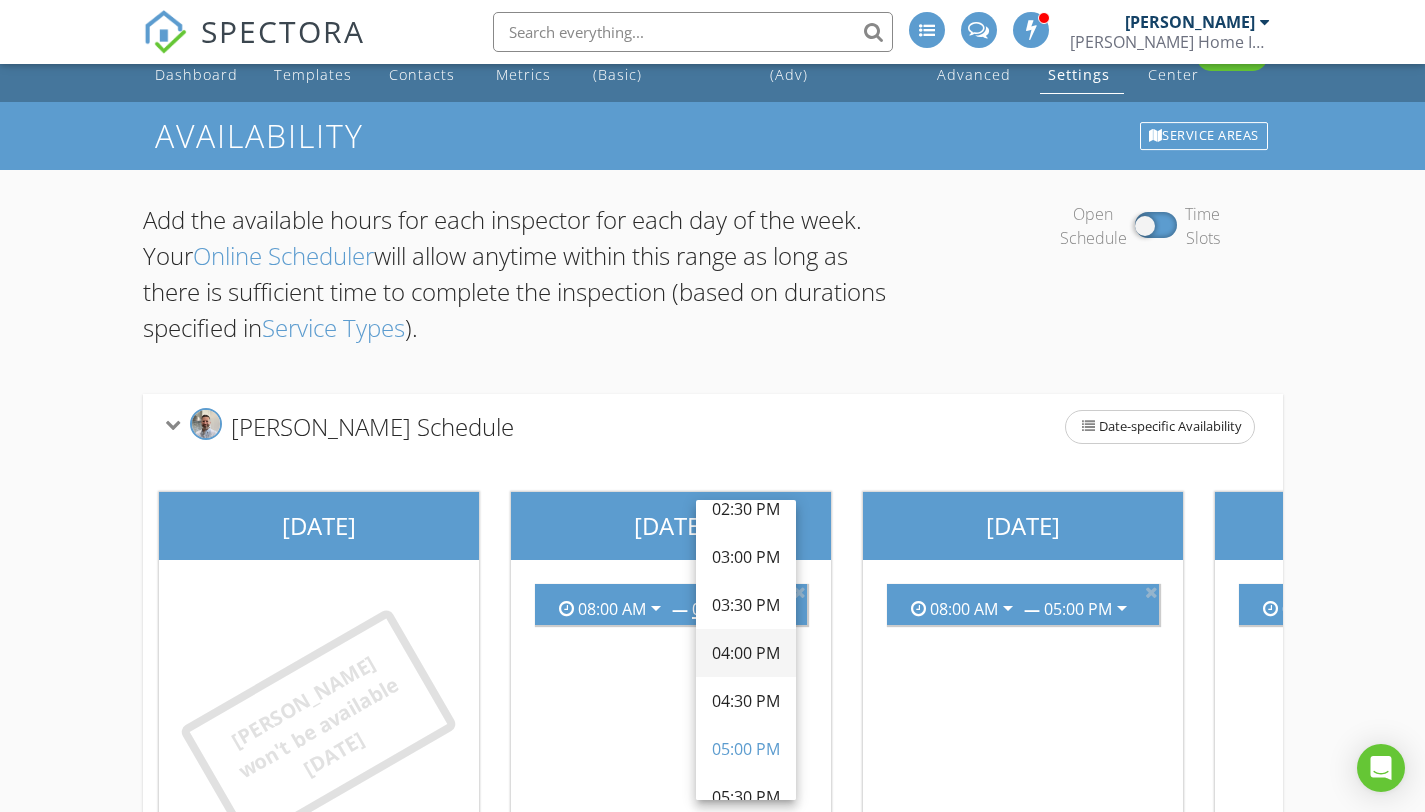 click on "04:00 PM" at bounding box center [746, 653] 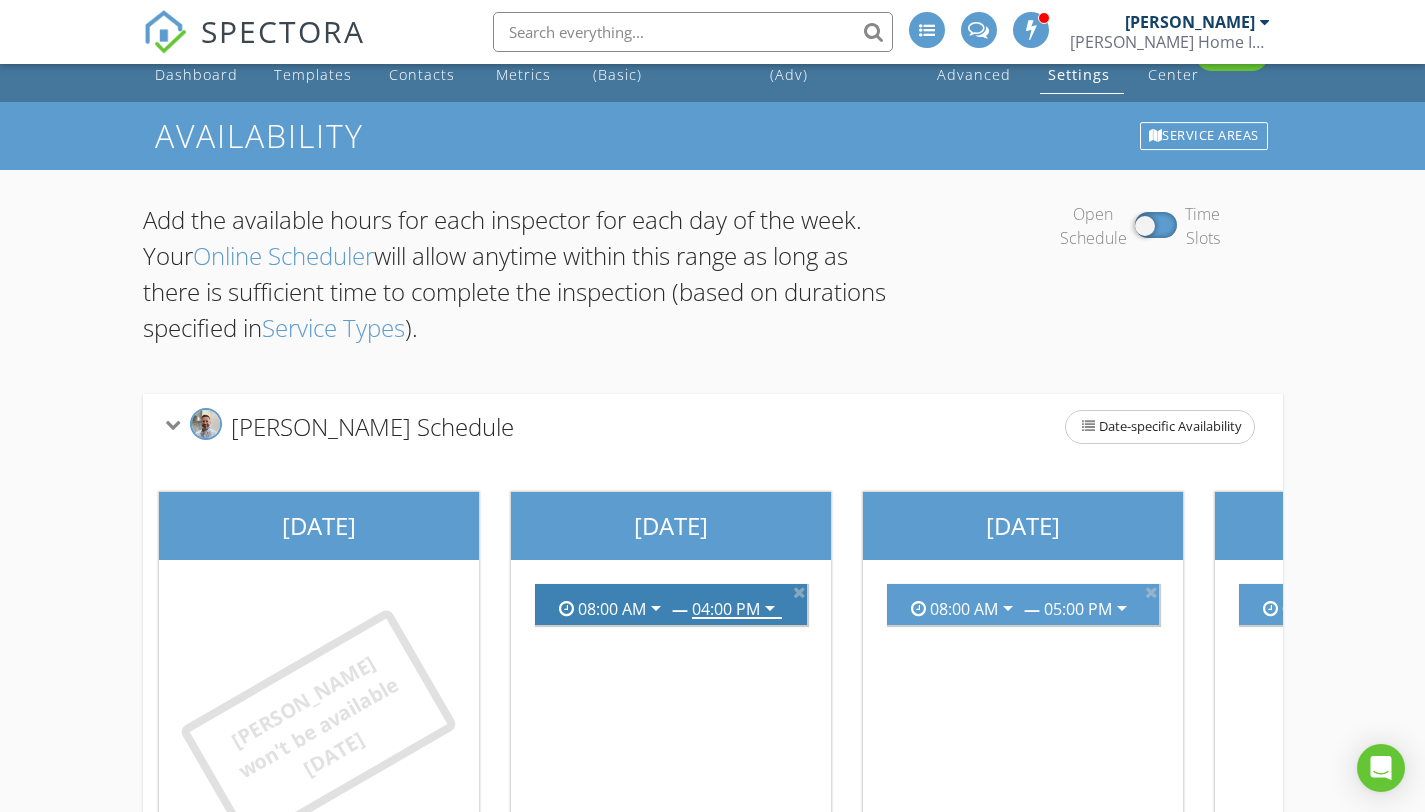 click on "08:00 AM" at bounding box center [612, 609] 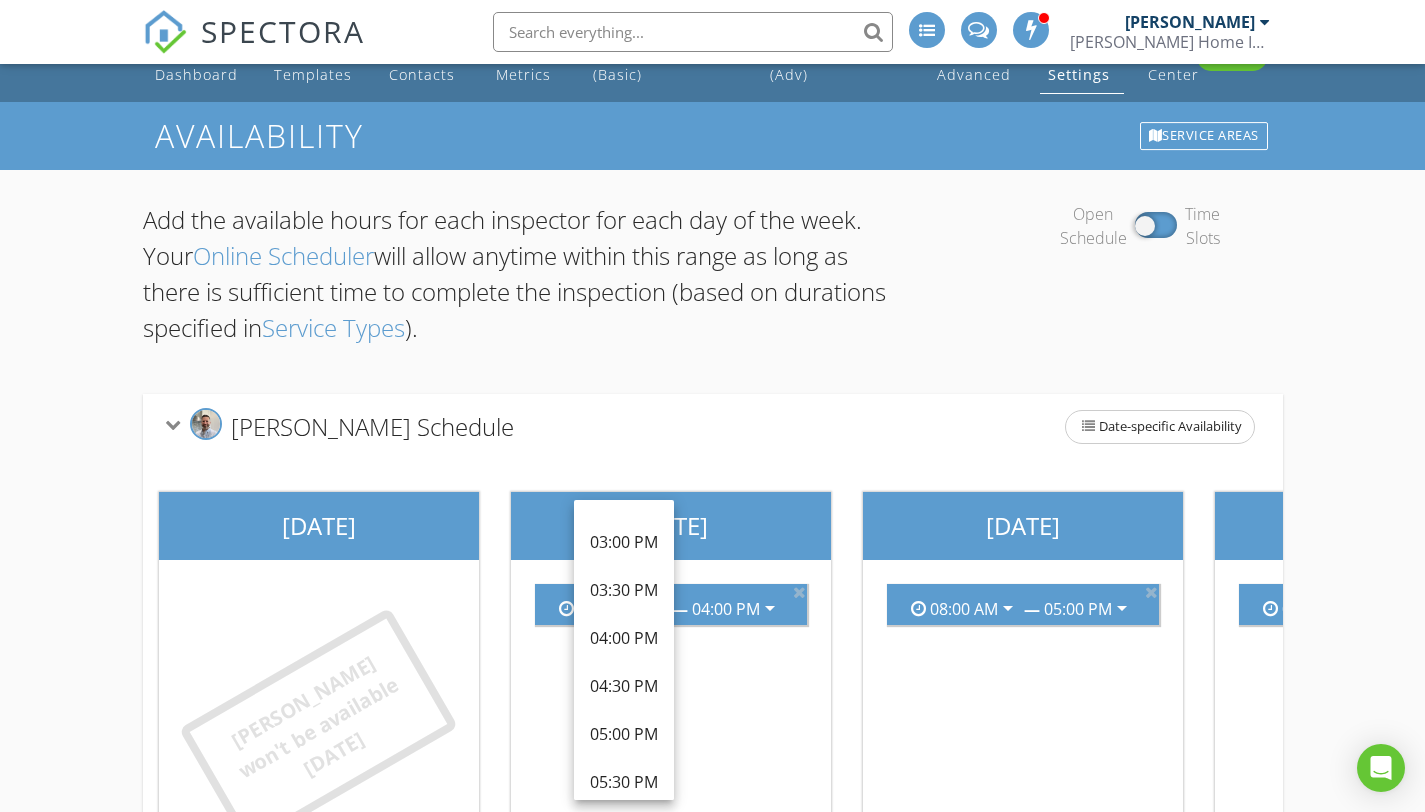scroll, scrollTop: 866, scrollLeft: 0, axis: vertical 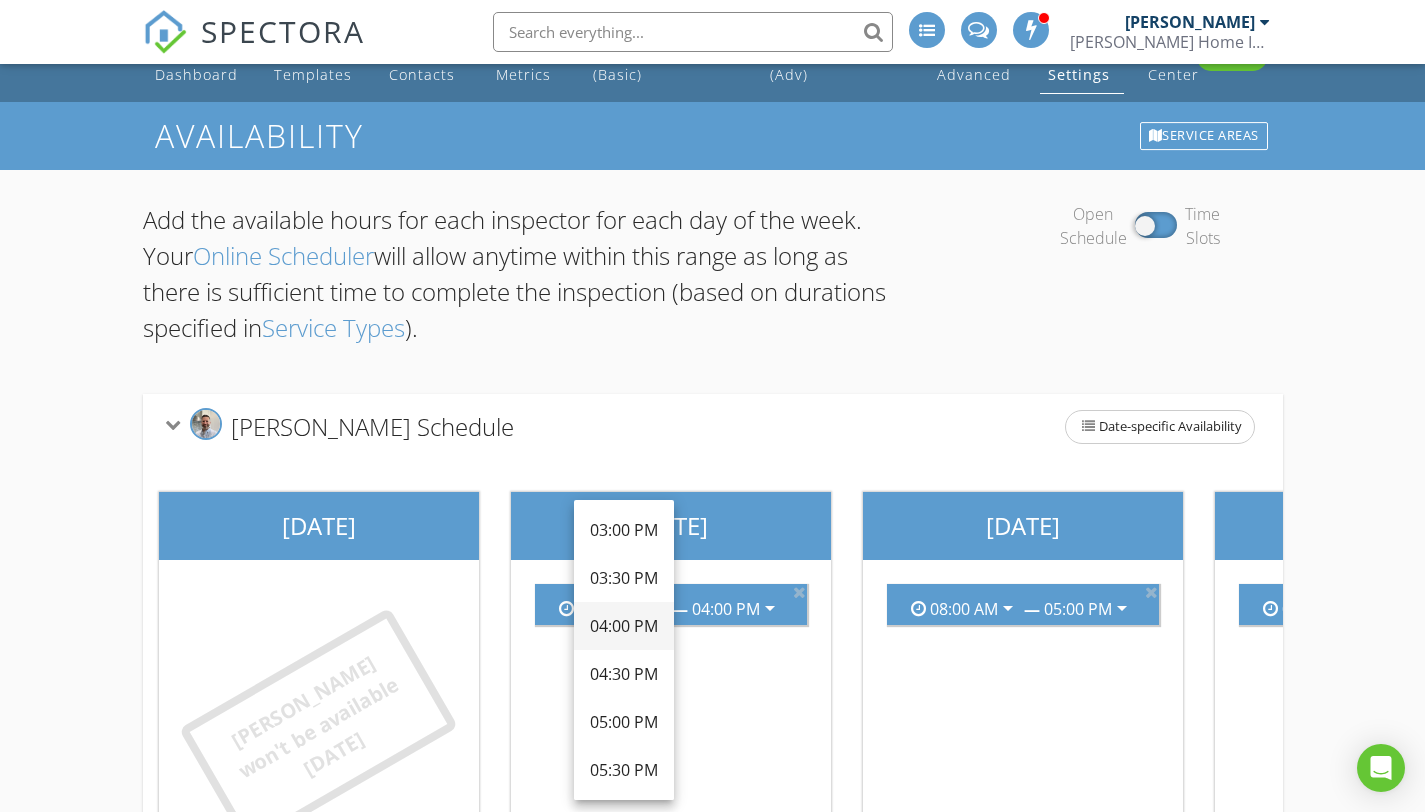 click on "04:00 PM" at bounding box center [624, 626] 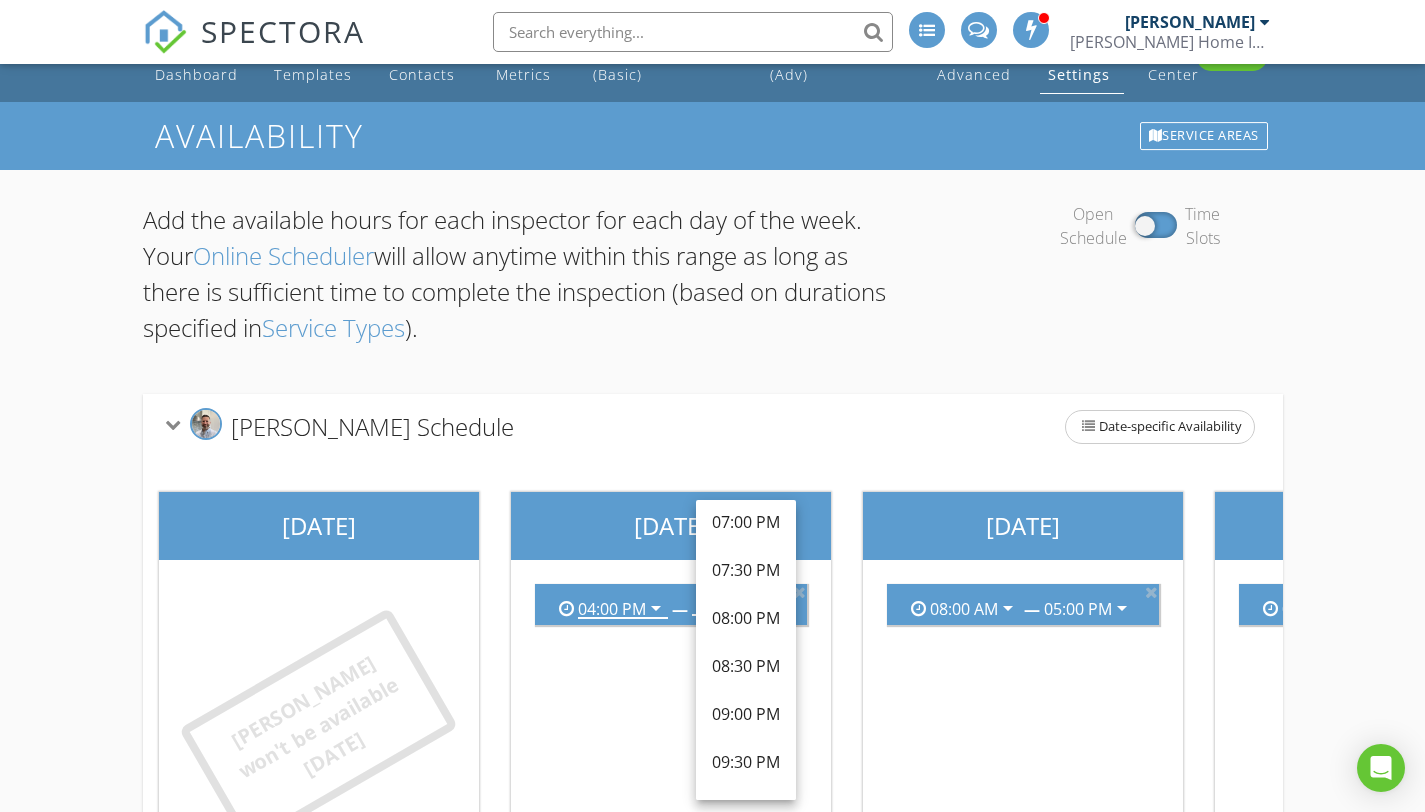 scroll, scrollTop: 225, scrollLeft: 0, axis: vertical 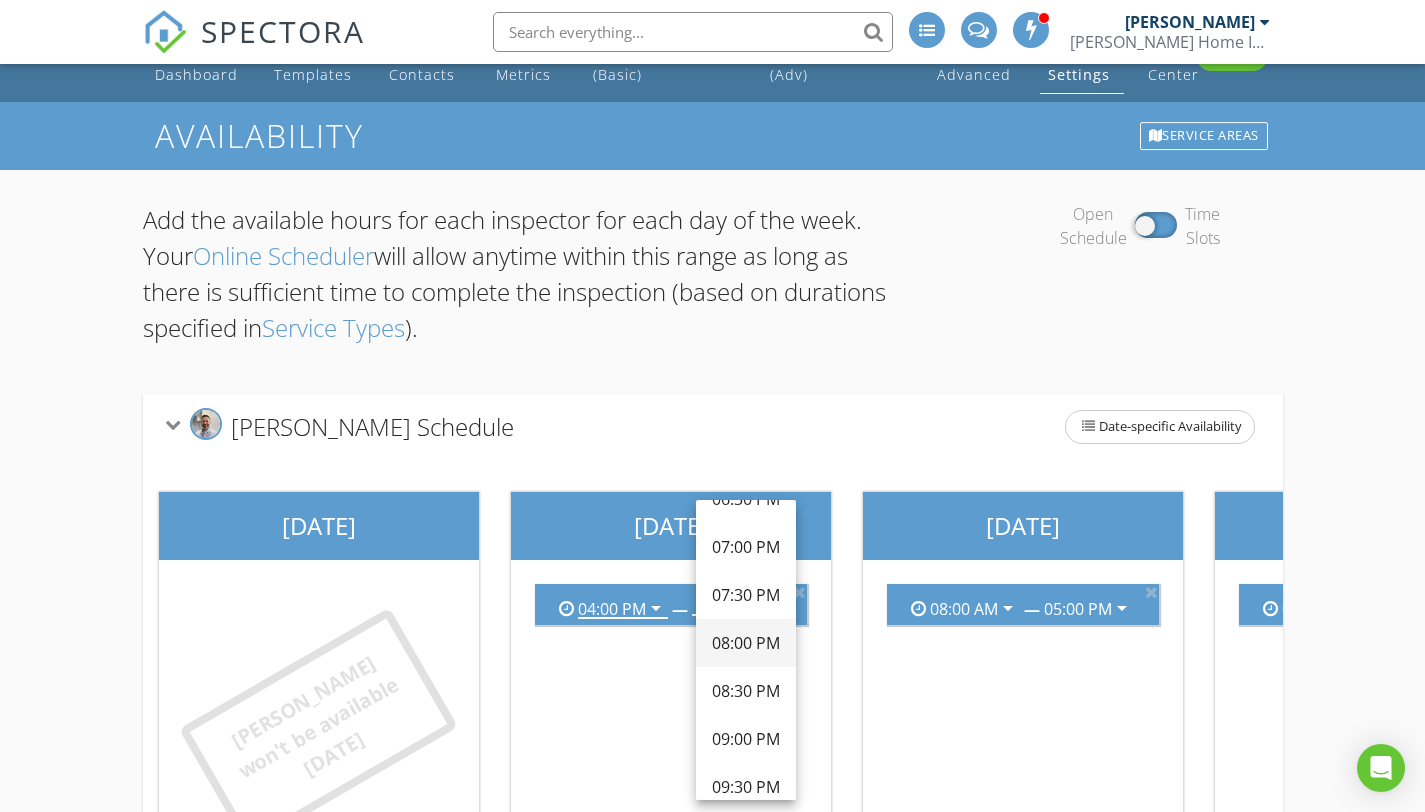 click on "08:00 PM" at bounding box center (746, 643) 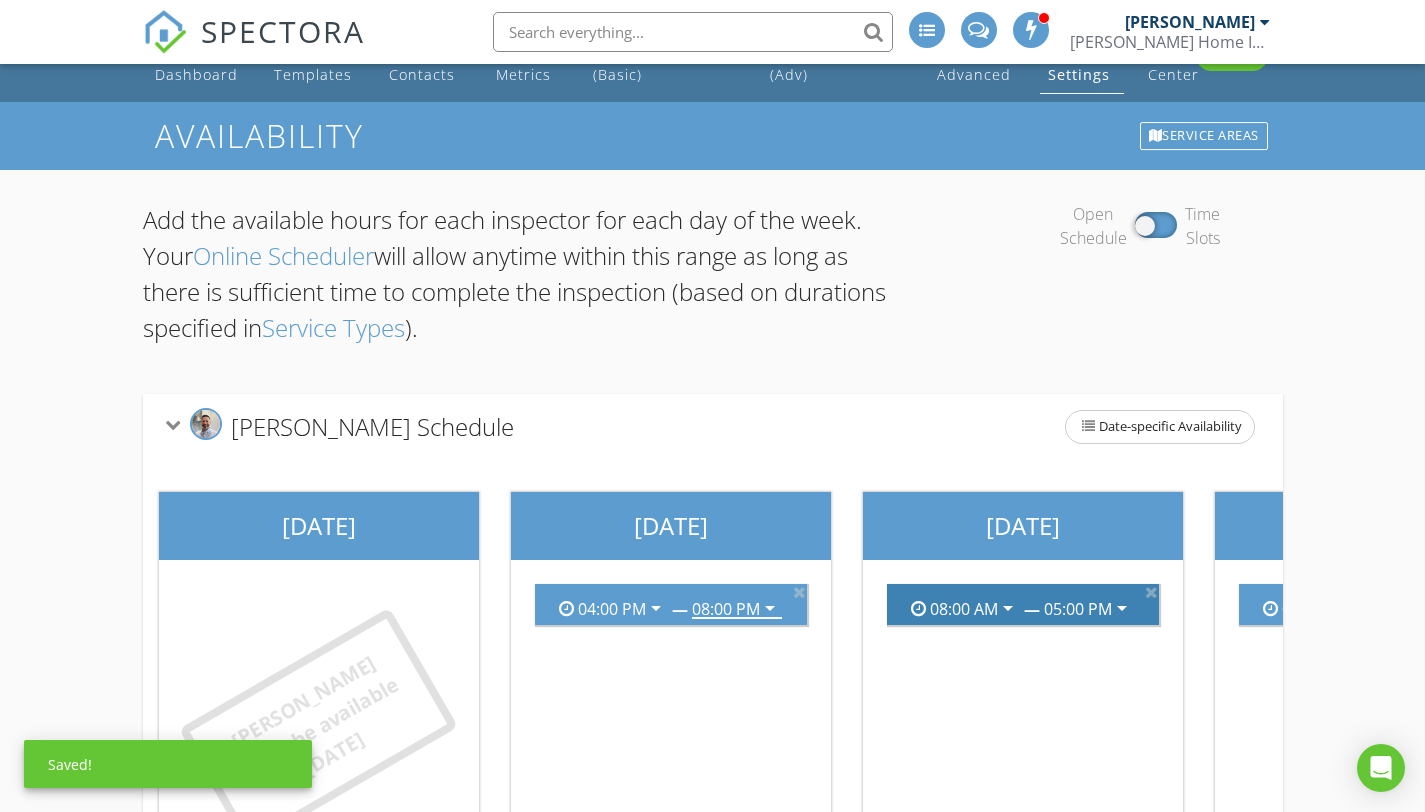 click on "08:00 AM" at bounding box center [964, 609] 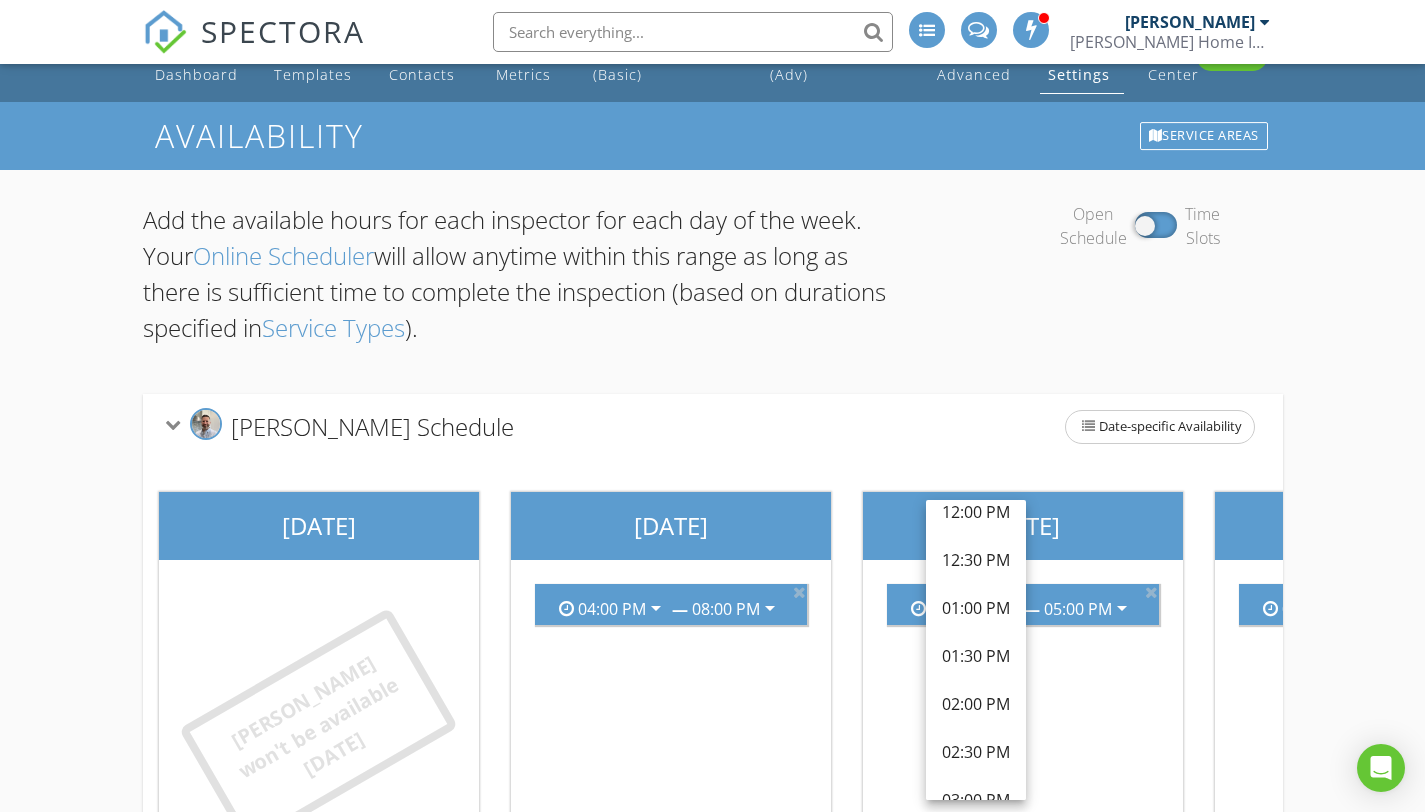 scroll, scrollTop: 690, scrollLeft: 0, axis: vertical 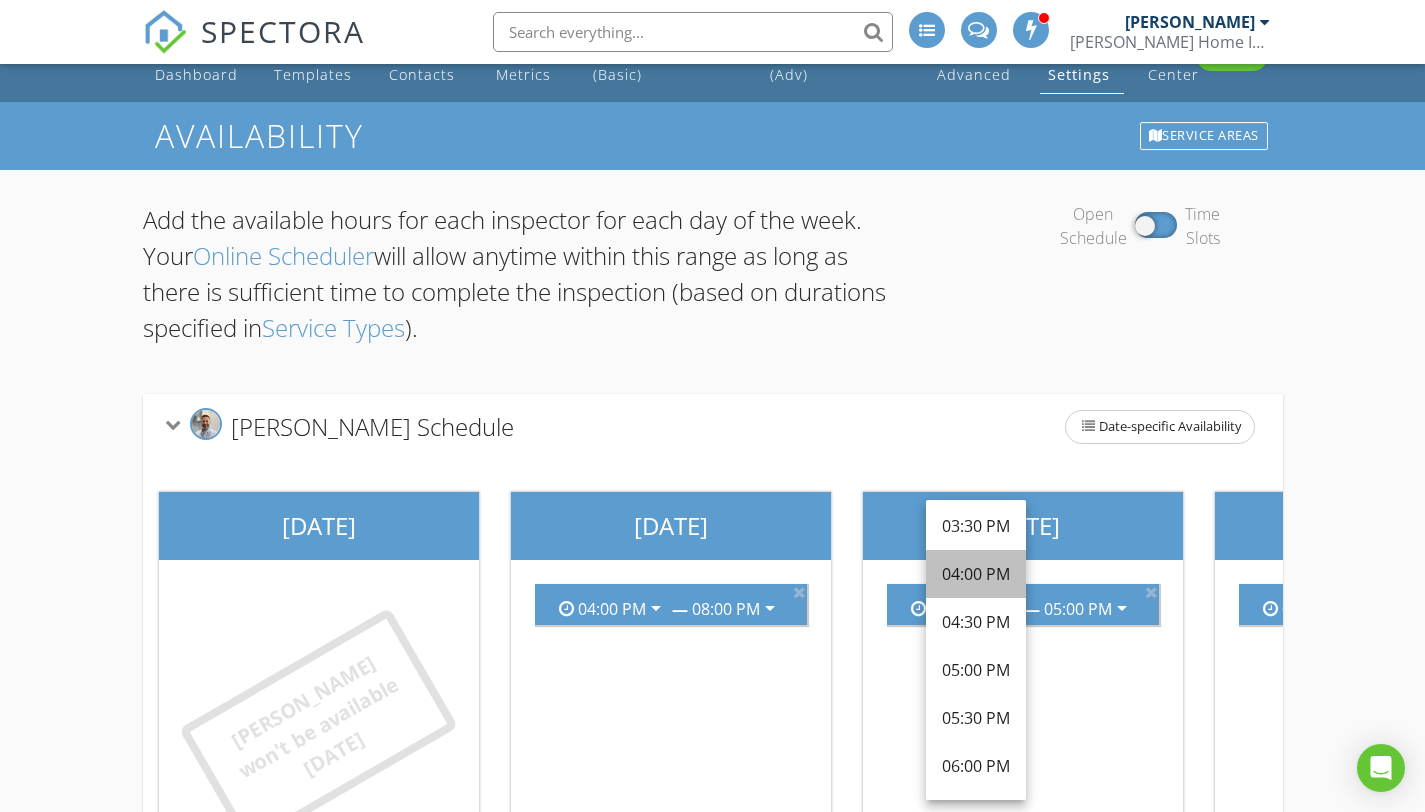 click on "04:00 PM" at bounding box center (976, 574) 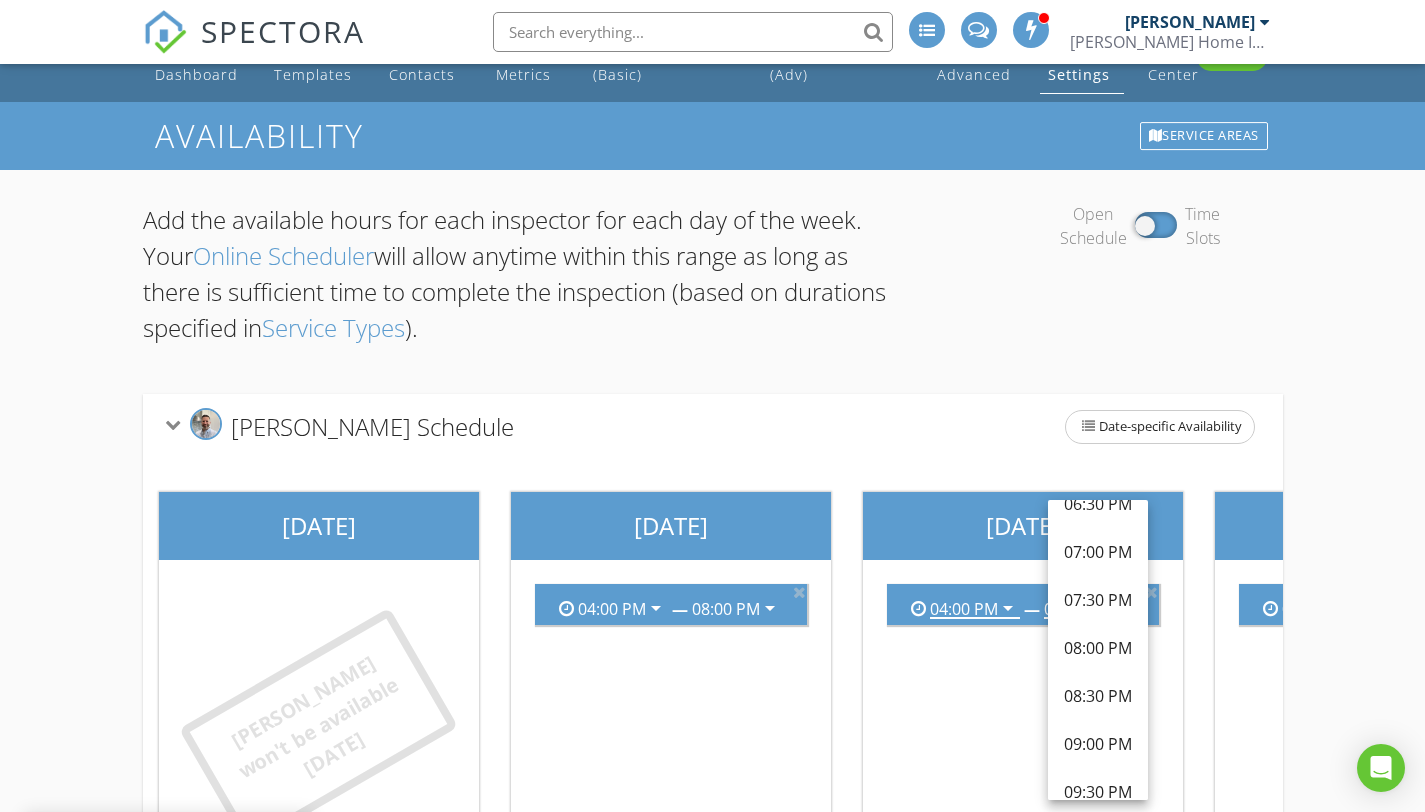 scroll, scrollTop: 234, scrollLeft: 0, axis: vertical 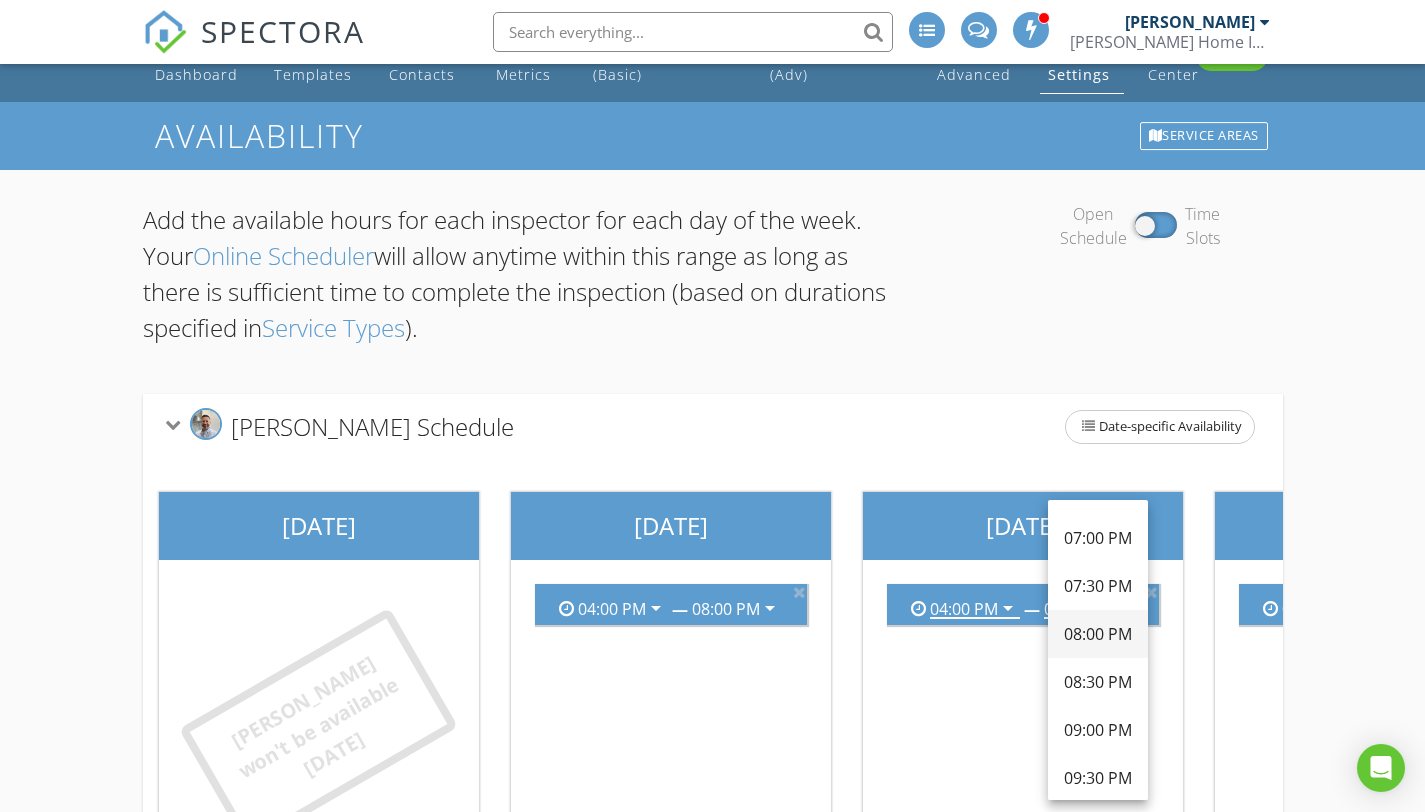 click on "08:00 PM" at bounding box center (1098, 634) 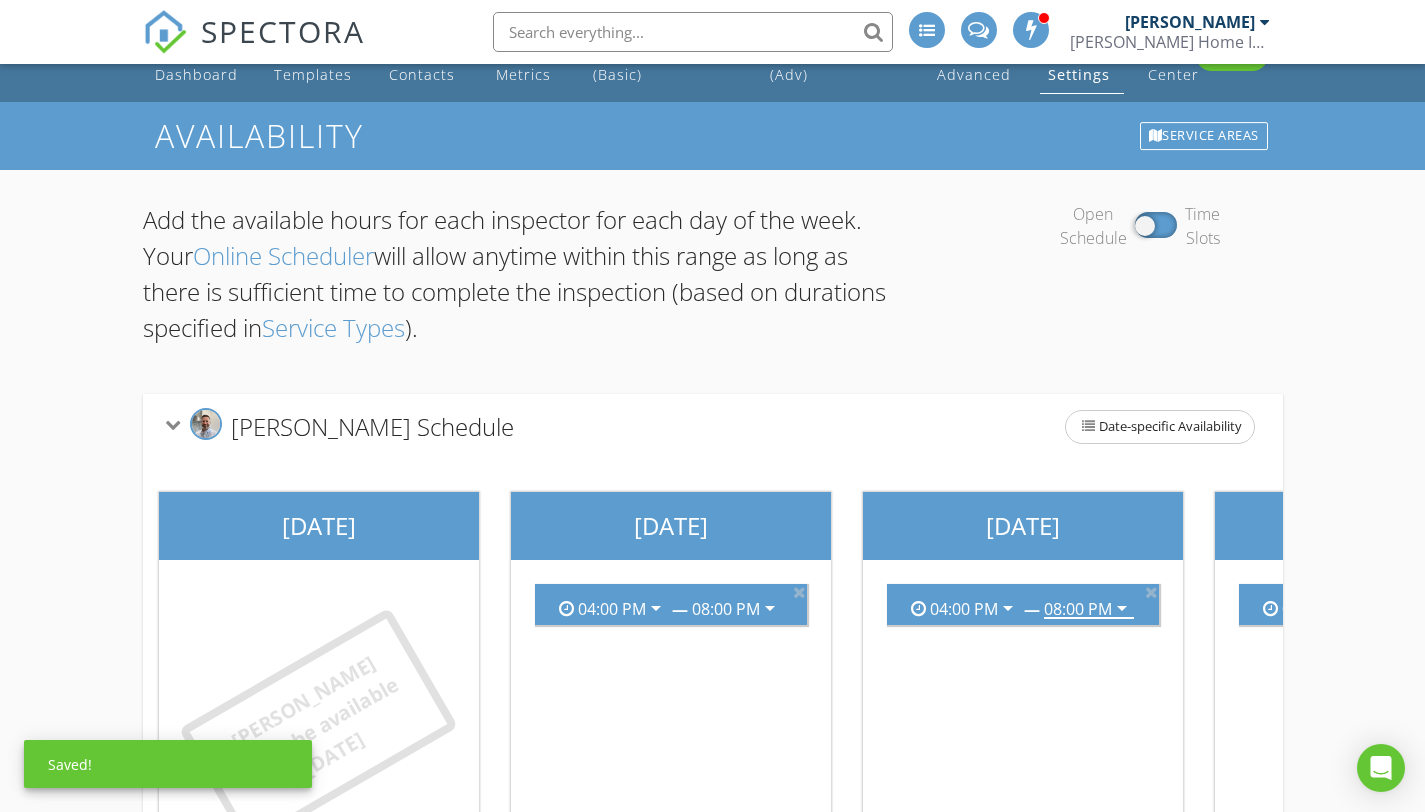 click on "Add the available hours for each inspector for each day of the
week. Your
Online Scheduler
will allow anytime within this range as long as there is
sufficient time to complete the inspection (based on durations
specified in  Service Types ).
Open
Schedule
Time
Slots
Seth Tomlinson's Schedule
Date-specific Availability
Sunday
Seth won't be available today
Block
Service Area
No Boundaries arrow_drop_down
Monday
04:00 PM arrow_drop_down   —     08:00 PM arrow_drop_down
Block
Service Area
No Boundaries arrow_drop_down
Tuesday
04:00 PM arrow_drop_down   —     08:00 PM arrow_drop_down
Block
No Boundaries" at bounding box center [712, 663] 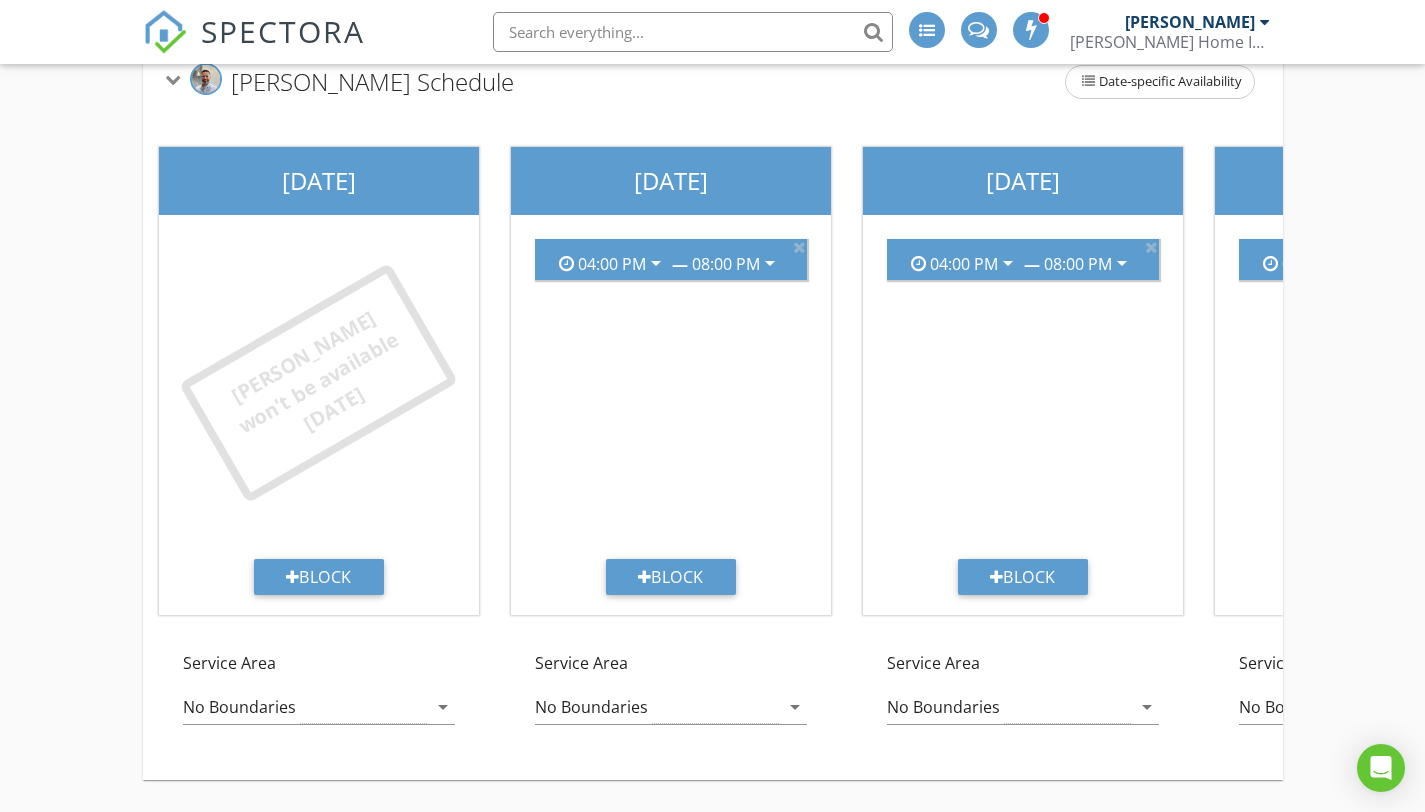 scroll, scrollTop: 395, scrollLeft: 0, axis: vertical 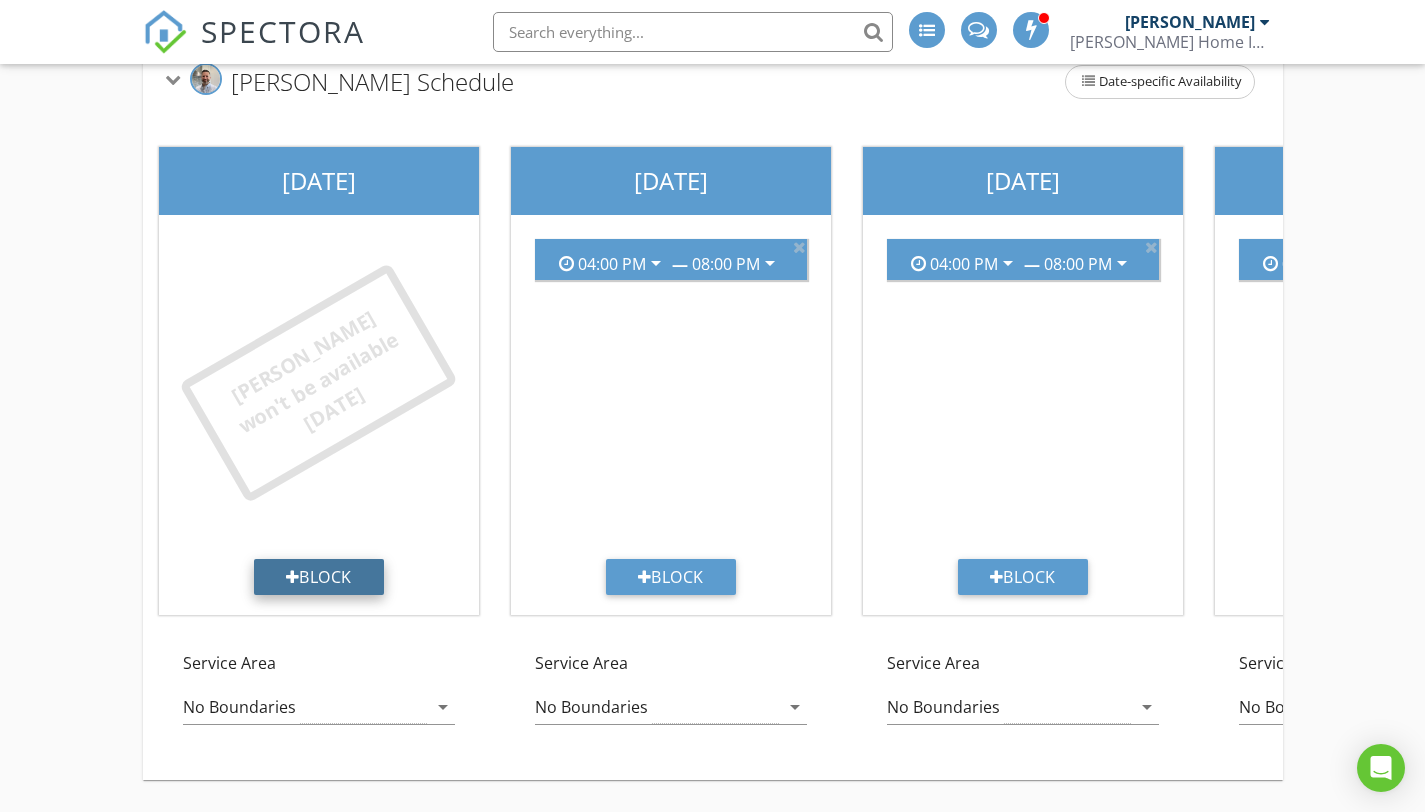 click on "Block" at bounding box center [319, 577] 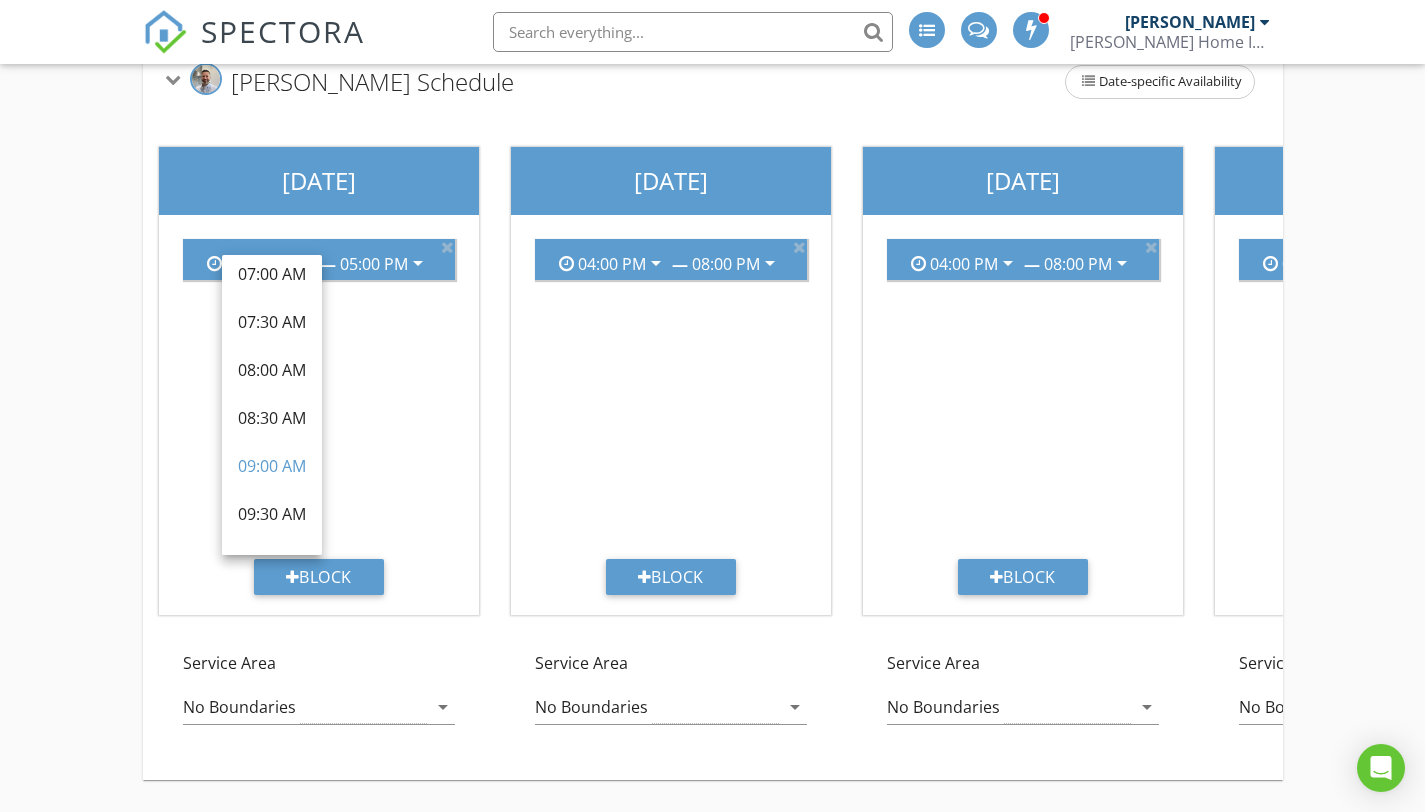 scroll, scrollTop: 112, scrollLeft: 0, axis: vertical 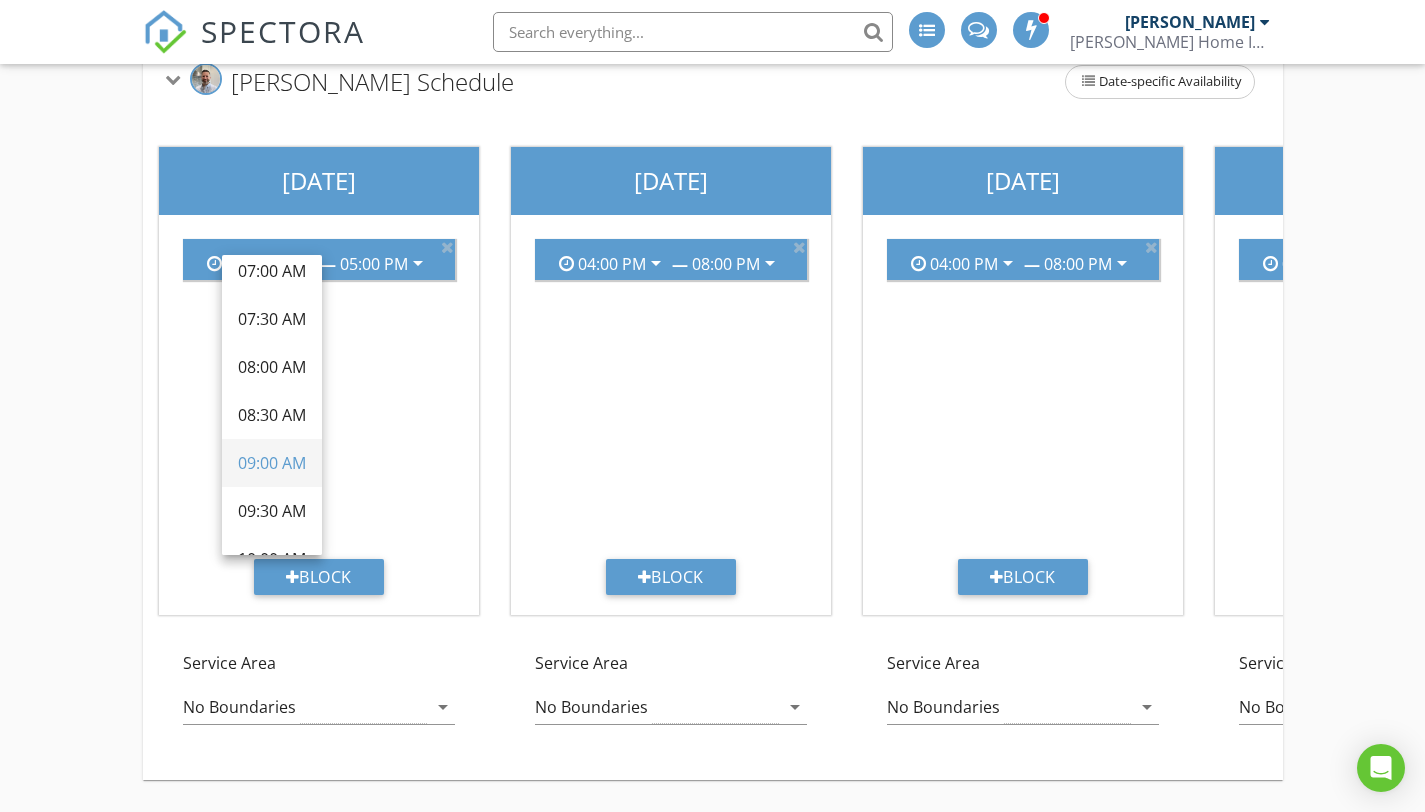 click on "09:00 AM" at bounding box center (272, 463) 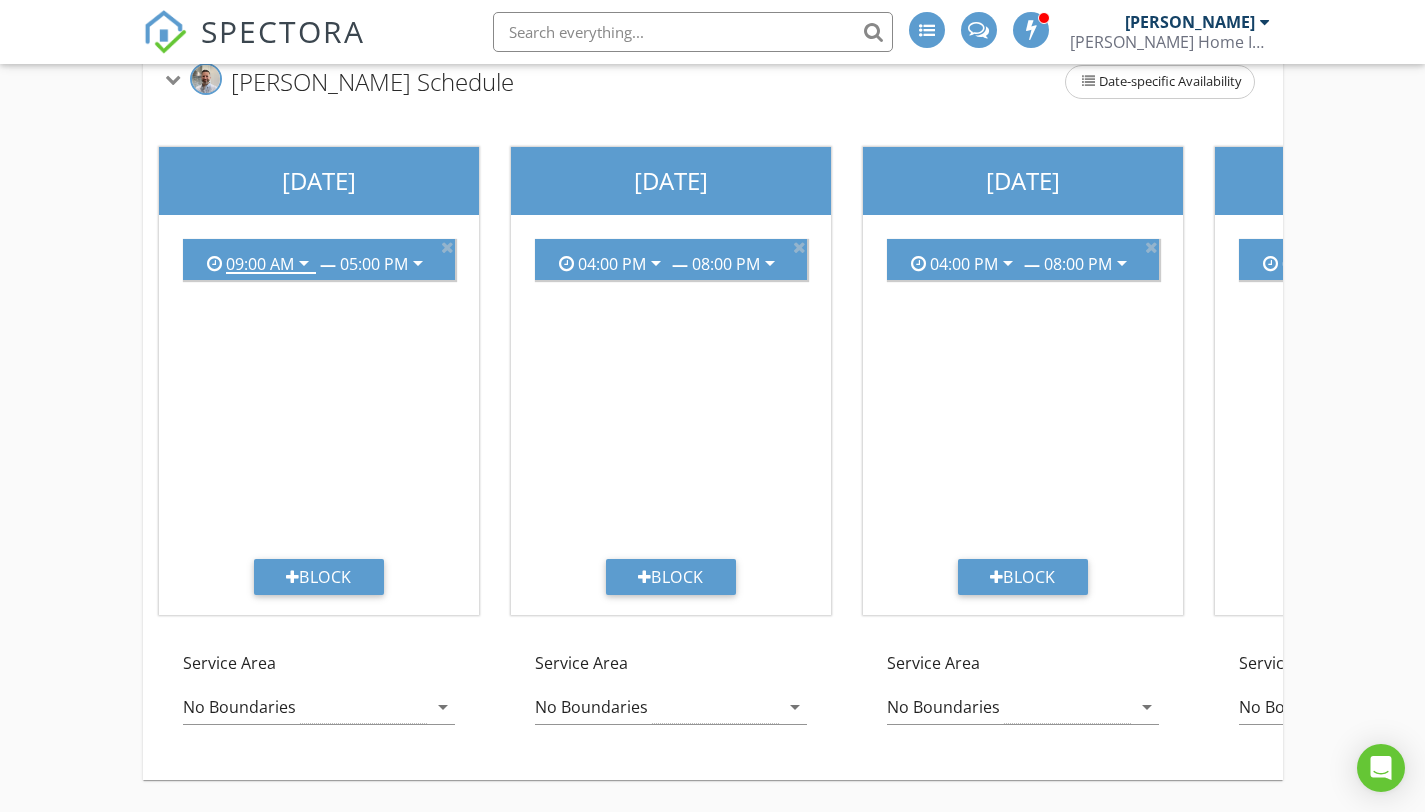click on "Service Area
No Boundaries arrow_drop_down" at bounding box center (1375, 697) 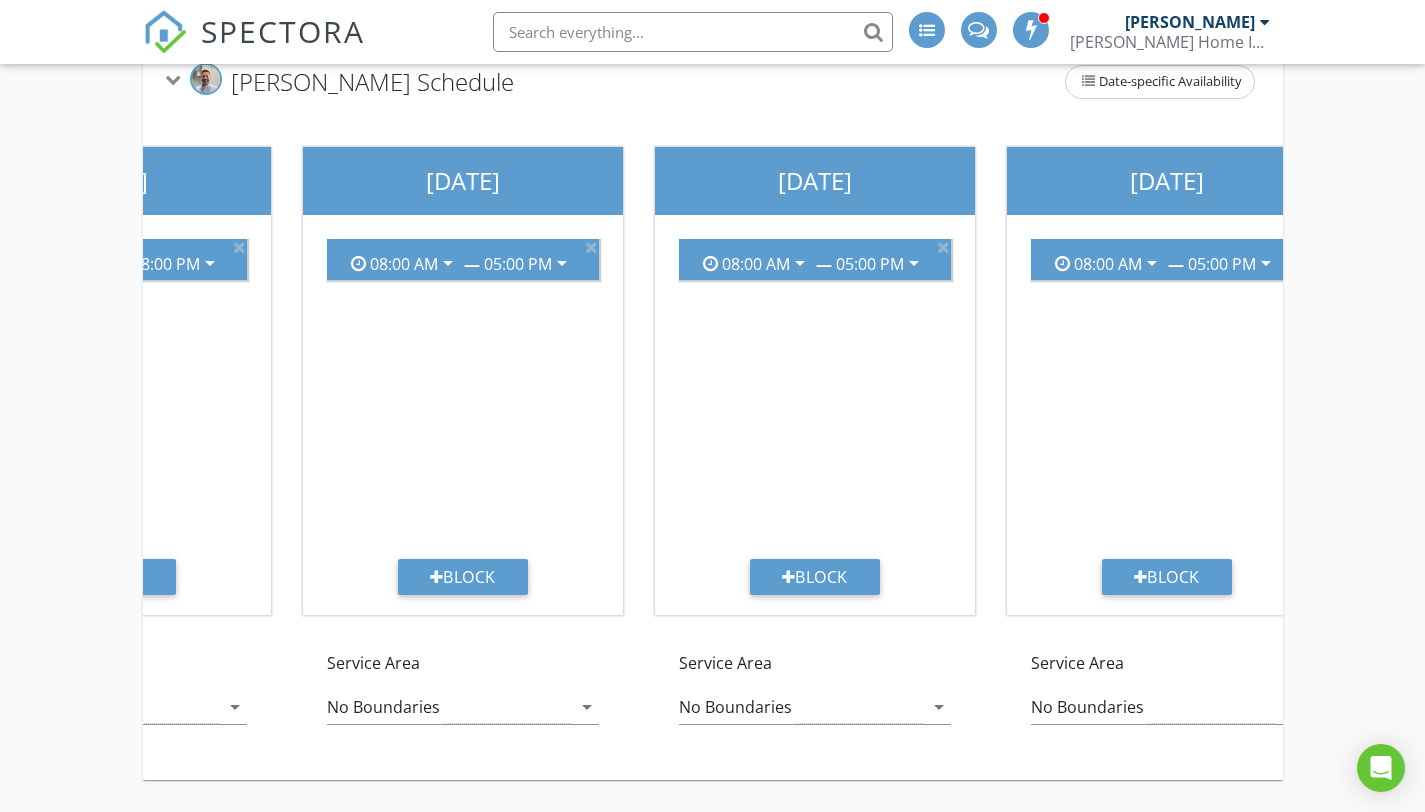 scroll, scrollTop: 0, scrollLeft: 946, axis: horizontal 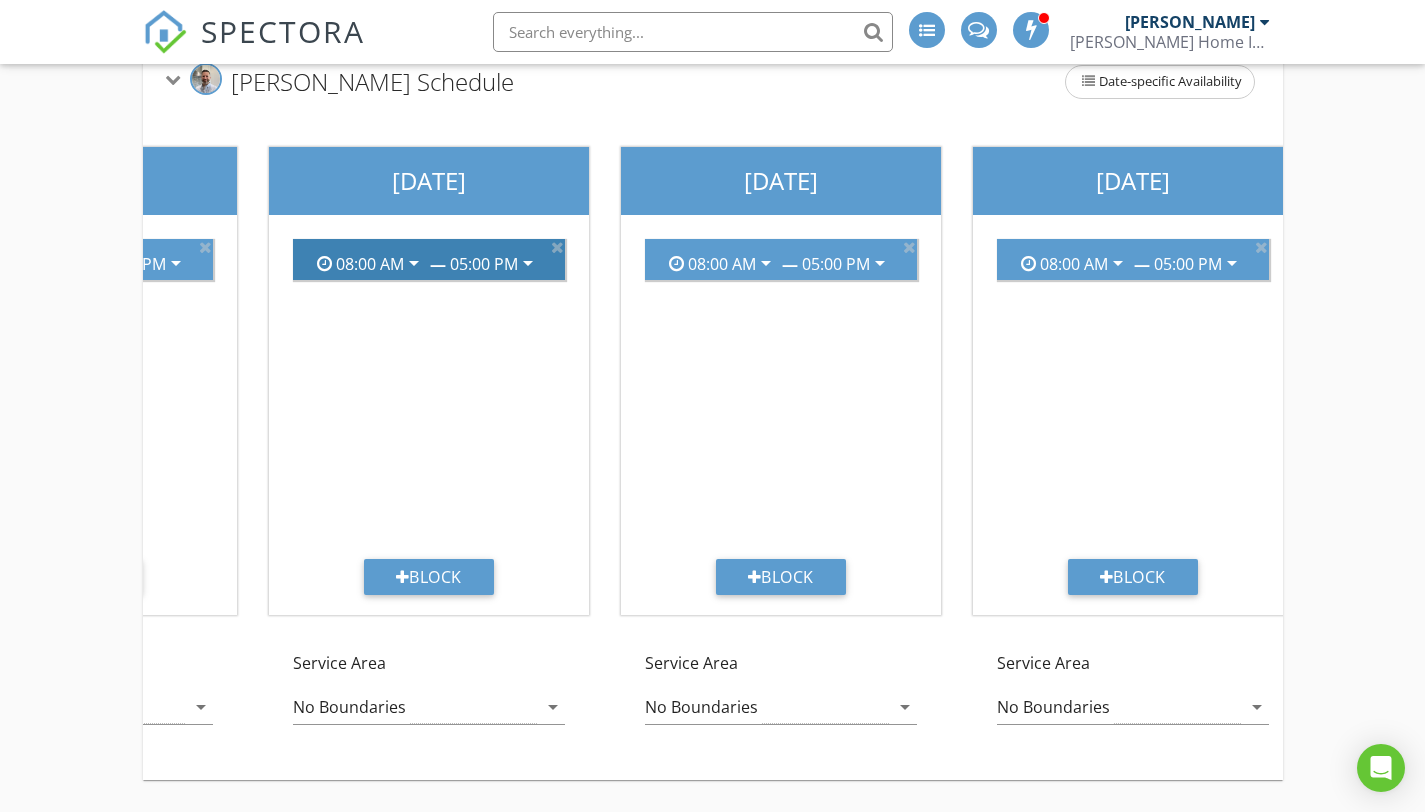 click on "08:00 AM" at bounding box center (370, 264) 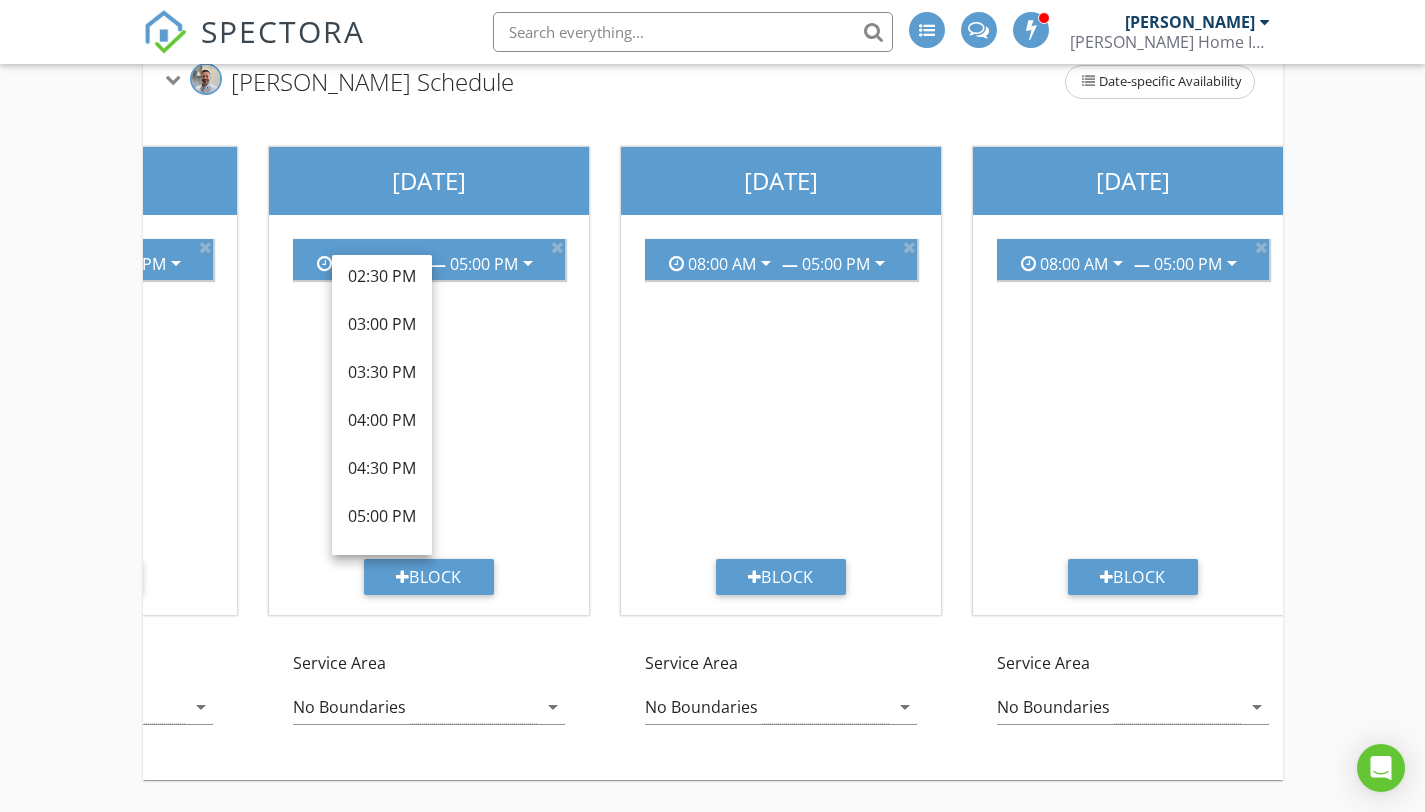 scroll, scrollTop: 833, scrollLeft: 0, axis: vertical 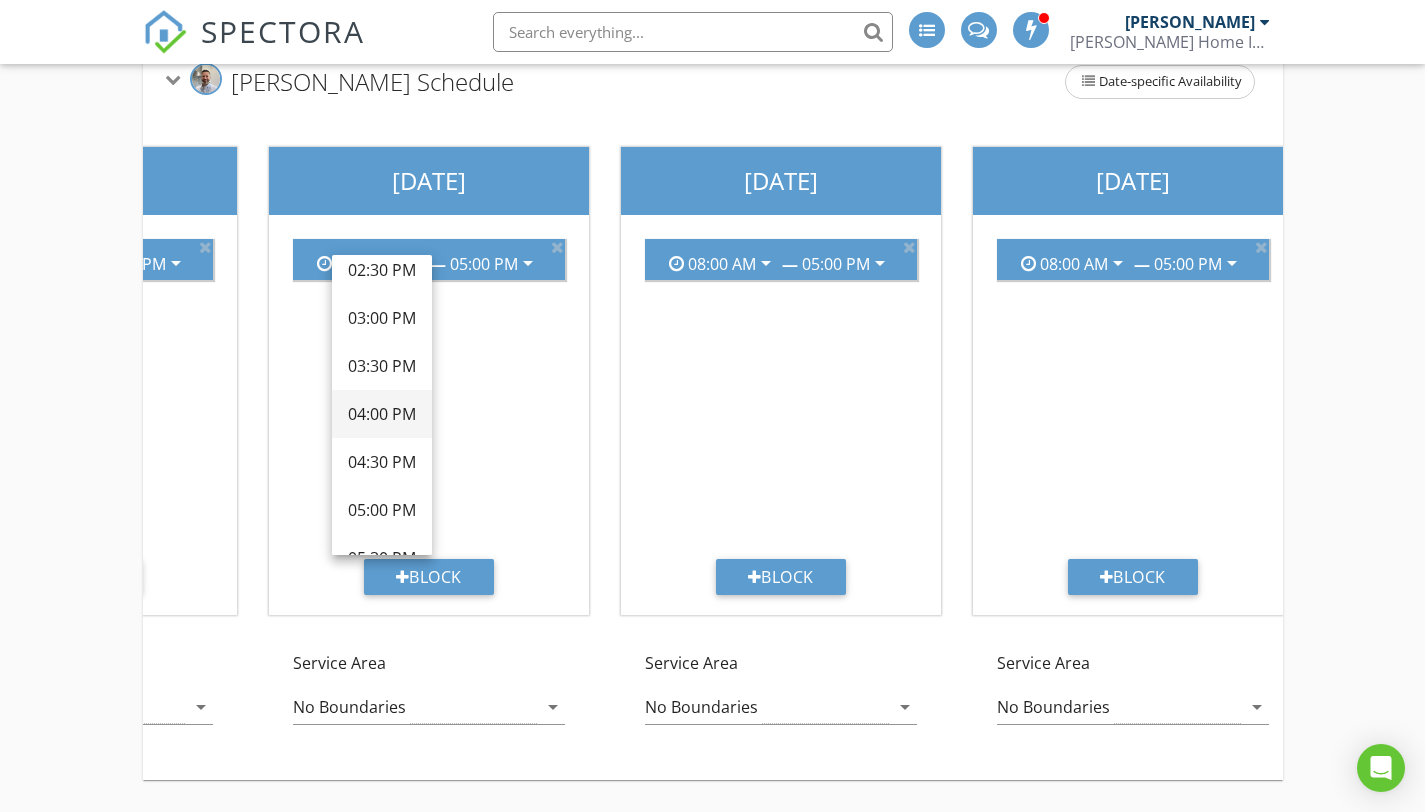 click on "04:00 PM" at bounding box center [382, 414] 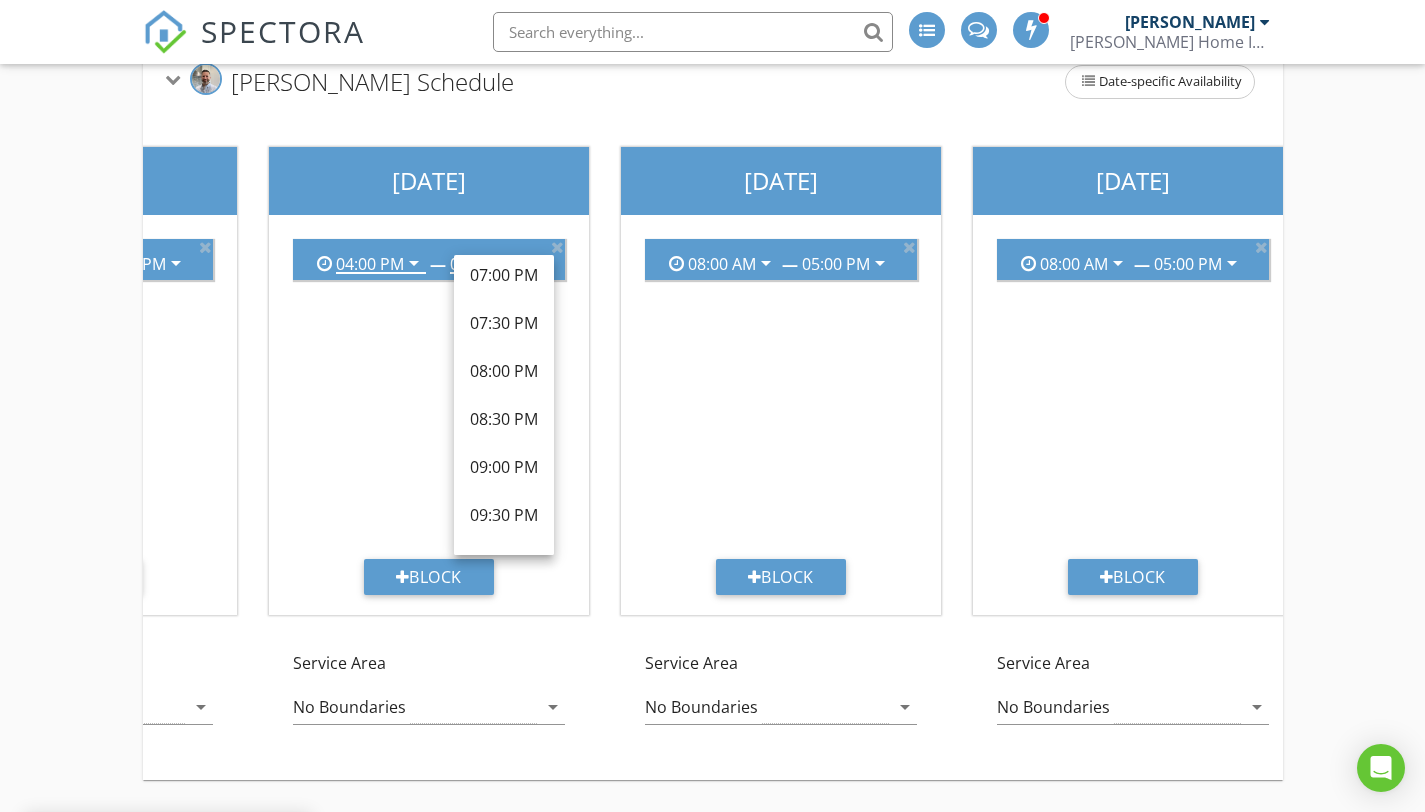 scroll, scrollTop: 250, scrollLeft: 0, axis: vertical 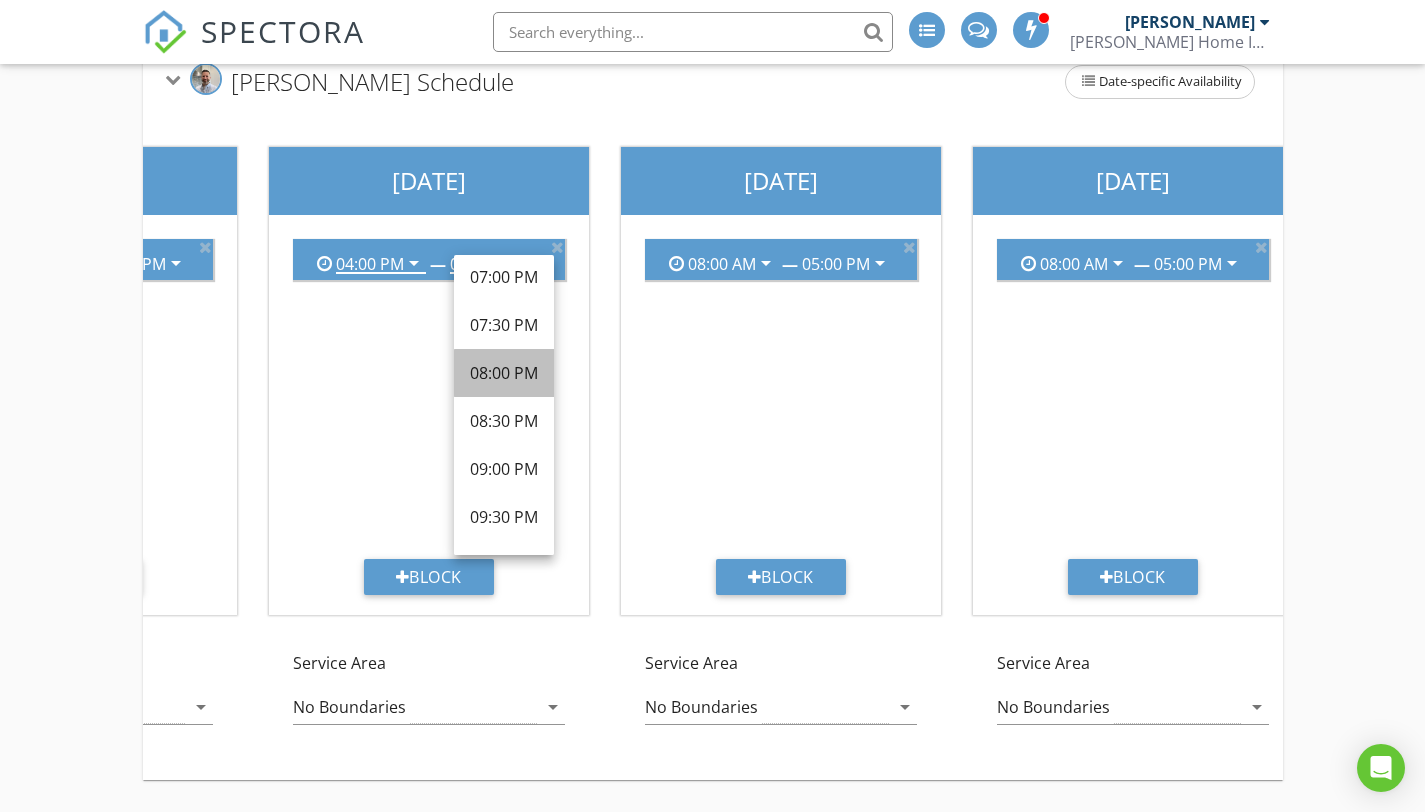 click on "08:00 PM" at bounding box center [504, 373] 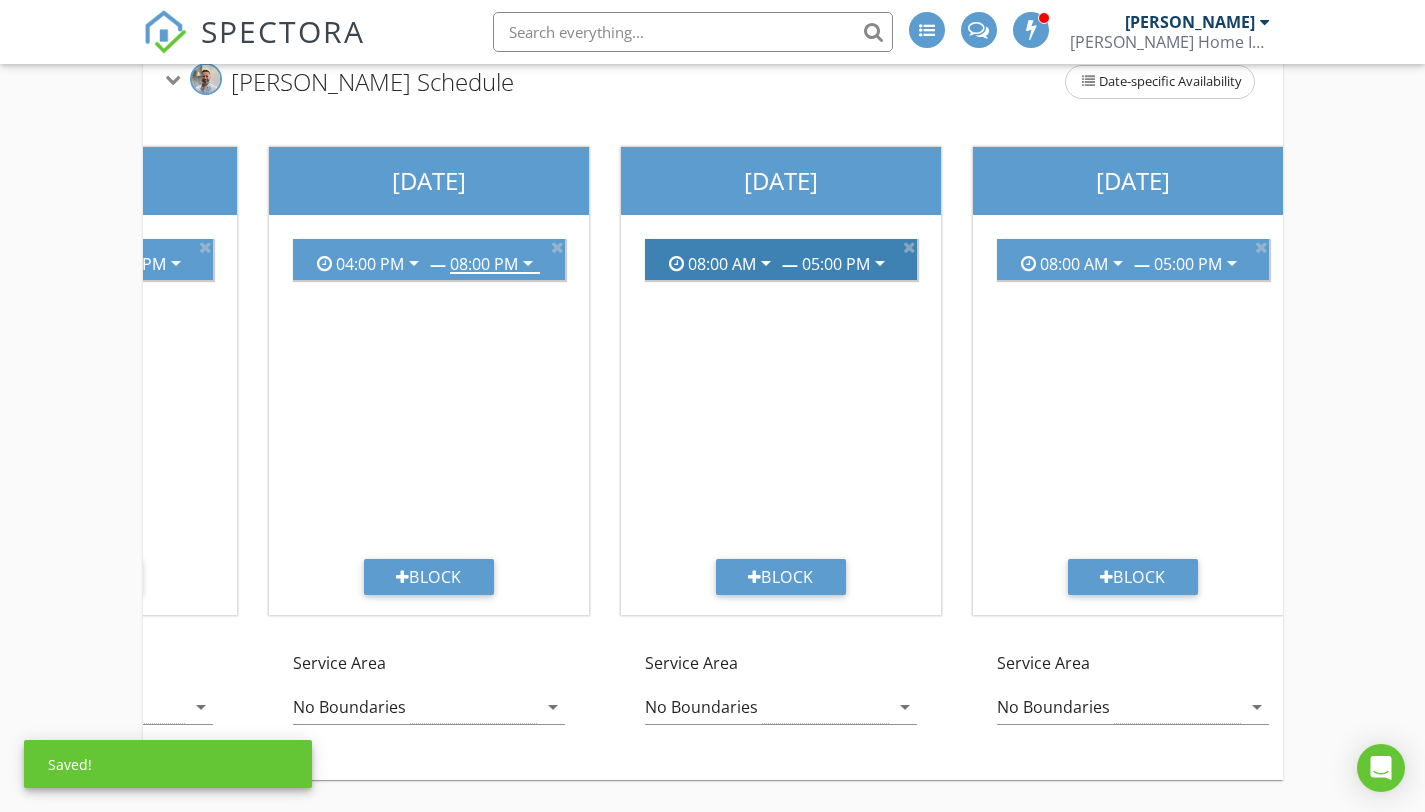 click on "08:00 AM" at bounding box center (722, 264) 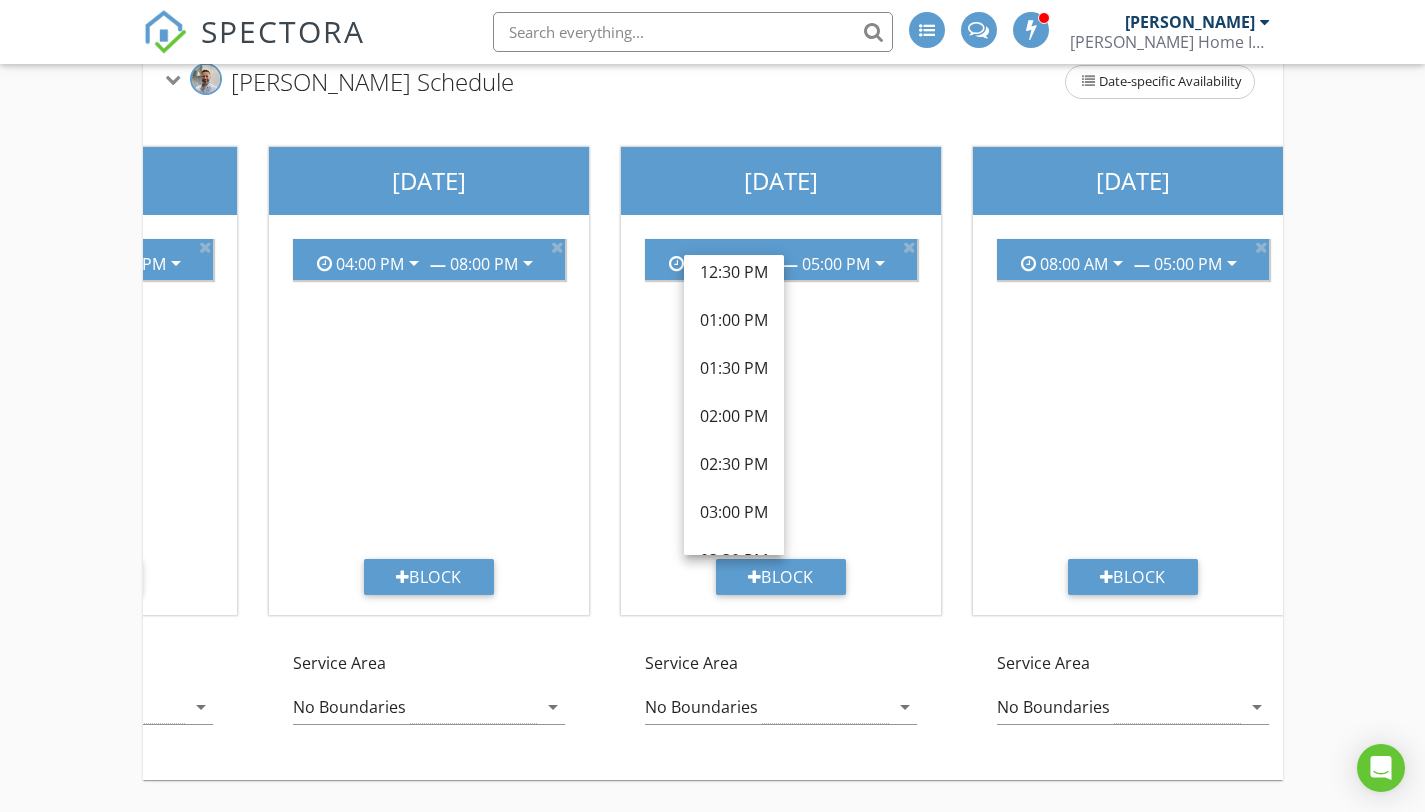 scroll, scrollTop: 773, scrollLeft: 0, axis: vertical 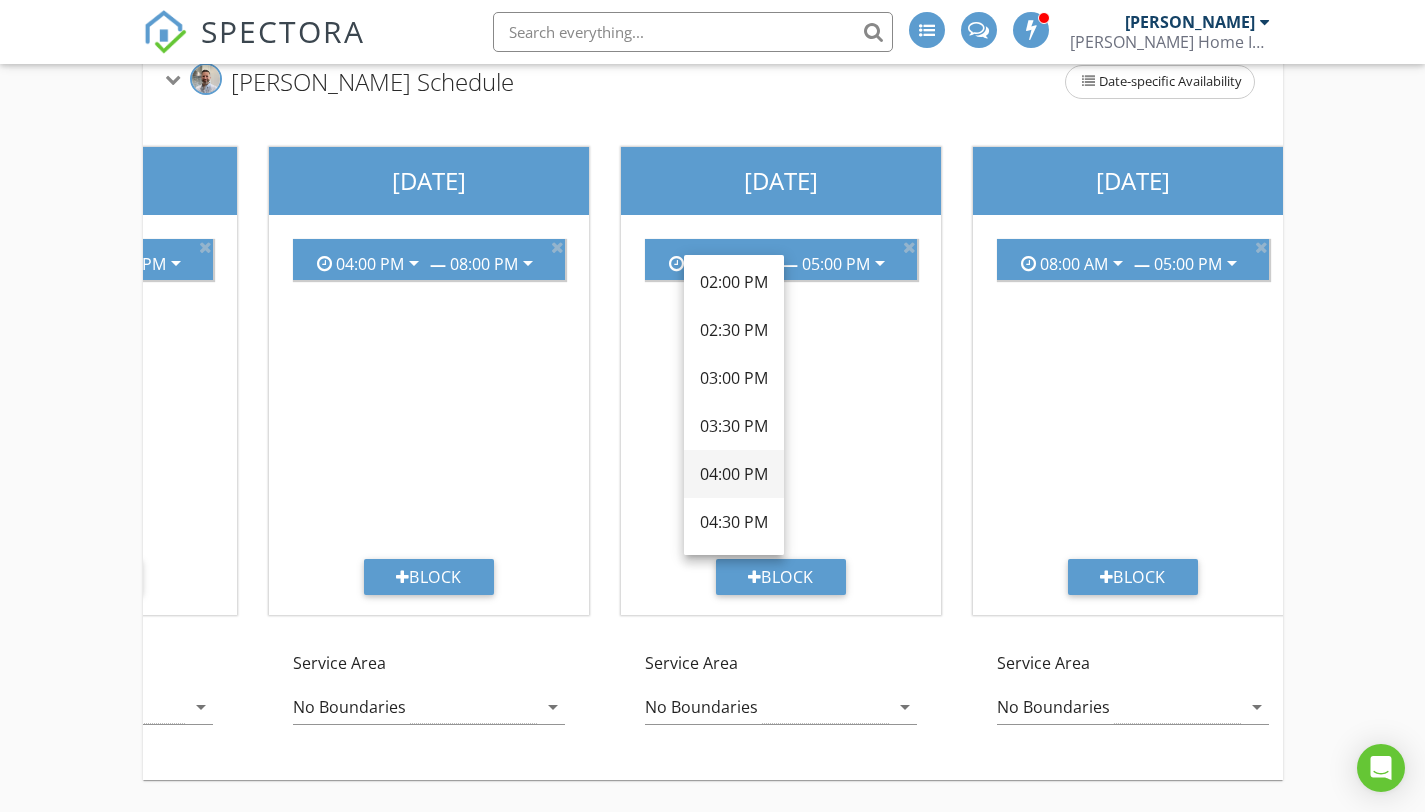 click on "04:00 PM" at bounding box center (734, 474) 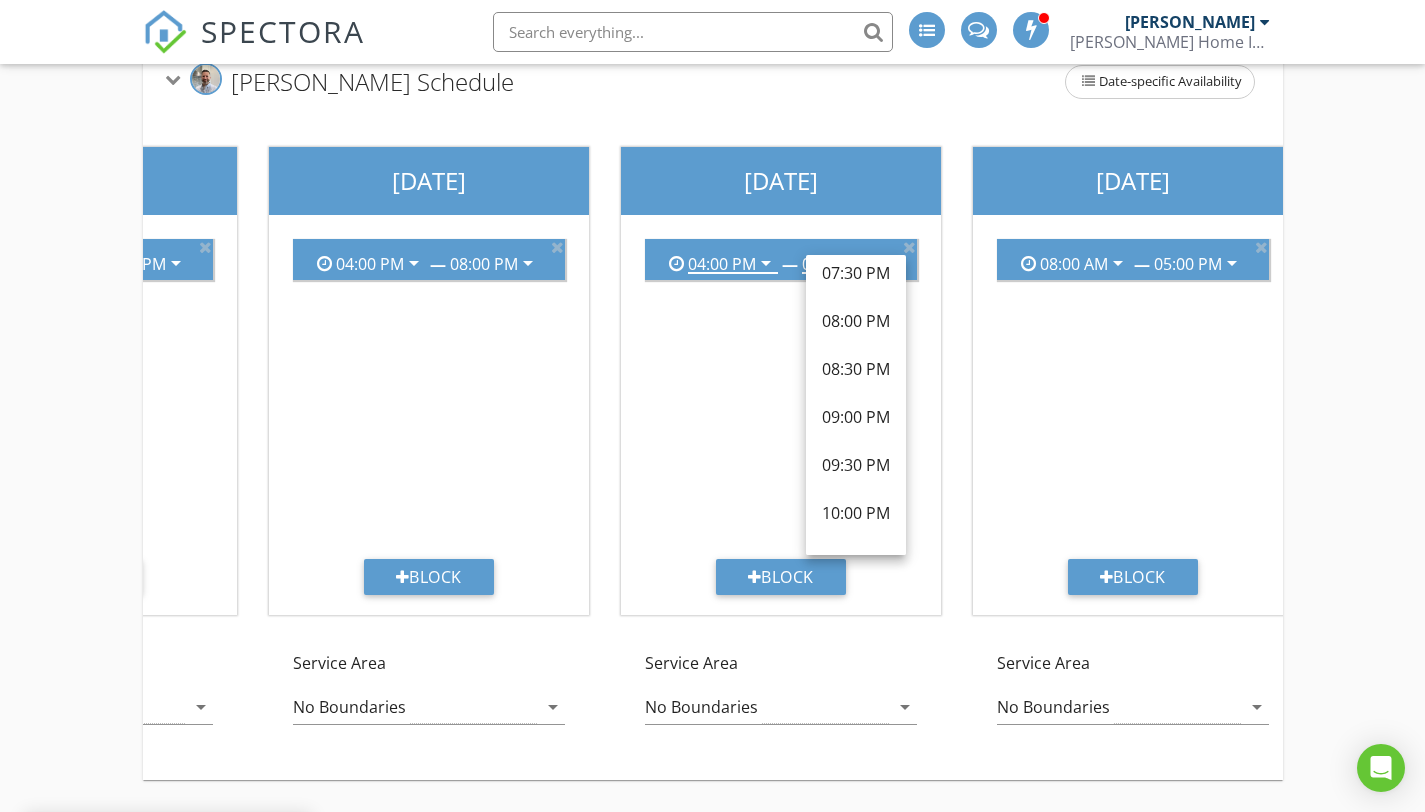 scroll, scrollTop: 300, scrollLeft: 0, axis: vertical 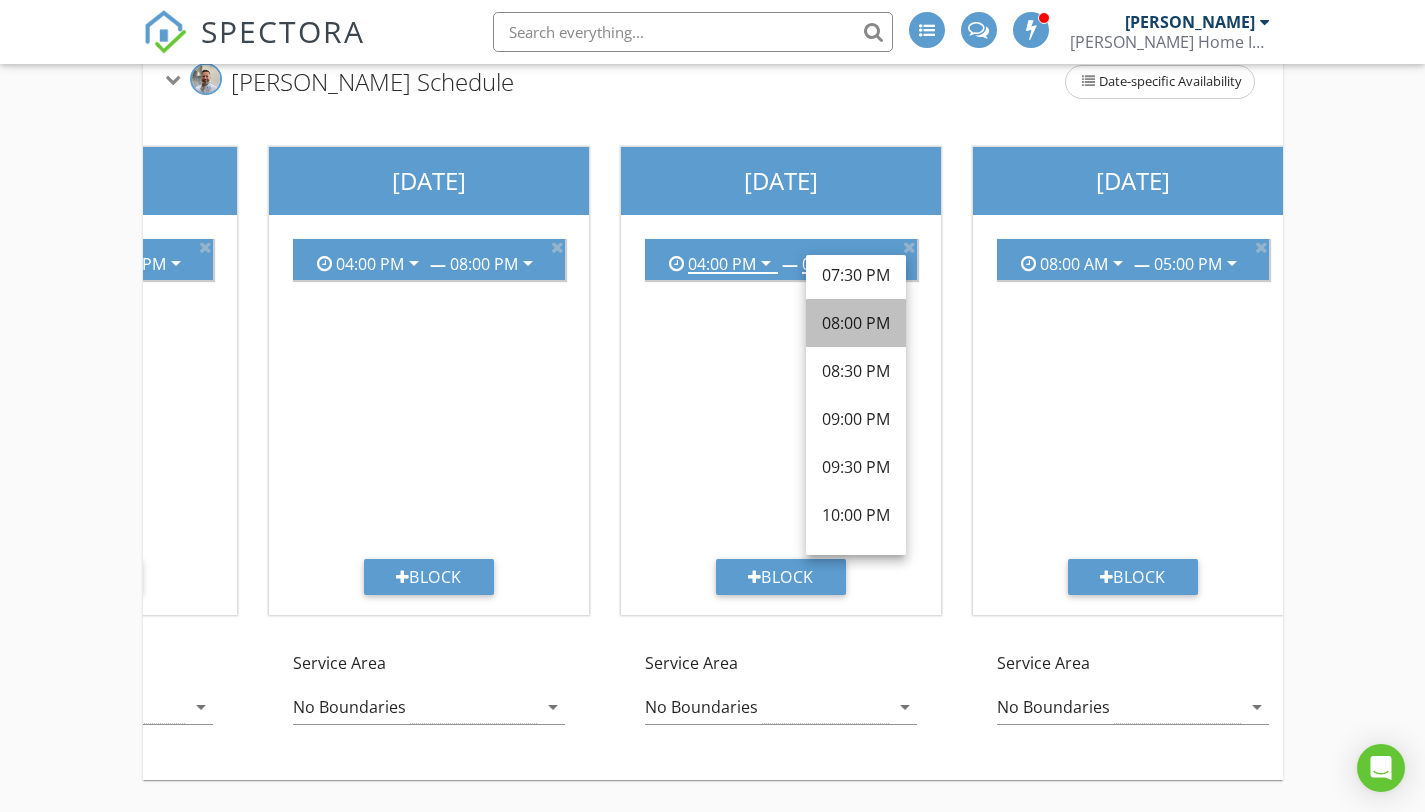 click on "08:00 PM" at bounding box center (856, 323) 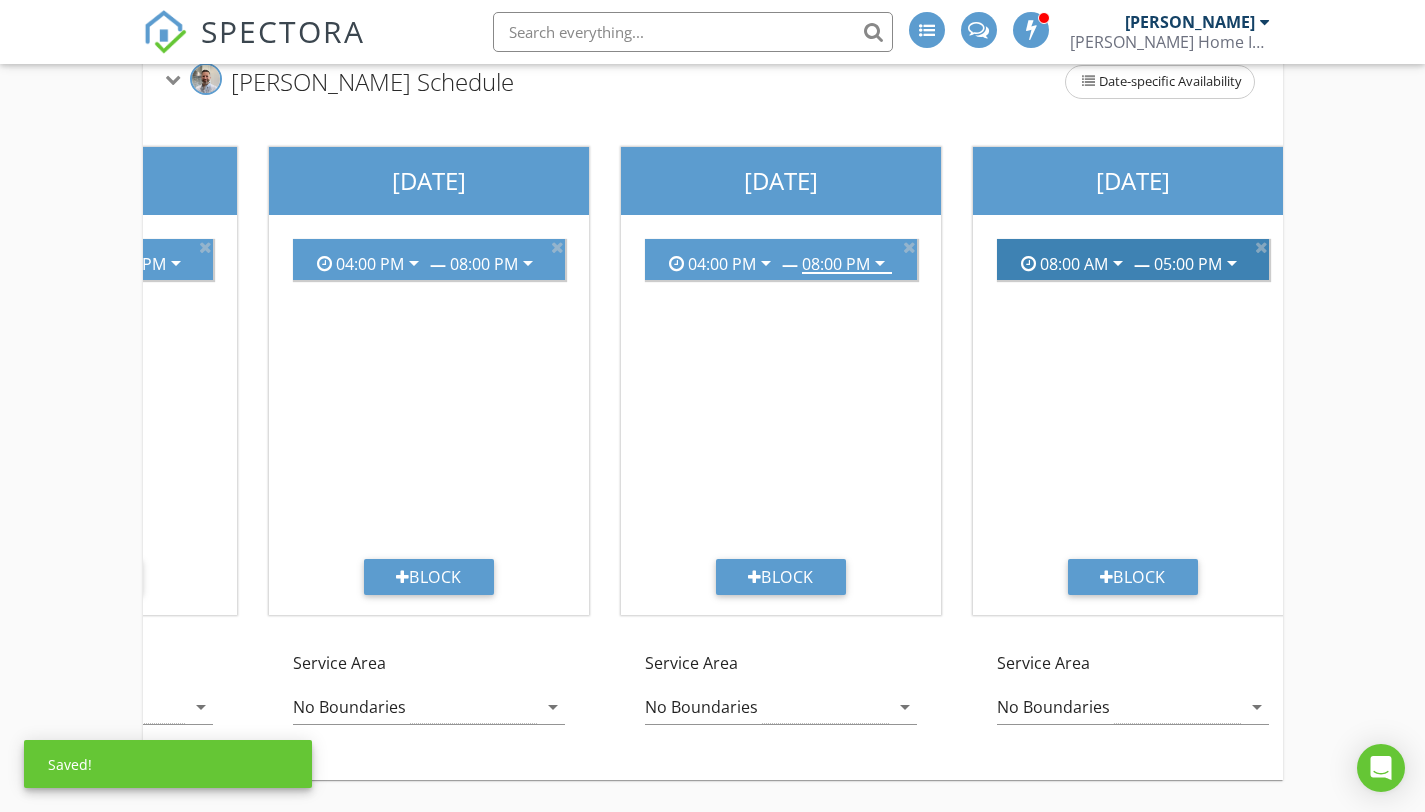 click on "08:00 AM" at bounding box center (1074, 264) 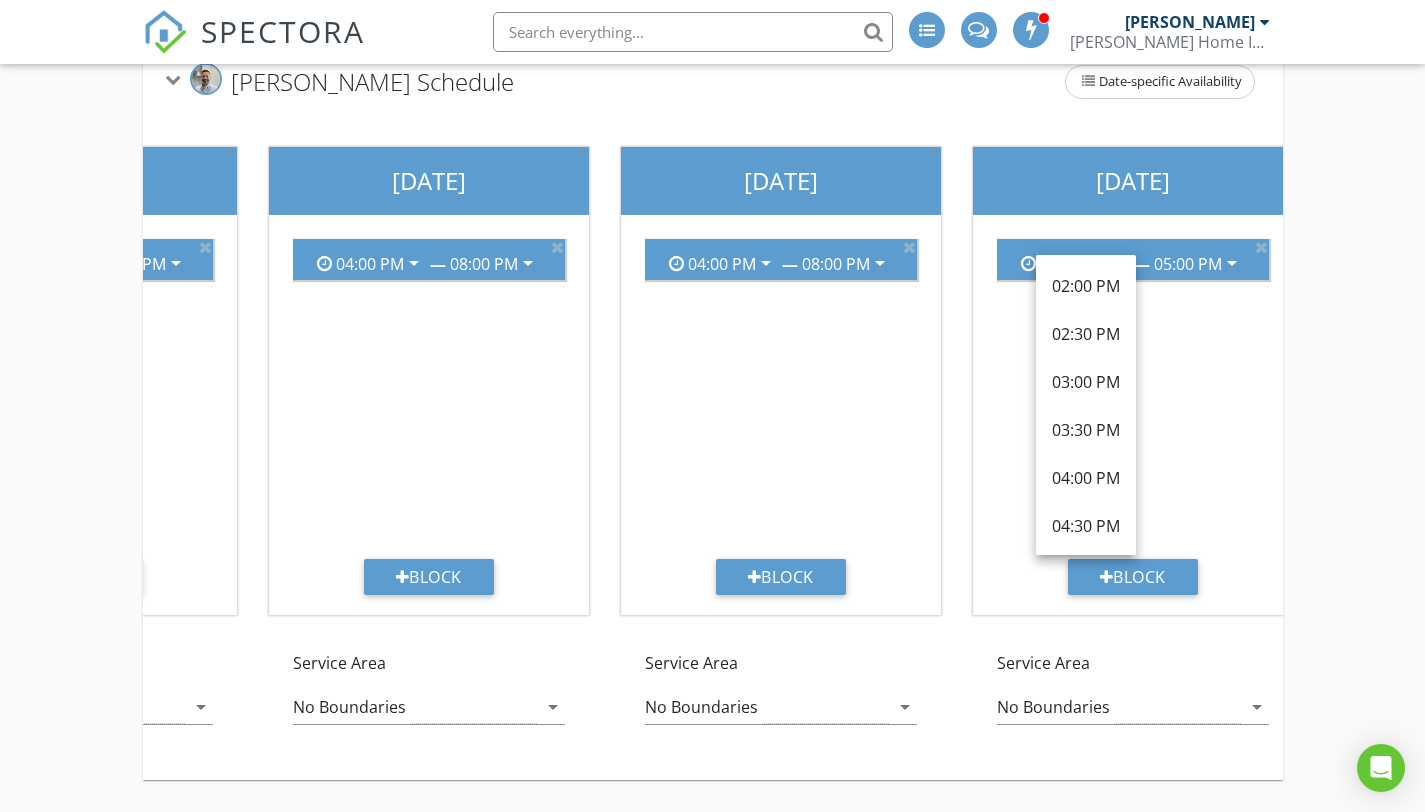 scroll, scrollTop: 763, scrollLeft: 0, axis: vertical 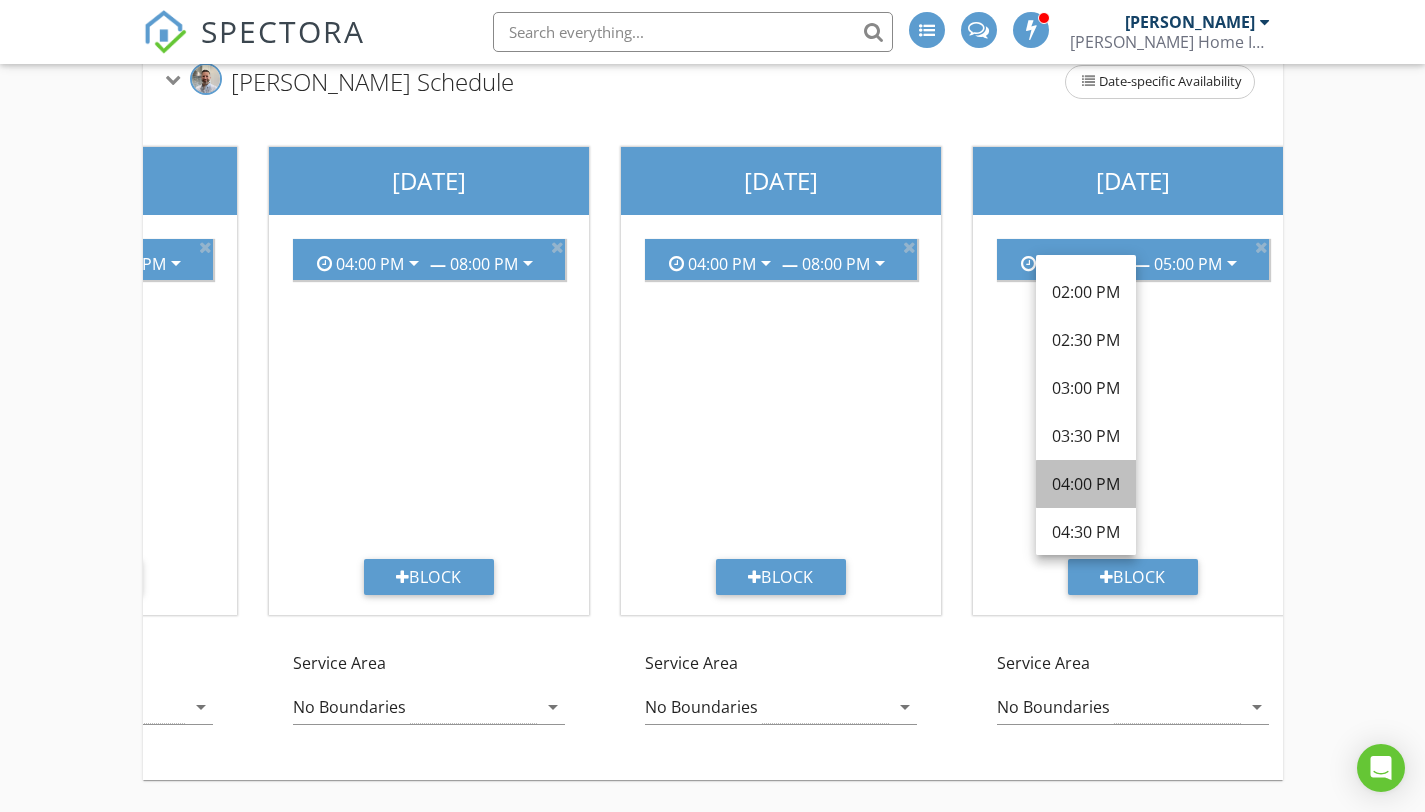 click on "04:00 PM" at bounding box center [1086, 484] 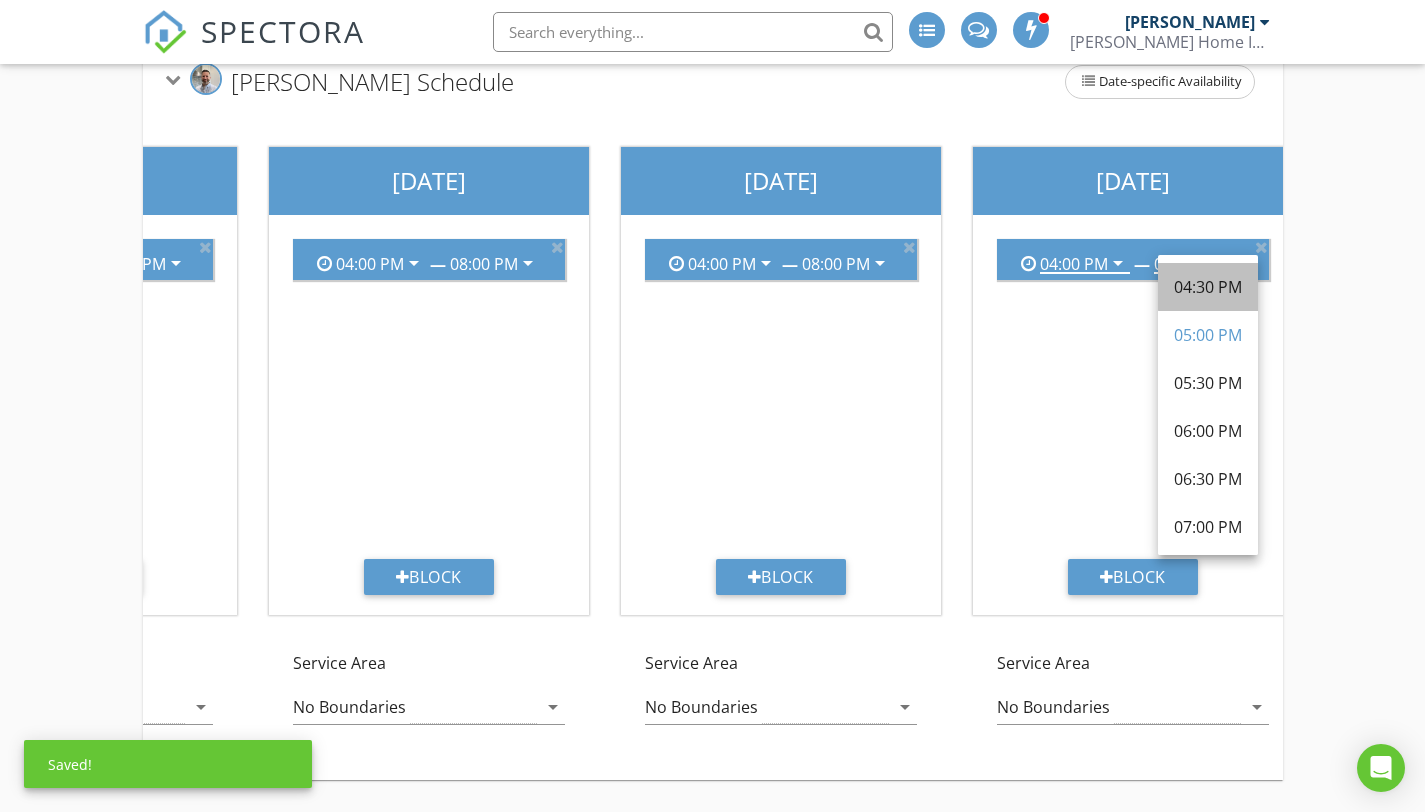 click on "04:30 PM" at bounding box center [1208, 287] 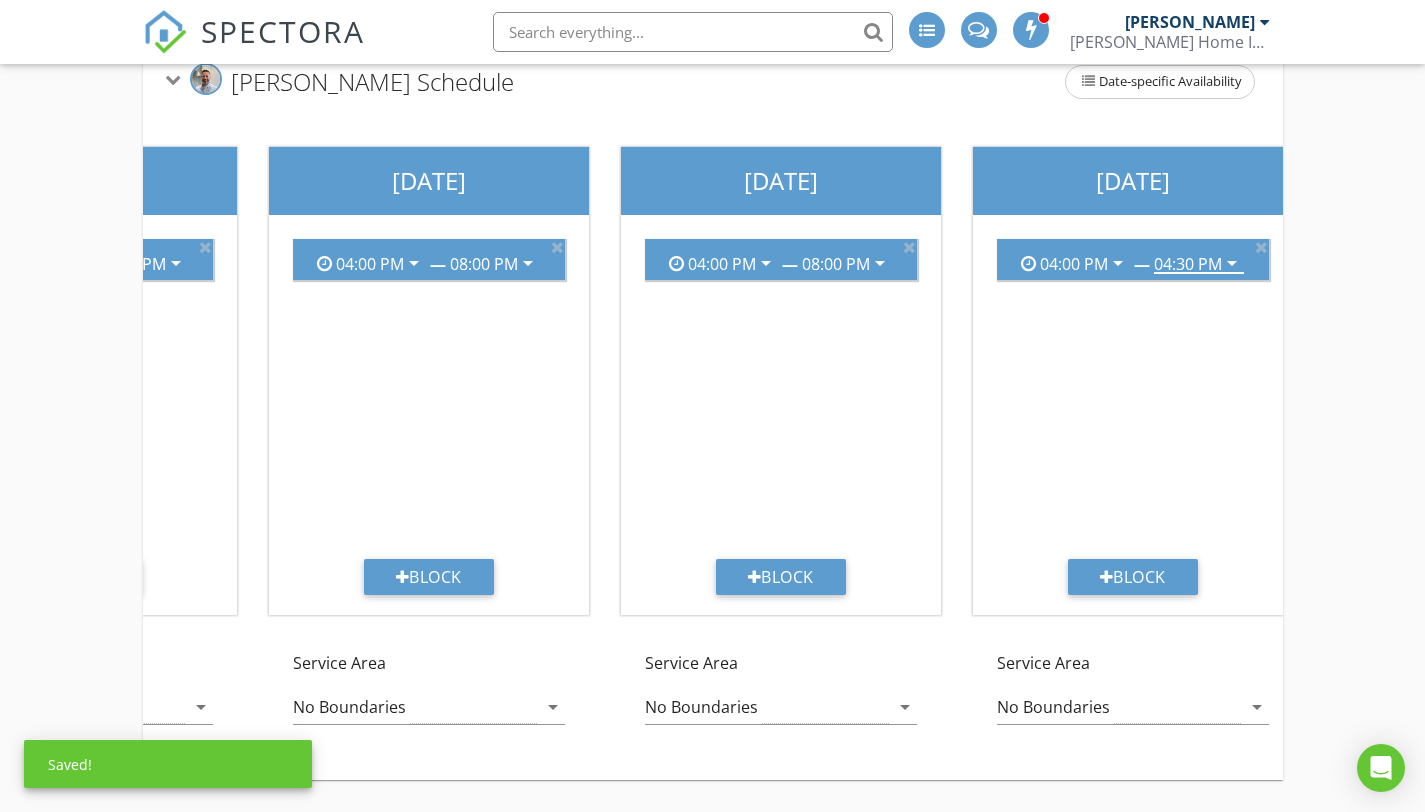 click on "04:30 PM" at bounding box center [1188, 264] 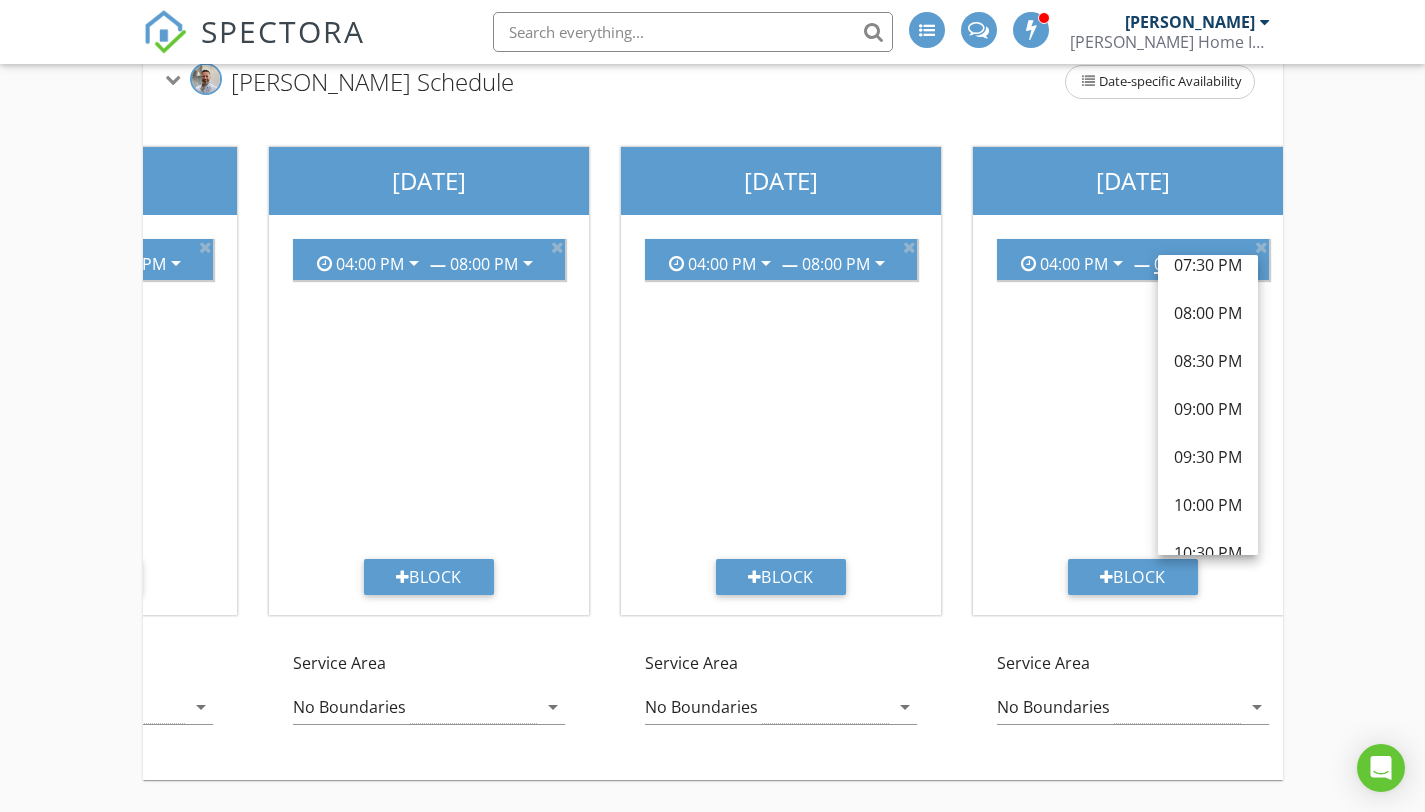 scroll, scrollTop: 279, scrollLeft: 0, axis: vertical 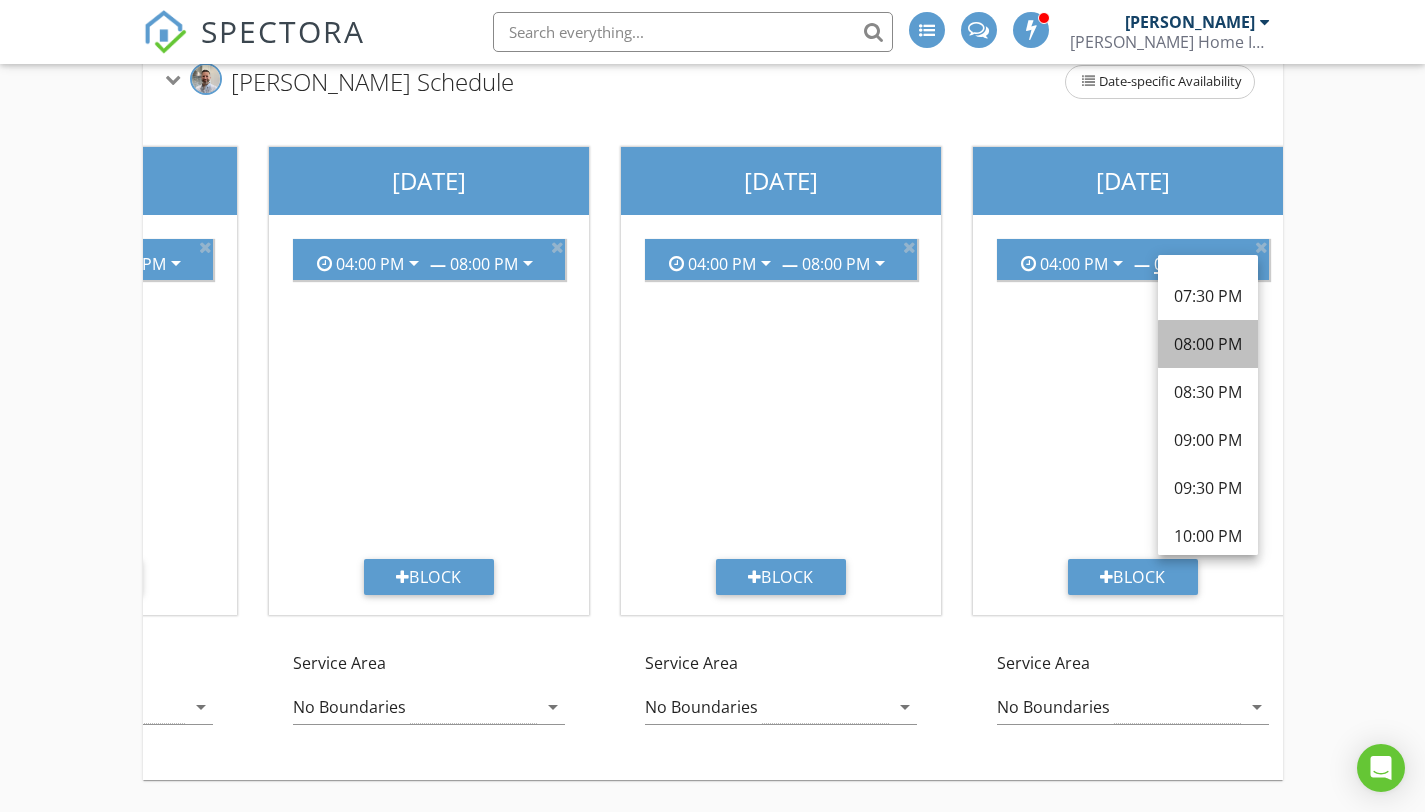 click on "08:00 PM" at bounding box center [1208, 344] 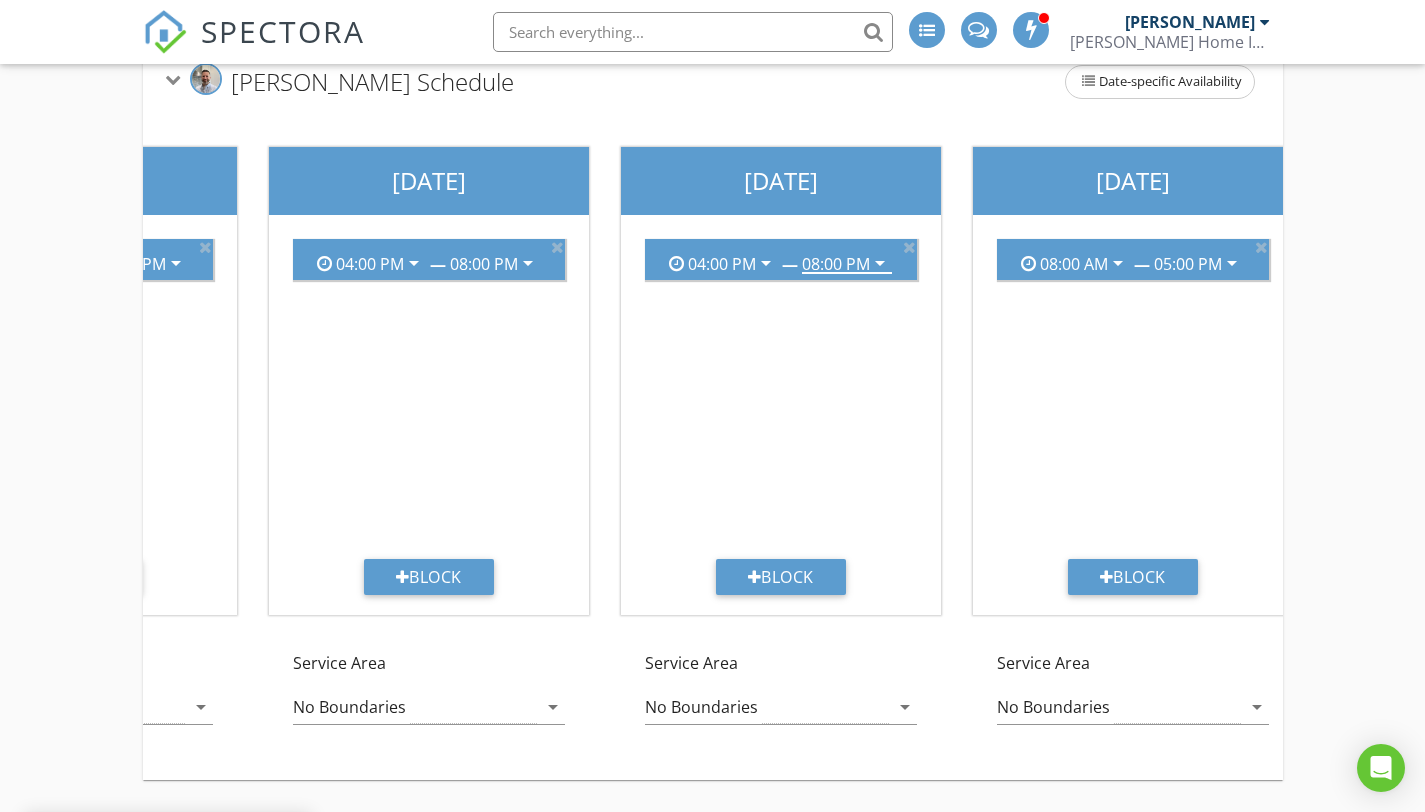 scroll, scrollTop: 0, scrollLeft: 1324, axis: horizontal 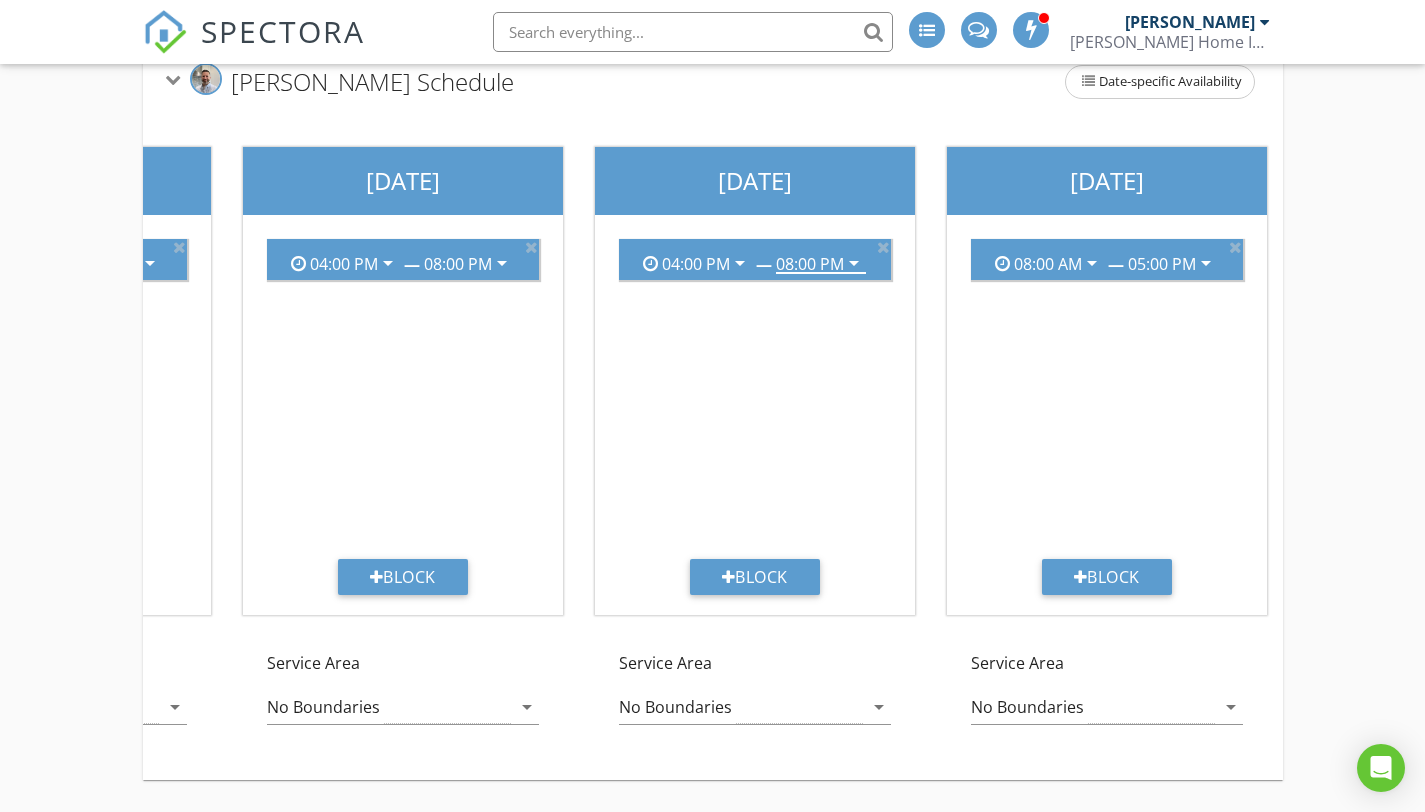 click on "Add the available hours for each inspector for each day of the
week. Your
Online Scheduler
will allow anytime within this range as long as there is
sufficient time to complete the inspection (based on durations
specified in  Service Types ).
Open
Schedule
Time
Slots
Seth Tomlinson's Schedule
Date-specific Availability
Sunday
09:00 AM arrow_drop_down   —     05:00 PM arrow_drop_down
Block
Service Area
No Boundaries arrow_drop_down
Monday
04:00 PM arrow_drop_down   —     08:00 PM arrow_drop_down
Block
Service Area
No Boundaries arrow_drop_down
Tuesday
04:00 PM arrow_drop_down   —     08:00 PM arrow_drop_down" at bounding box center (712, 318) 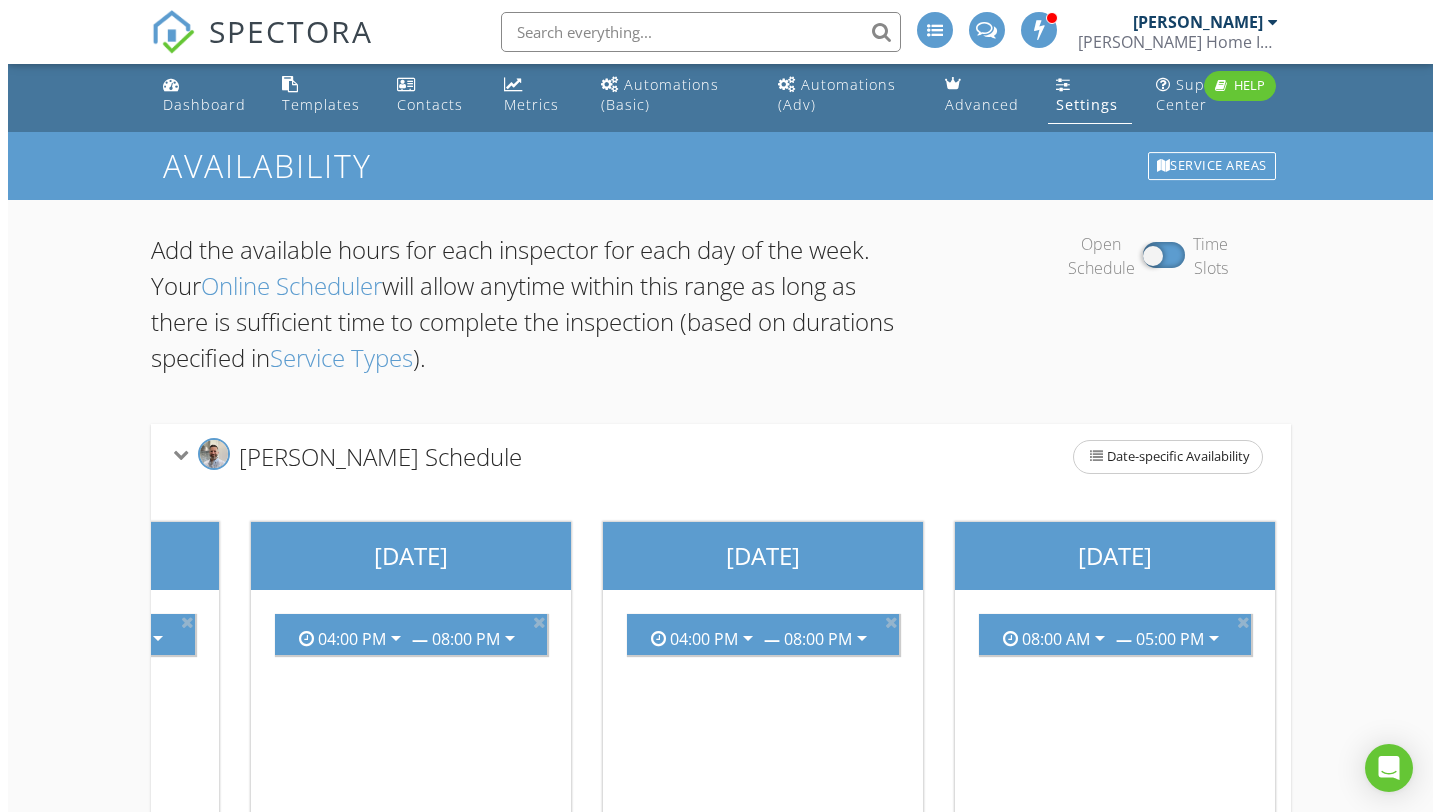 scroll, scrollTop: 0, scrollLeft: 0, axis: both 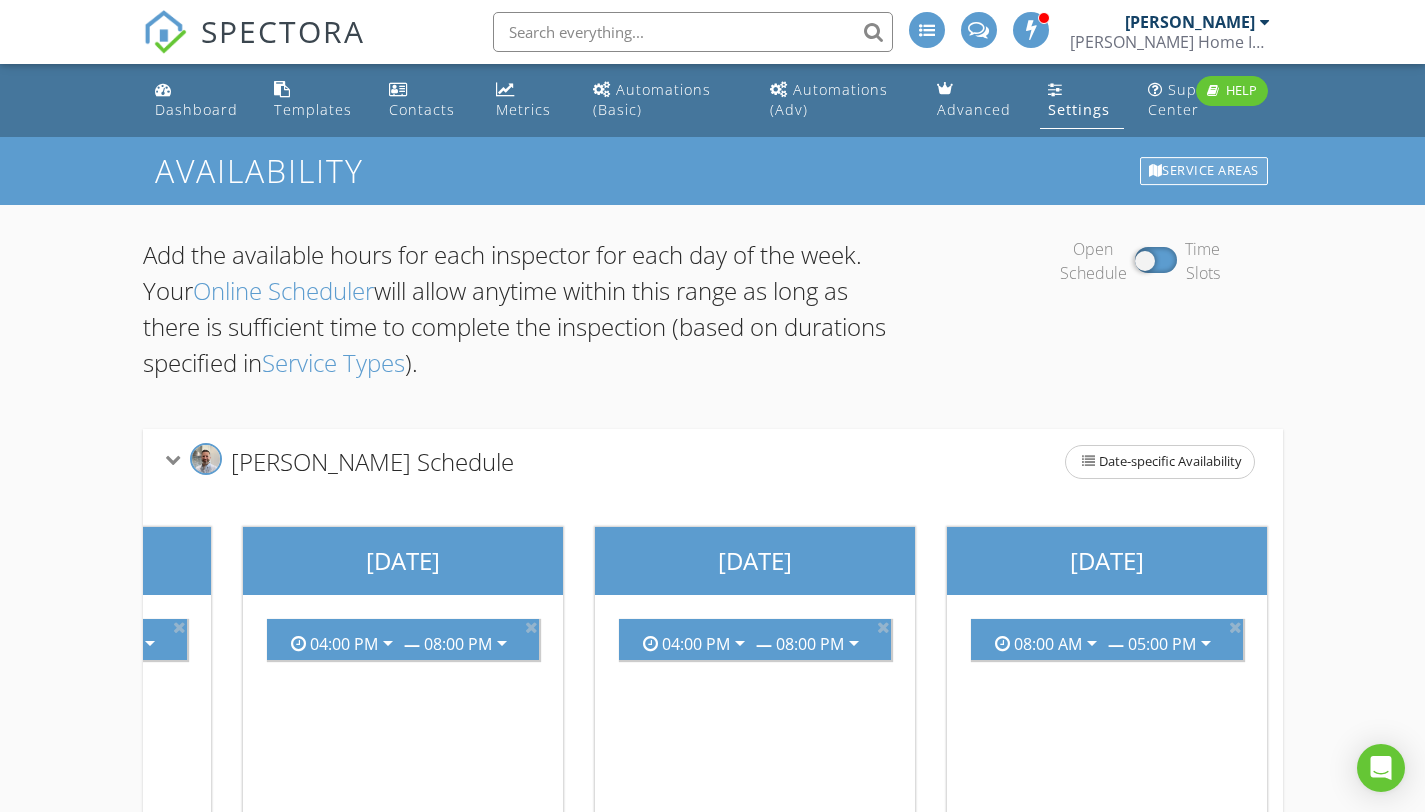 click on "Service Areas" at bounding box center (1204, 171) 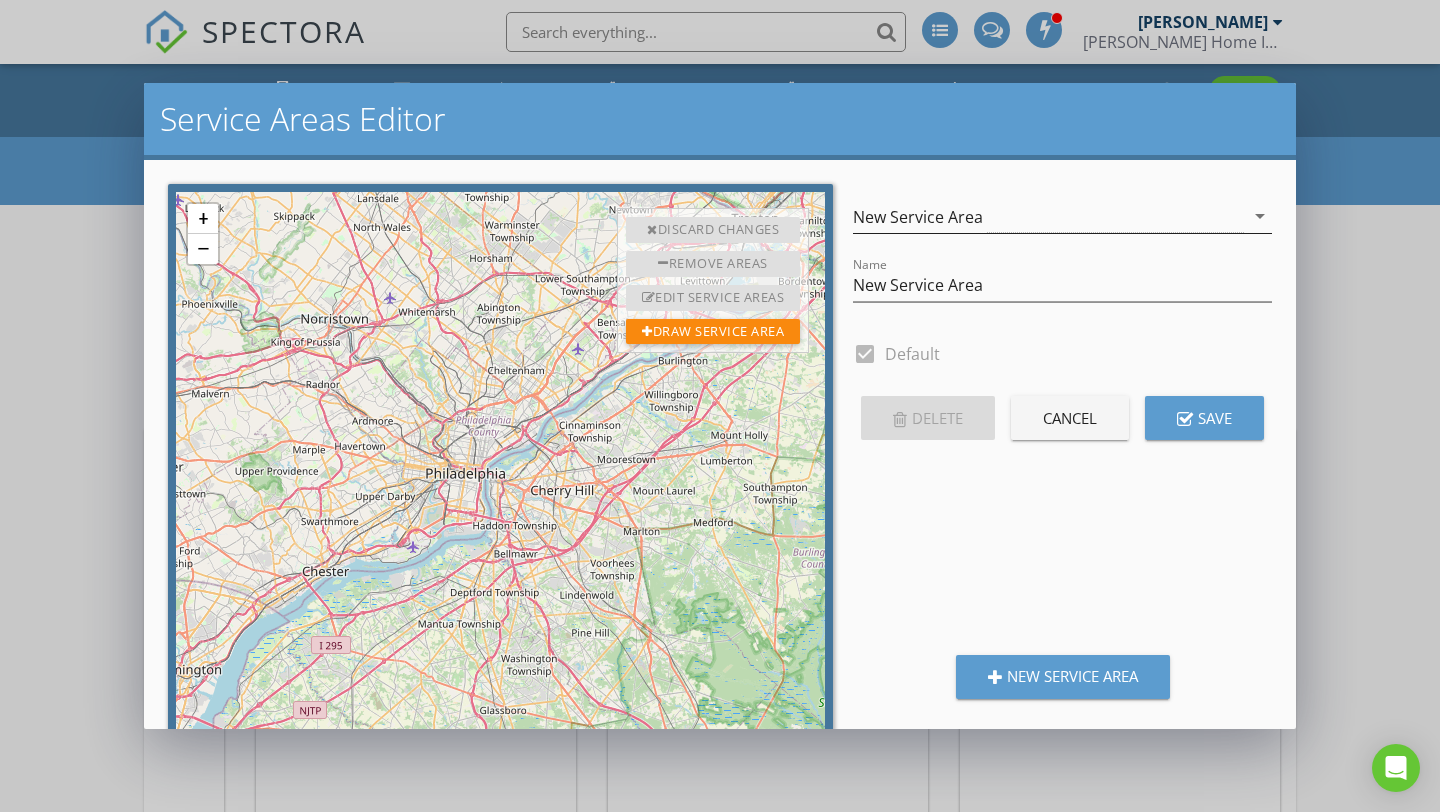 click on "New Service Area" at bounding box center [1048, 216] 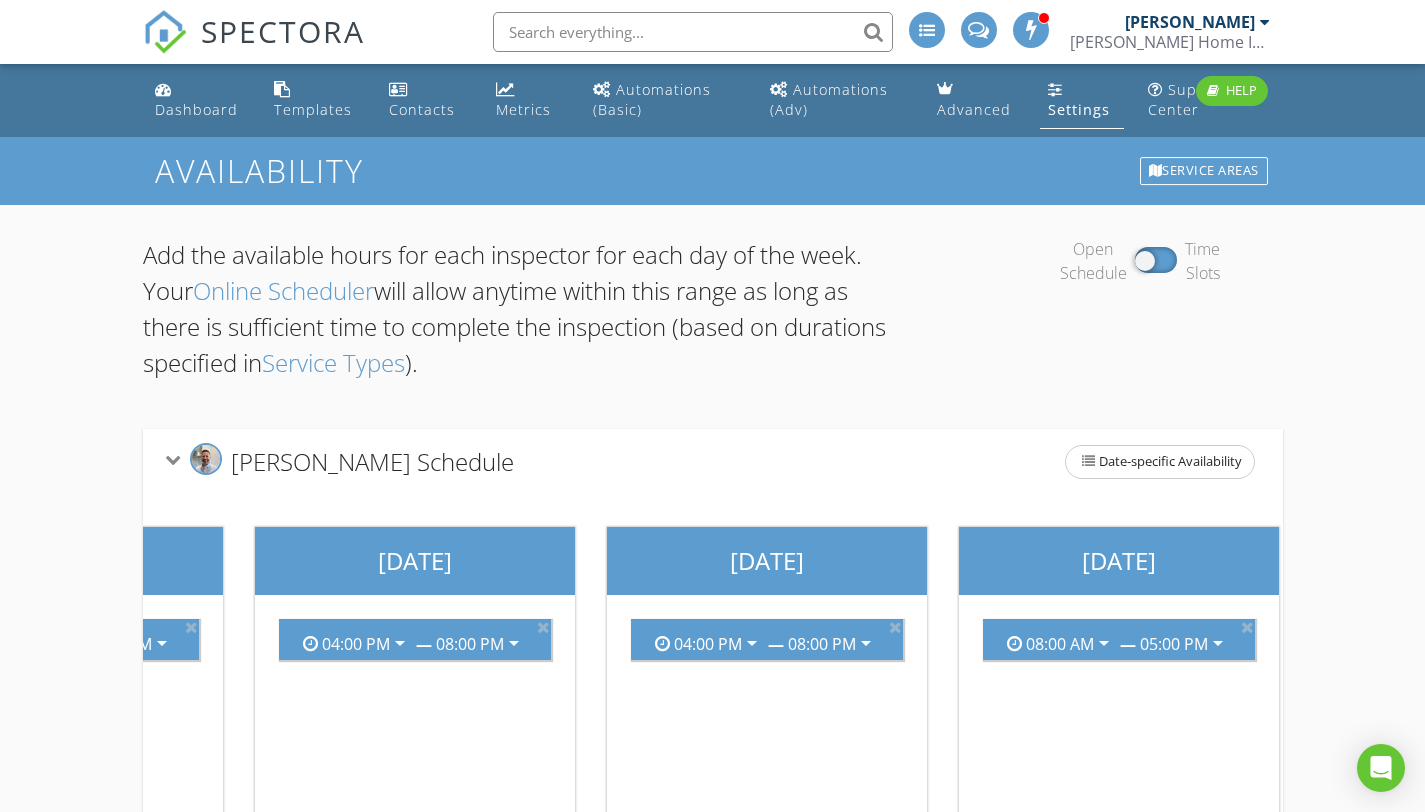 click on "Service Areas Editor
Discard Changes
Remove Areas
Stop Removing
Edit Service Areas
Stop Editing
Draw Service Area
Stop Drawing
Draw the service area to define boundries for inspectors.
Leave the map empty for no restrictions.
New Service Area
New Service Area arrow_drop_down   Name New Service Area   check_box Default
Delete
Cancel
Save" at bounding box center (712, 406) 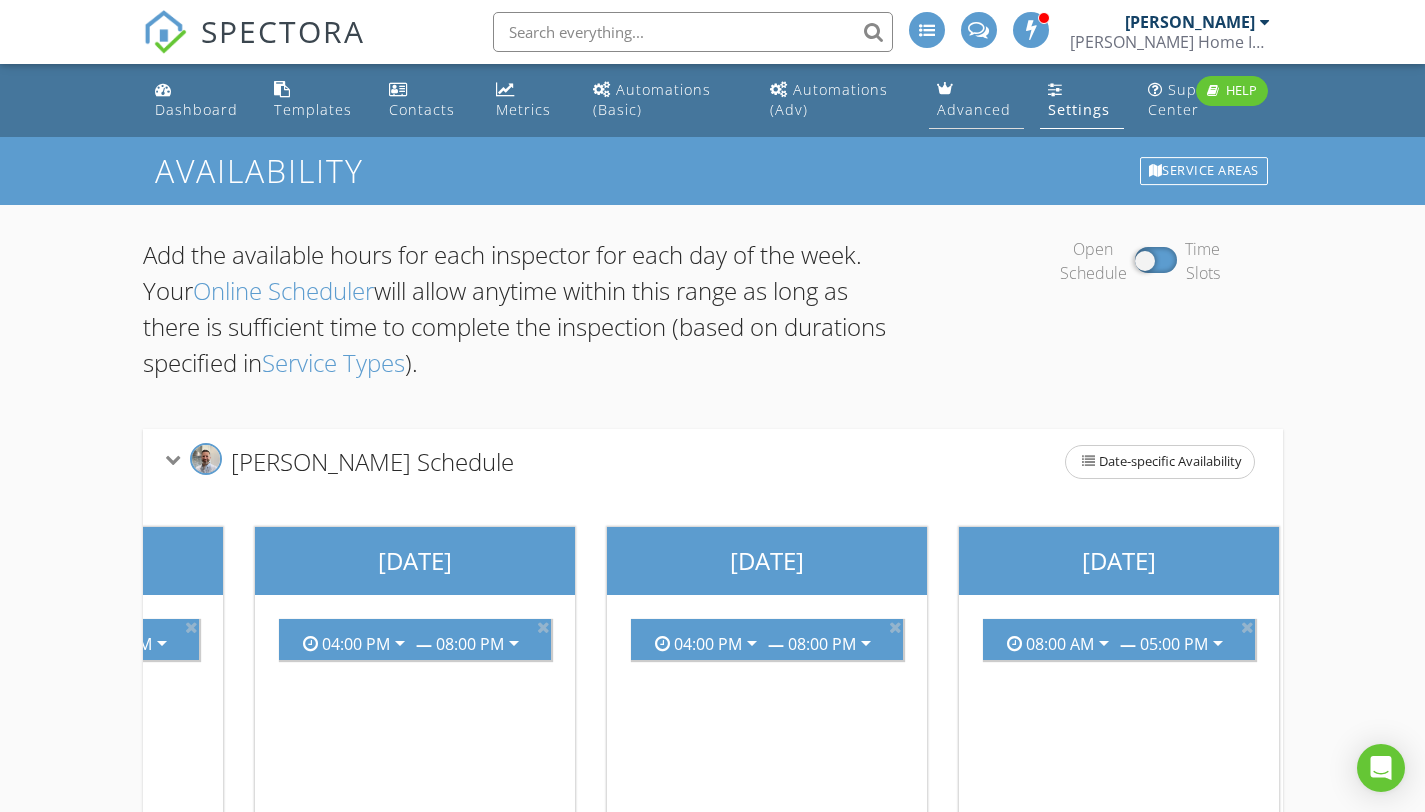 click on "Advanced" at bounding box center [974, 109] 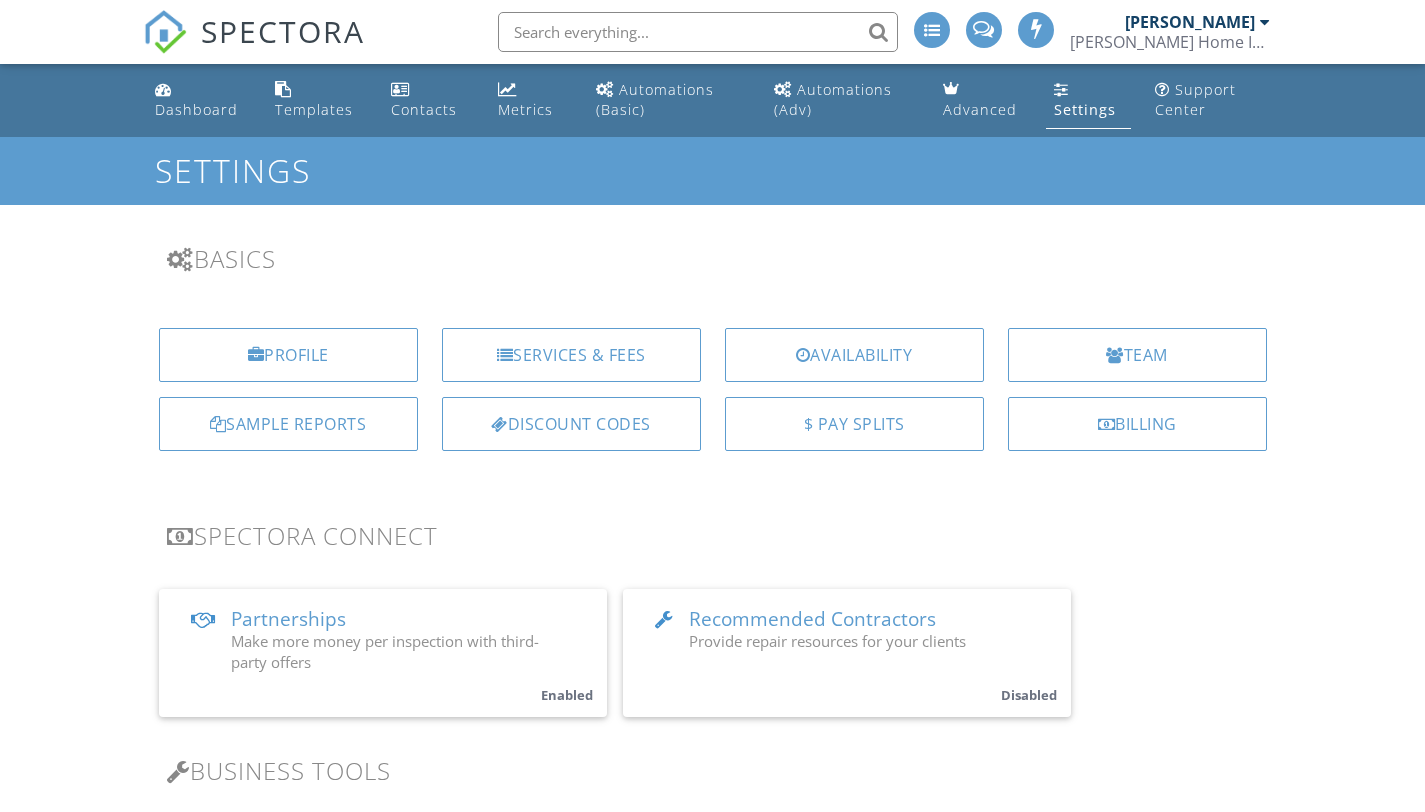 scroll, scrollTop: 1089, scrollLeft: 0, axis: vertical 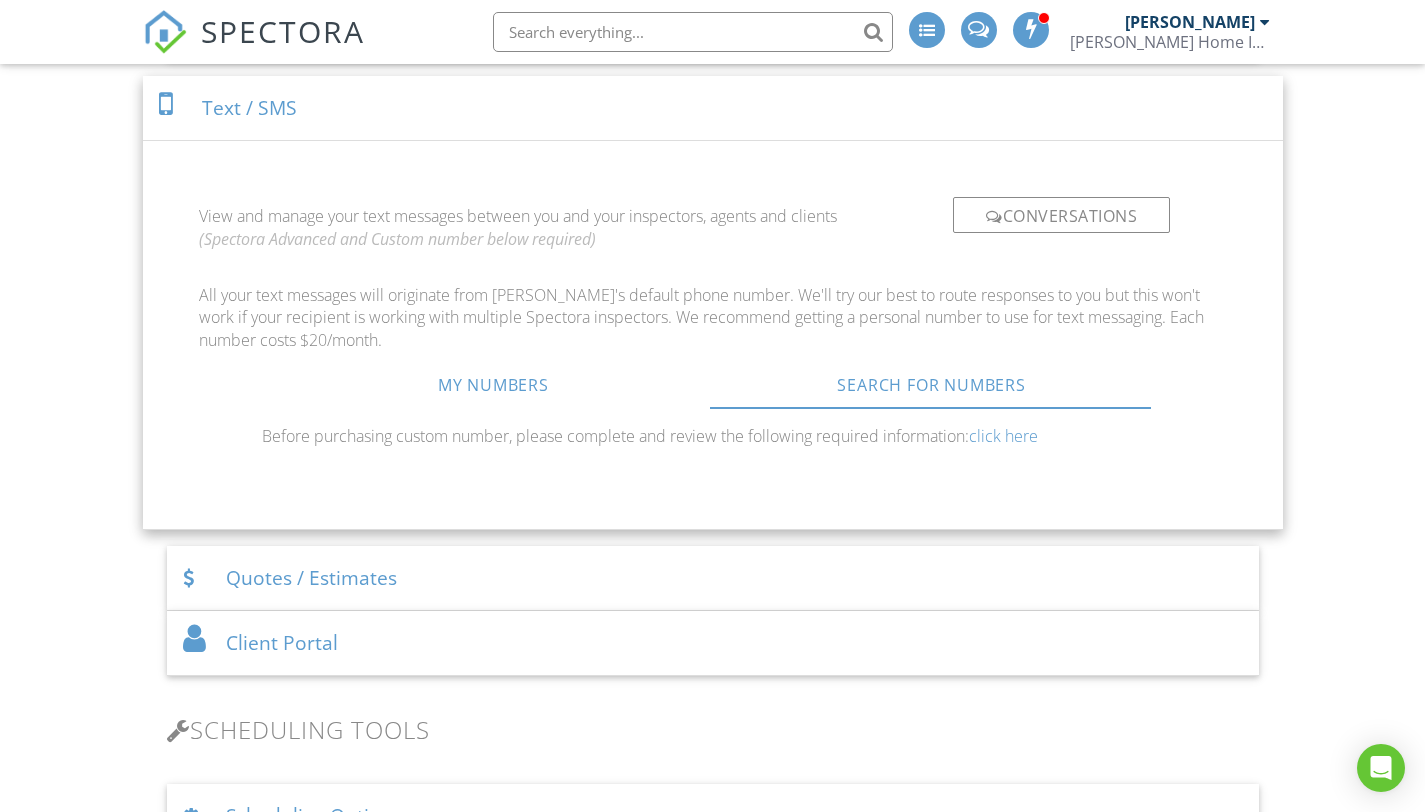 click at bounding box center [978, 29] 